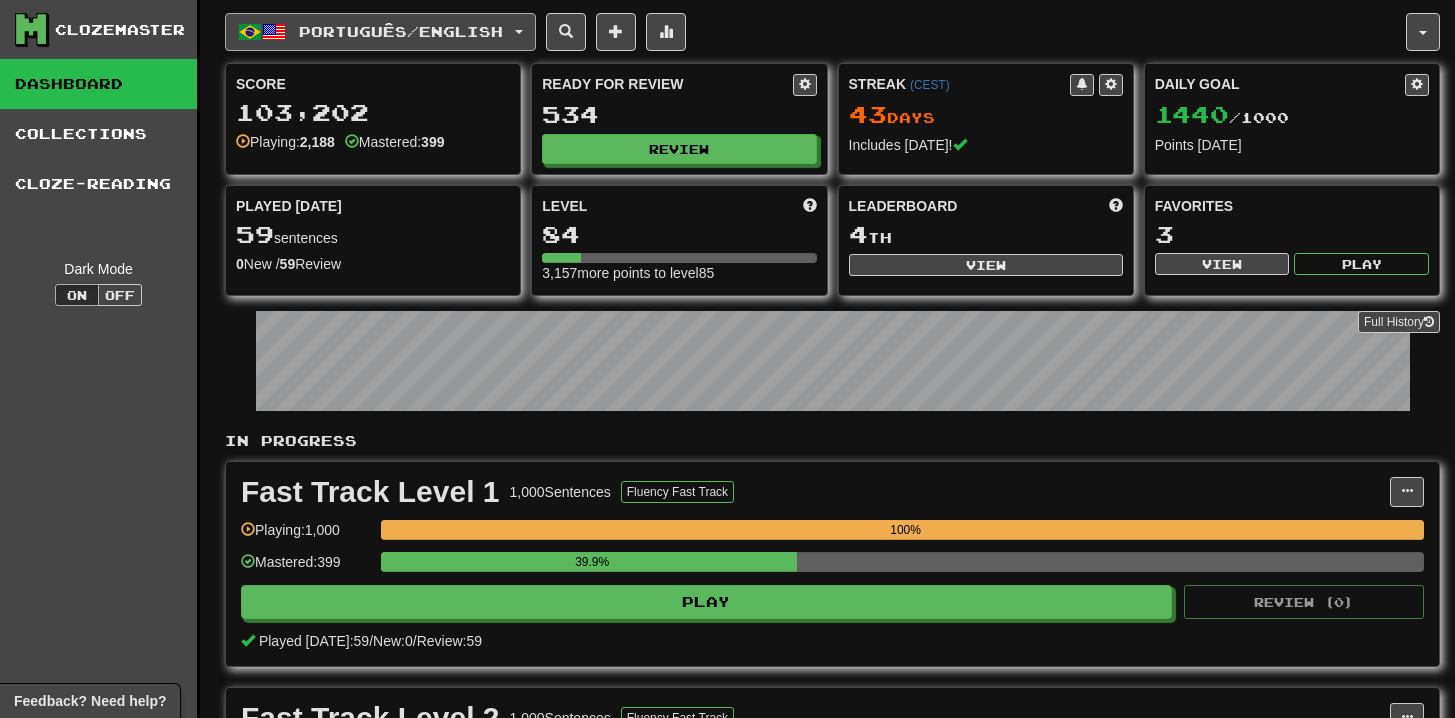 scroll, scrollTop: 0, scrollLeft: 0, axis: both 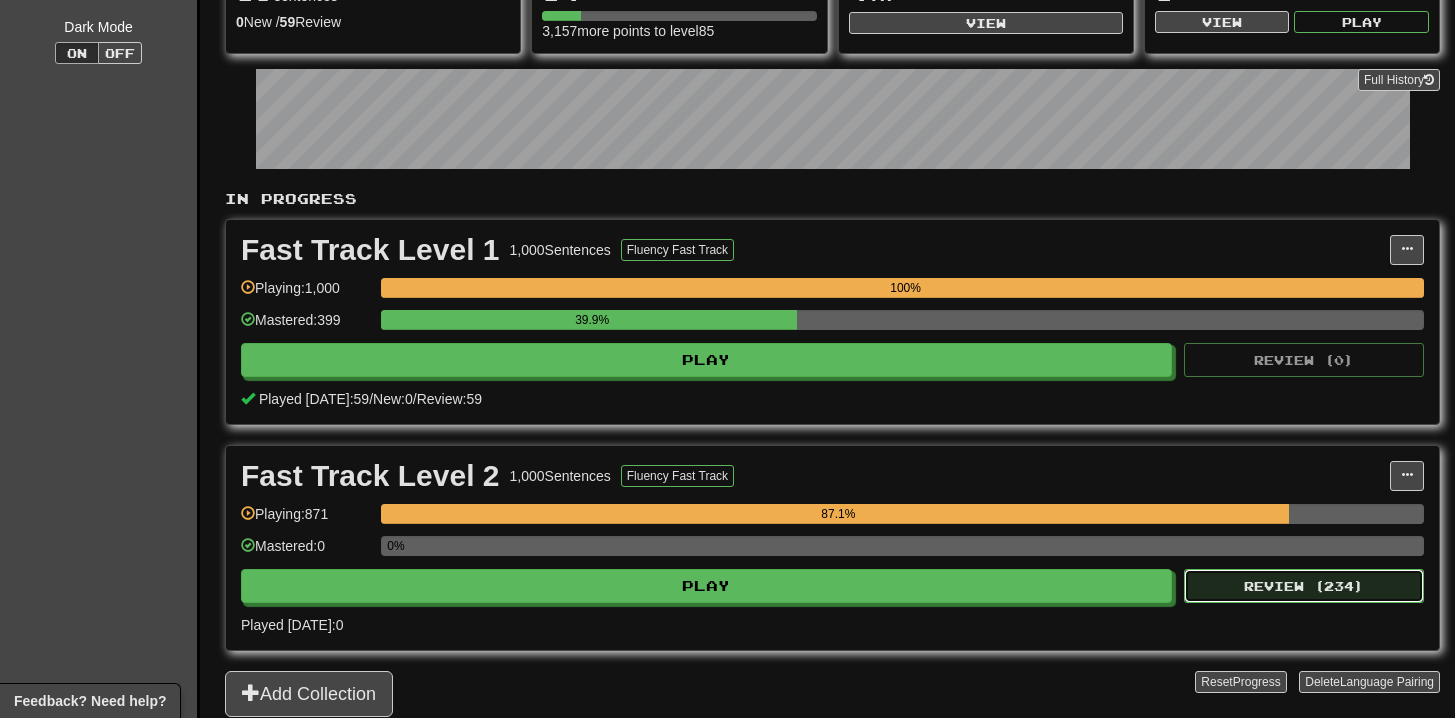 click on "Review ( 234 )" at bounding box center [1304, 586] 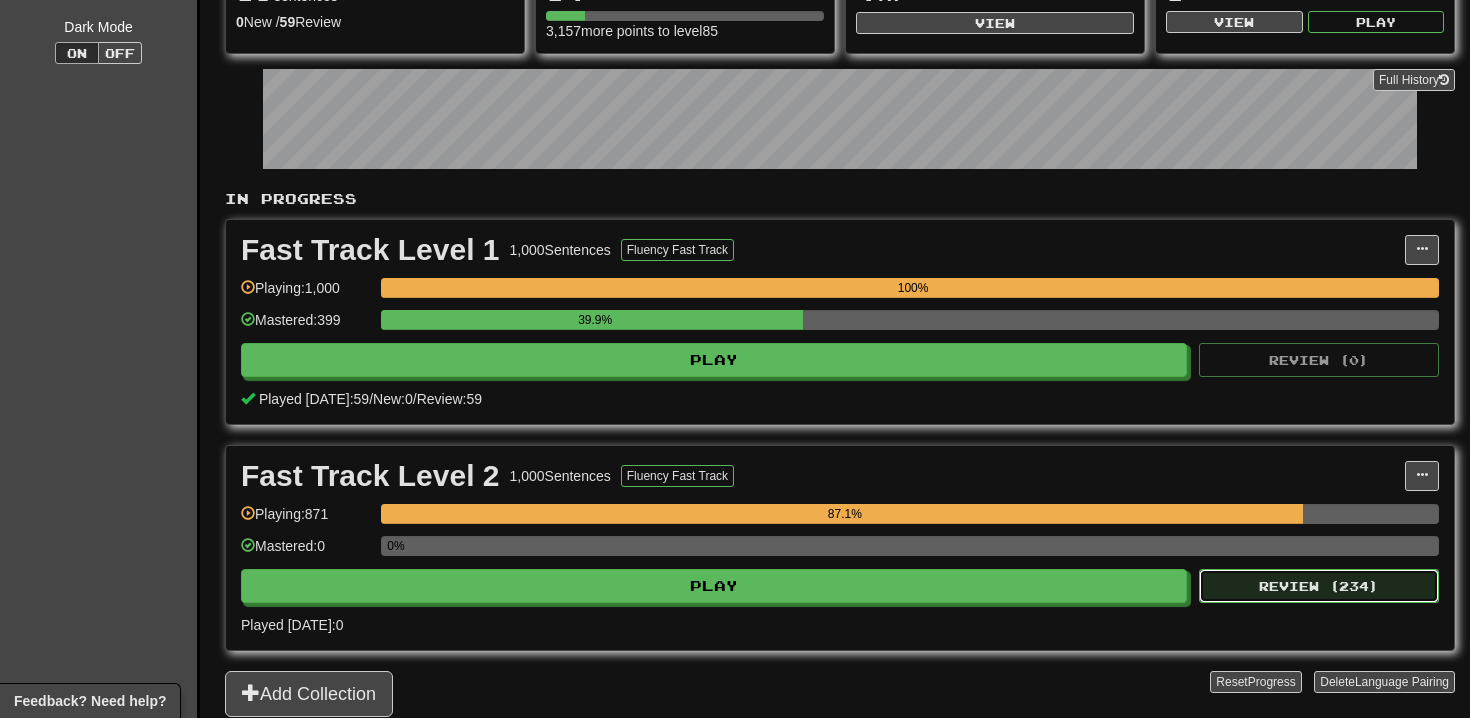 select on "**" 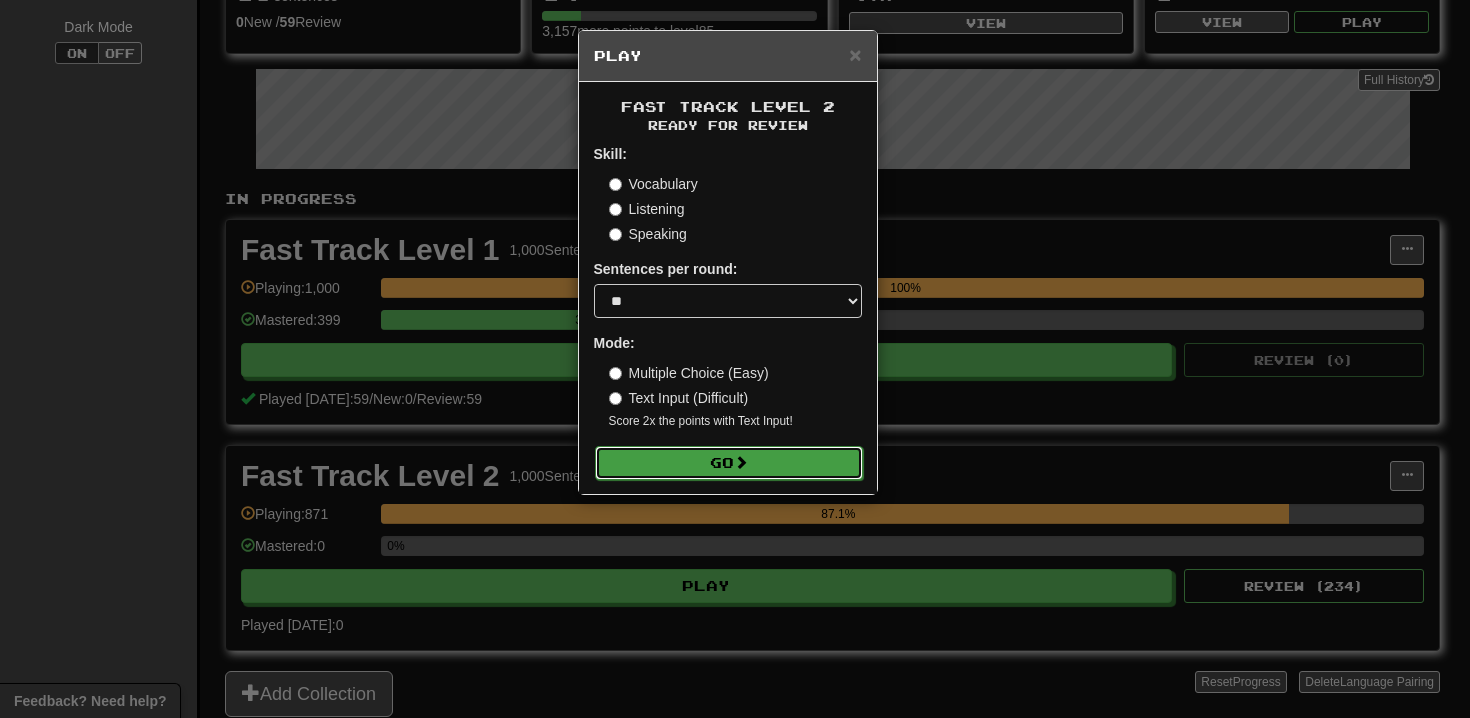 click on "Go" at bounding box center [729, 463] 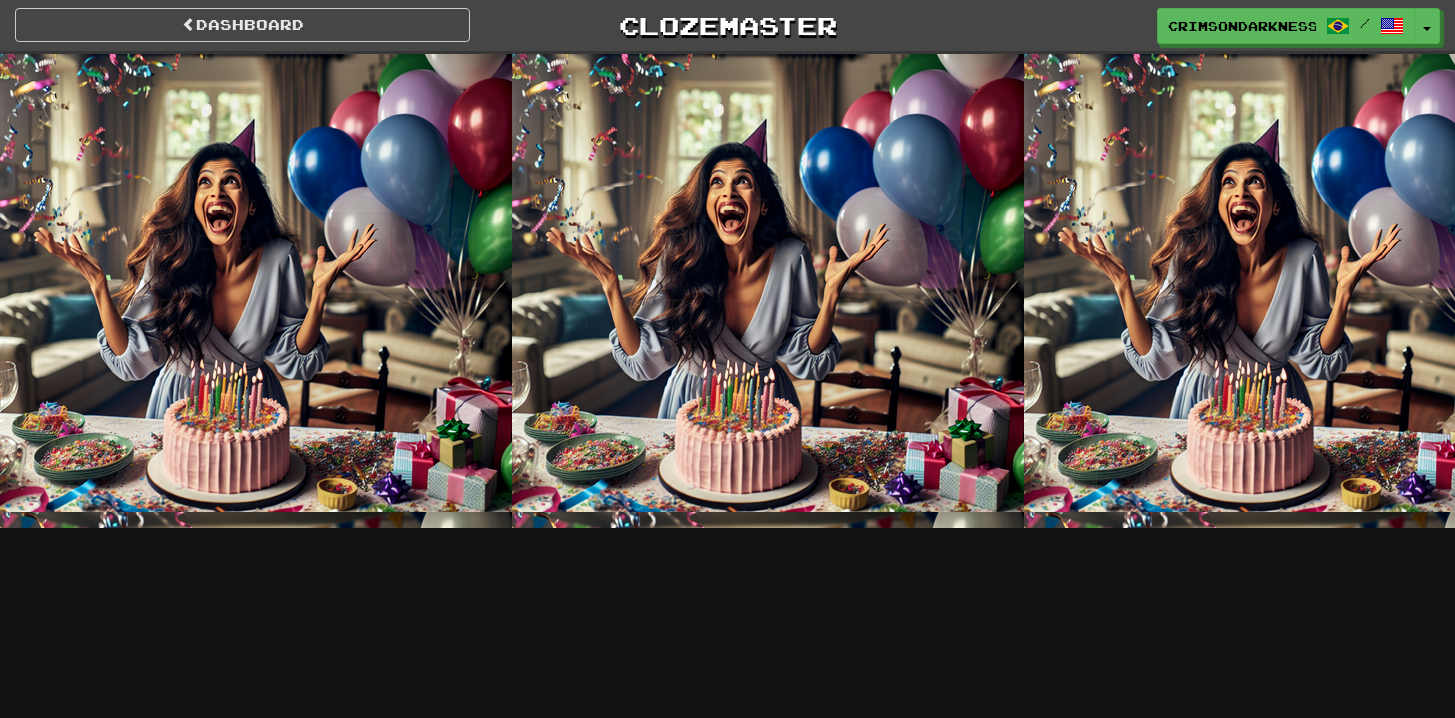 scroll, scrollTop: 0, scrollLeft: 0, axis: both 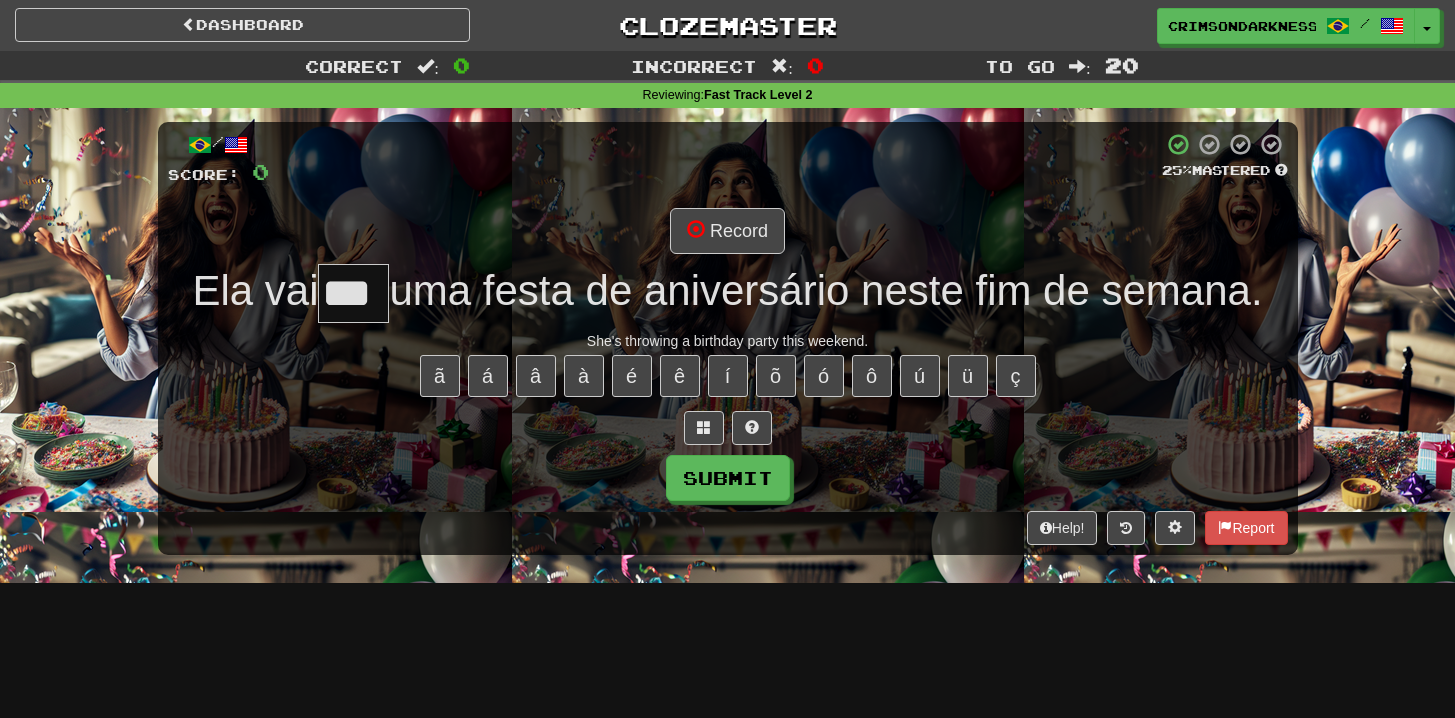type on "***" 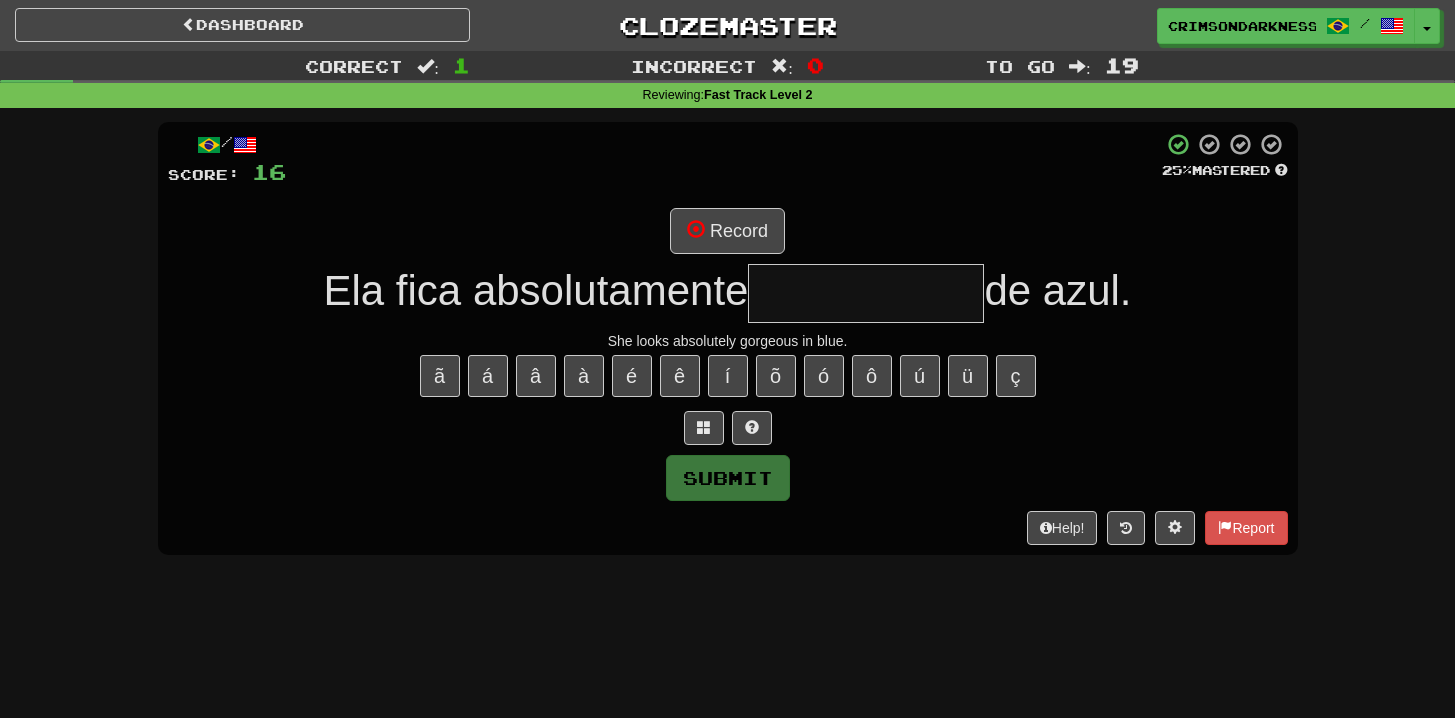 type on "**********" 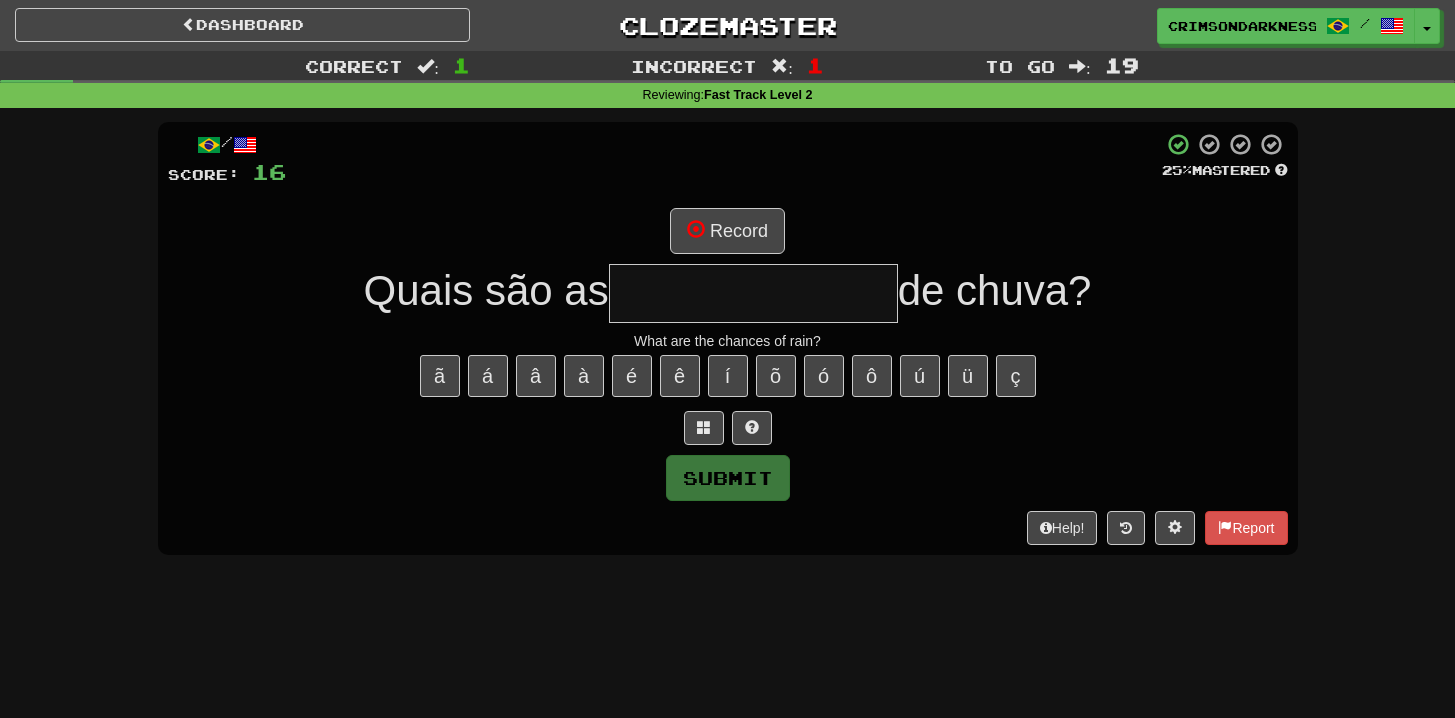 type on "**********" 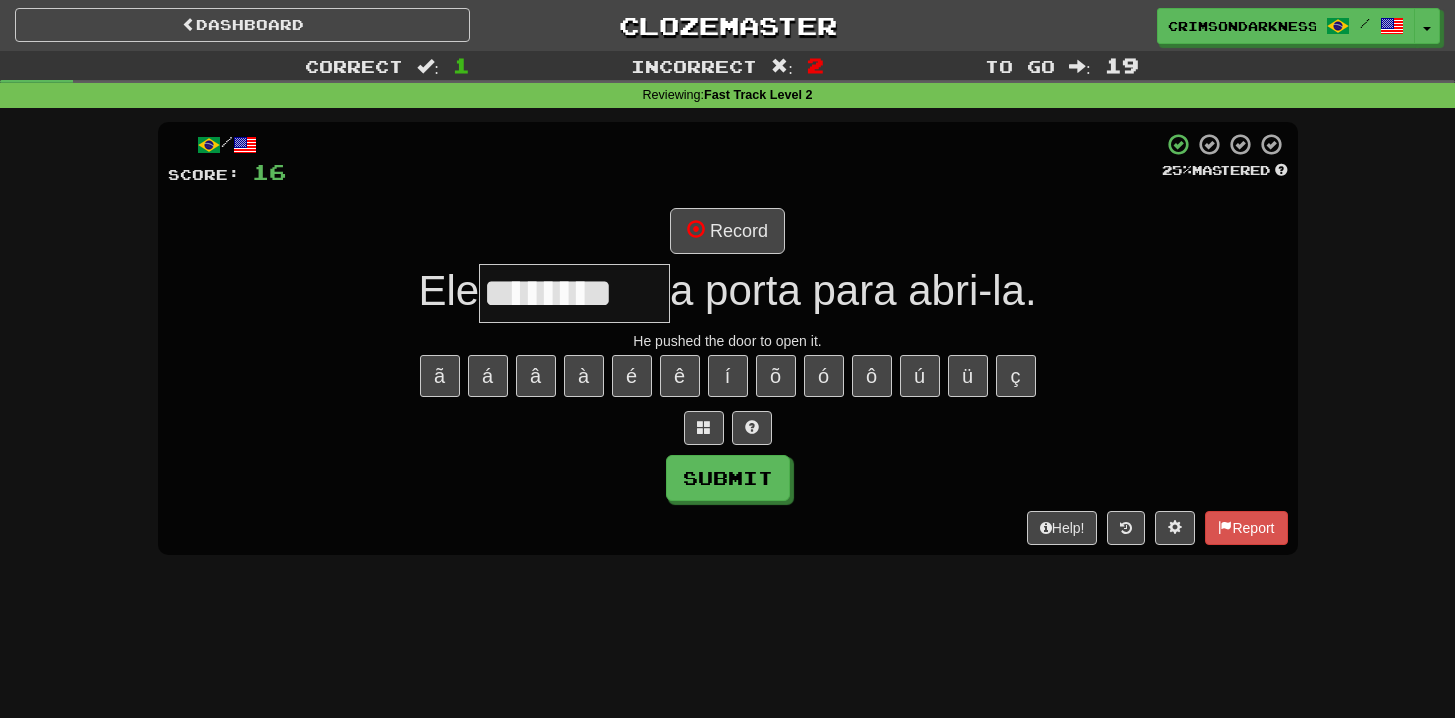 type on "********" 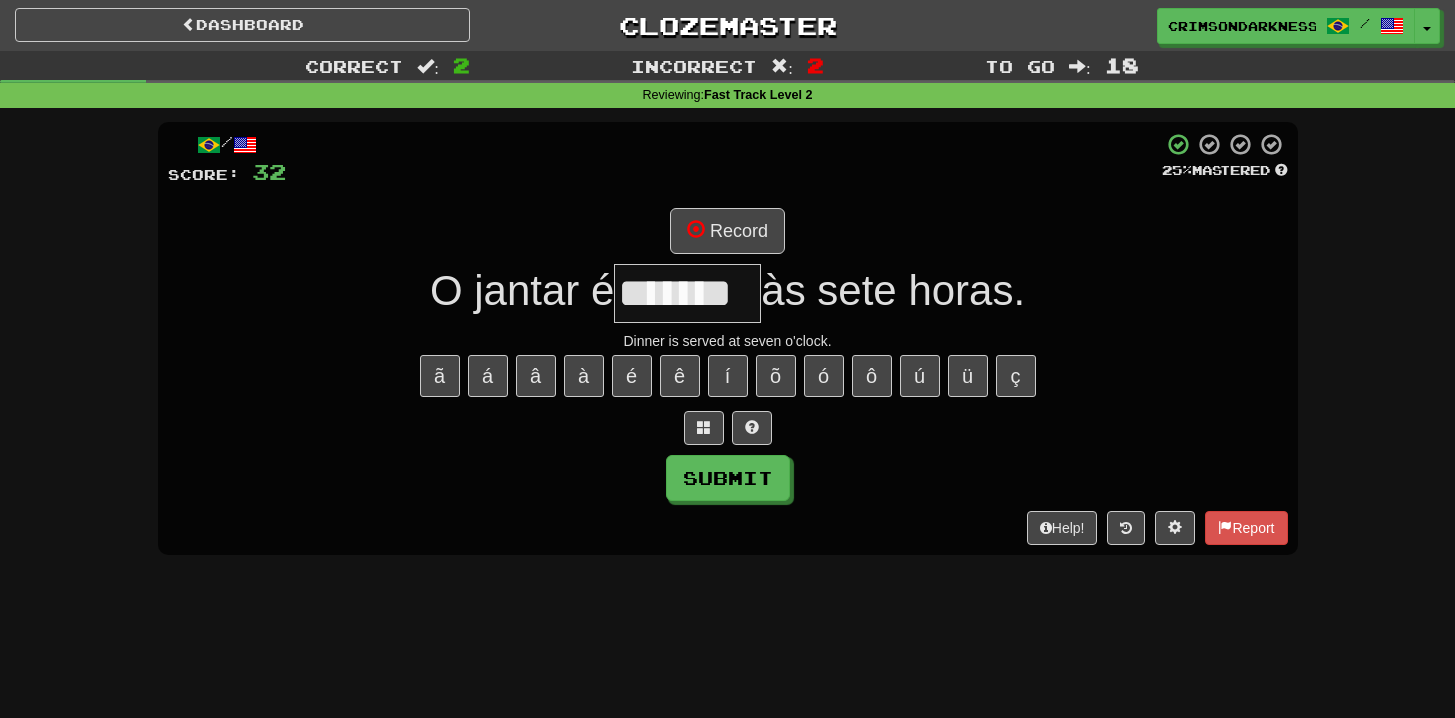 type on "*******" 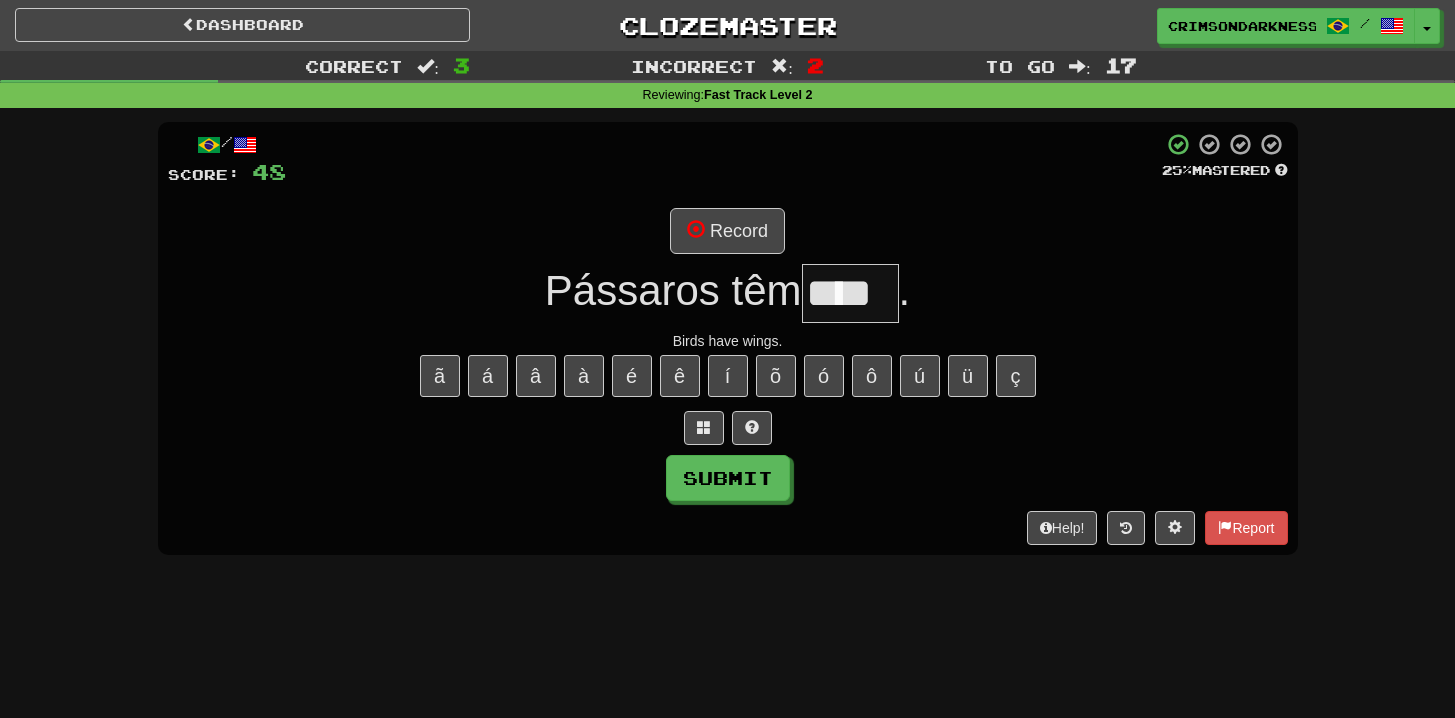 scroll, scrollTop: 0, scrollLeft: 1, axis: horizontal 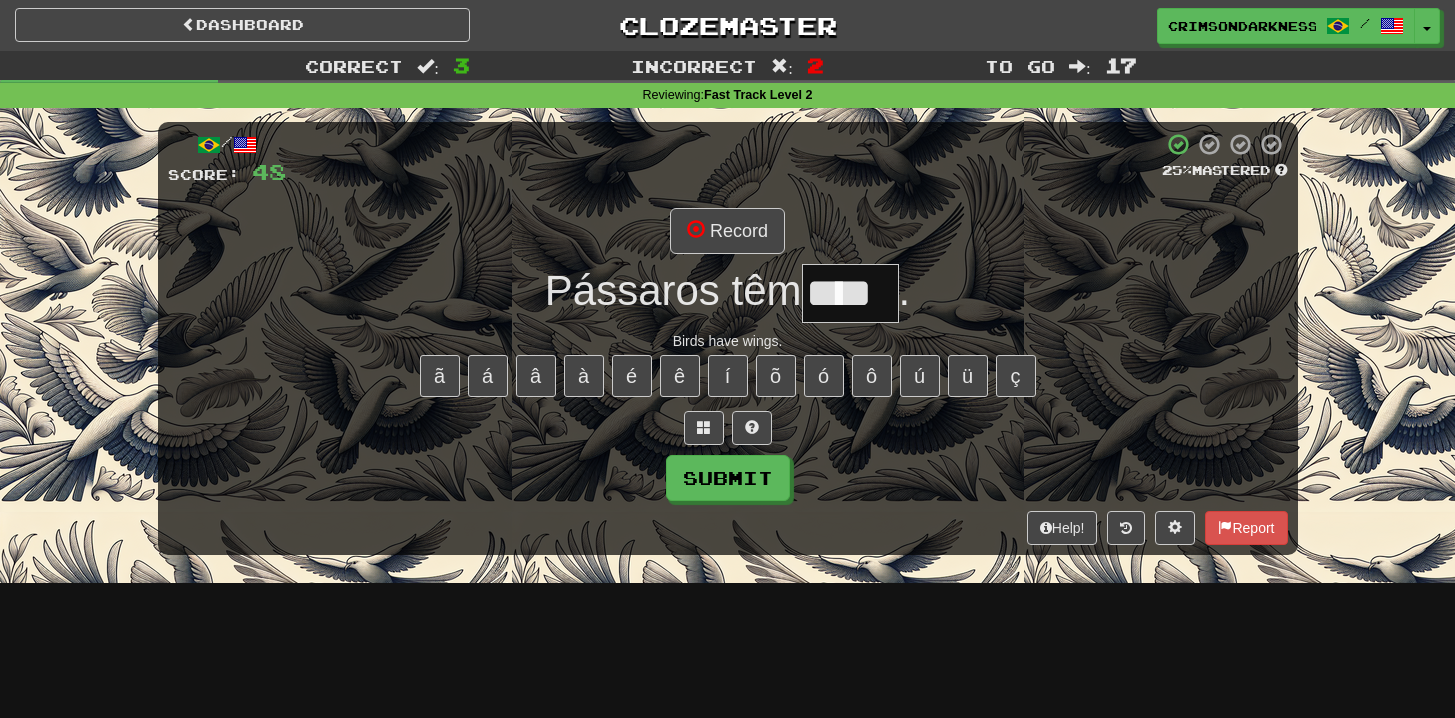 type on "****" 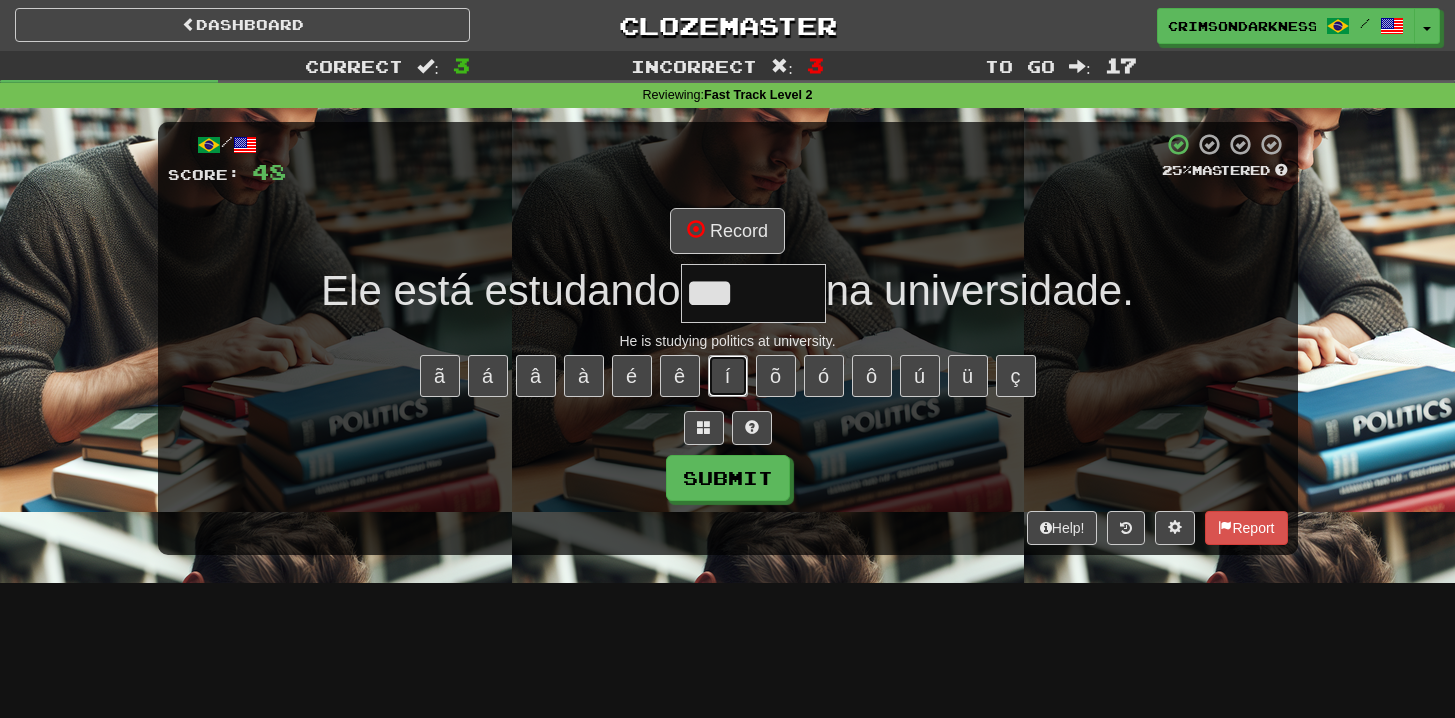 click on "í" at bounding box center (728, 376) 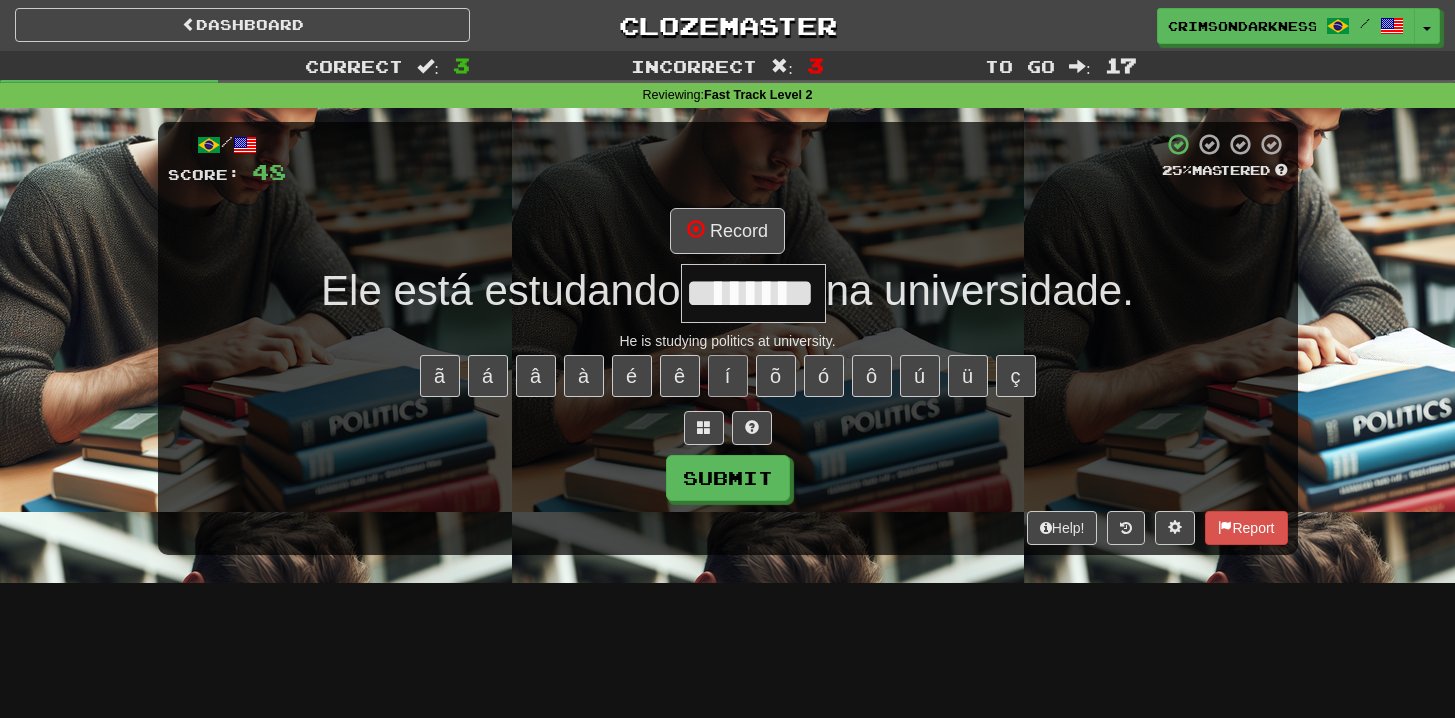 type on "********" 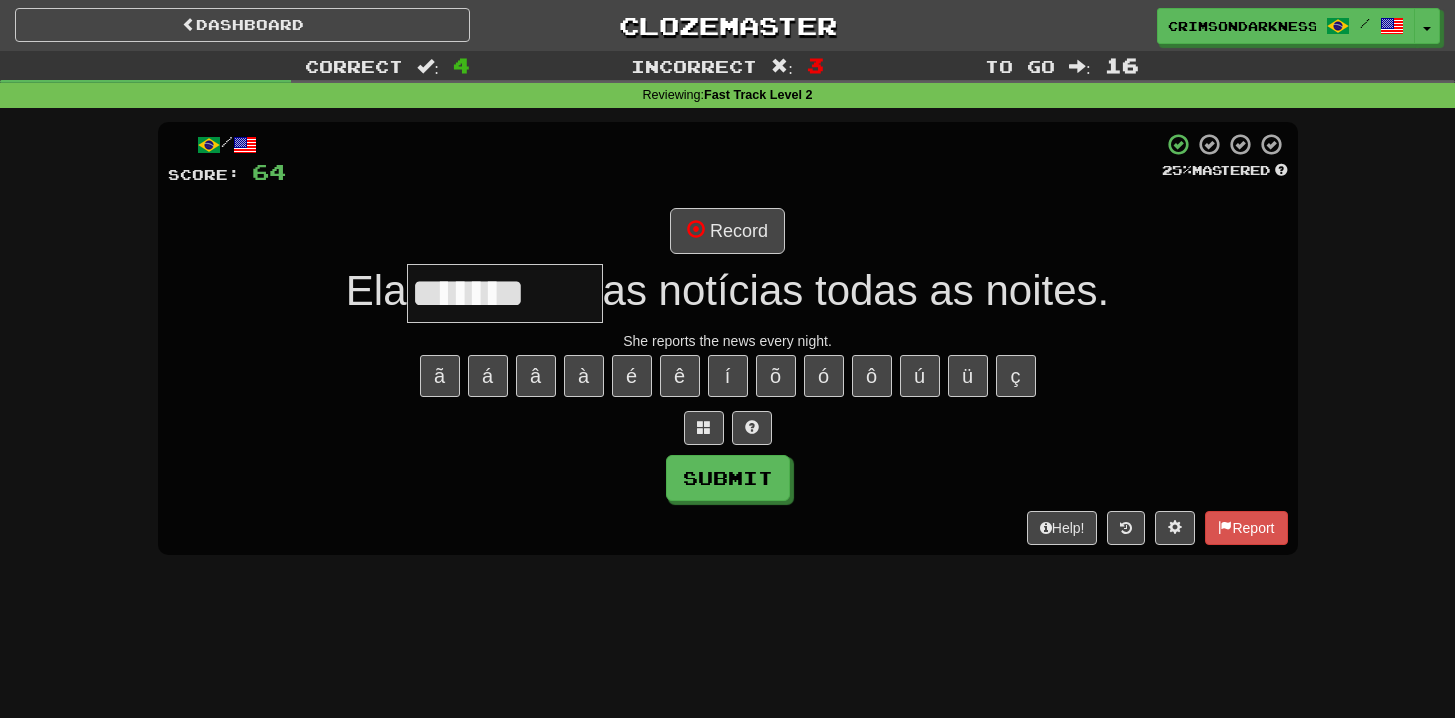 type on "*********" 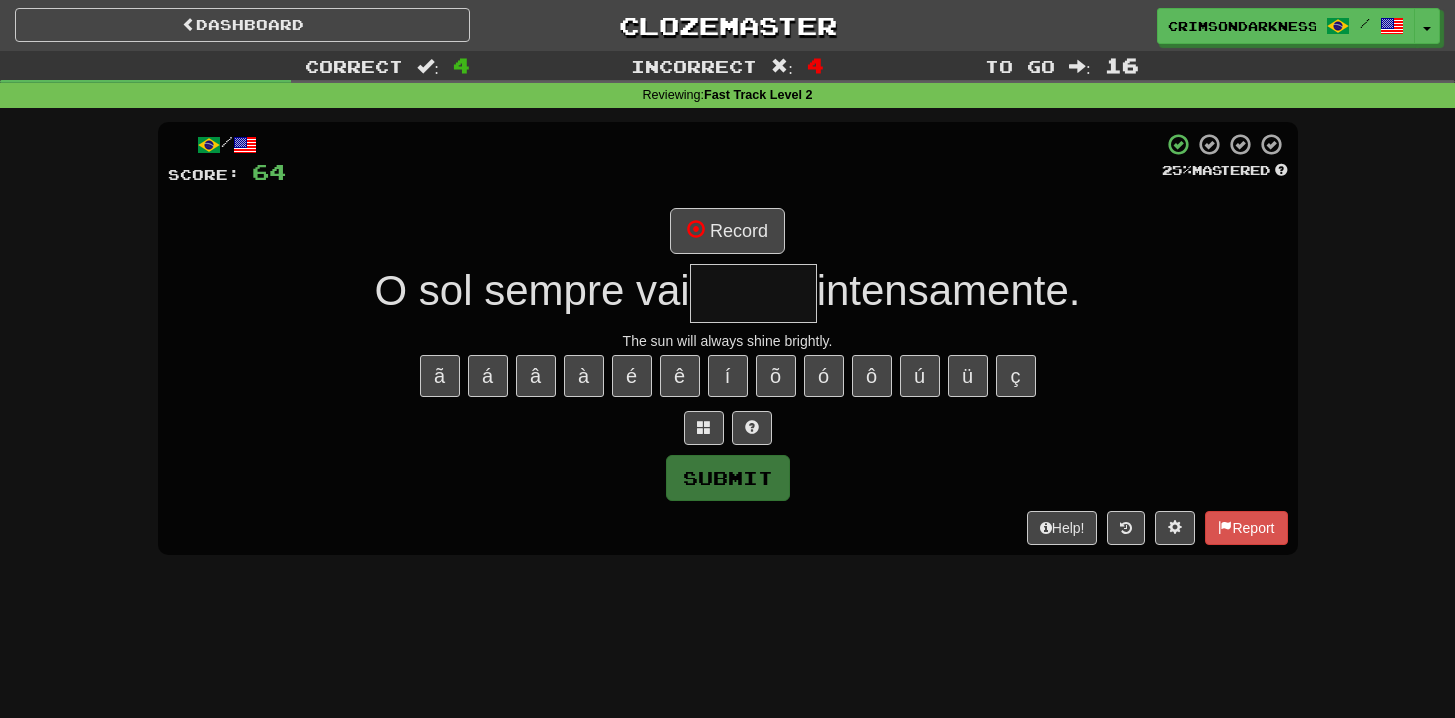 type on "*******" 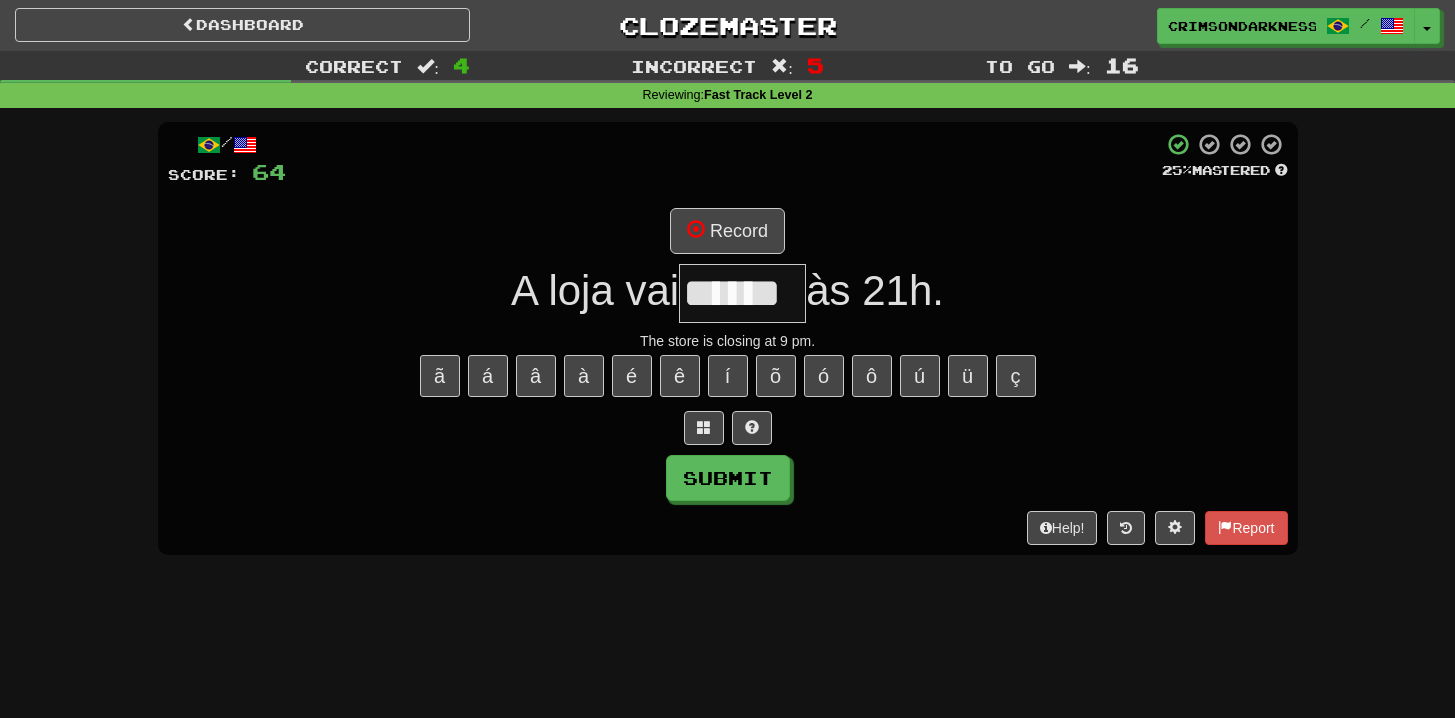 type on "******" 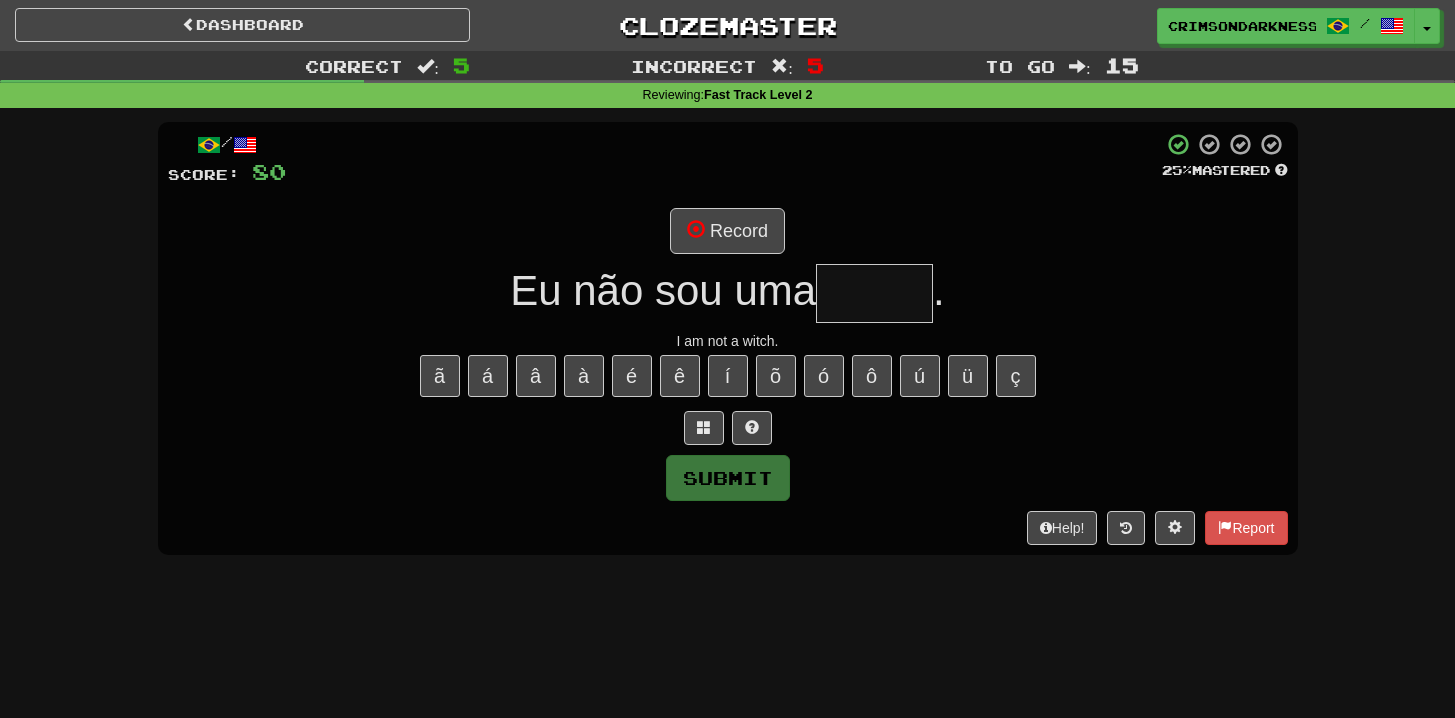 type on "*****" 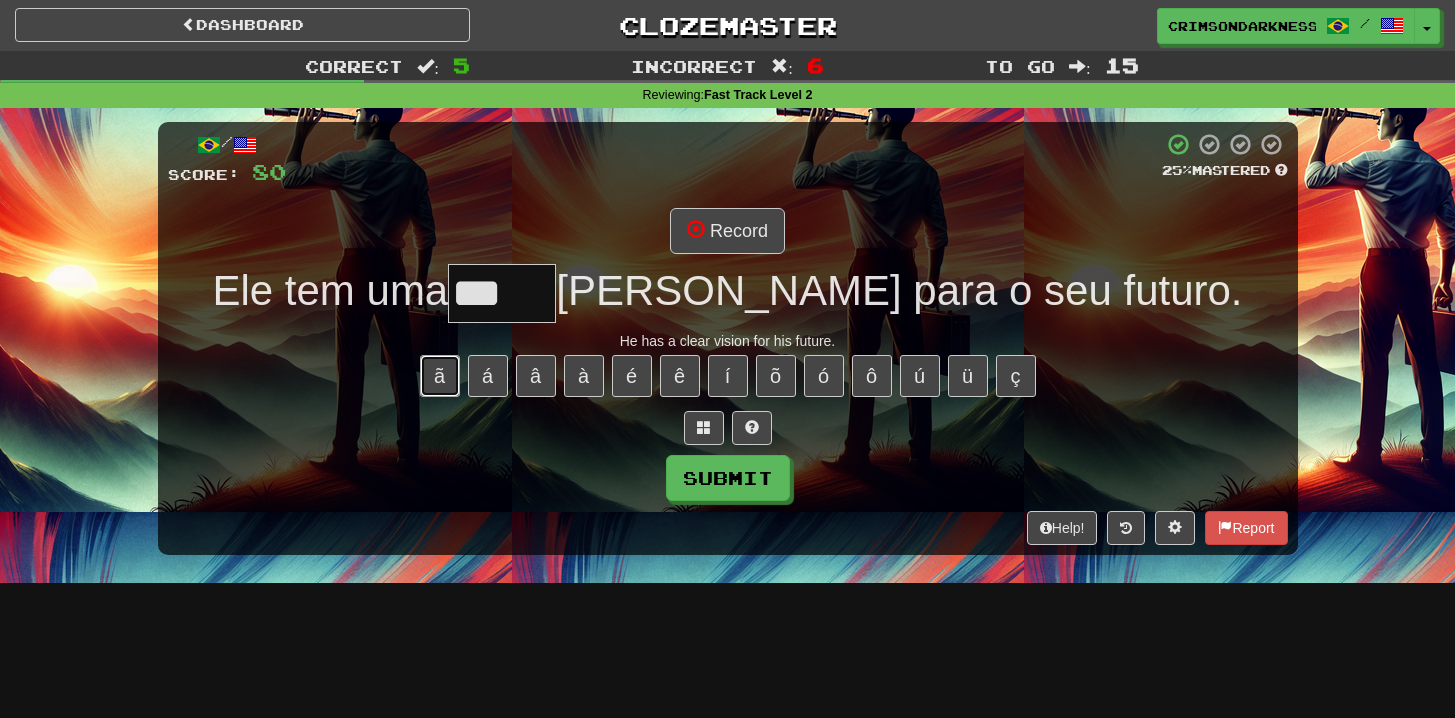 click on "ã" at bounding box center (440, 376) 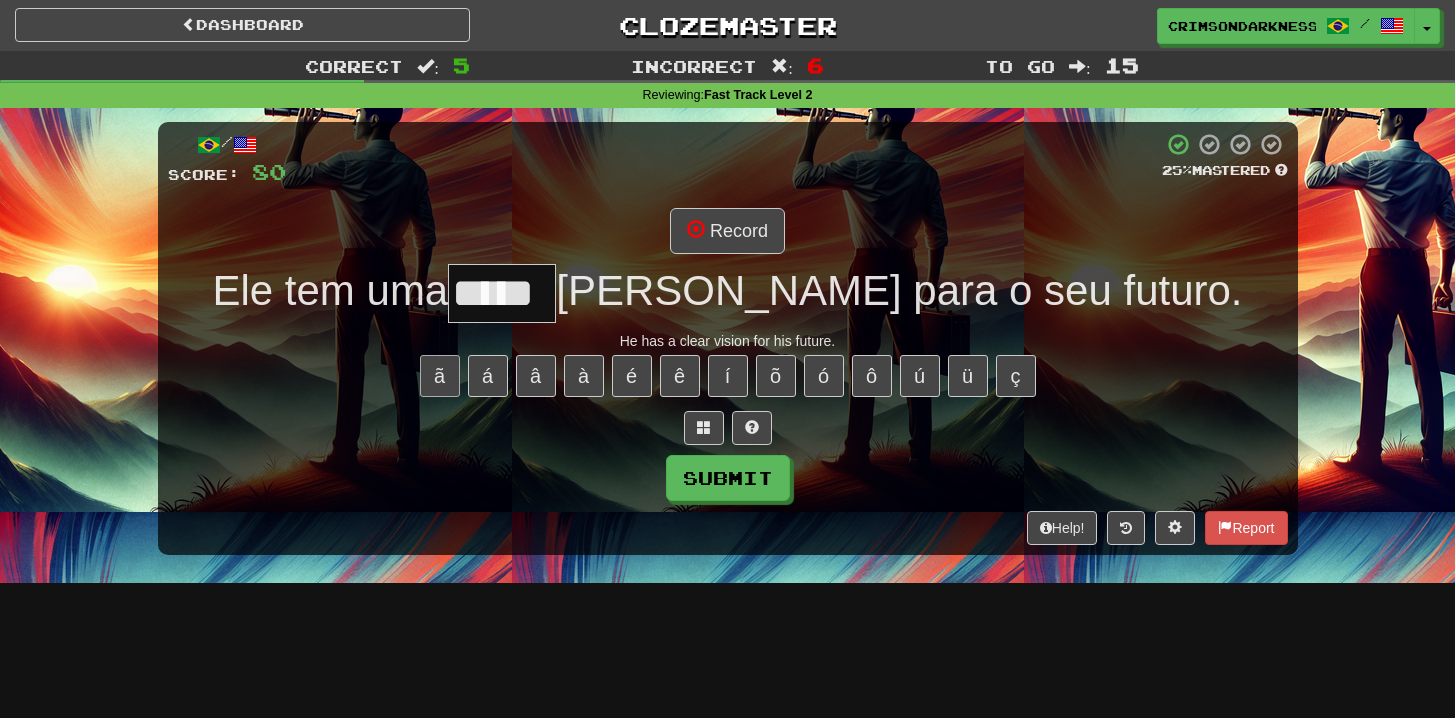 type on "*****" 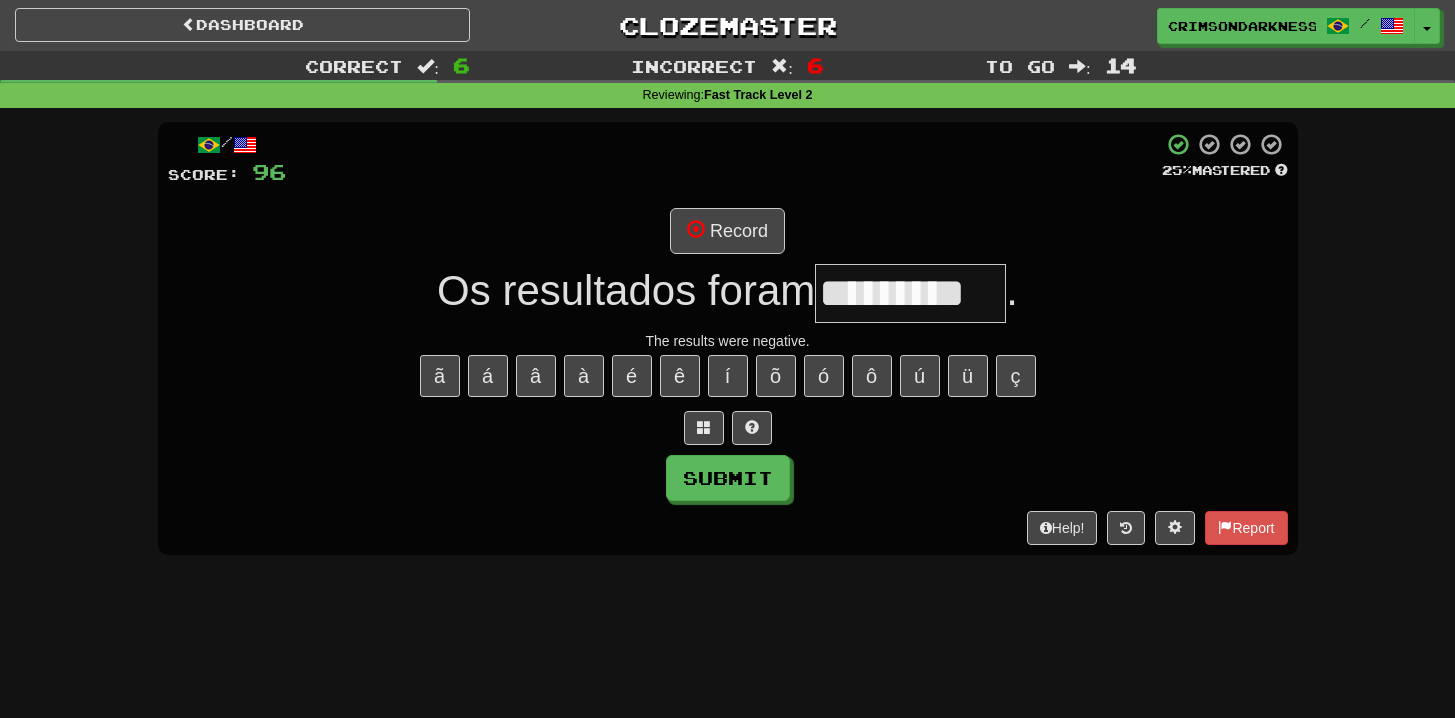 type on "*********" 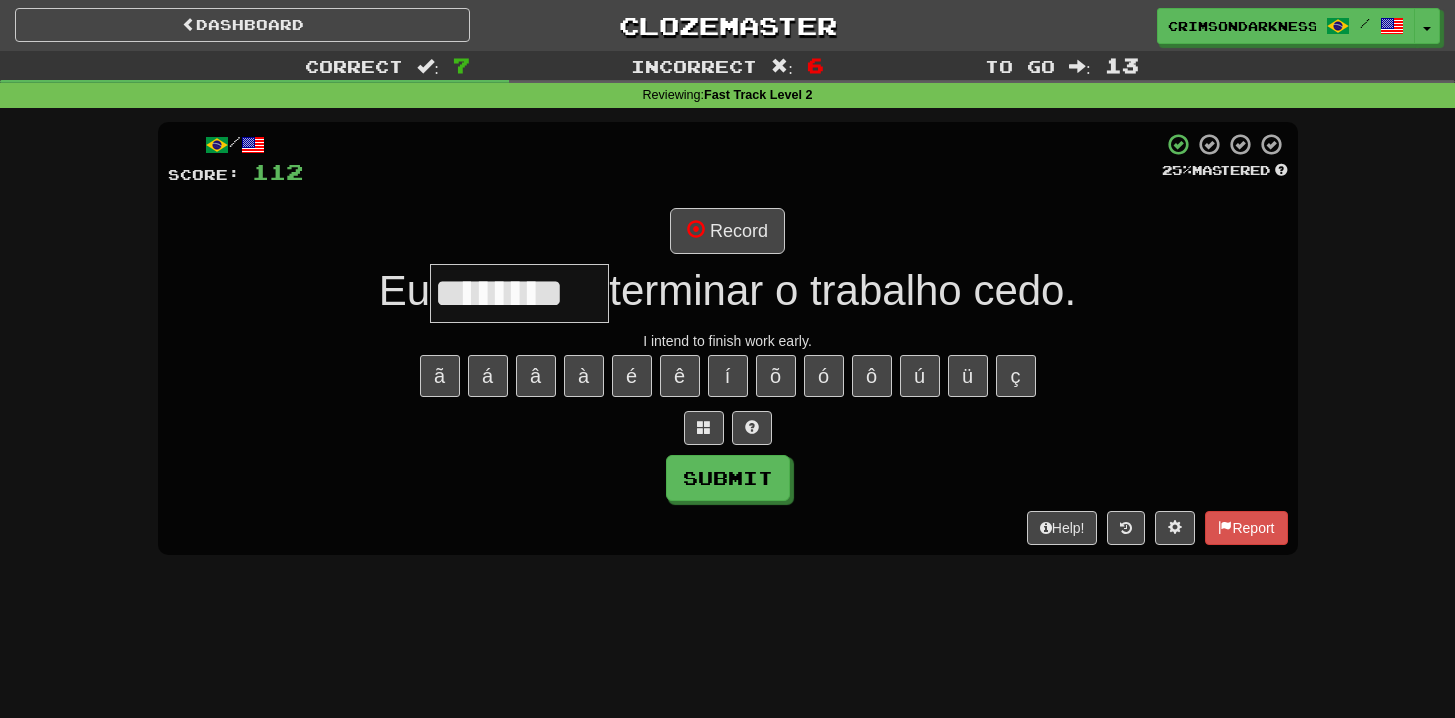 type on "********" 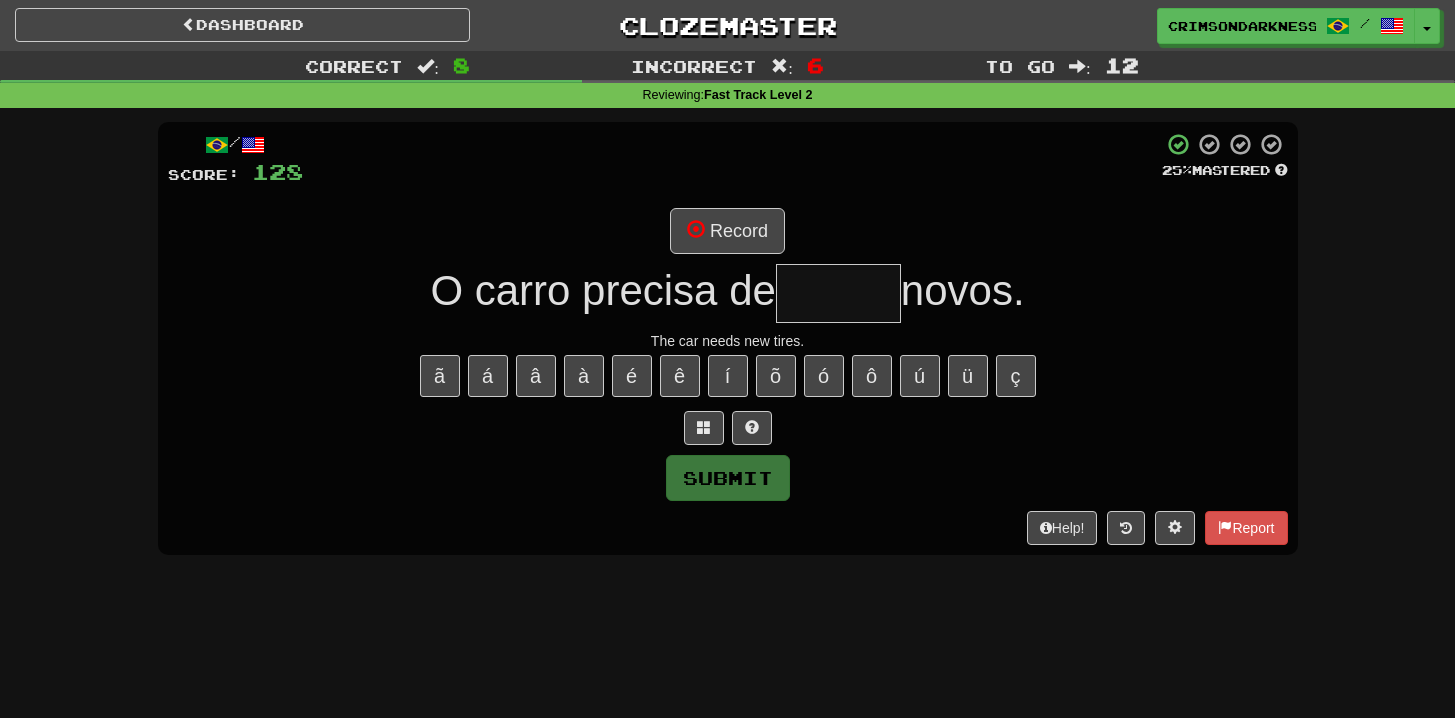 type on "*****" 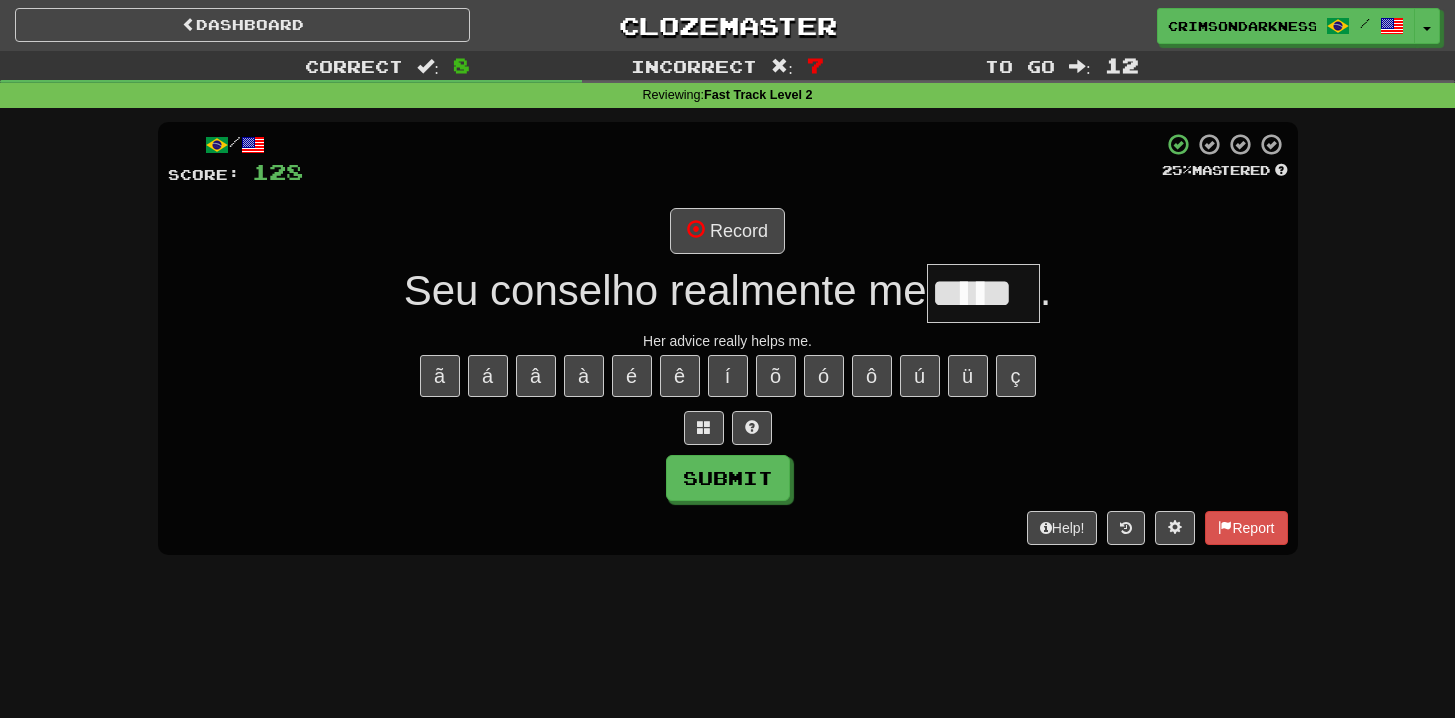 type on "*****" 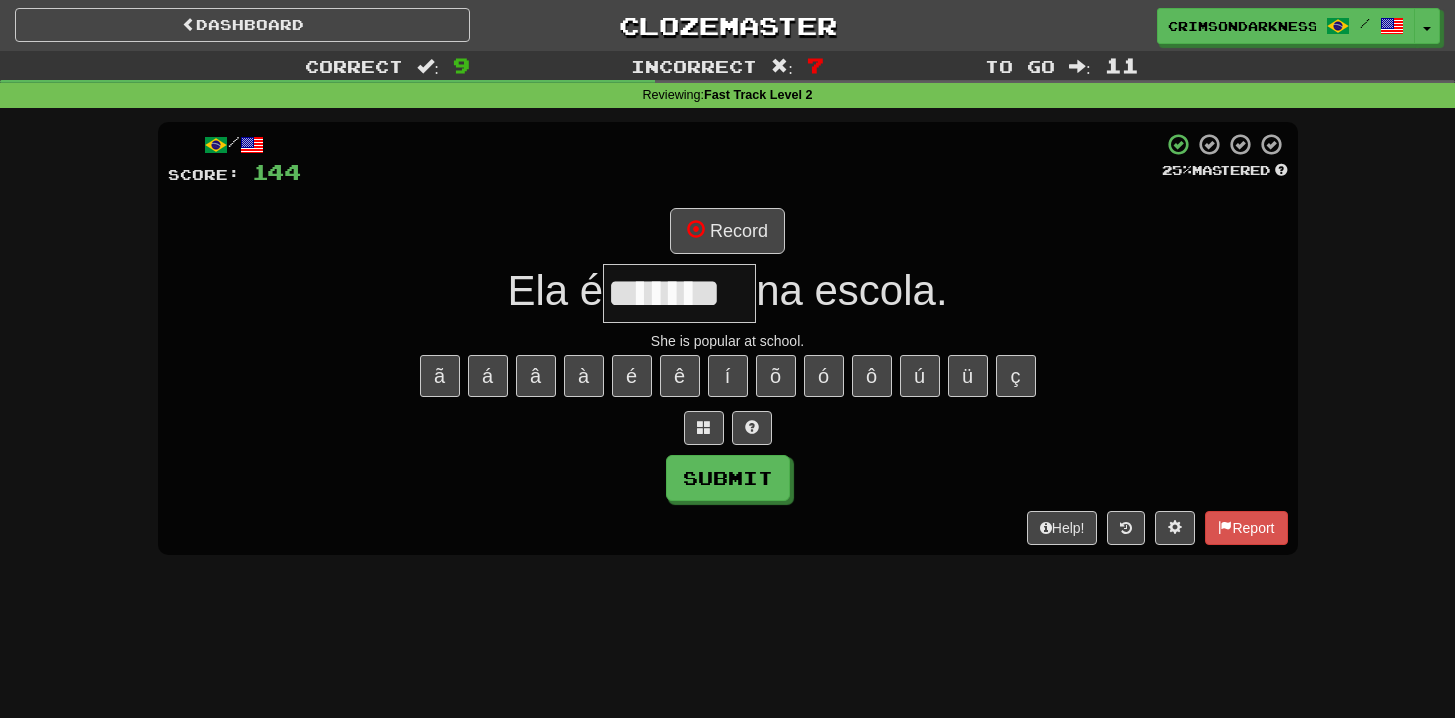 type on "*******" 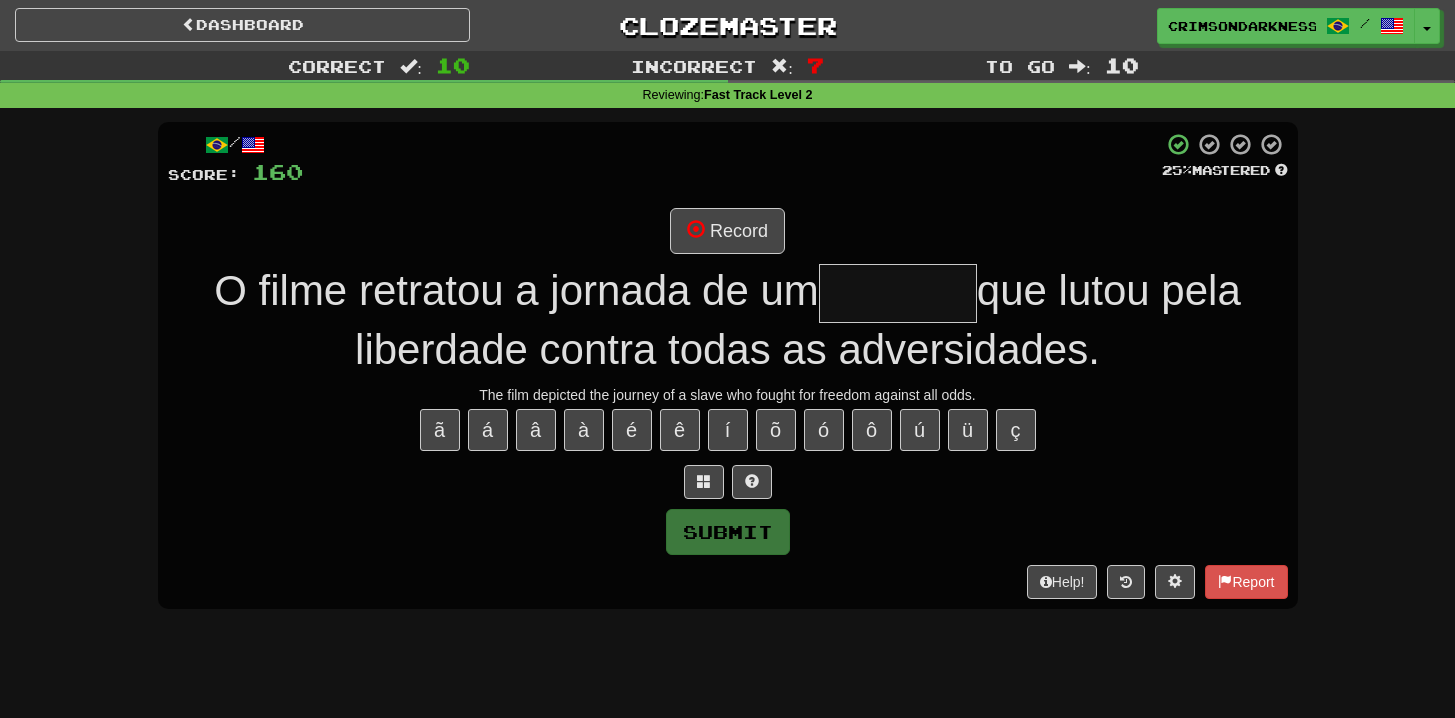 type on "*******" 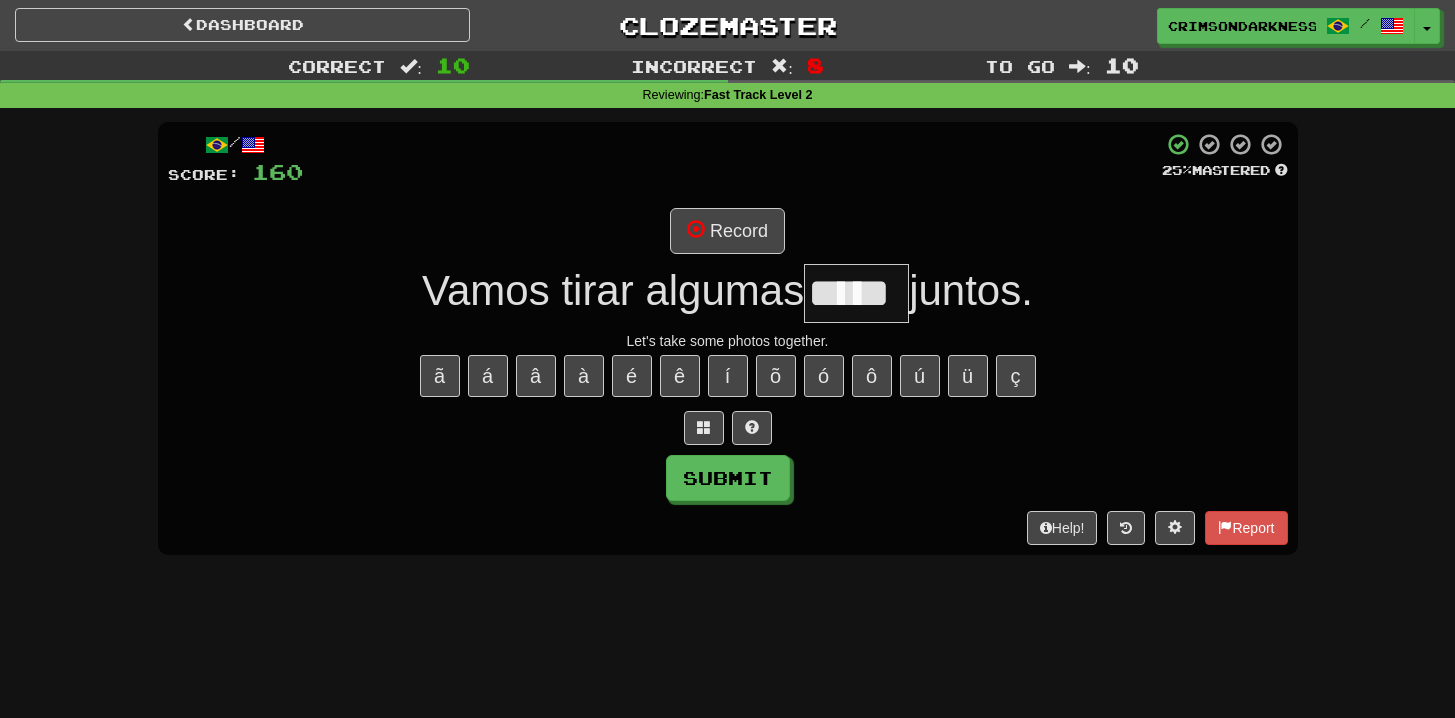 type on "*****" 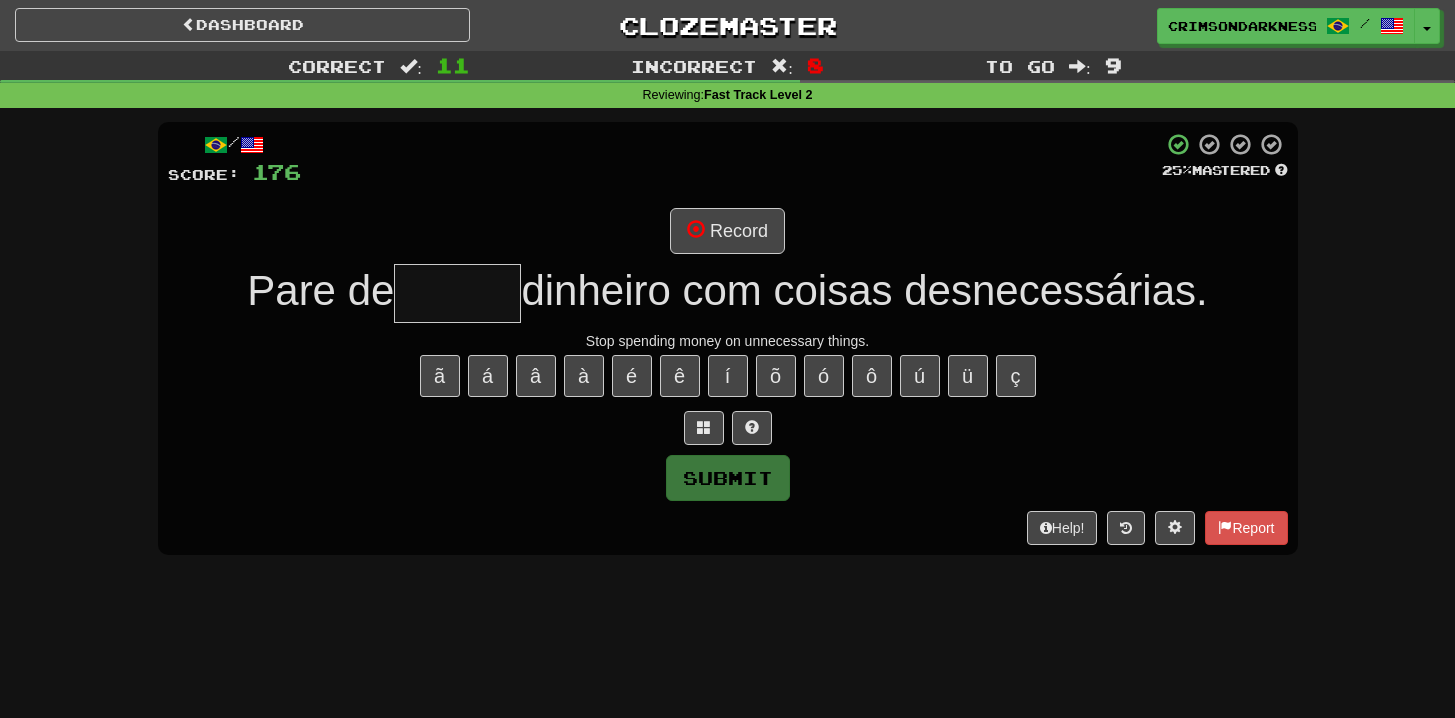 type on "*" 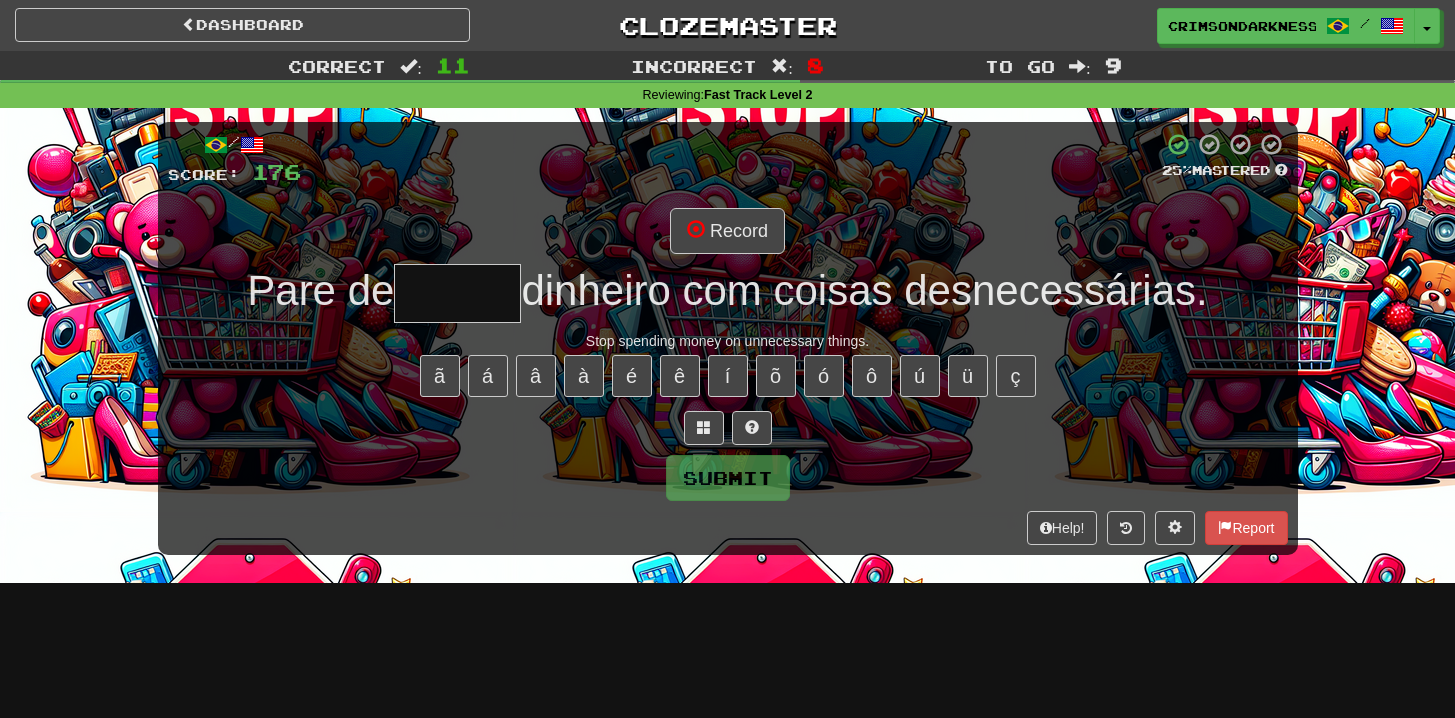 type on "*" 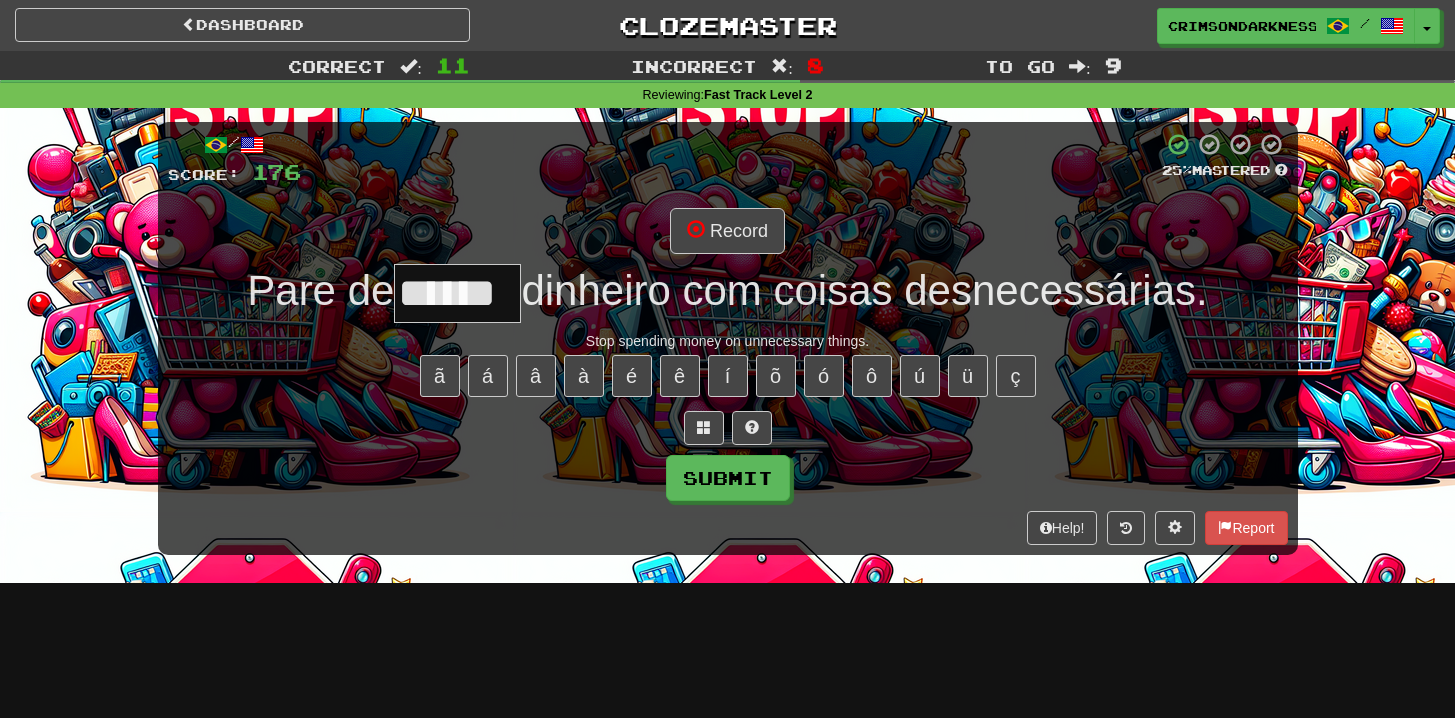 type on "******" 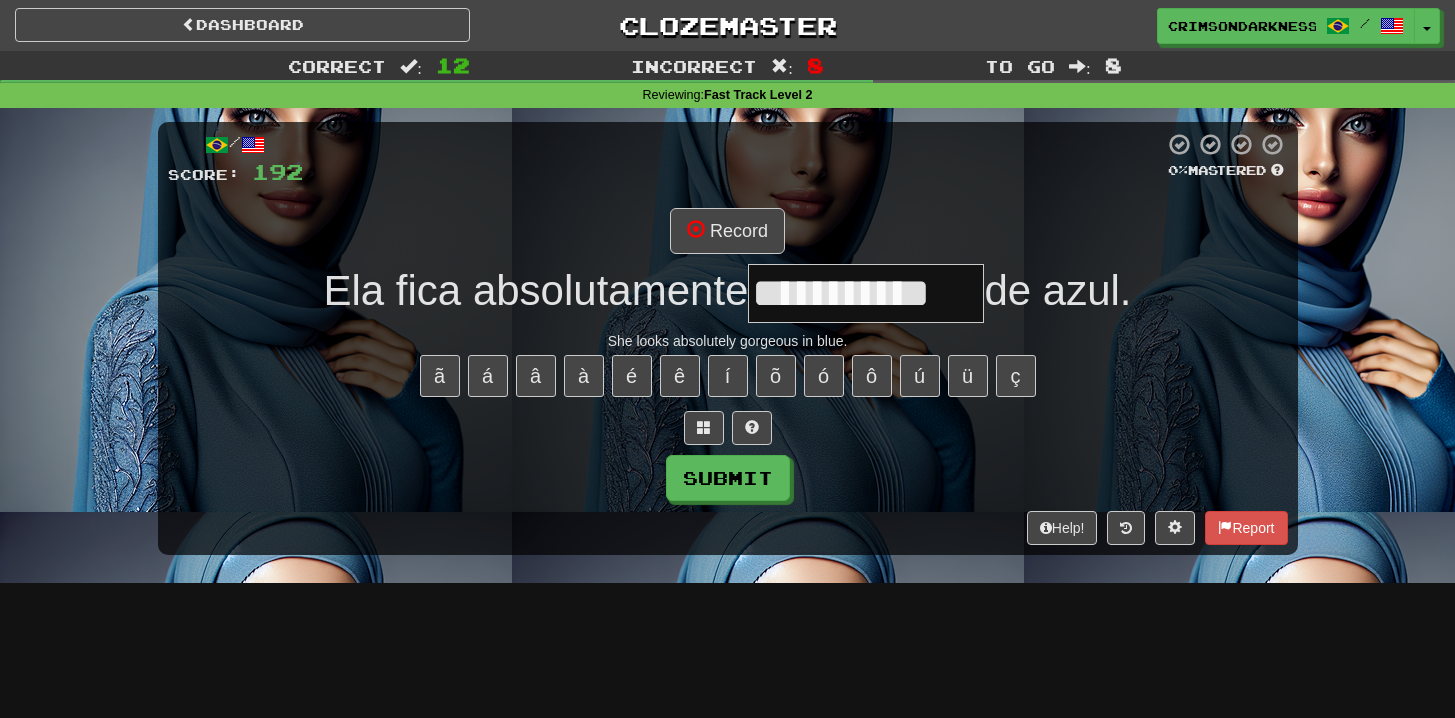 type on "**********" 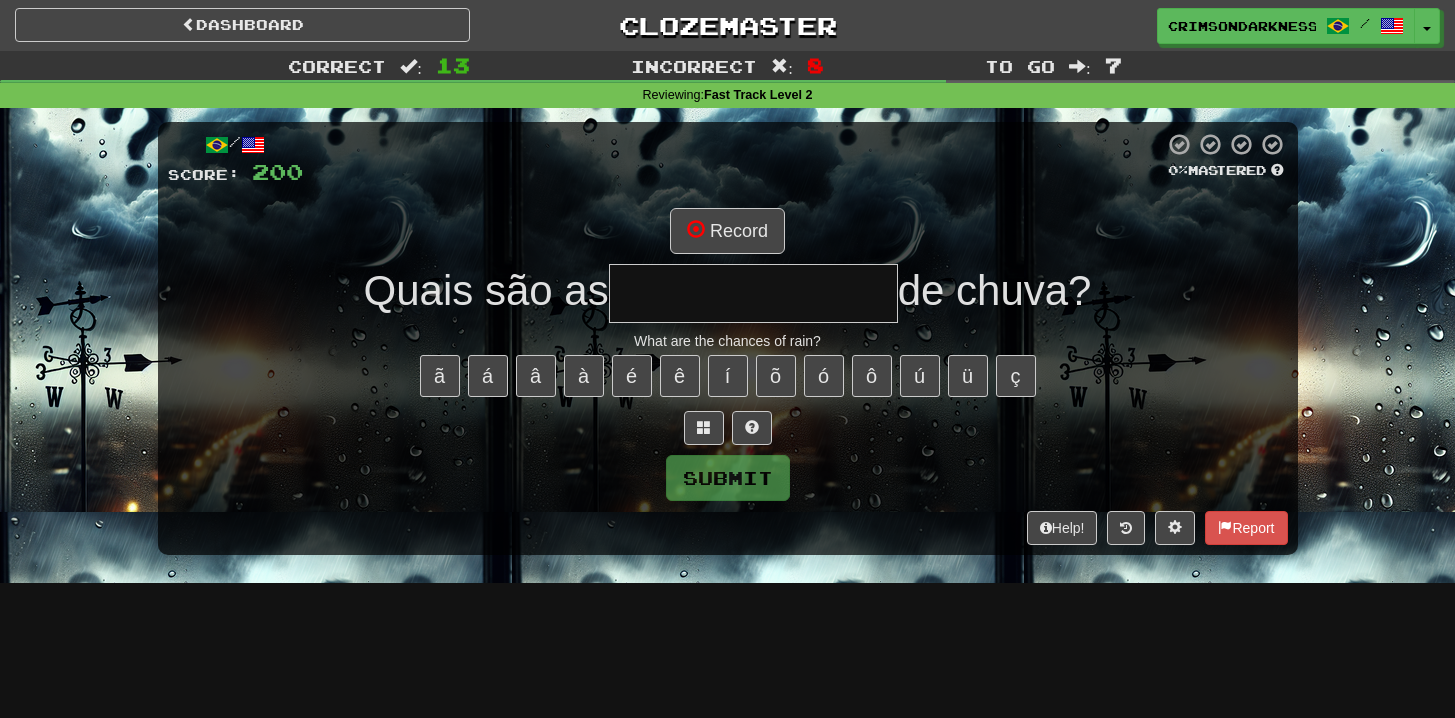 type on "*" 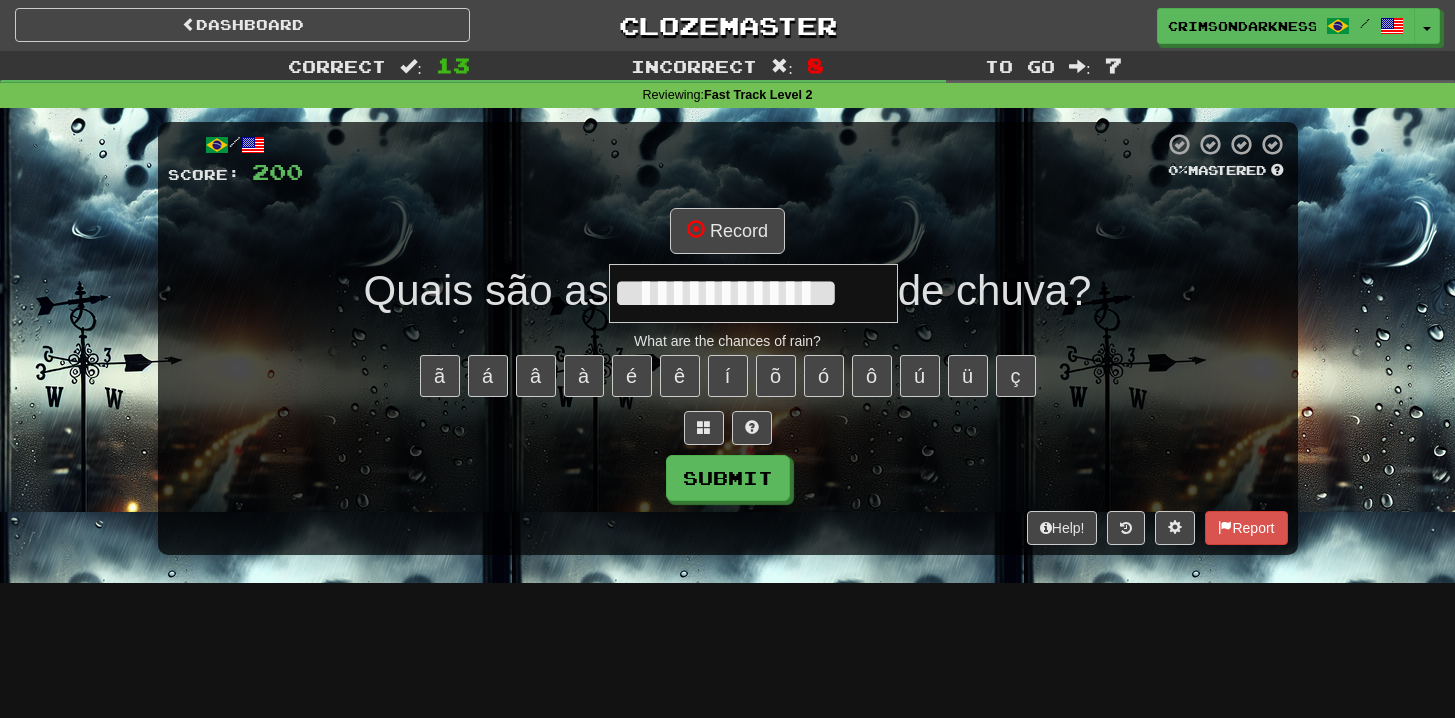 type on "**********" 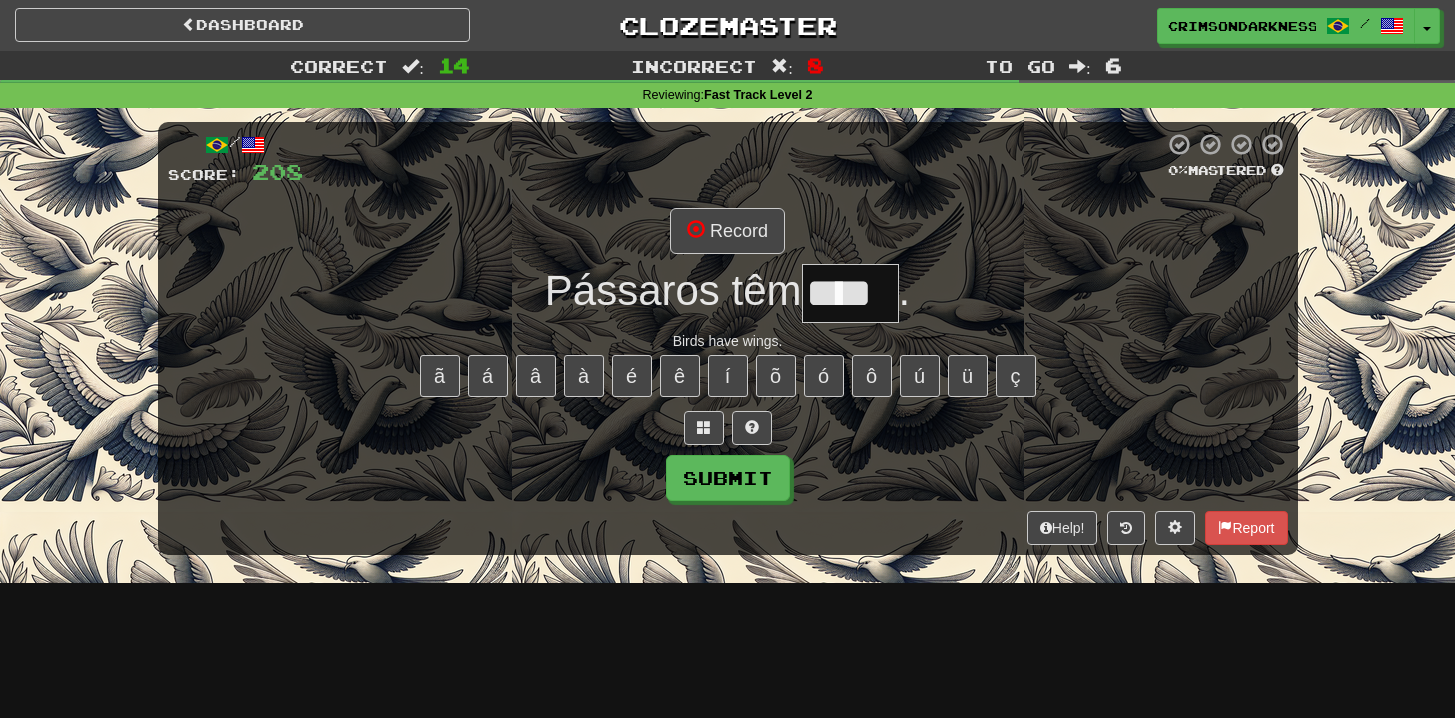 type on "****" 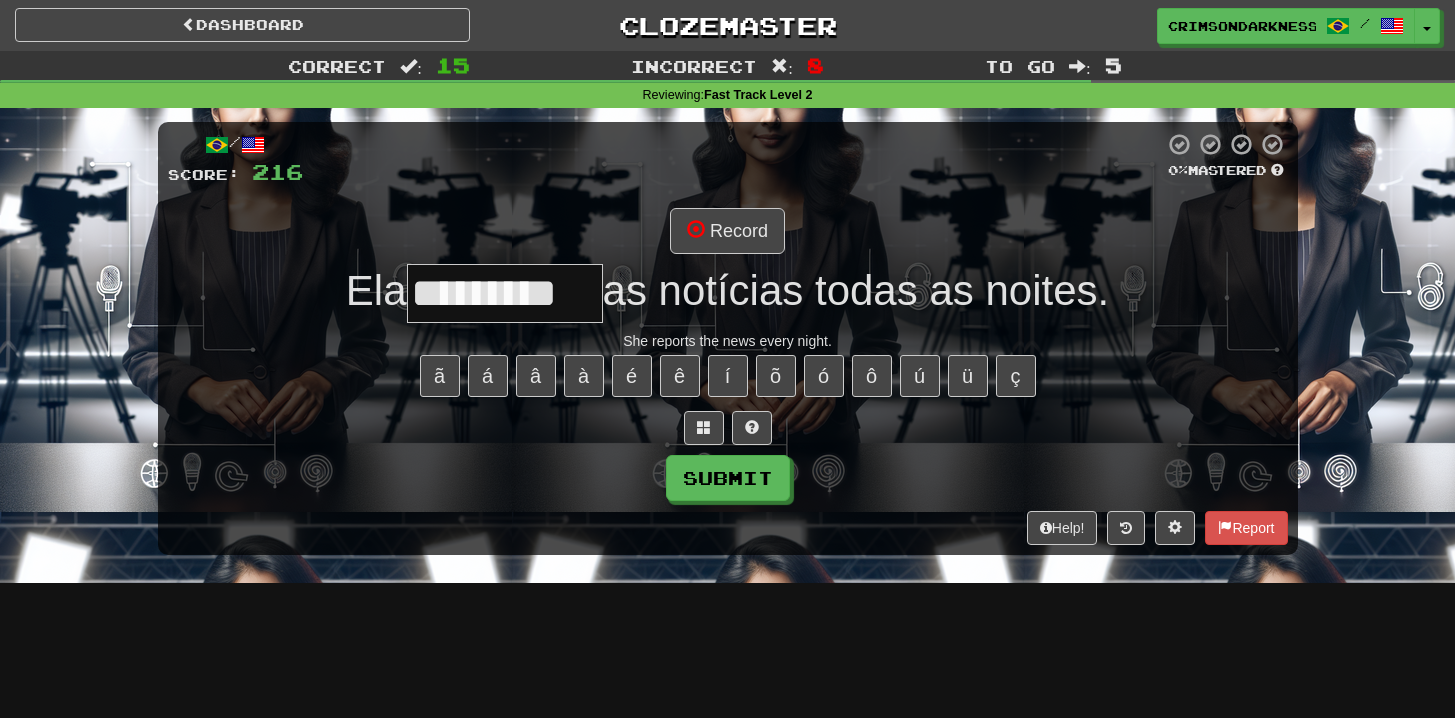 type on "*********" 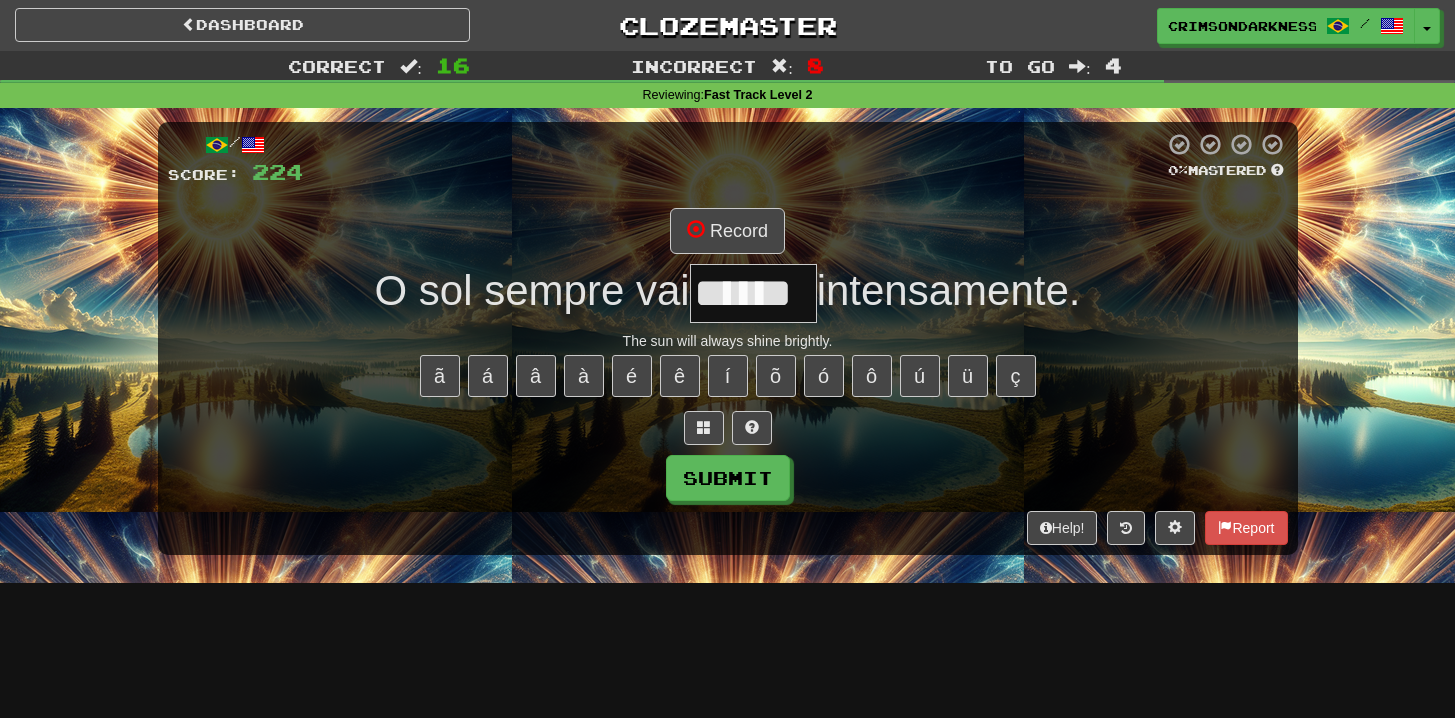 scroll, scrollTop: 0, scrollLeft: 0, axis: both 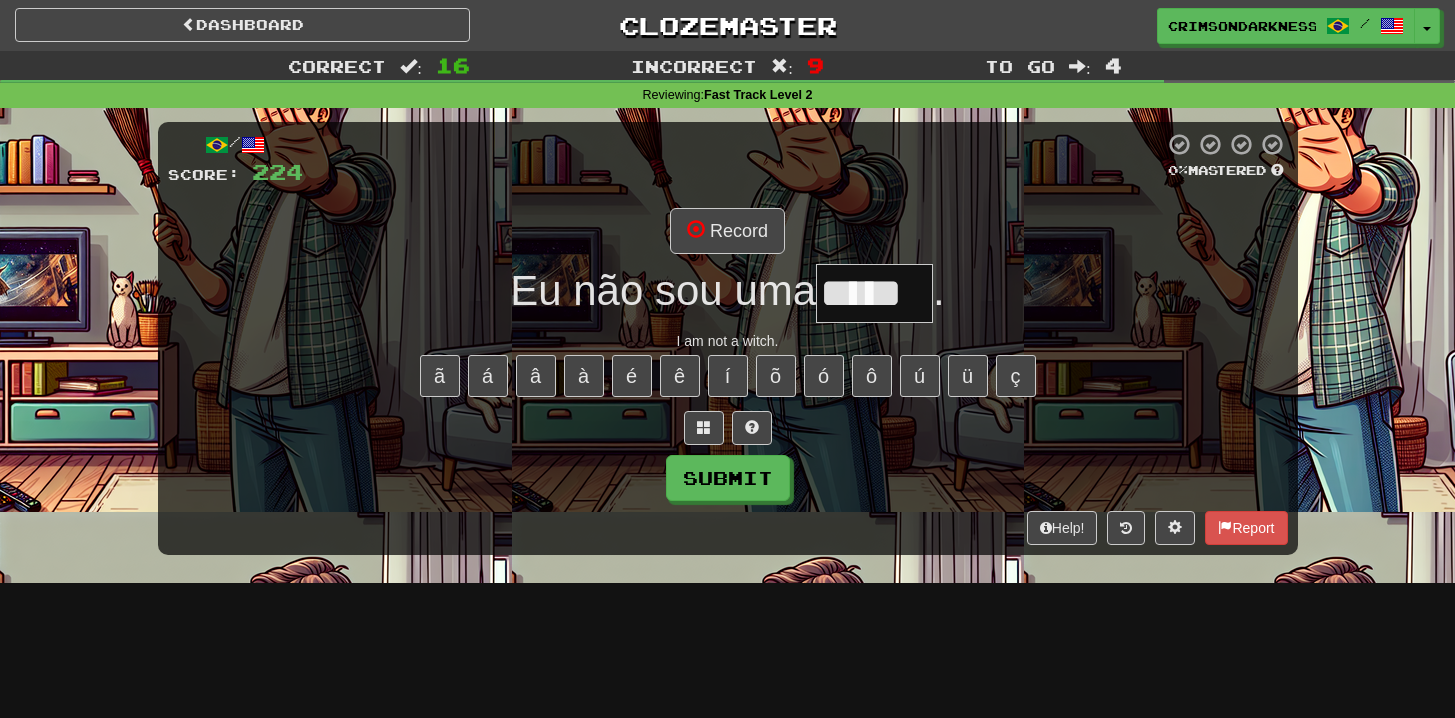 type on "*****" 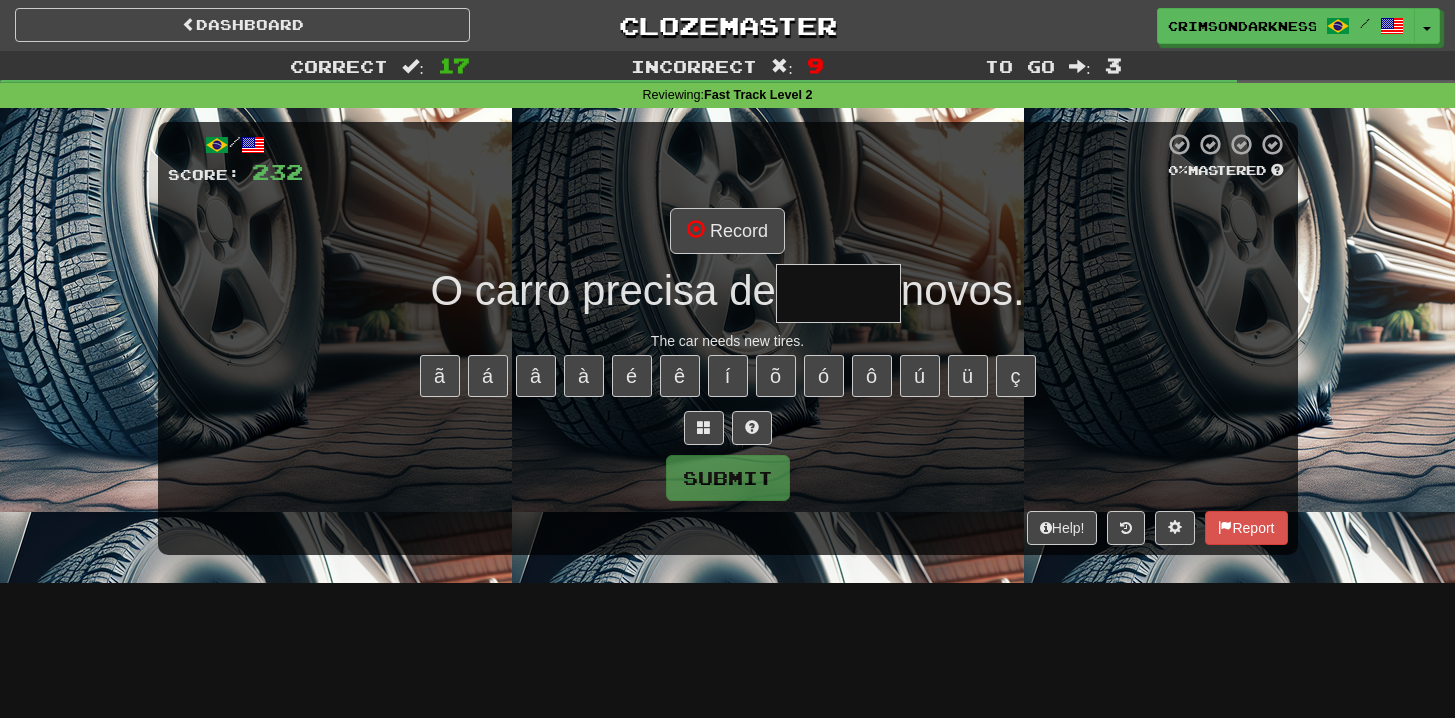 type on "*****" 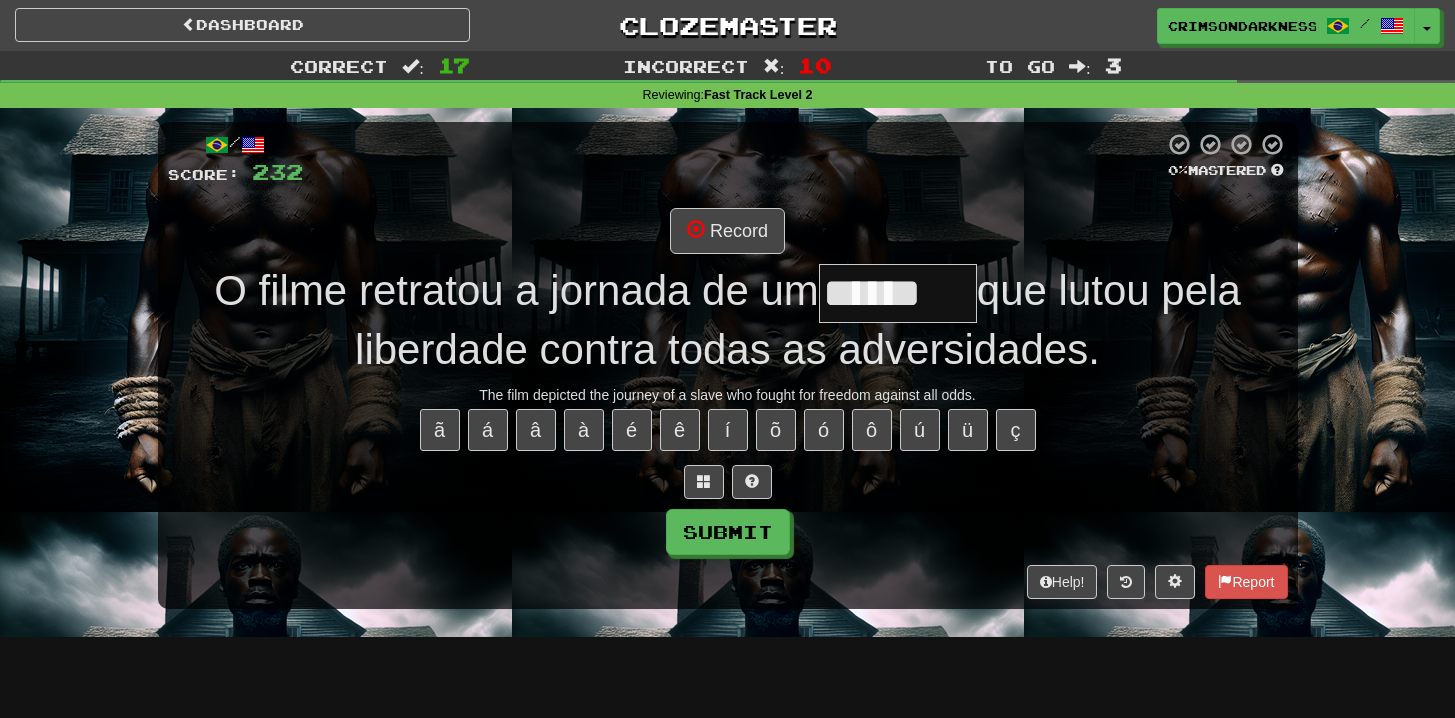type on "*******" 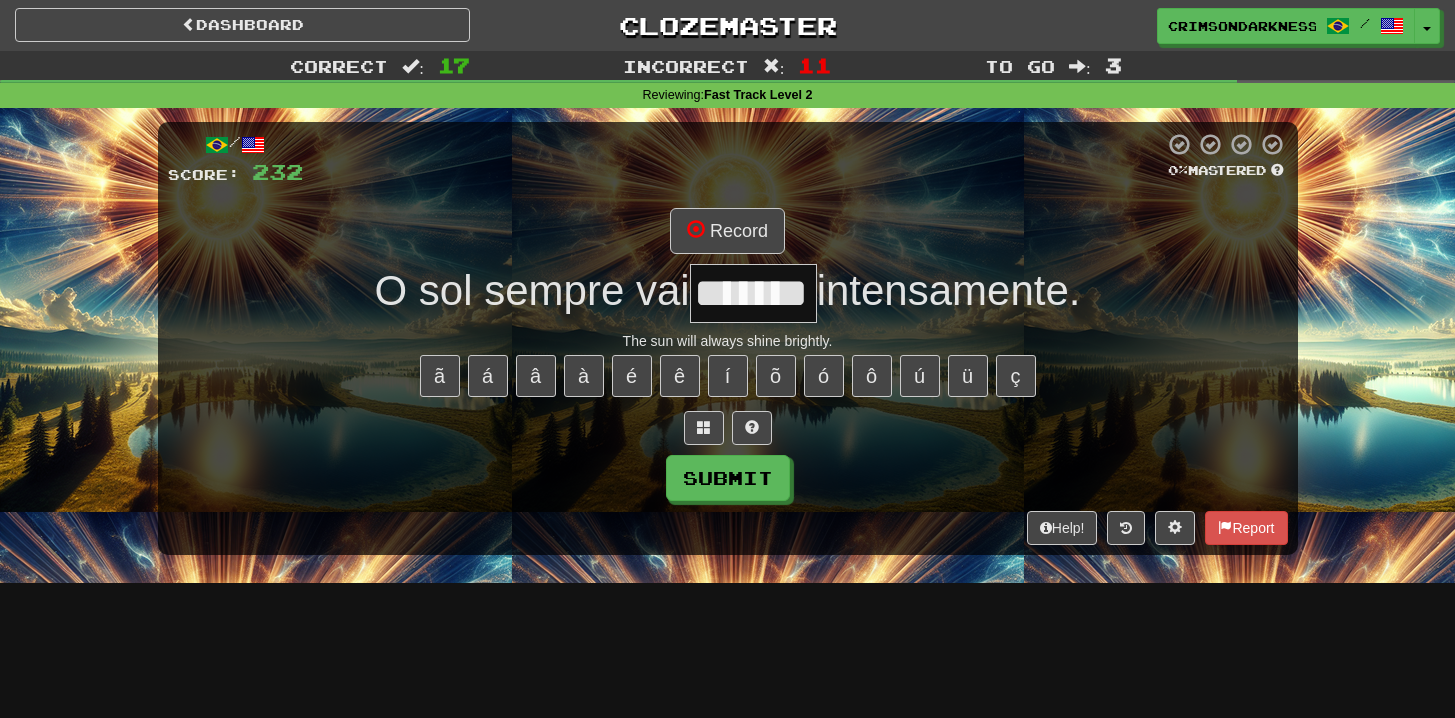 type on "*******" 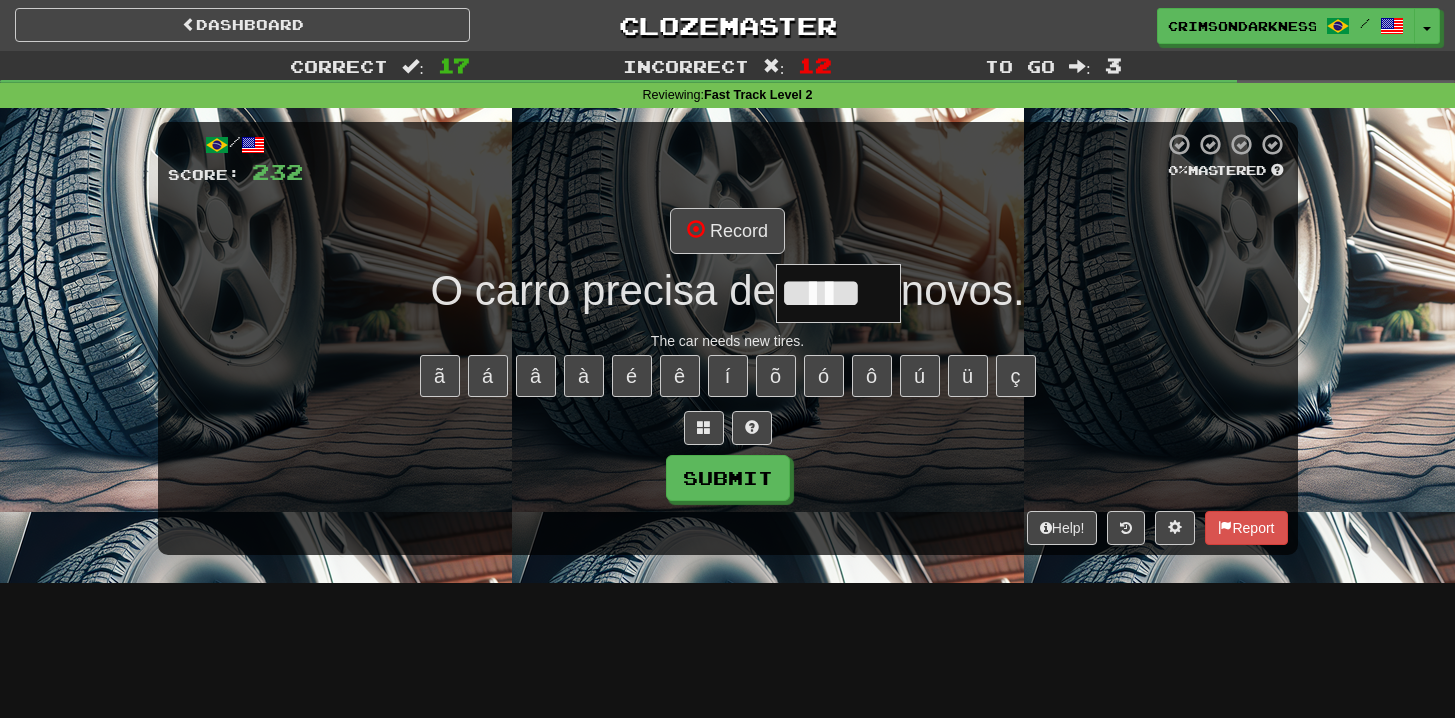 type on "*****" 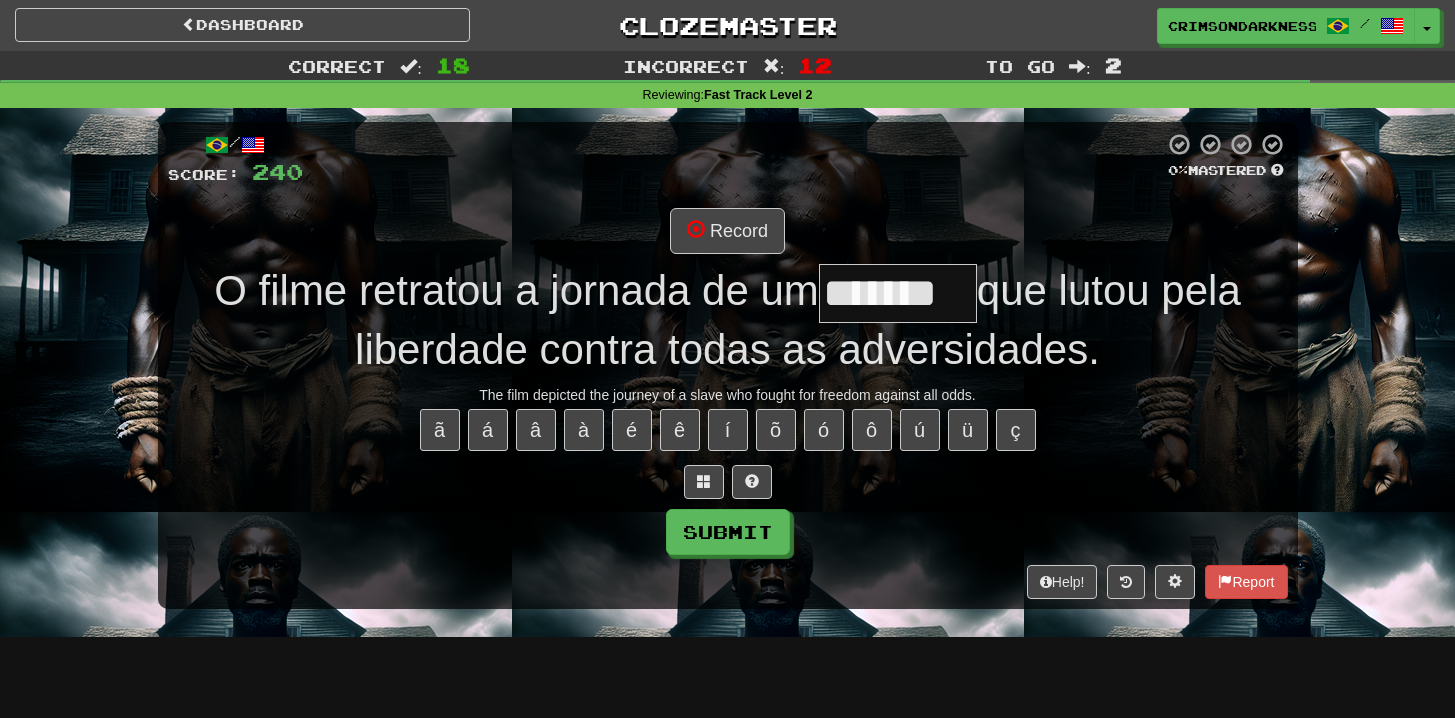 type on "*******" 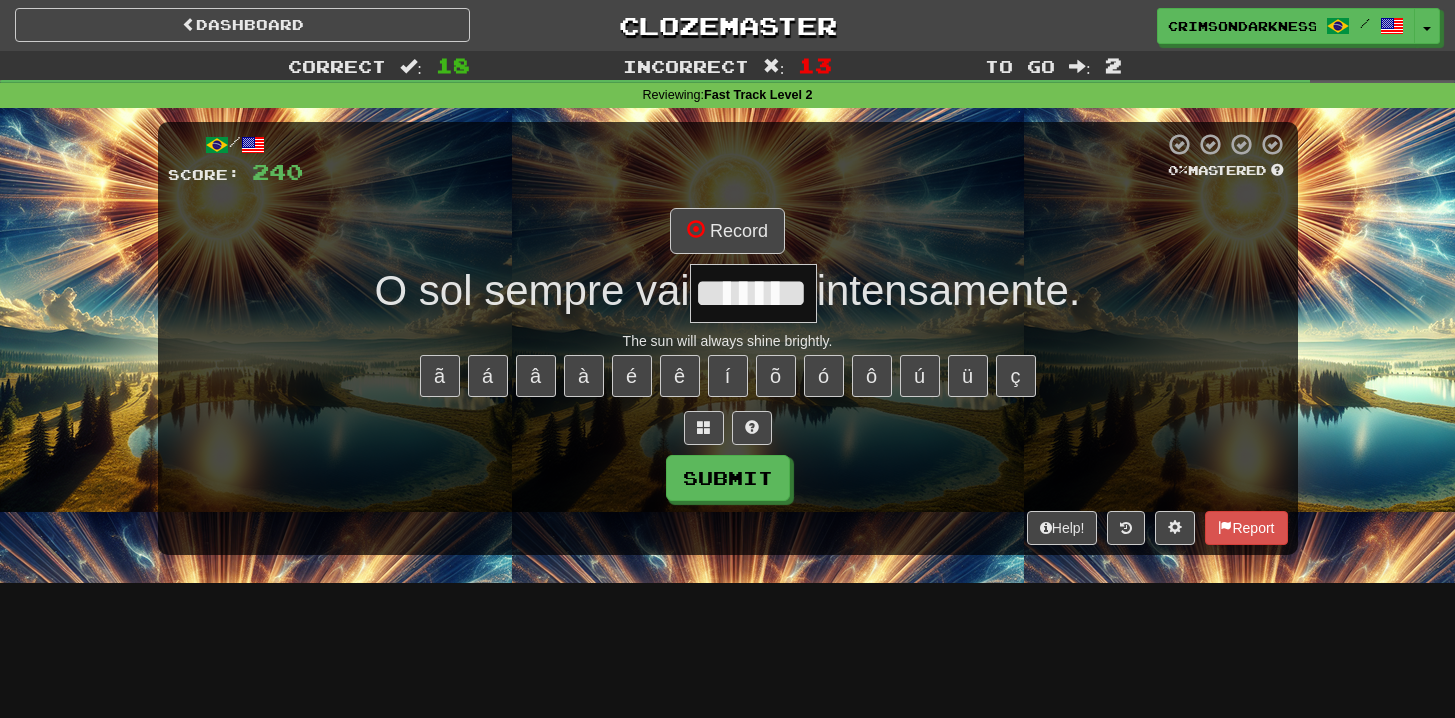 type on "*******" 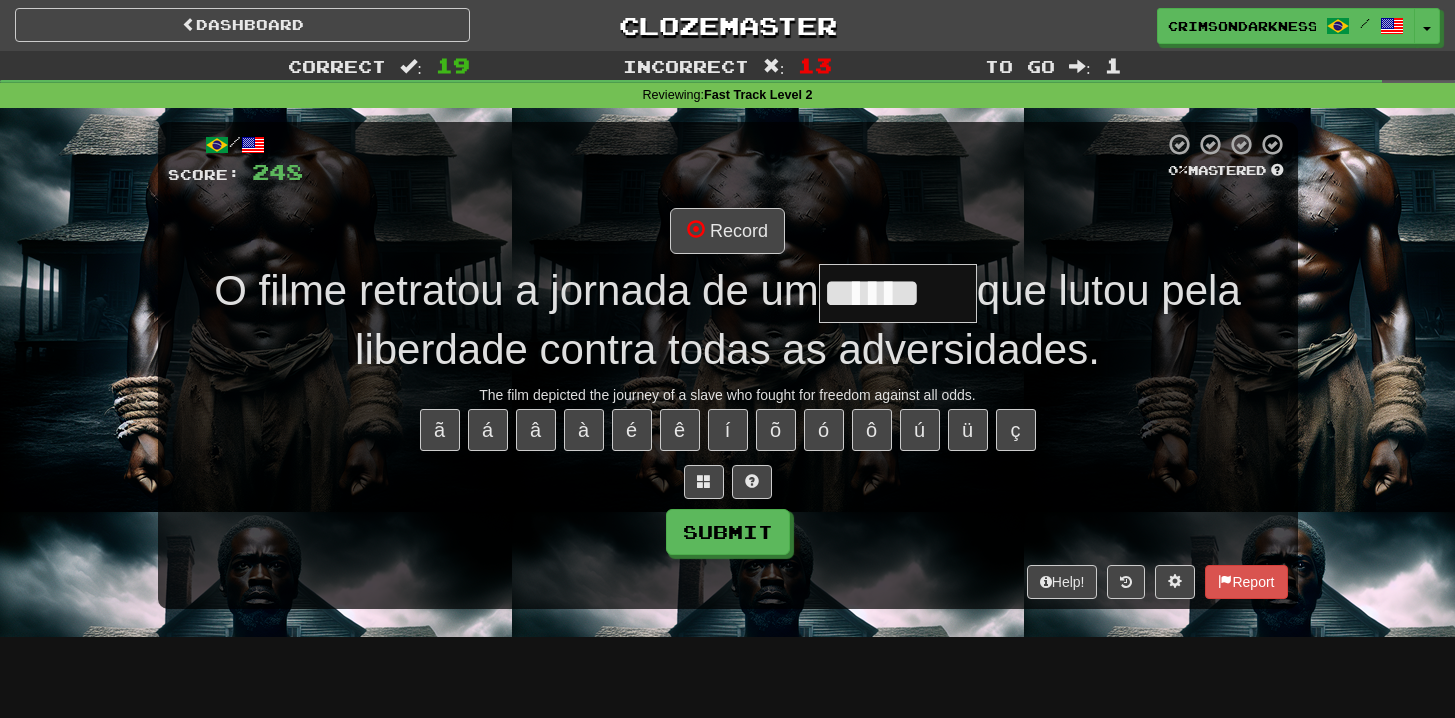 scroll, scrollTop: 0, scrollLeft: 0, axis: both 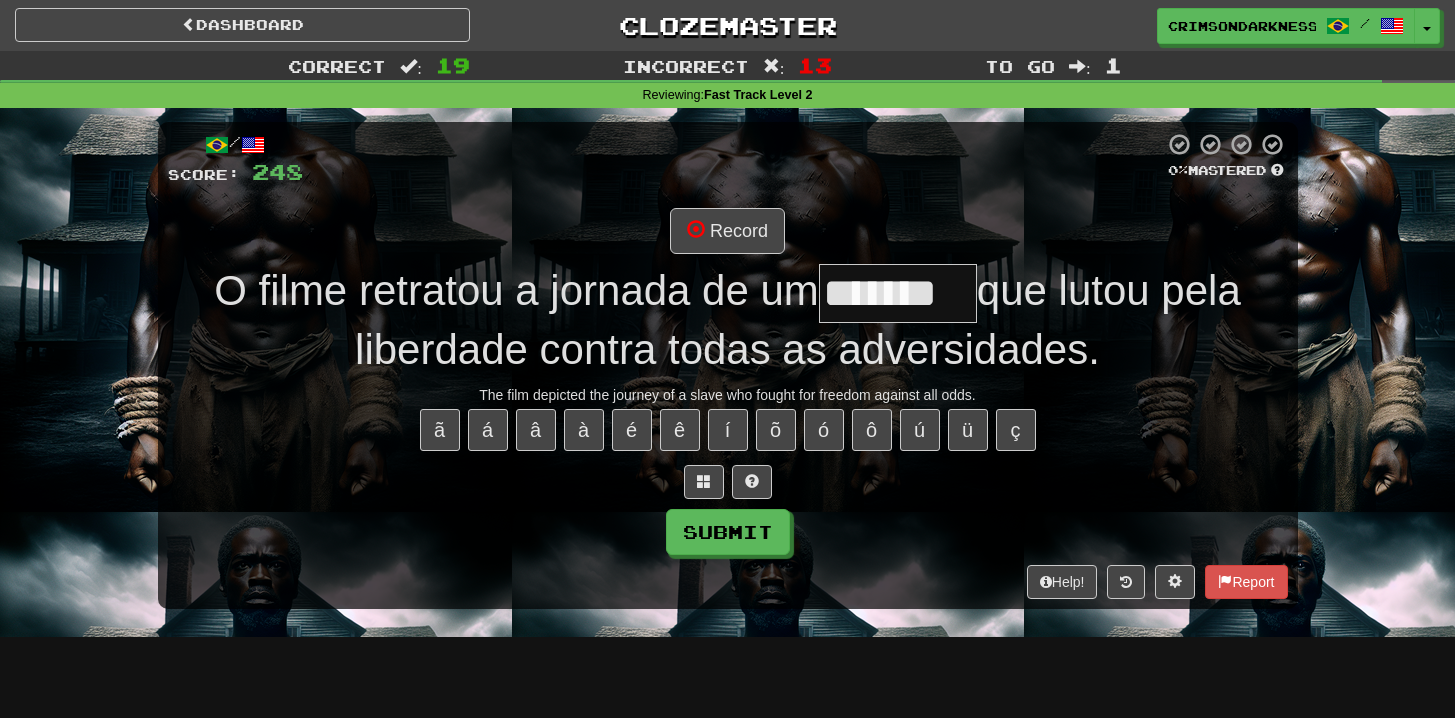 type on "*******" 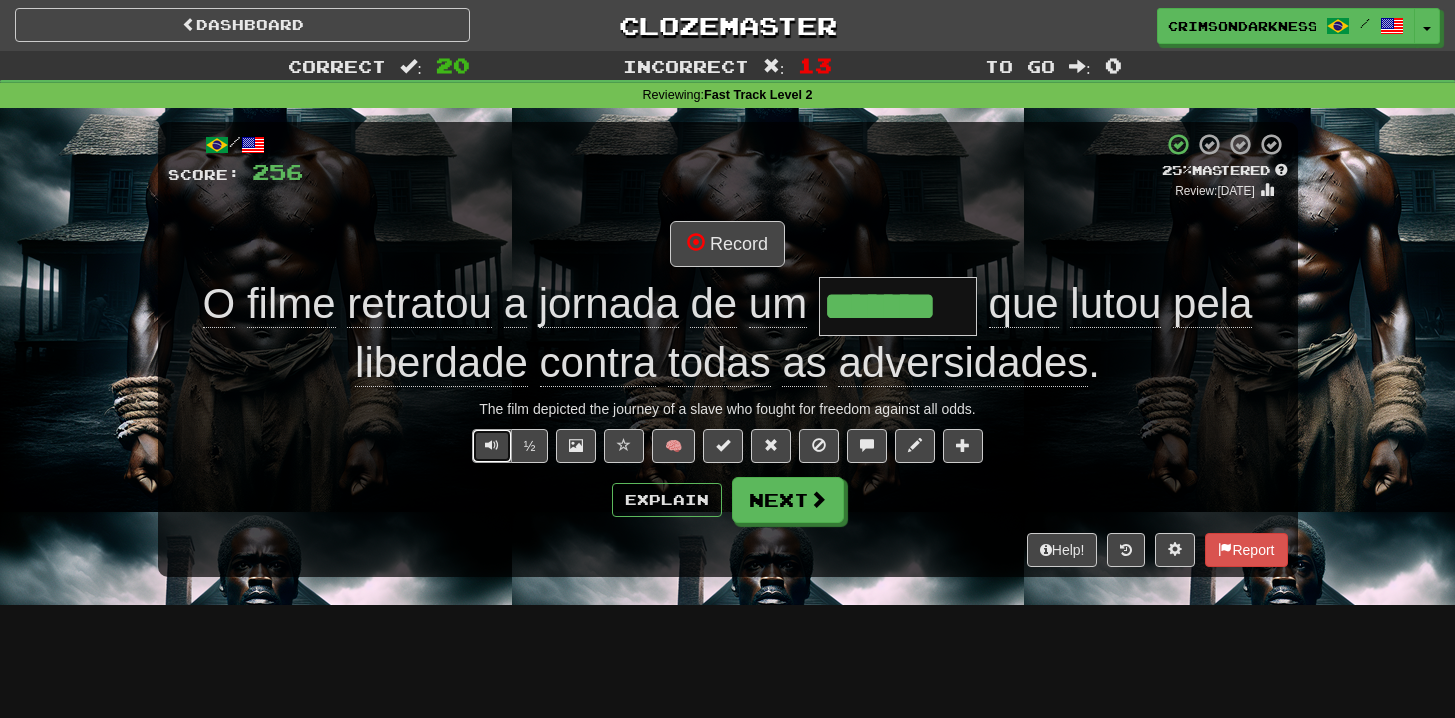 click at bounding box center (492, 445) 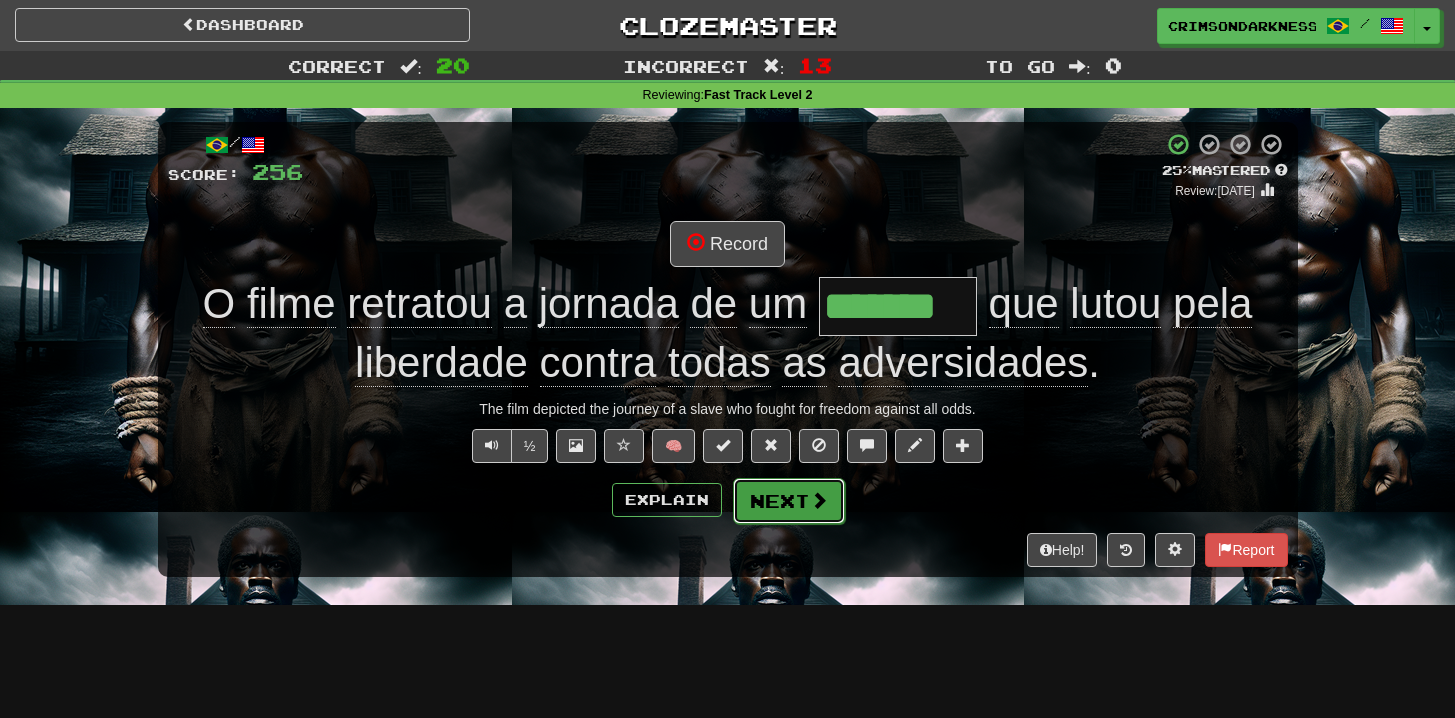 click on "Next" at bounding box center (789, 501) 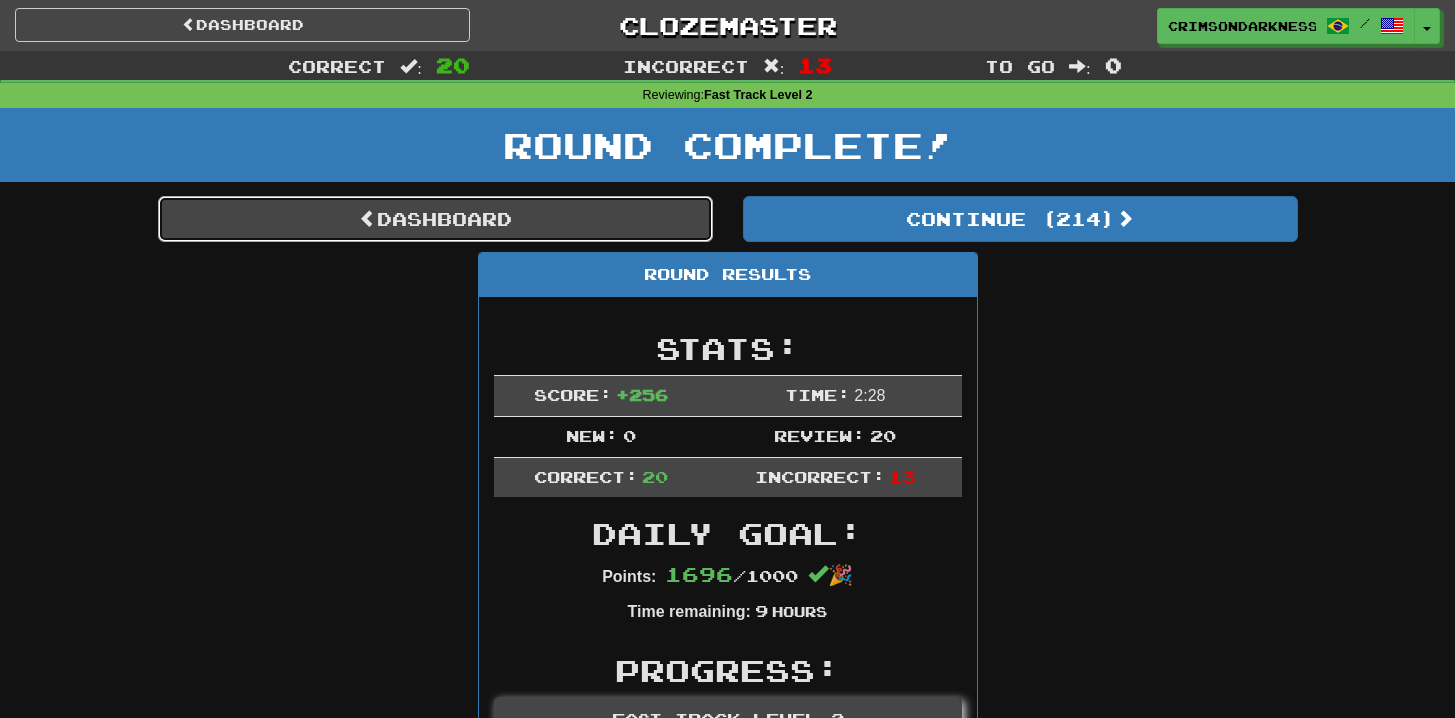 click on "Dashboard" at bounding box center (435, 219) 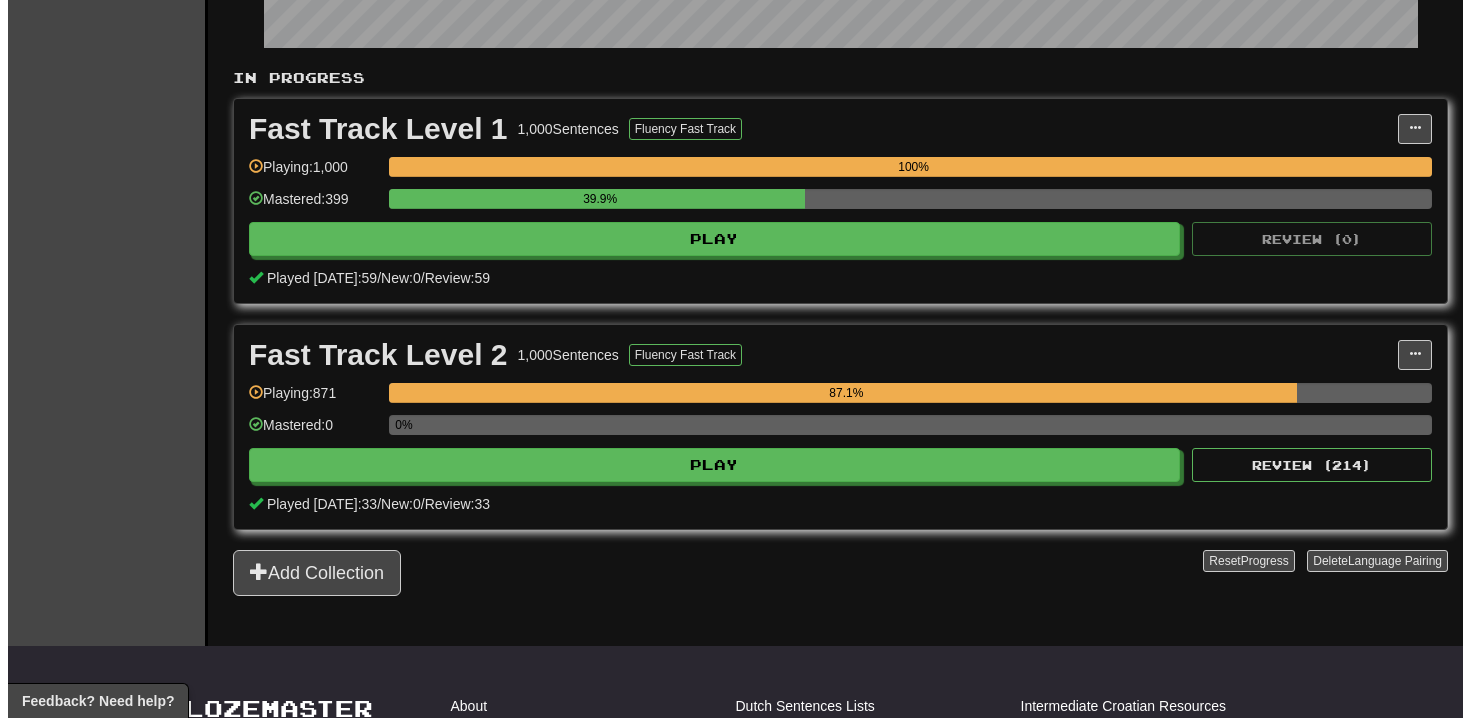 scroll, scrollTop: 373, scrollLeft: 0, axis: vertical 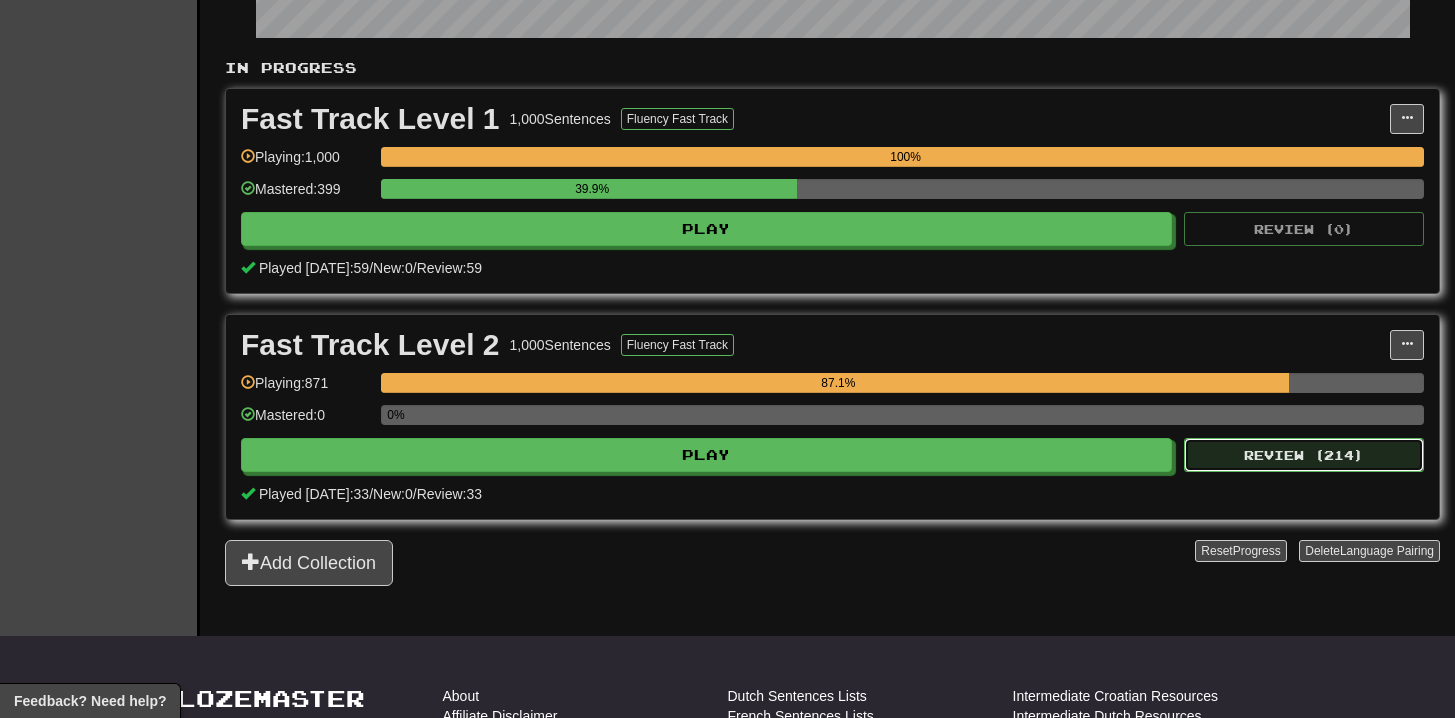 click on "Review ( 214 )" at bounding box center [1304, 455] 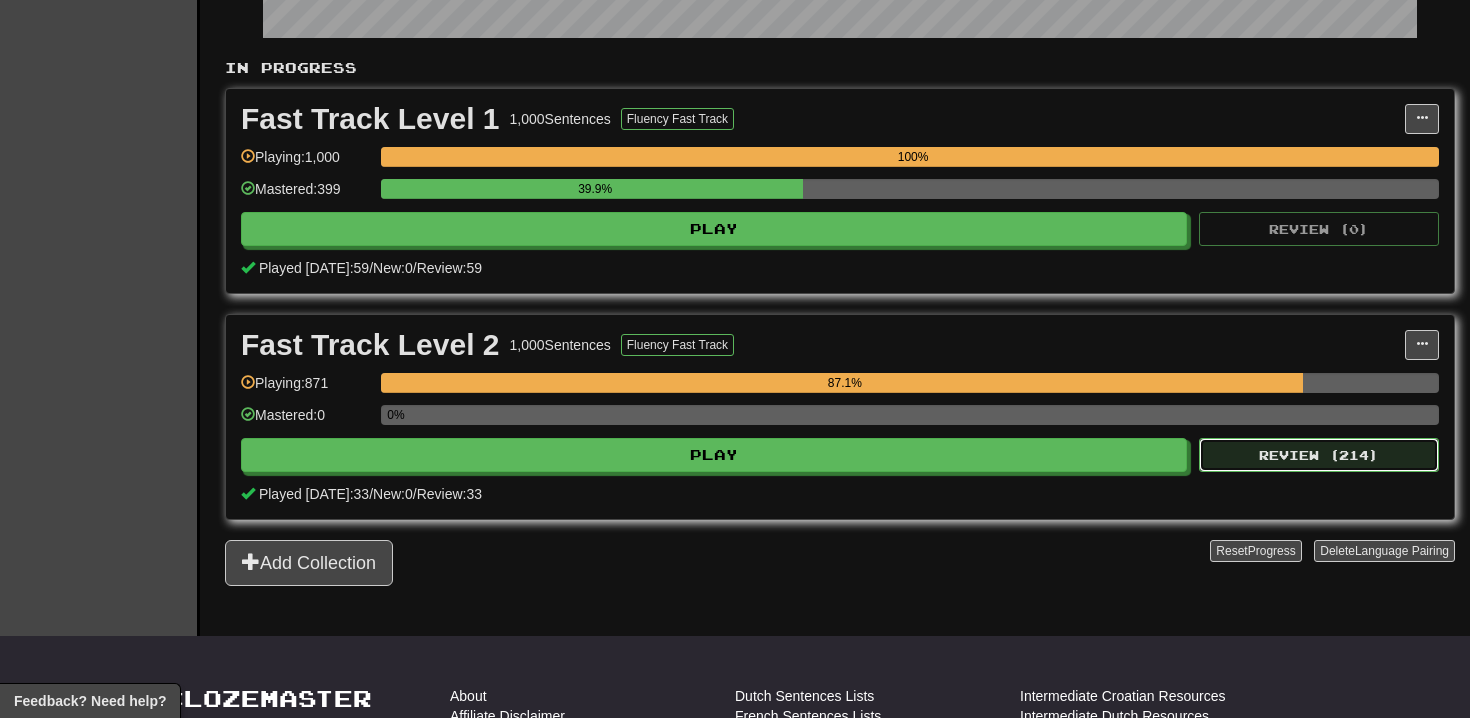 select on "**" 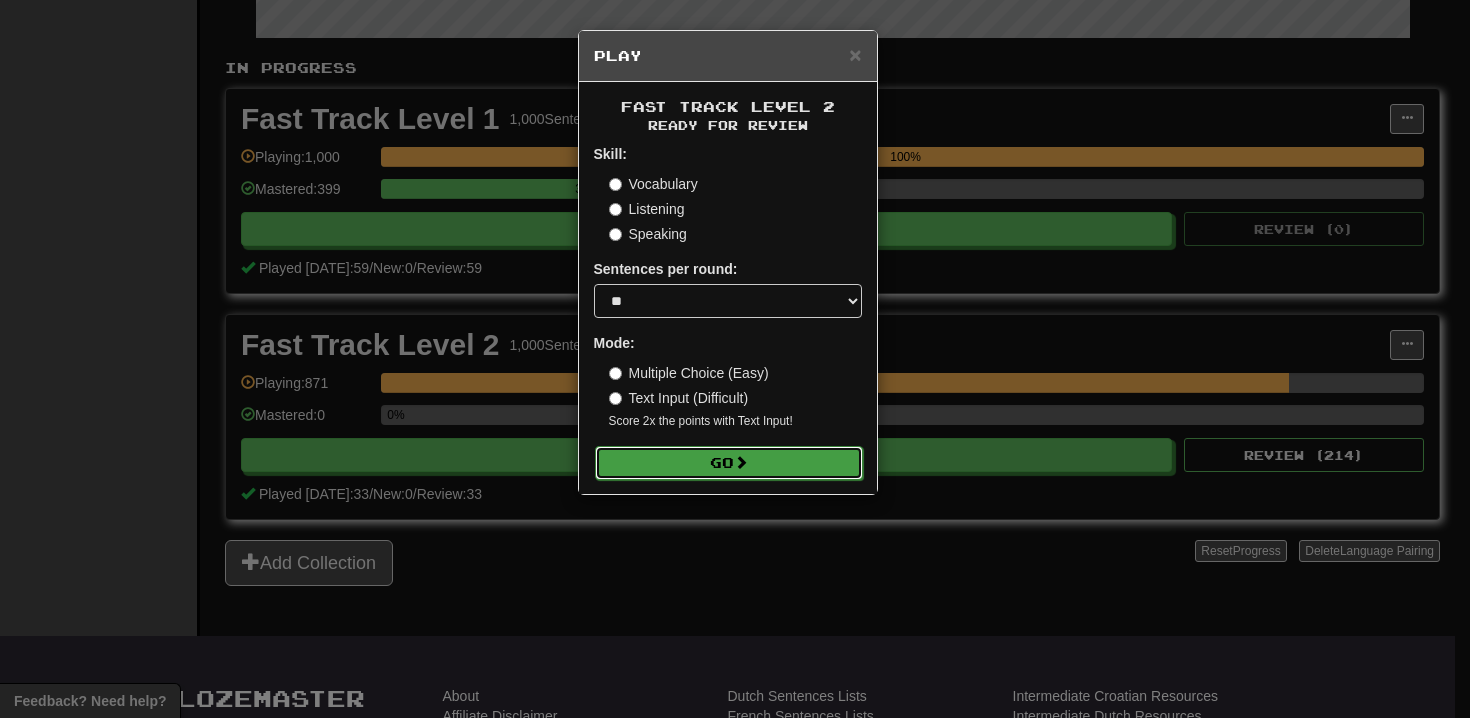 click on "Go" at bounding box center (729, 463) 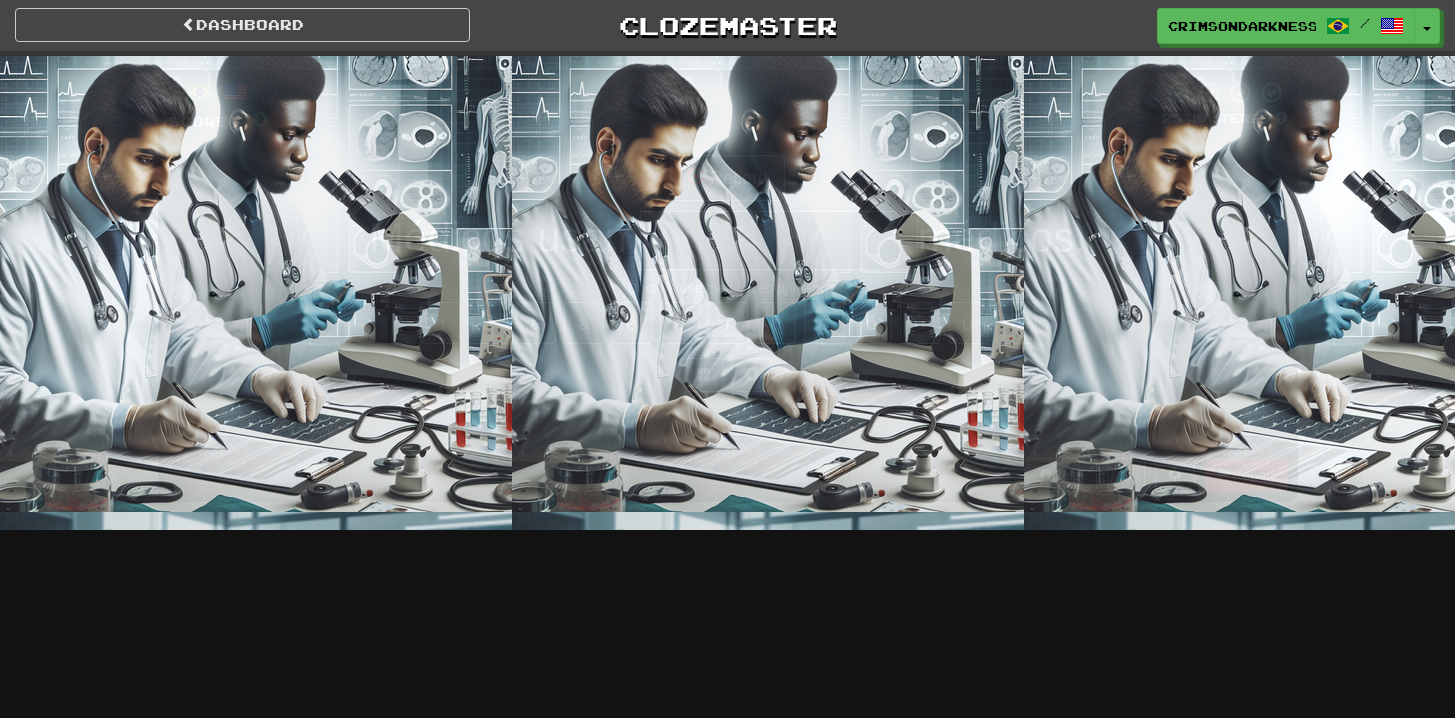 scroll, scrollTop: 0, scrollLeft: 0, axis: both 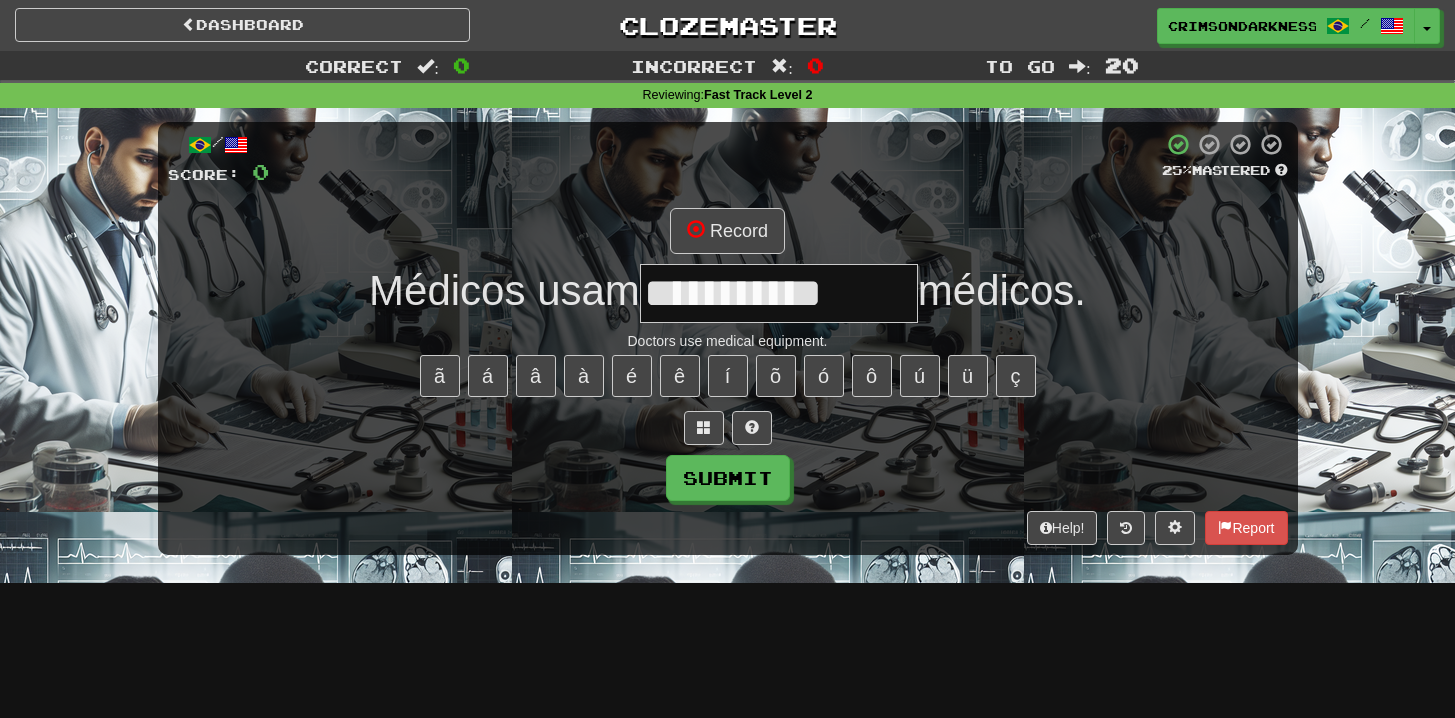 type on "**********" 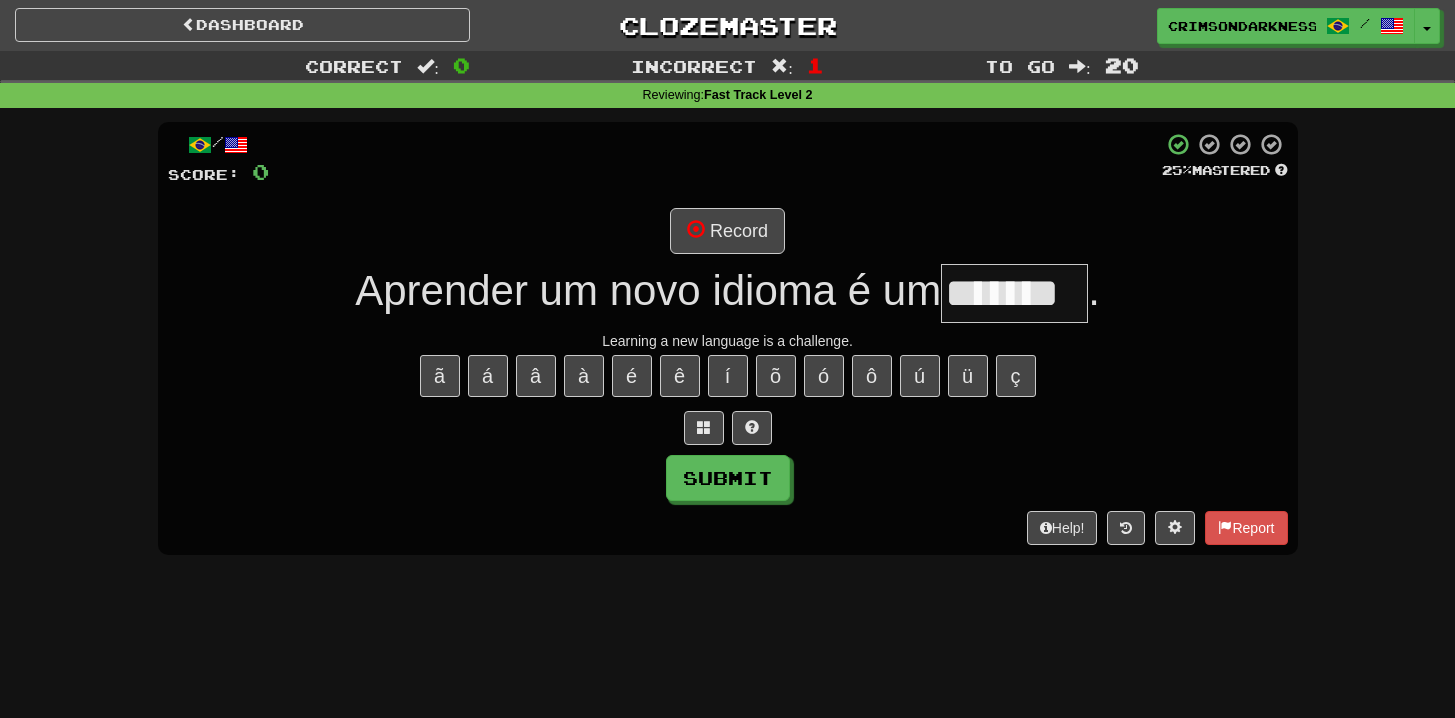 type on "*******" 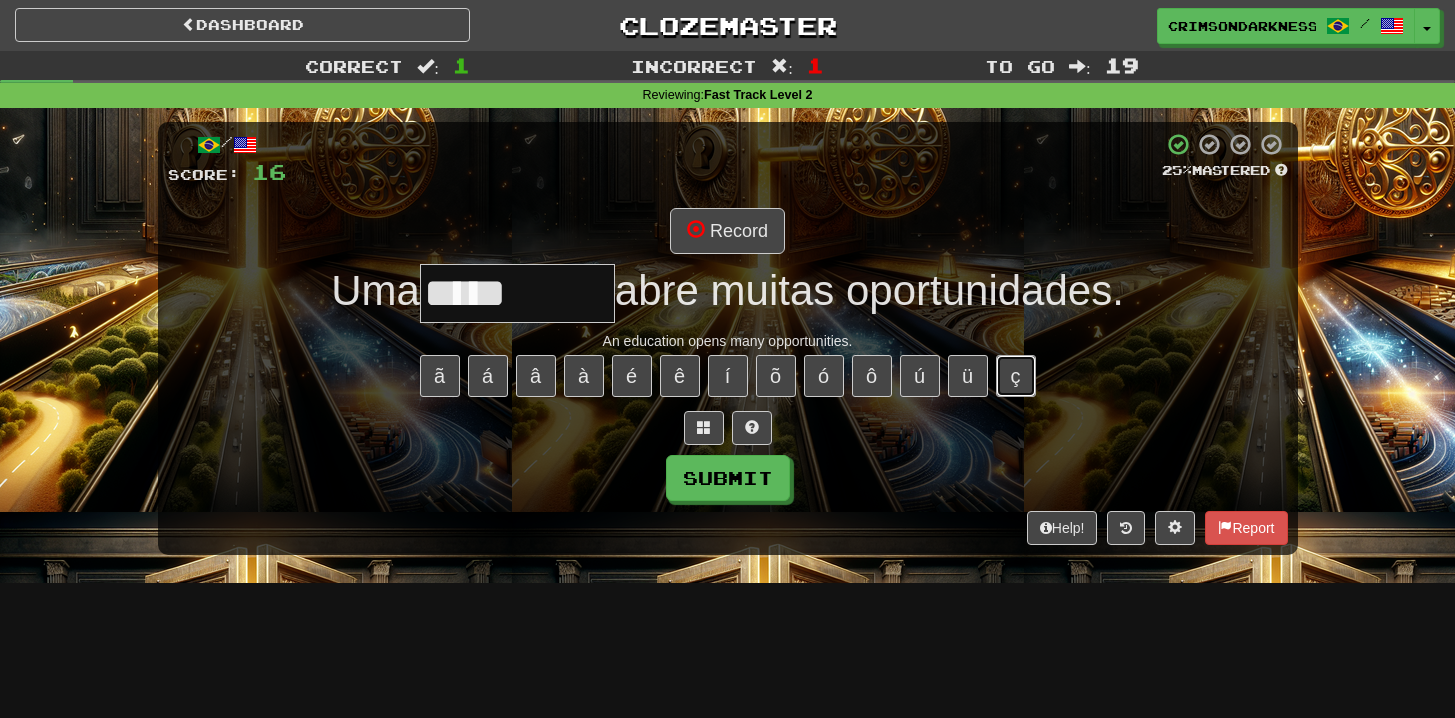 click on "ç" at bounding box center (1016, 376) 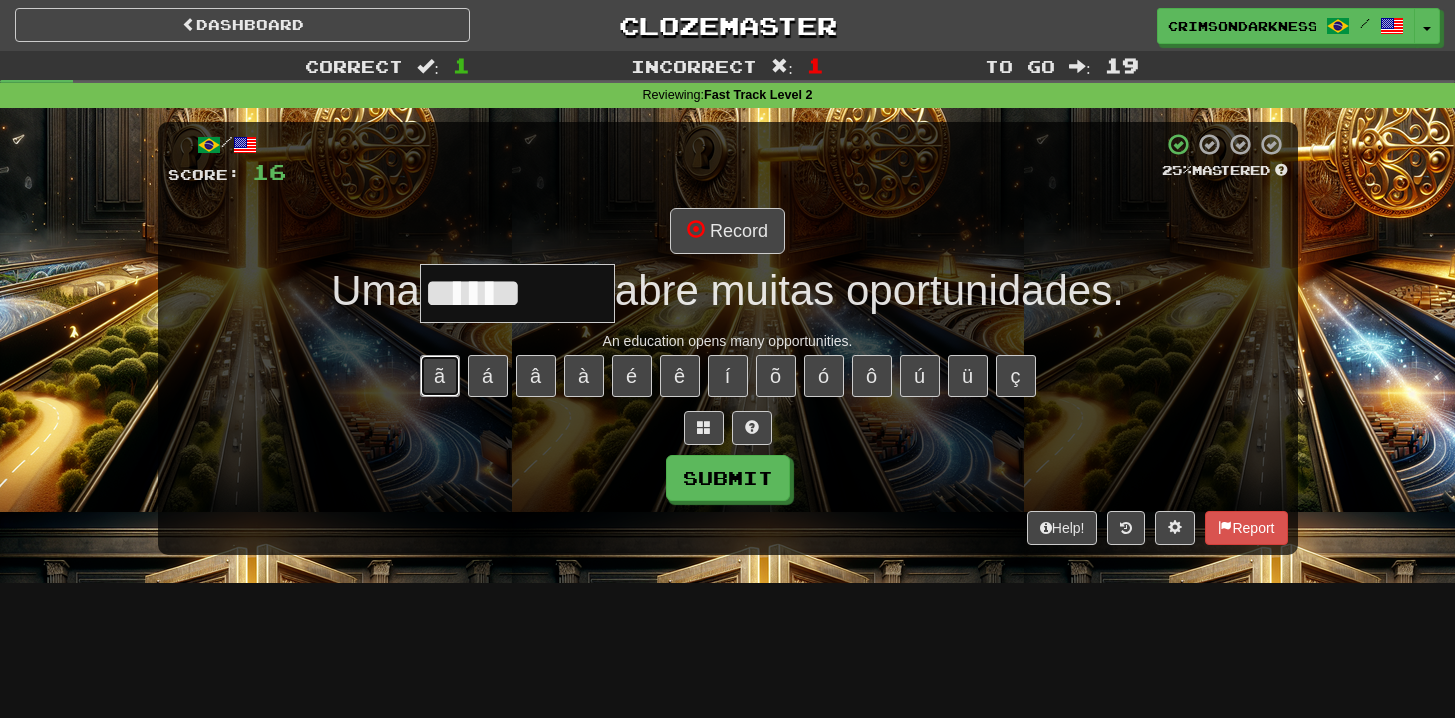 click on "ã" at bounding box center (440, 376) 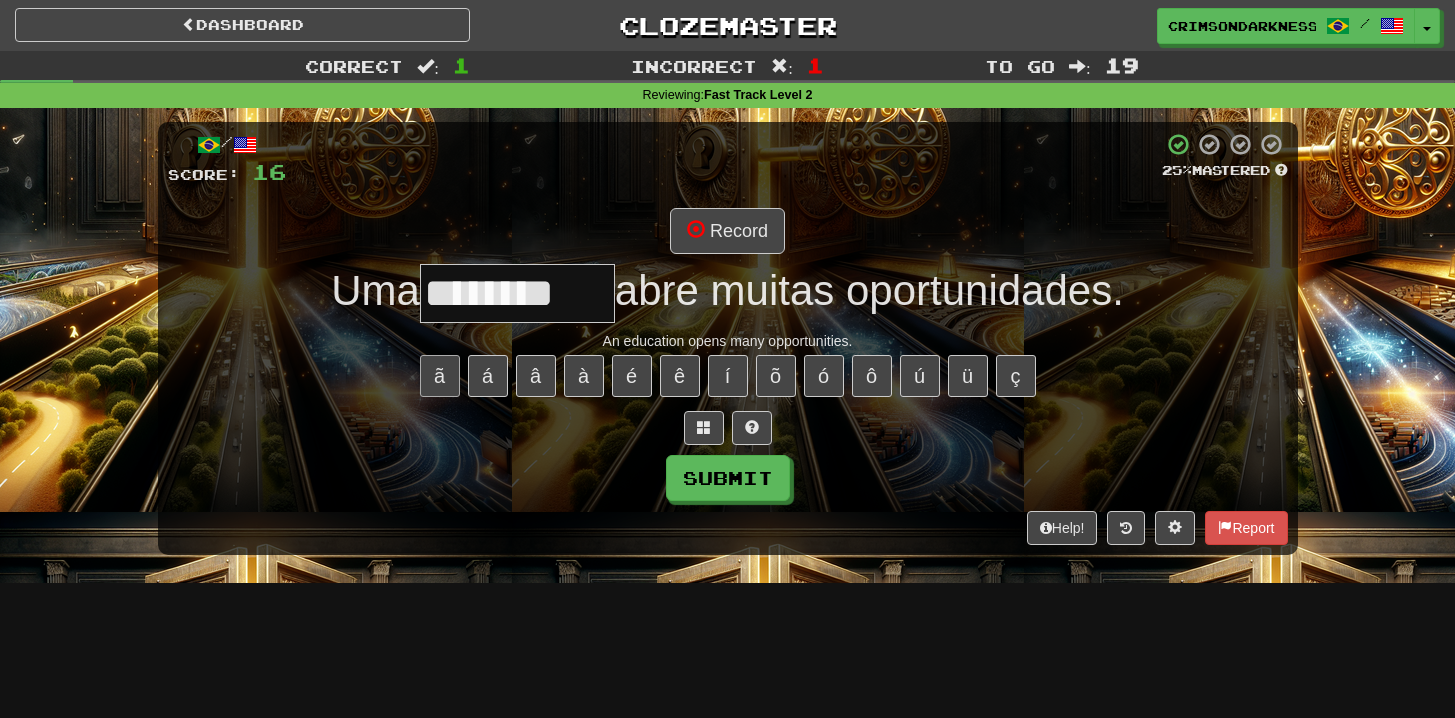 type on "********" 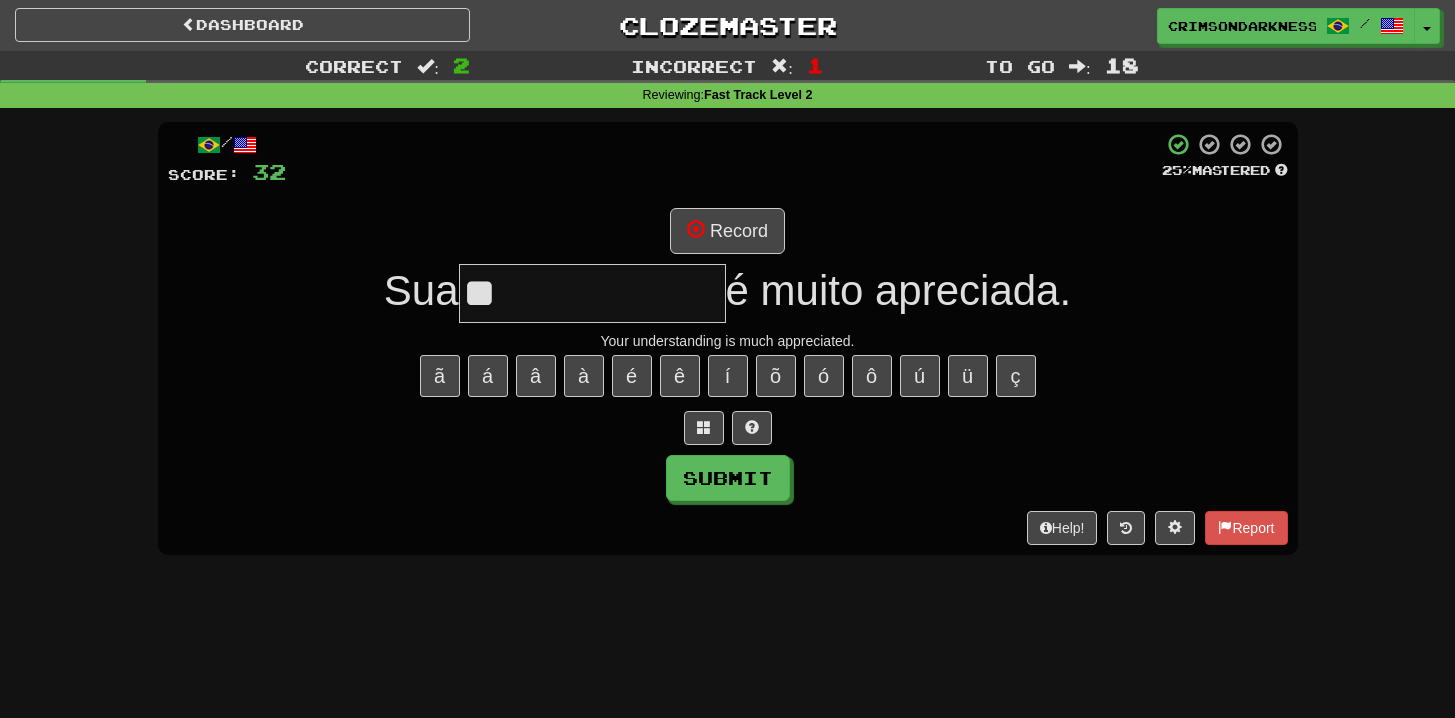 type on "*" 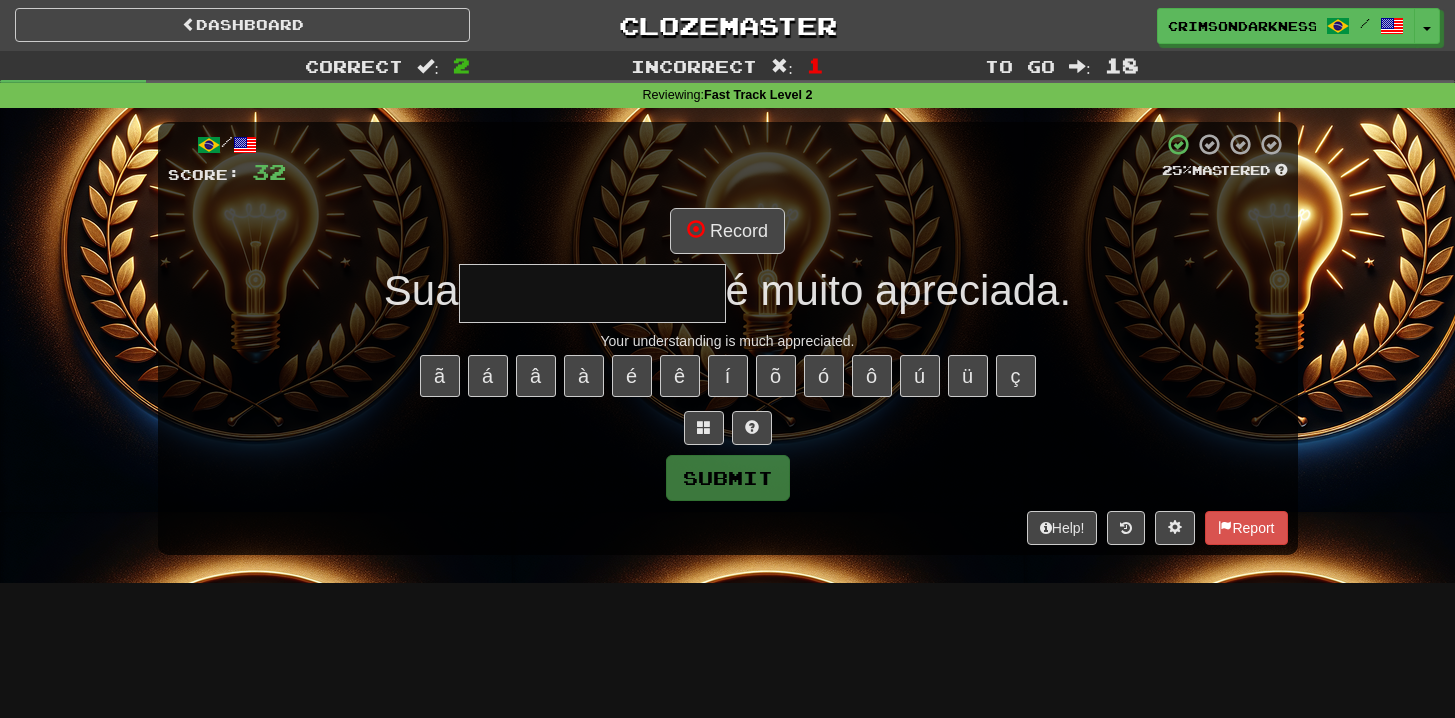 type on "**********" 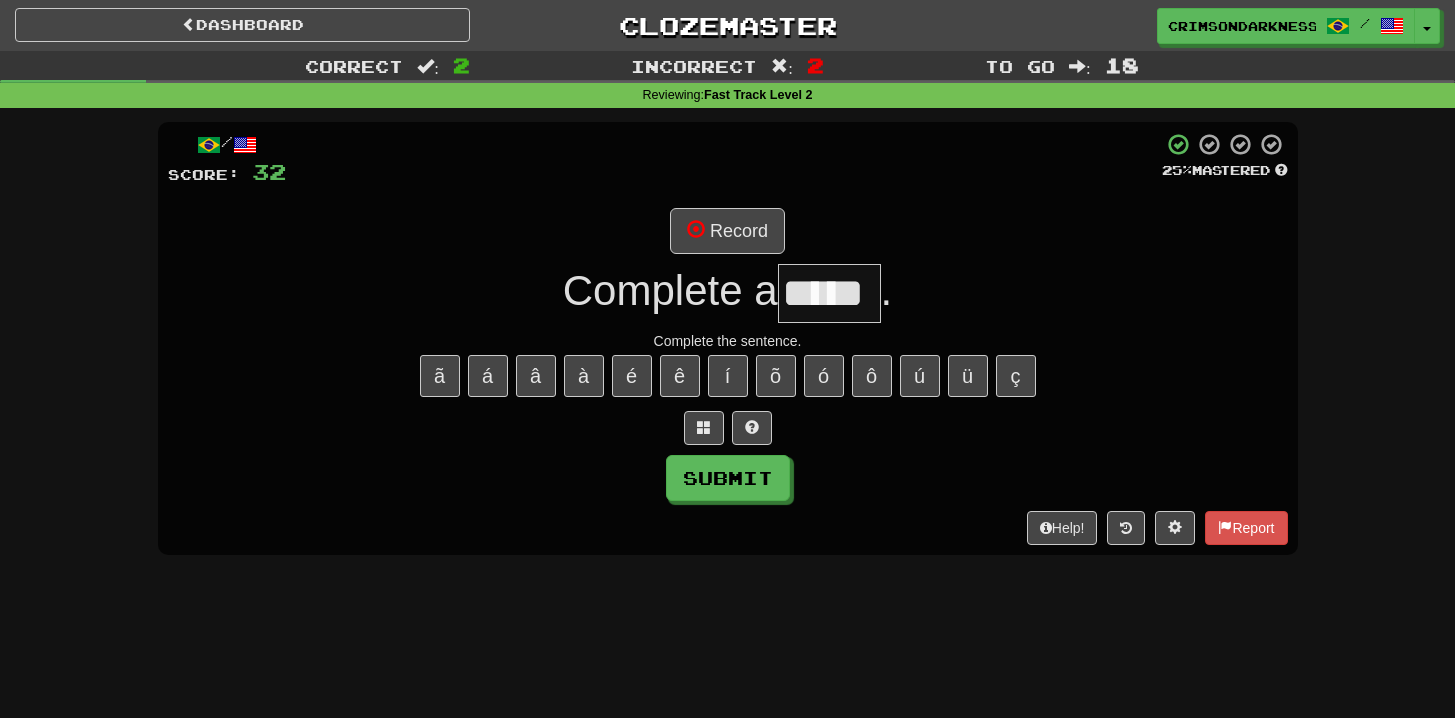 type on "*****" 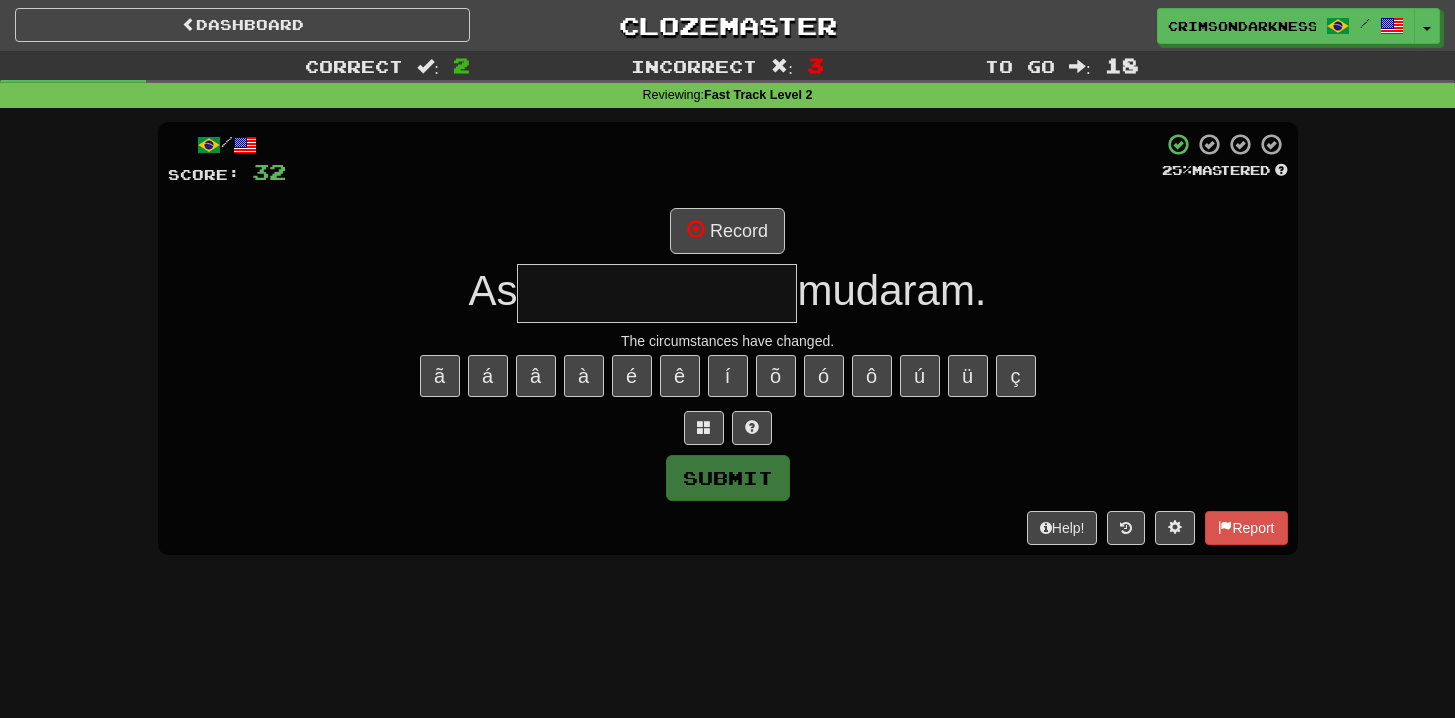 type on "**********" 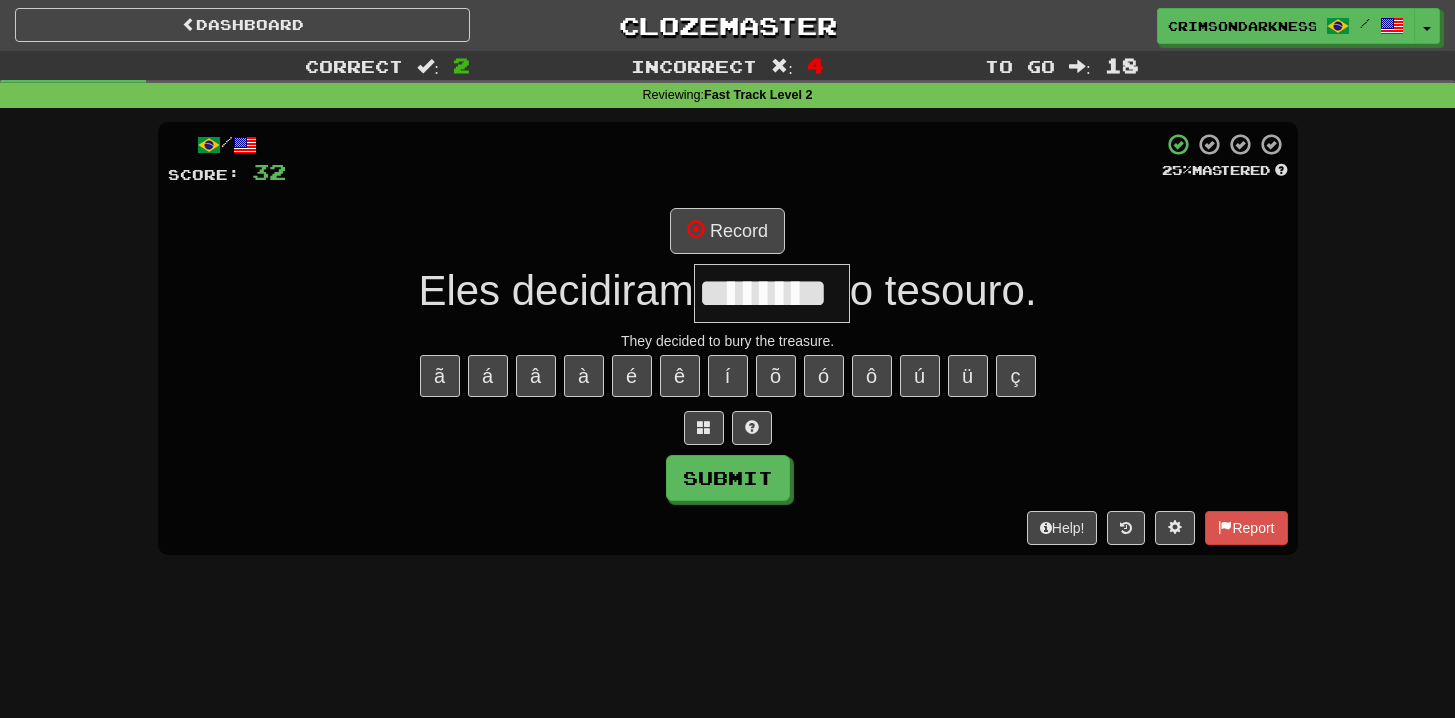 type on "********" 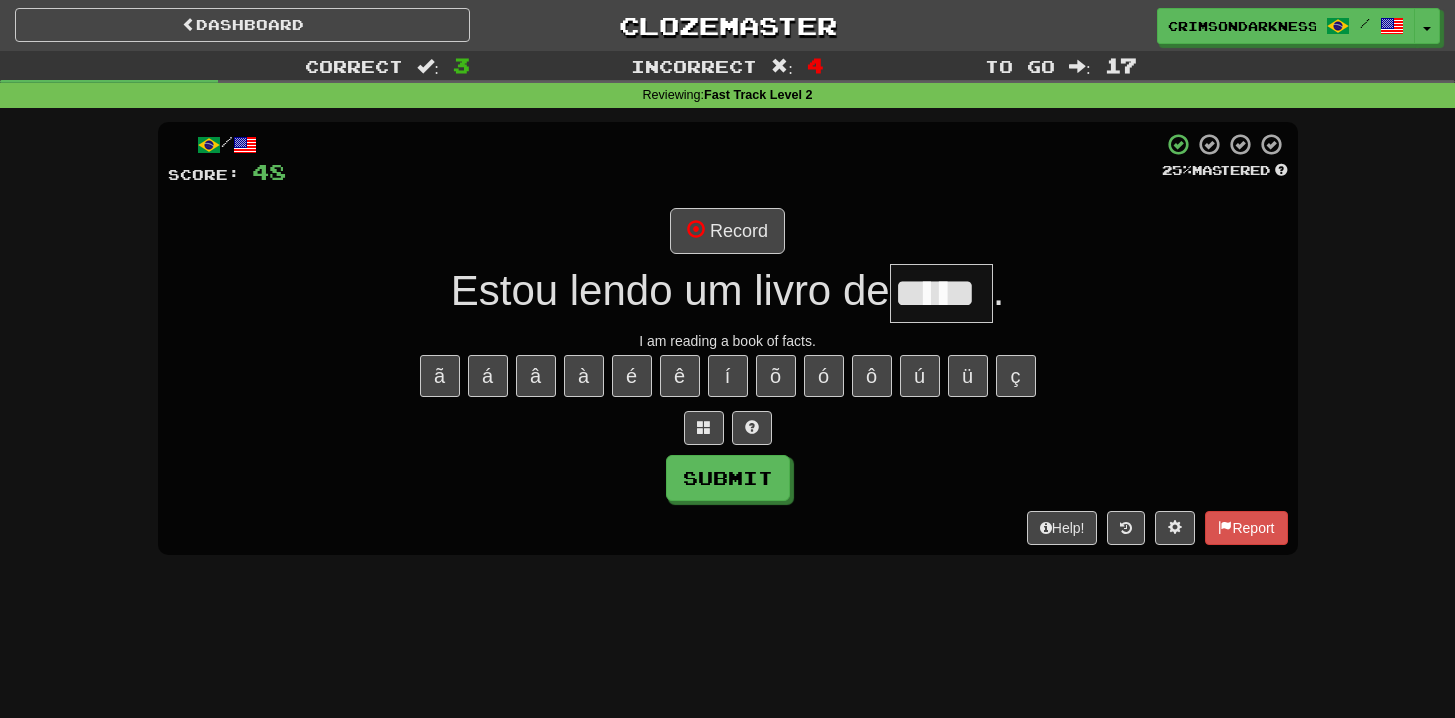 type on "*****" 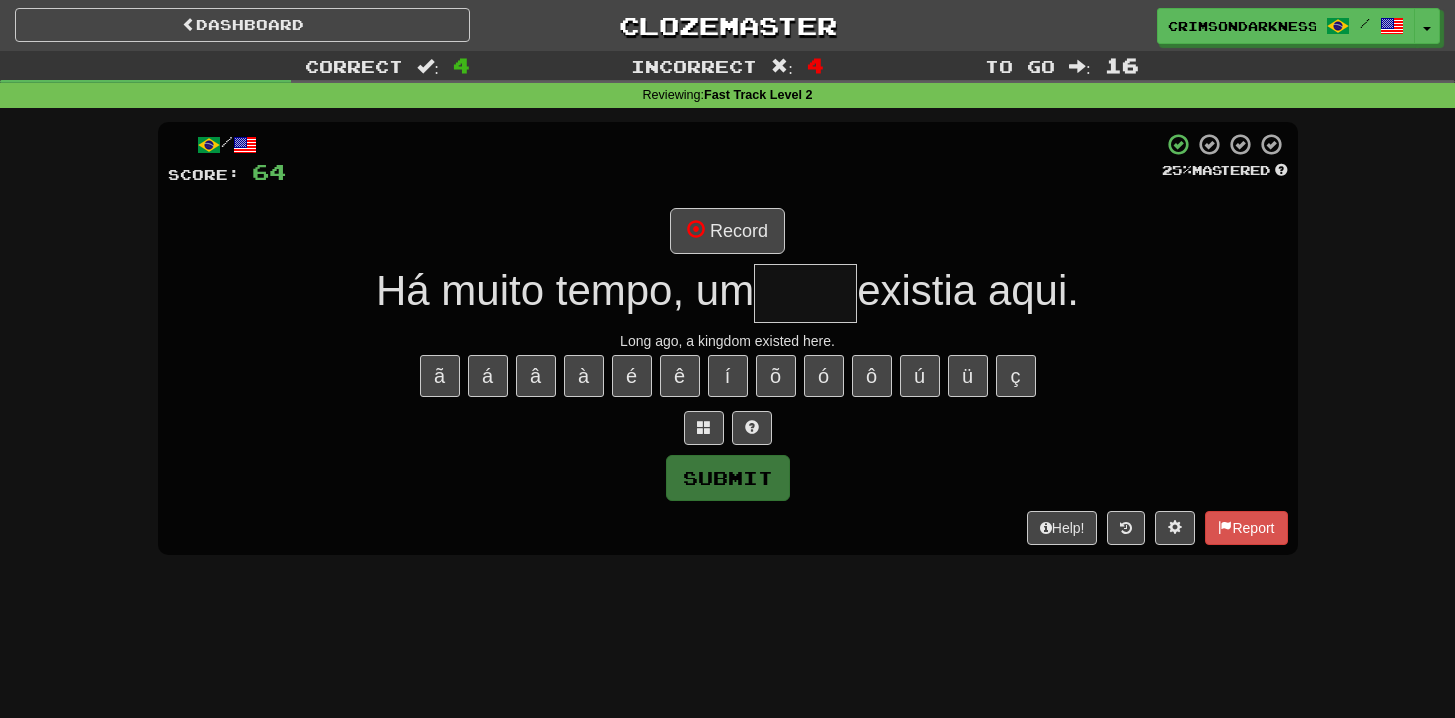 type on "*****" 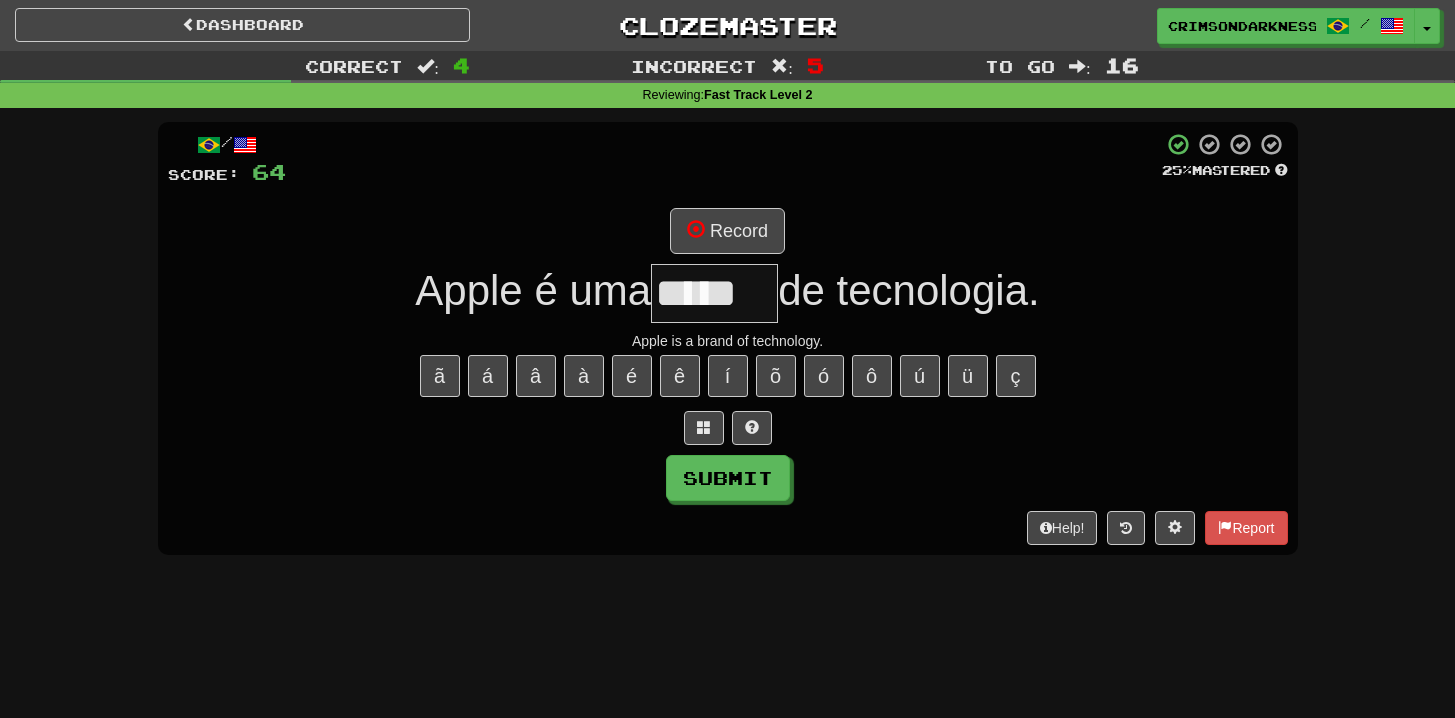 type on "*****" 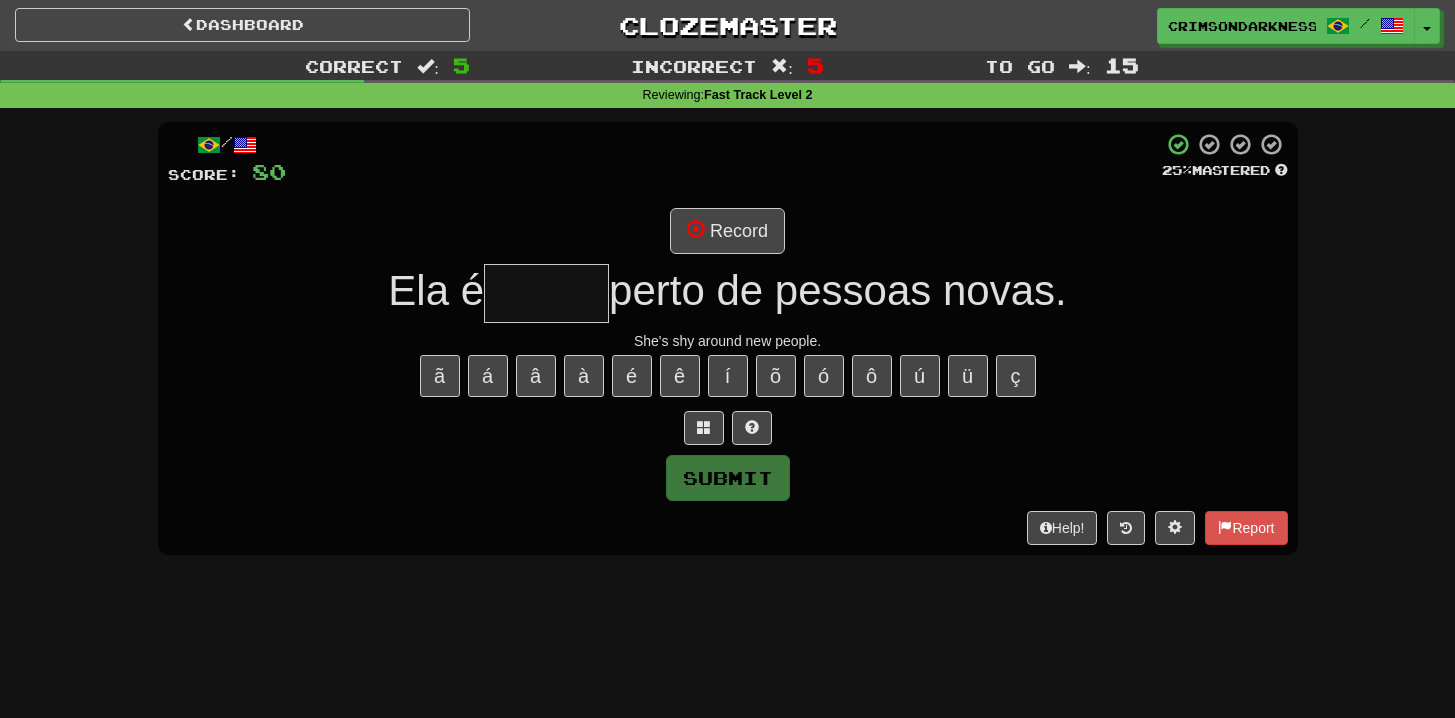 type on "******" 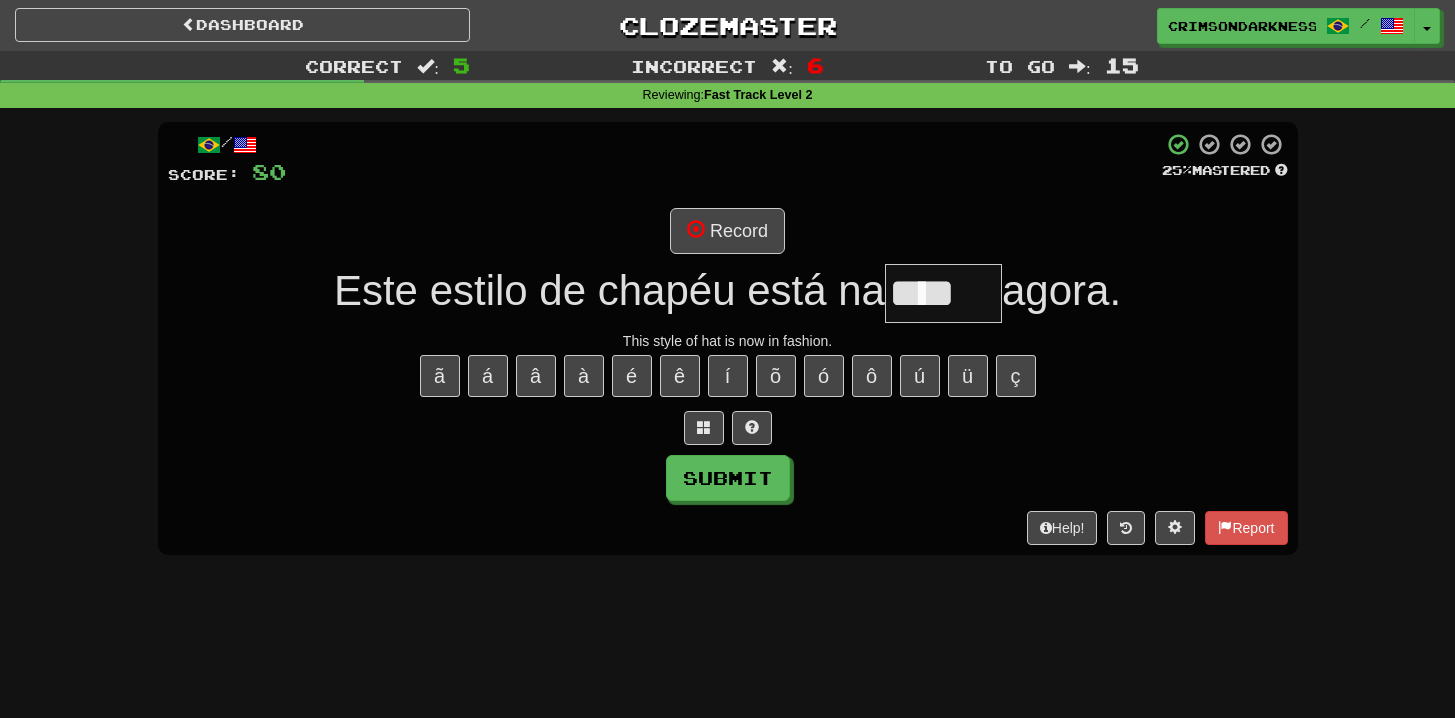 type on "****" 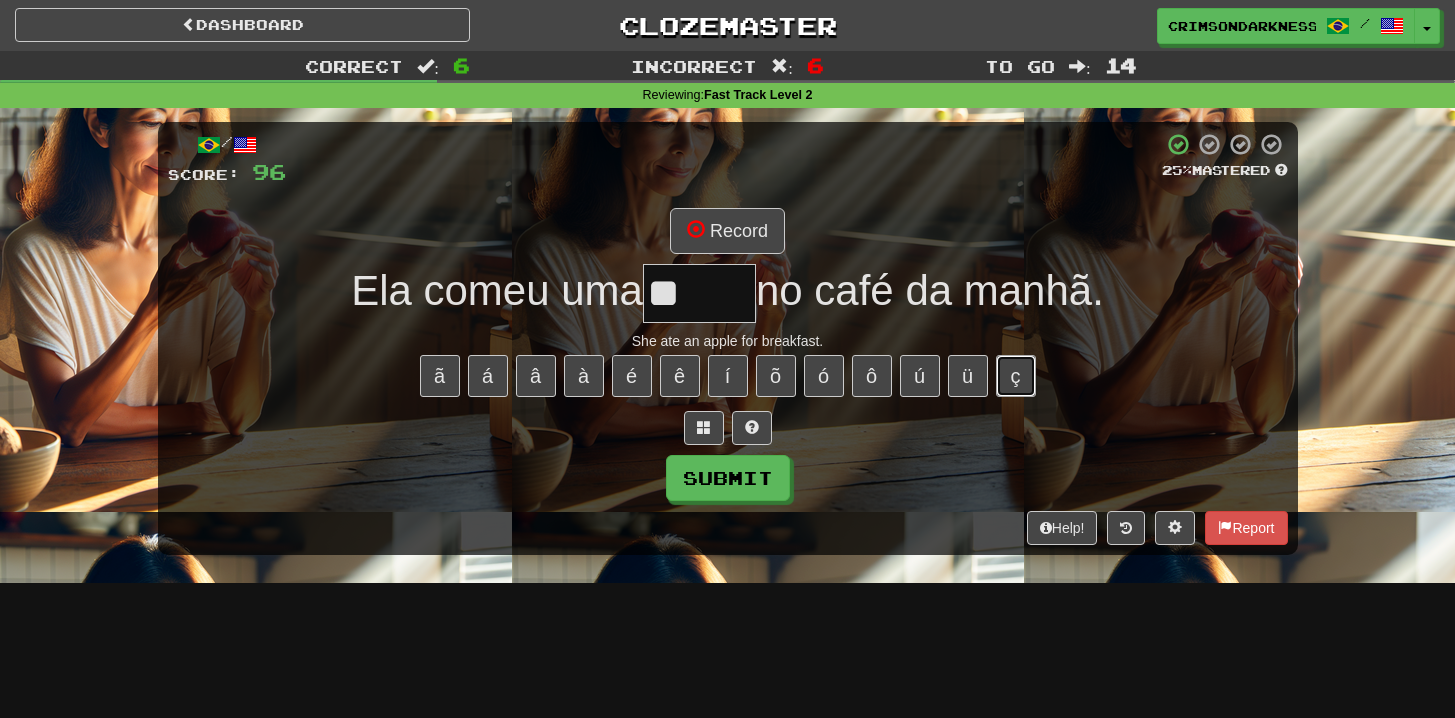 click on "ç" at bounding box center [1016, 376] 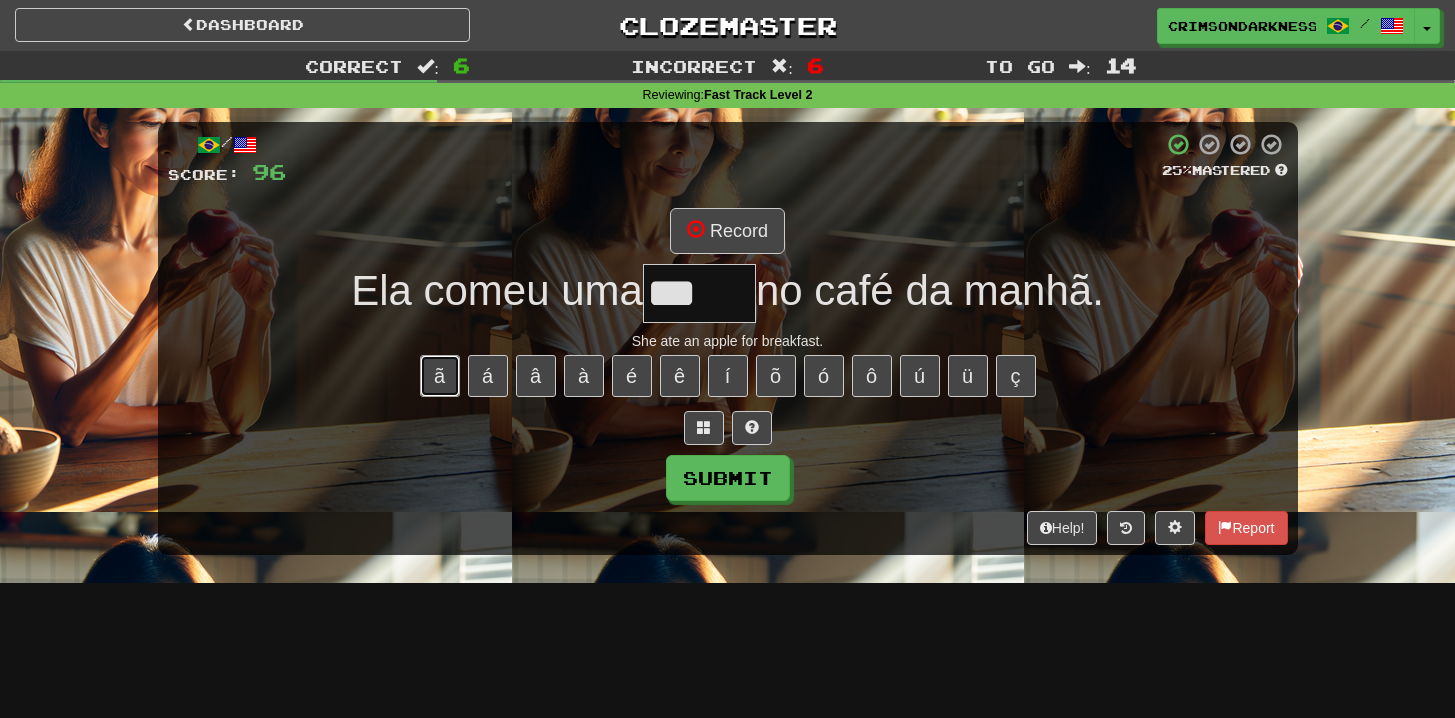 click on "ã" at bounding box center (440, 376) 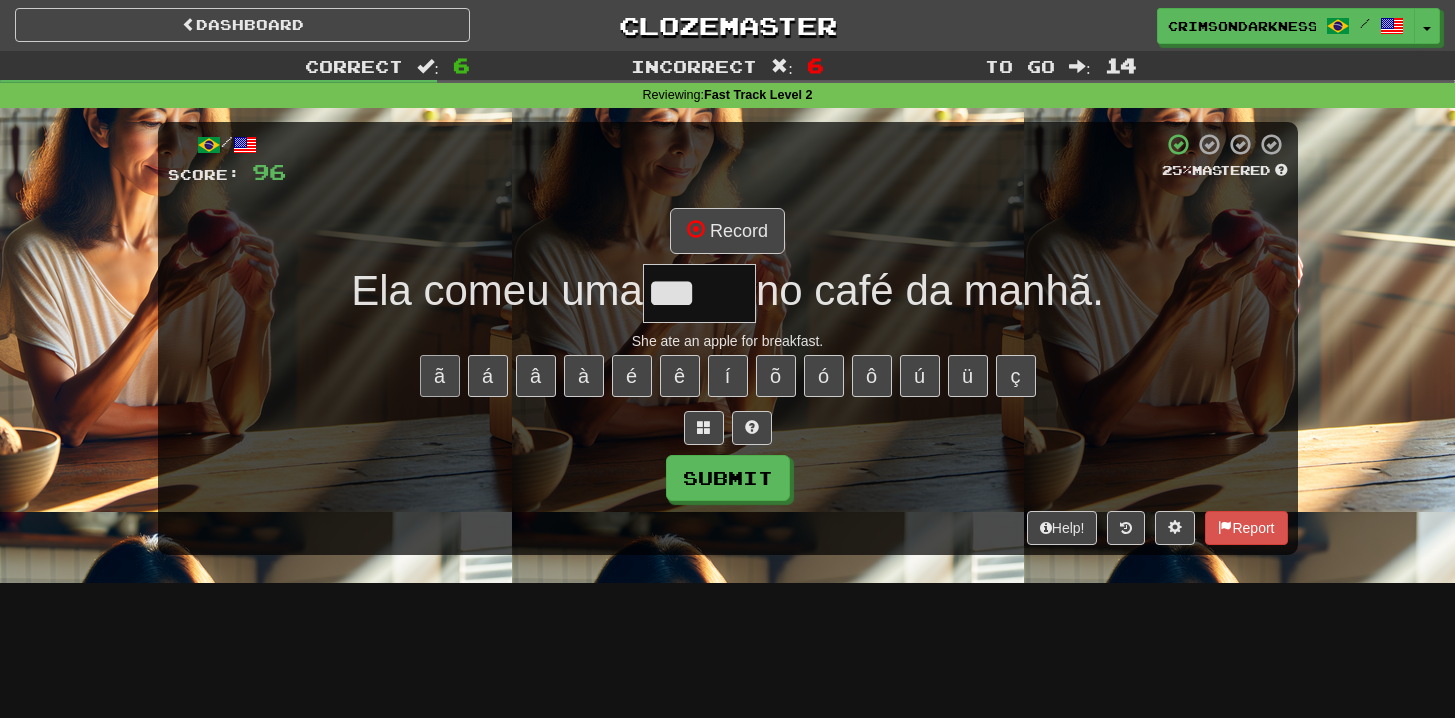 type on "****" 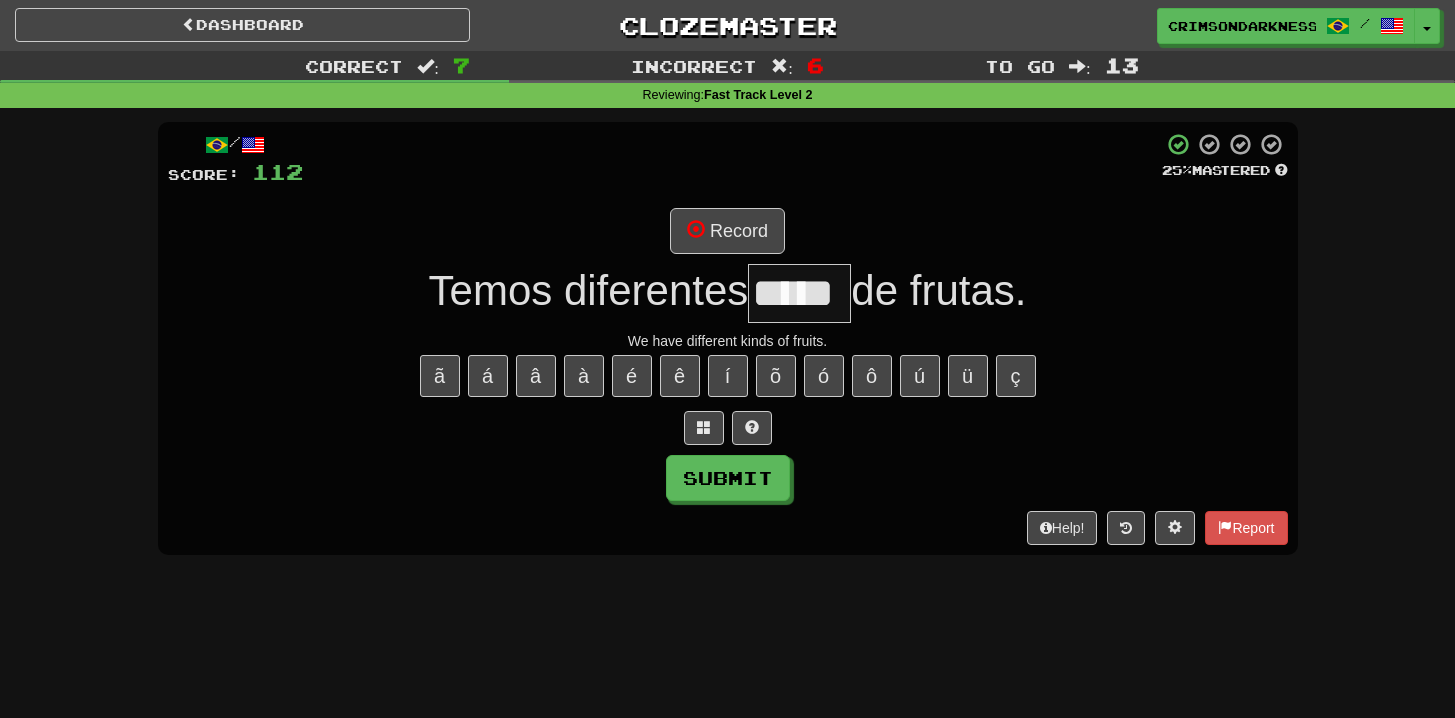type on "*****" 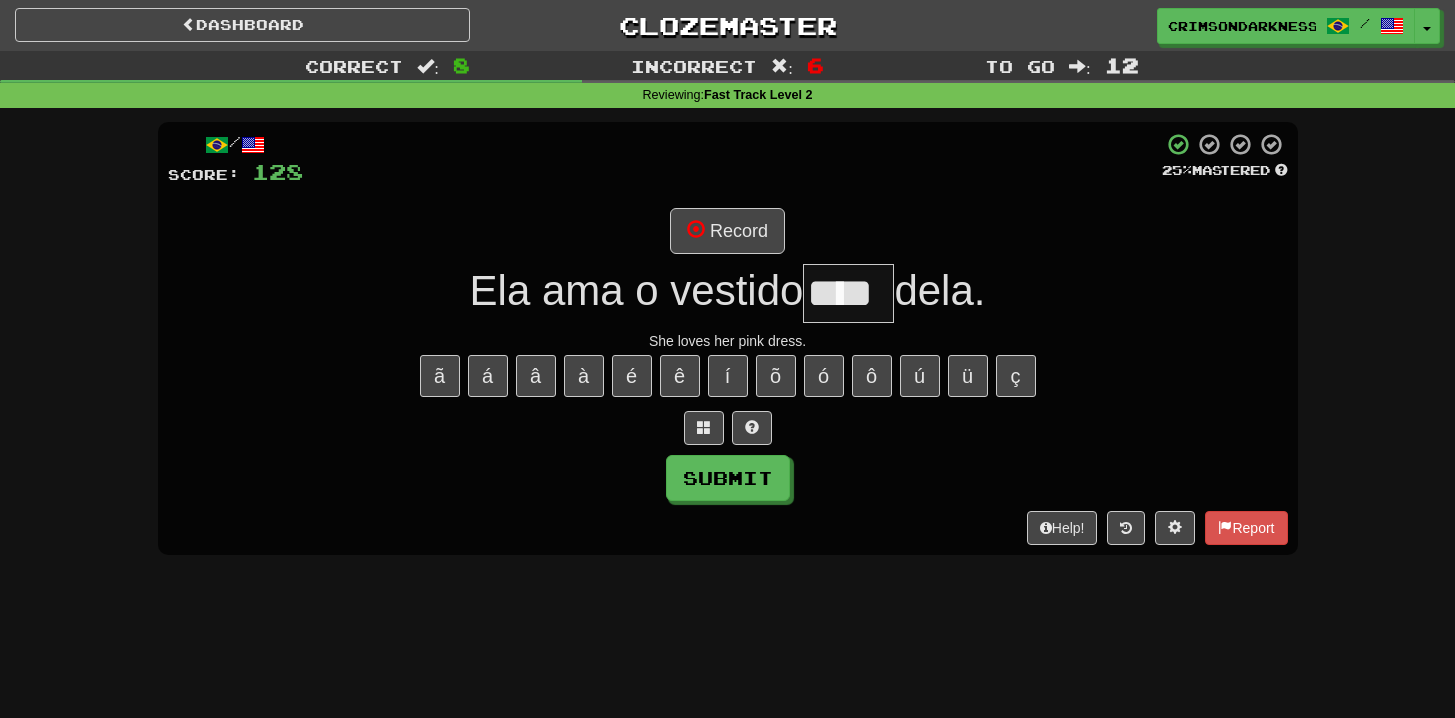 type on "****" 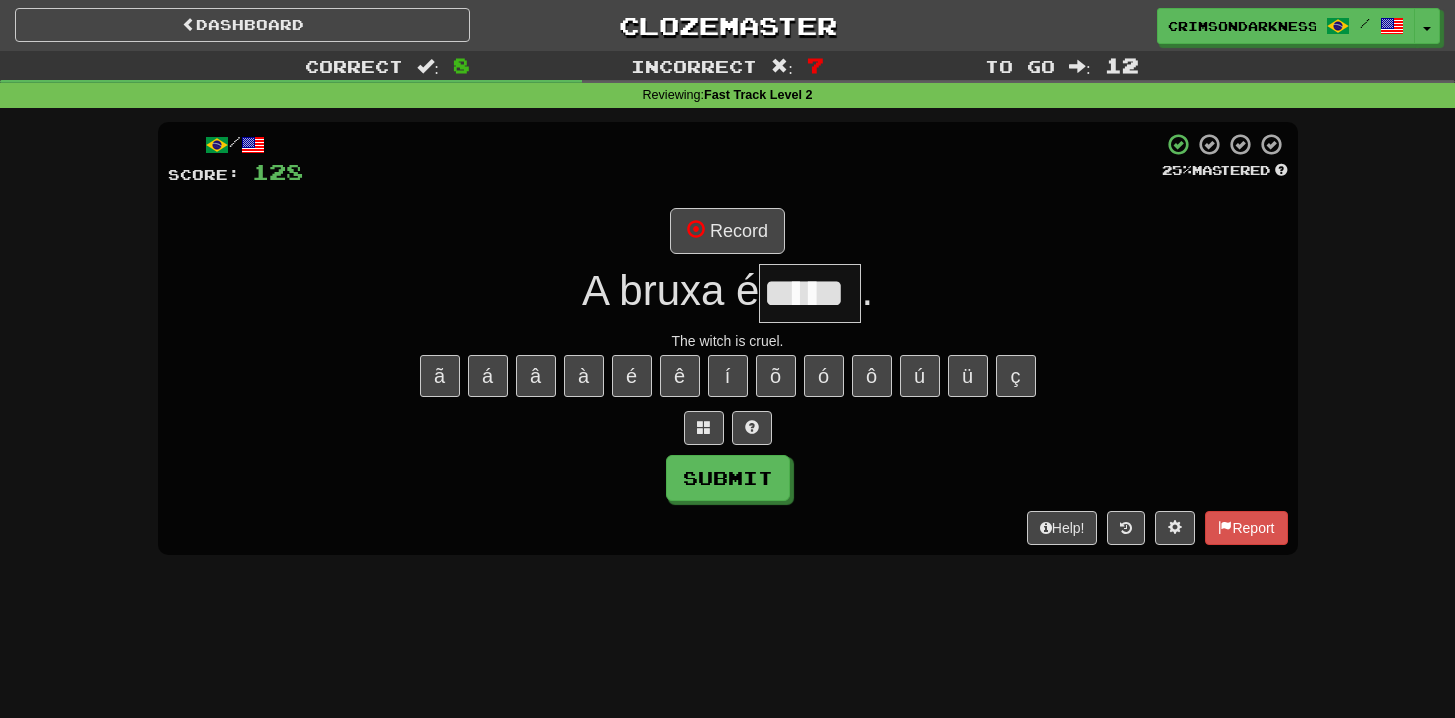 type on "*****" 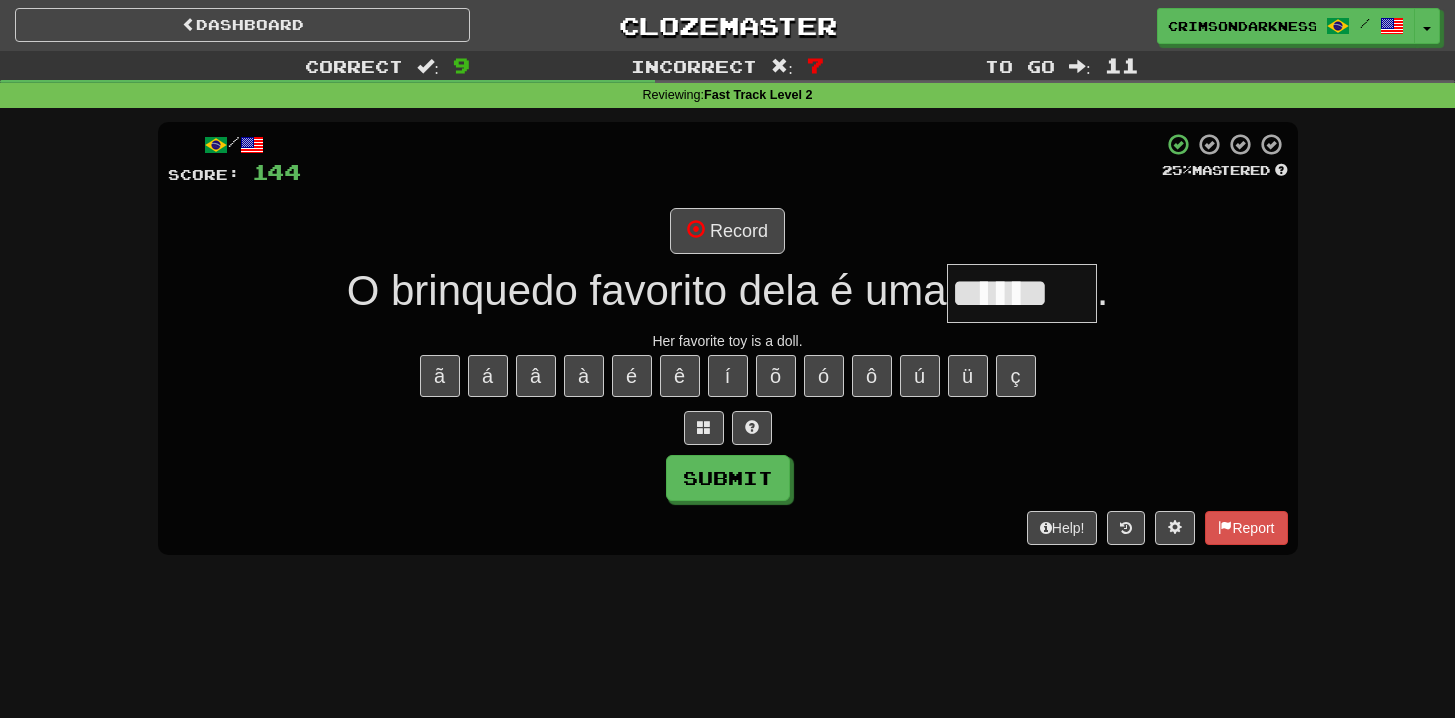 type on "******" 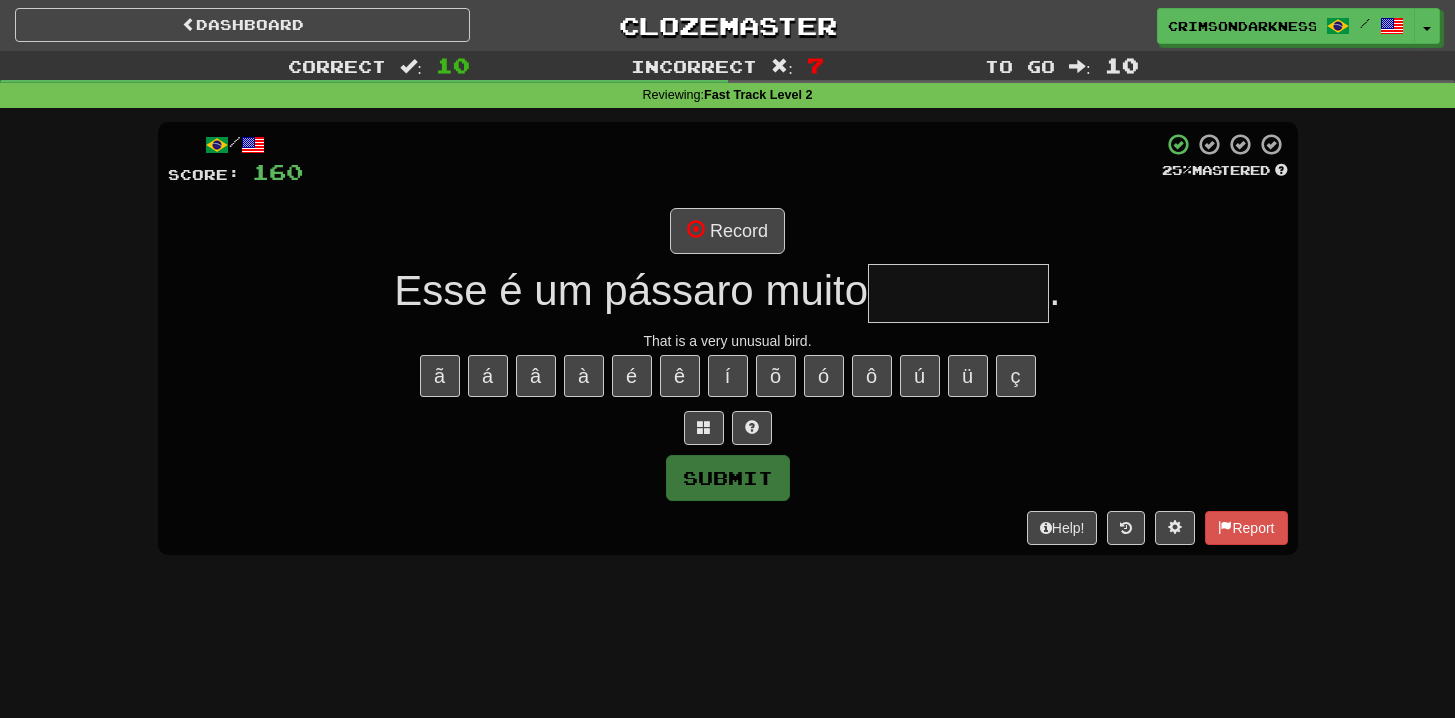 type on "*********" 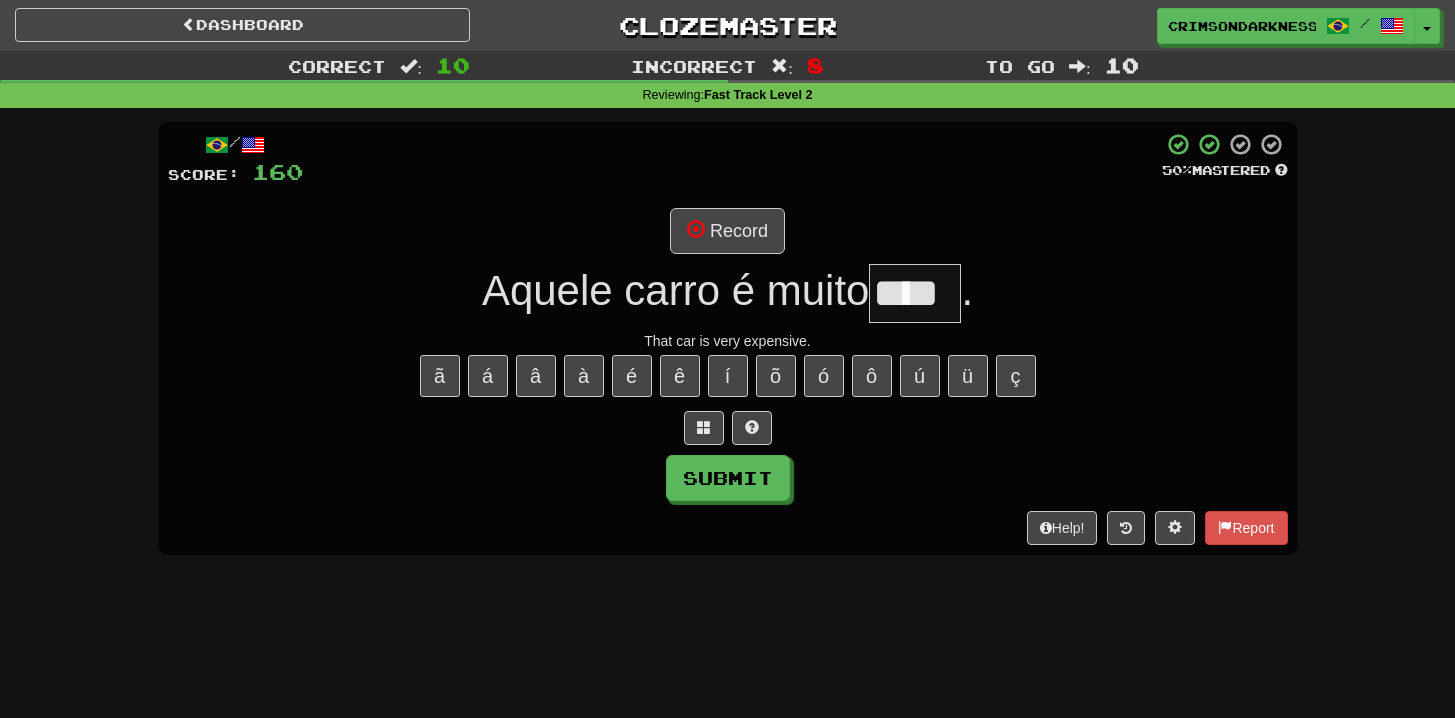 type on "****" 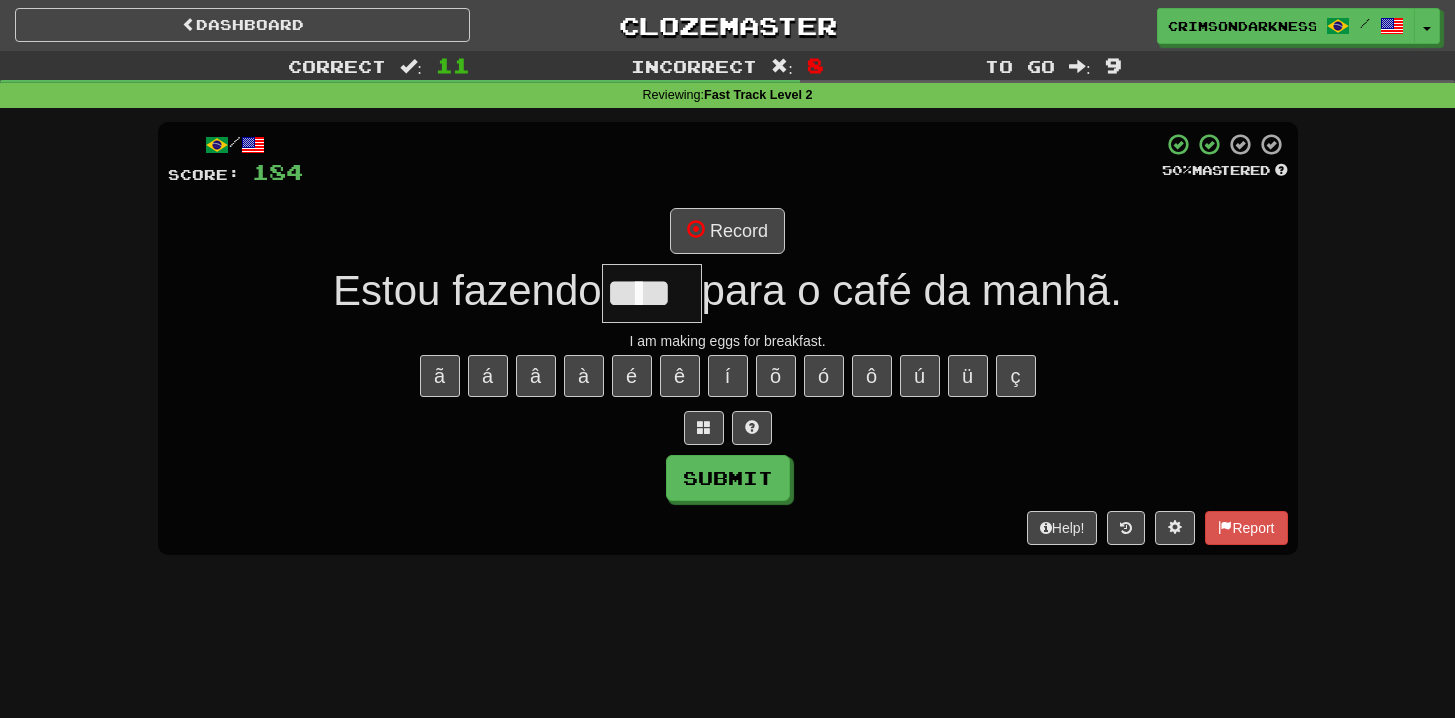 type on "****" 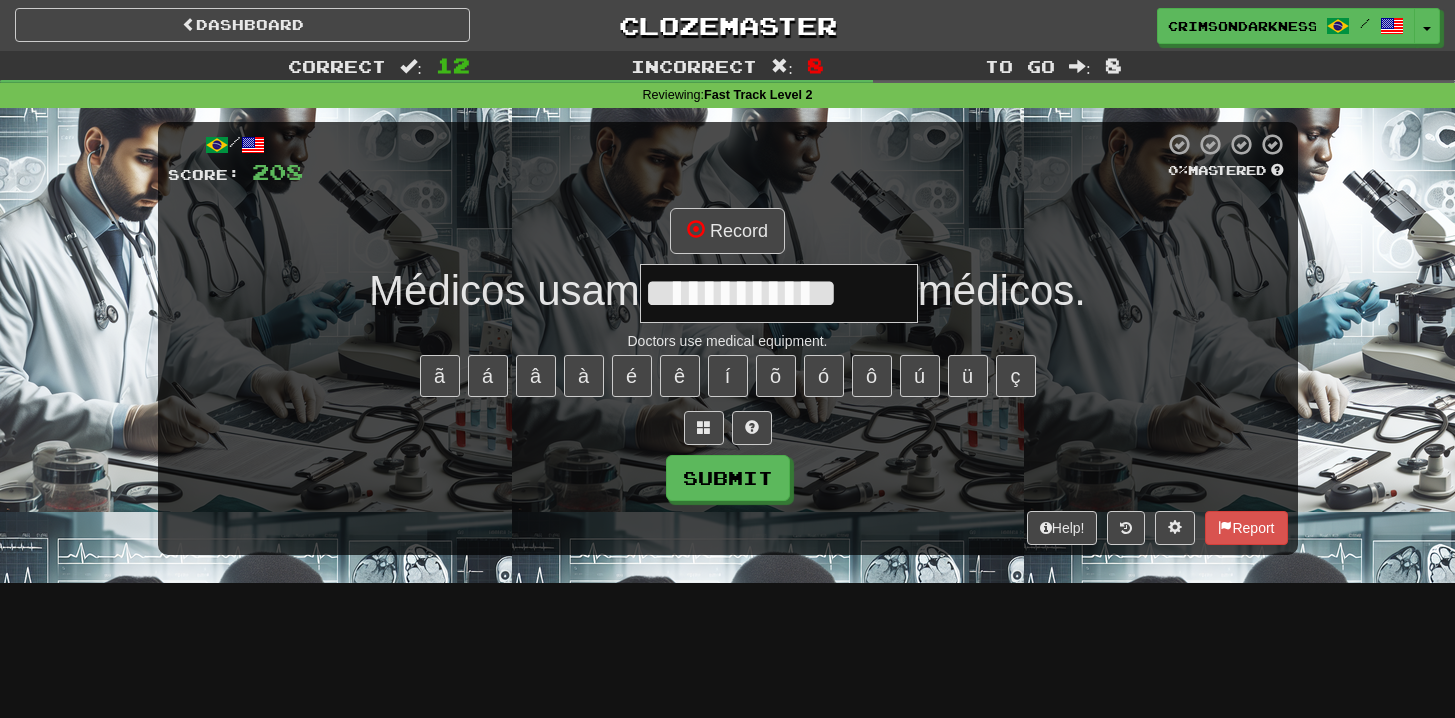type on "**********" 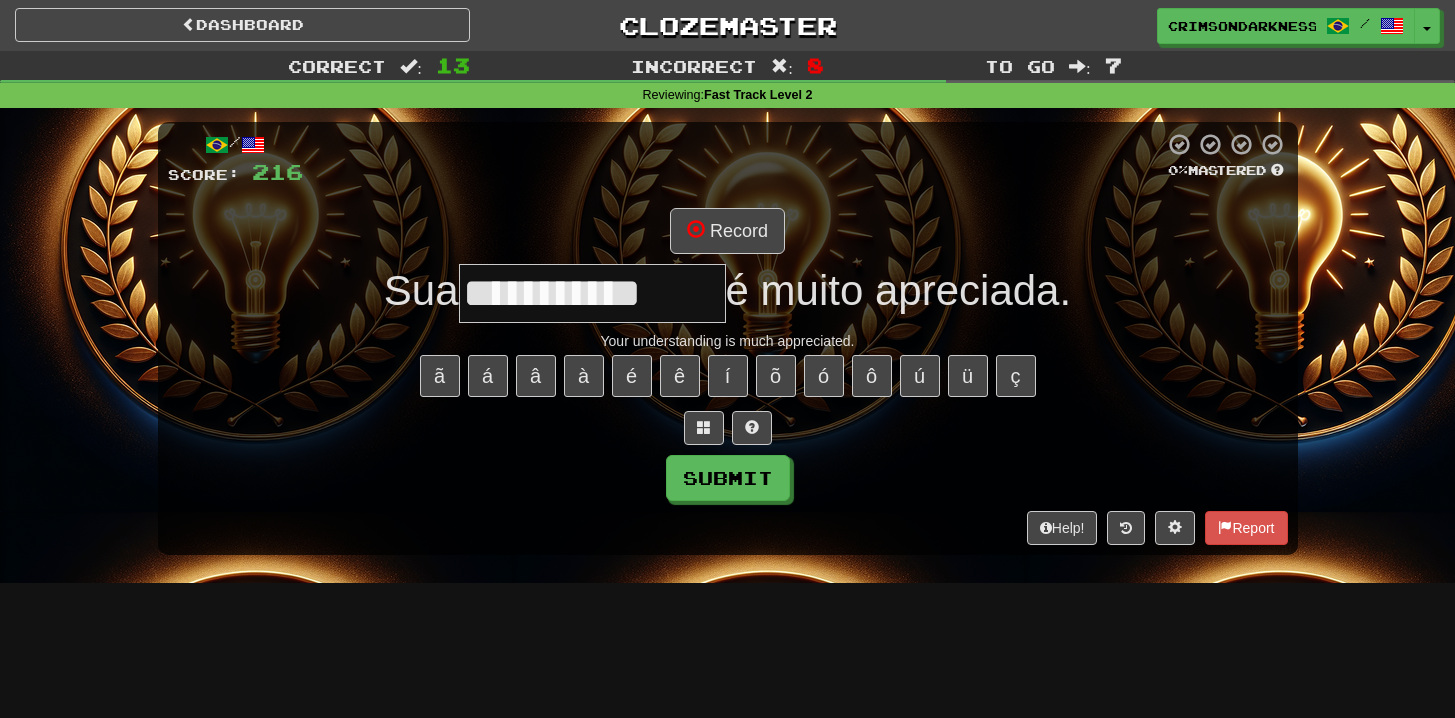 type on "**********" 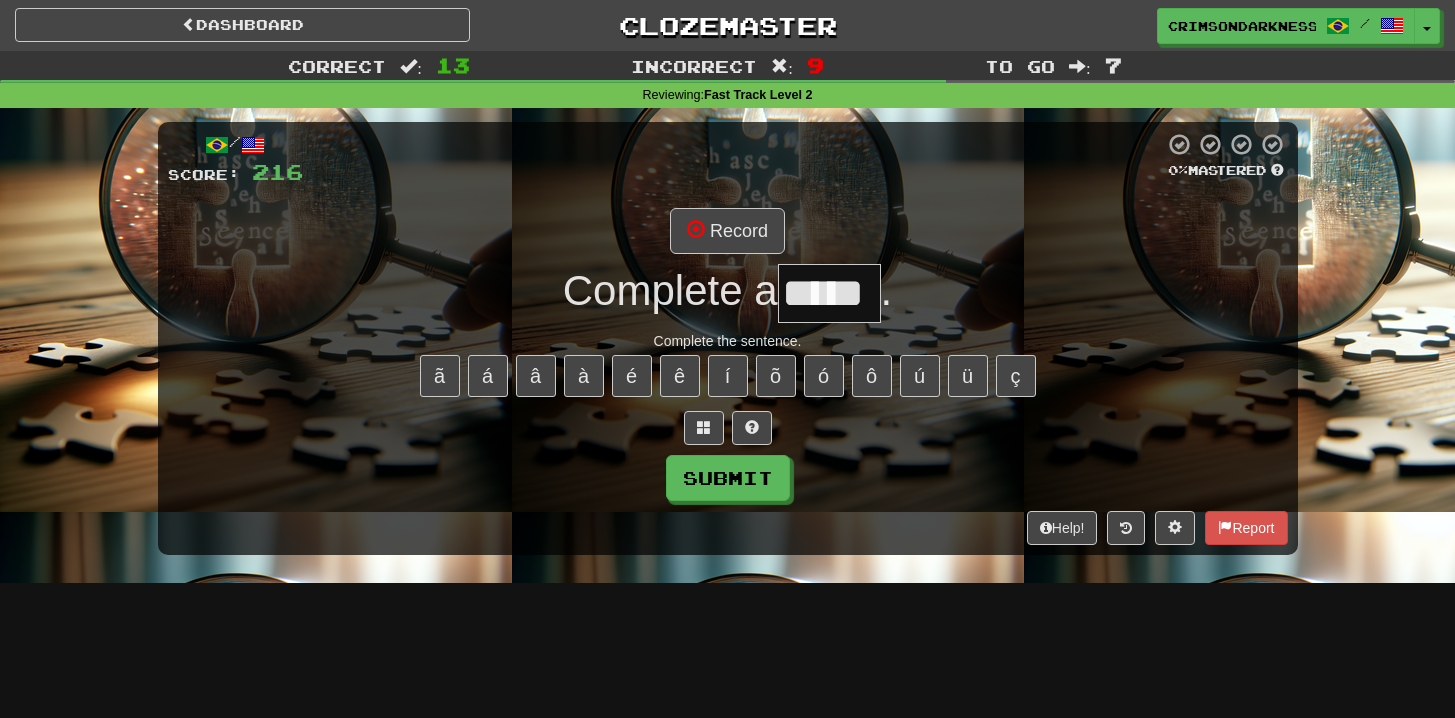 type on "*****" 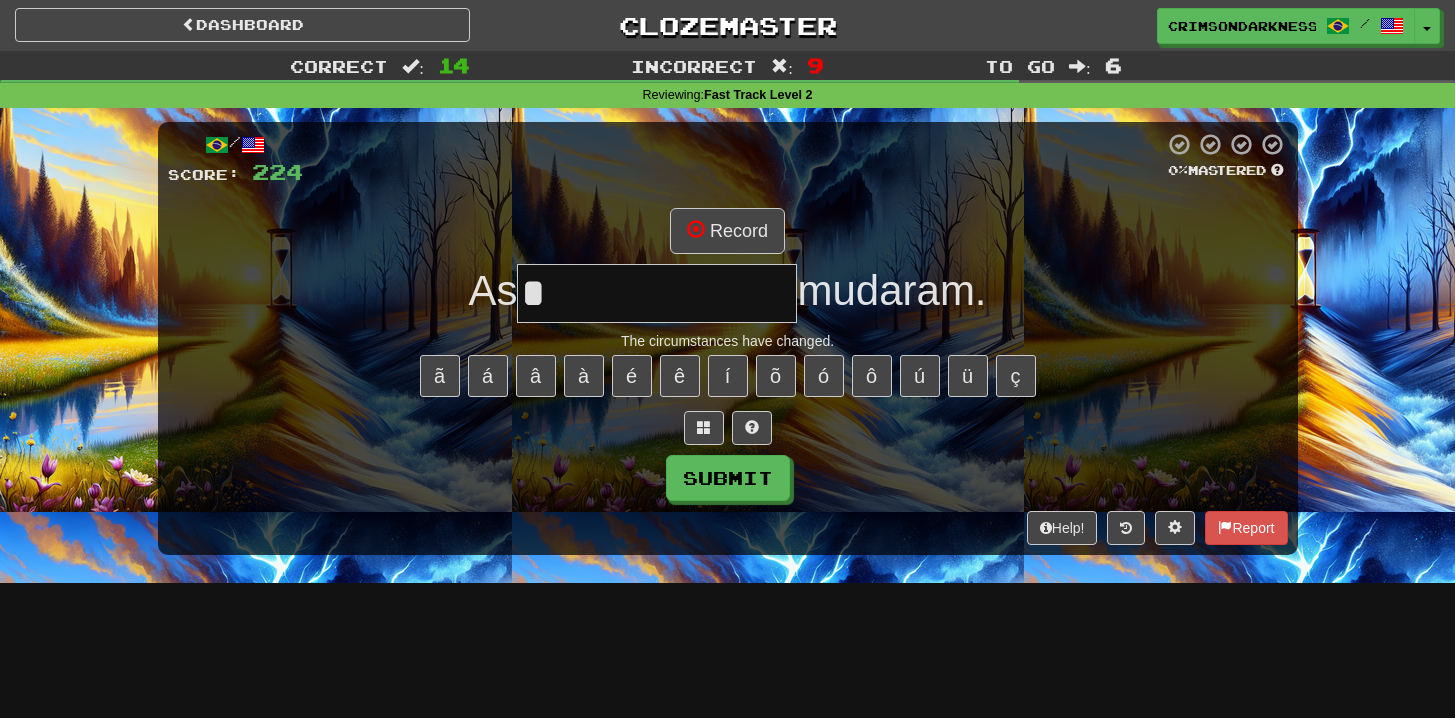 type on "**********" 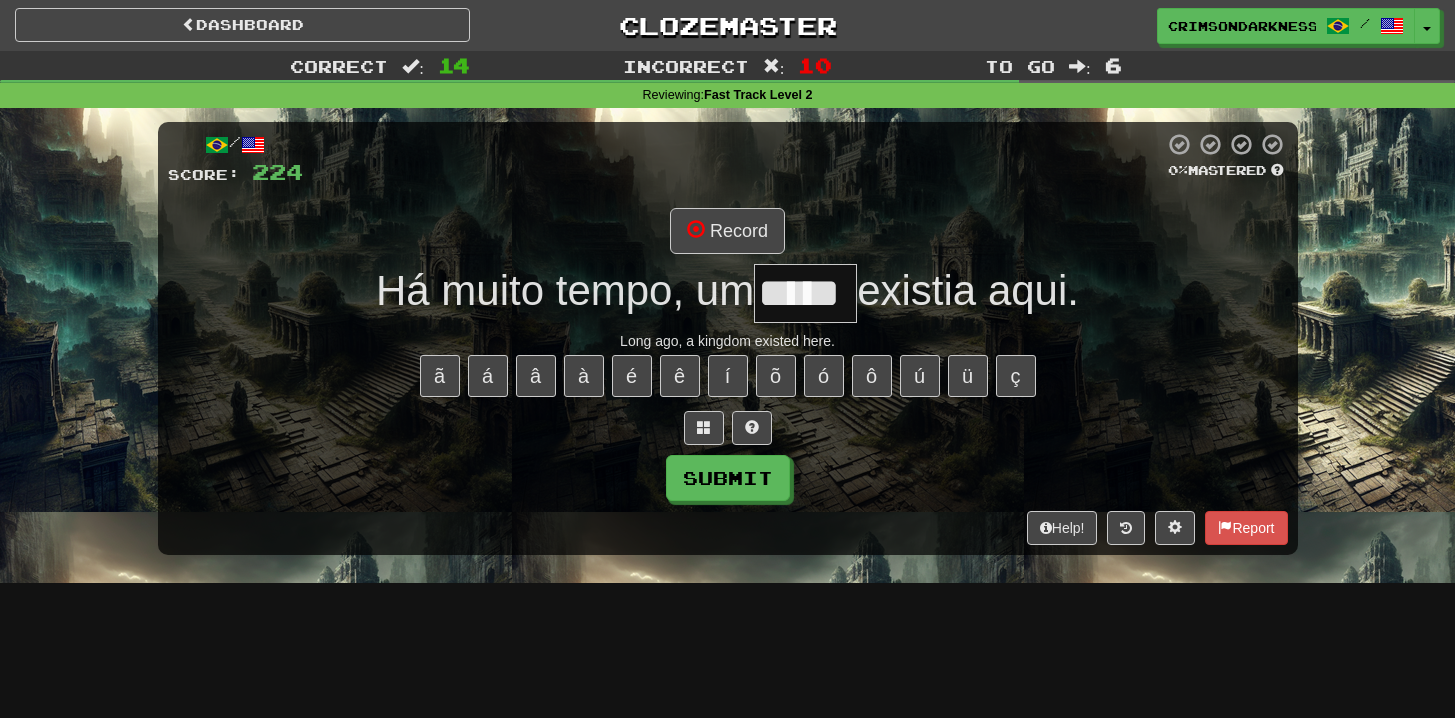 type on "*****" 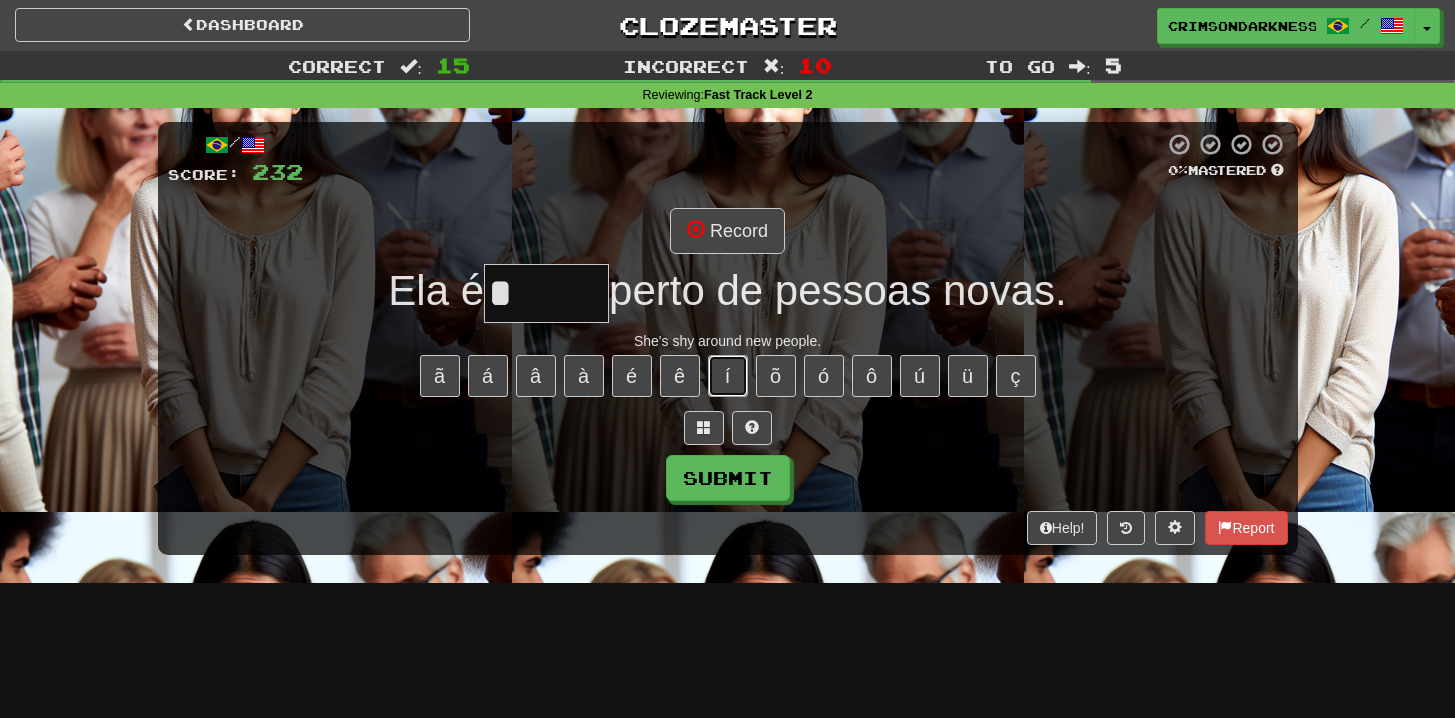 click on "í" at bounding box center (728, 376) 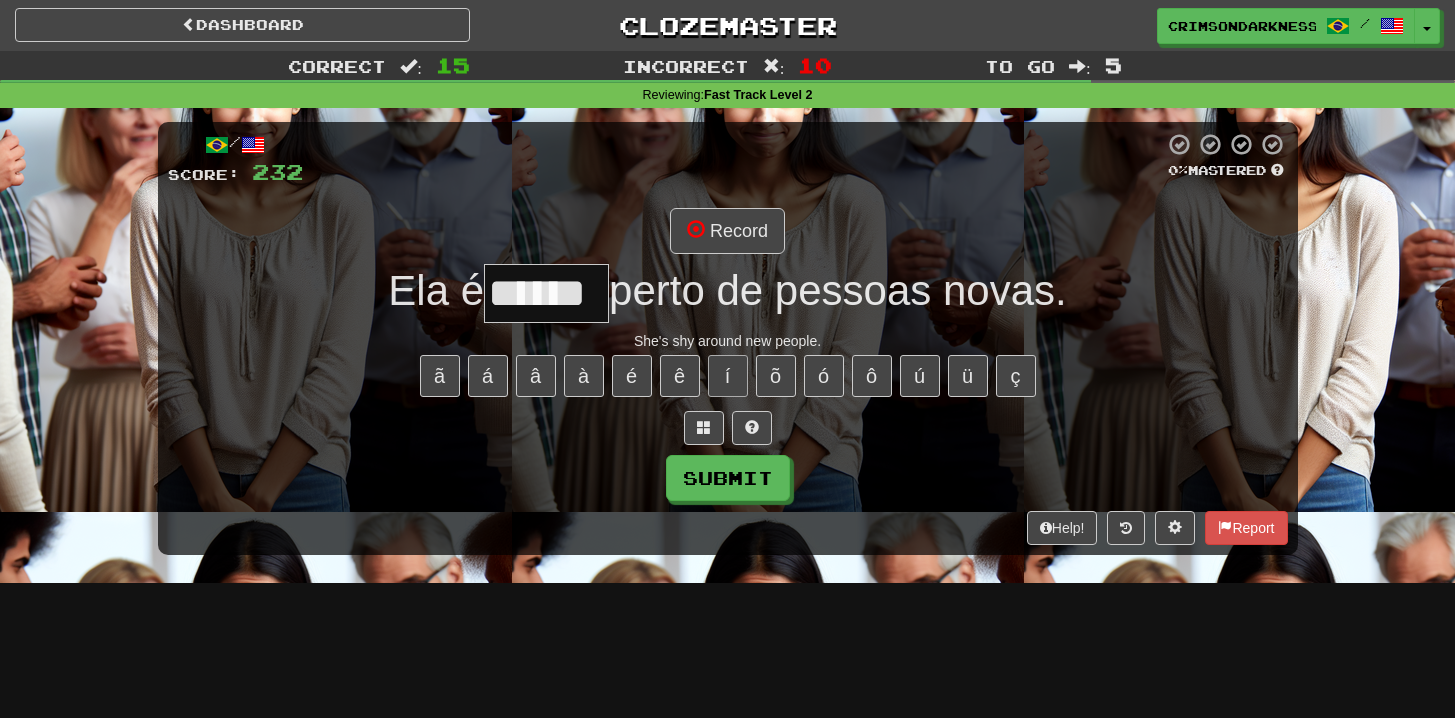 type on "******" 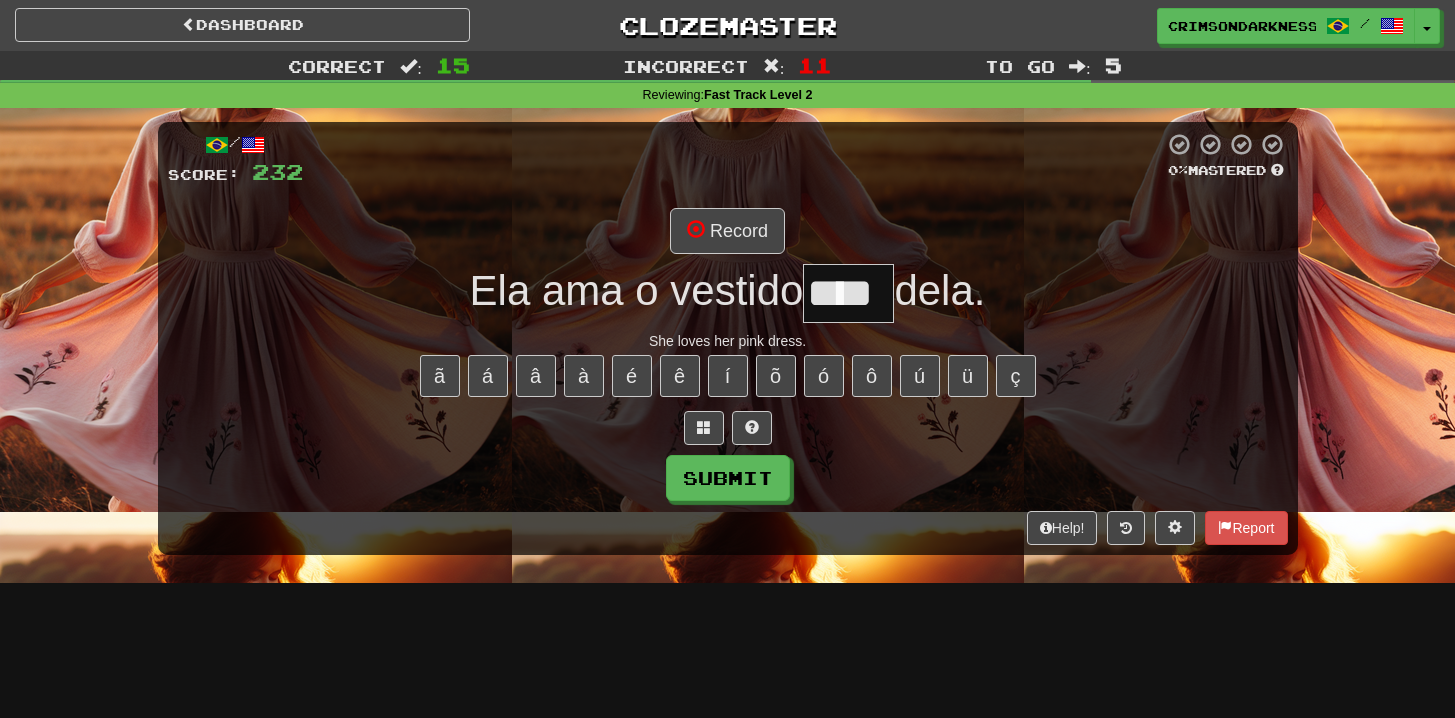 type on "****" 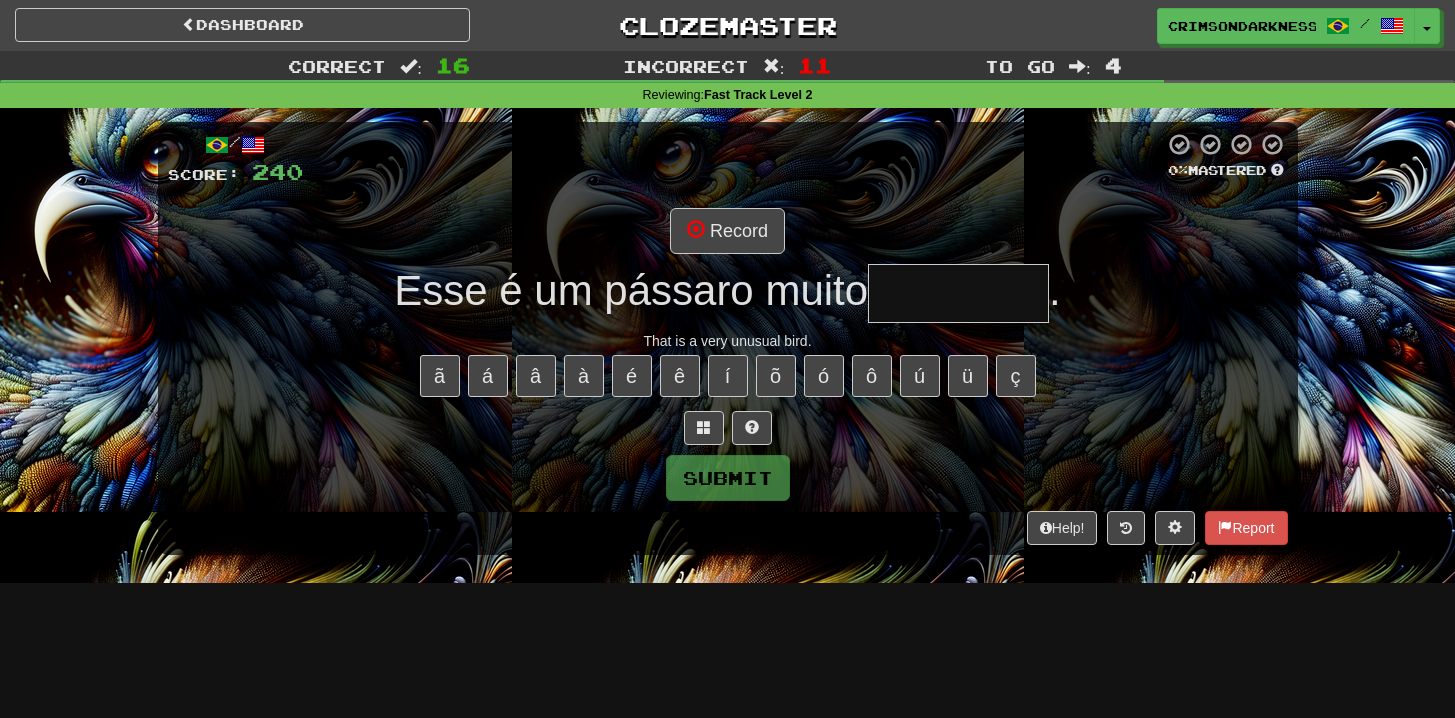 type on "*********" 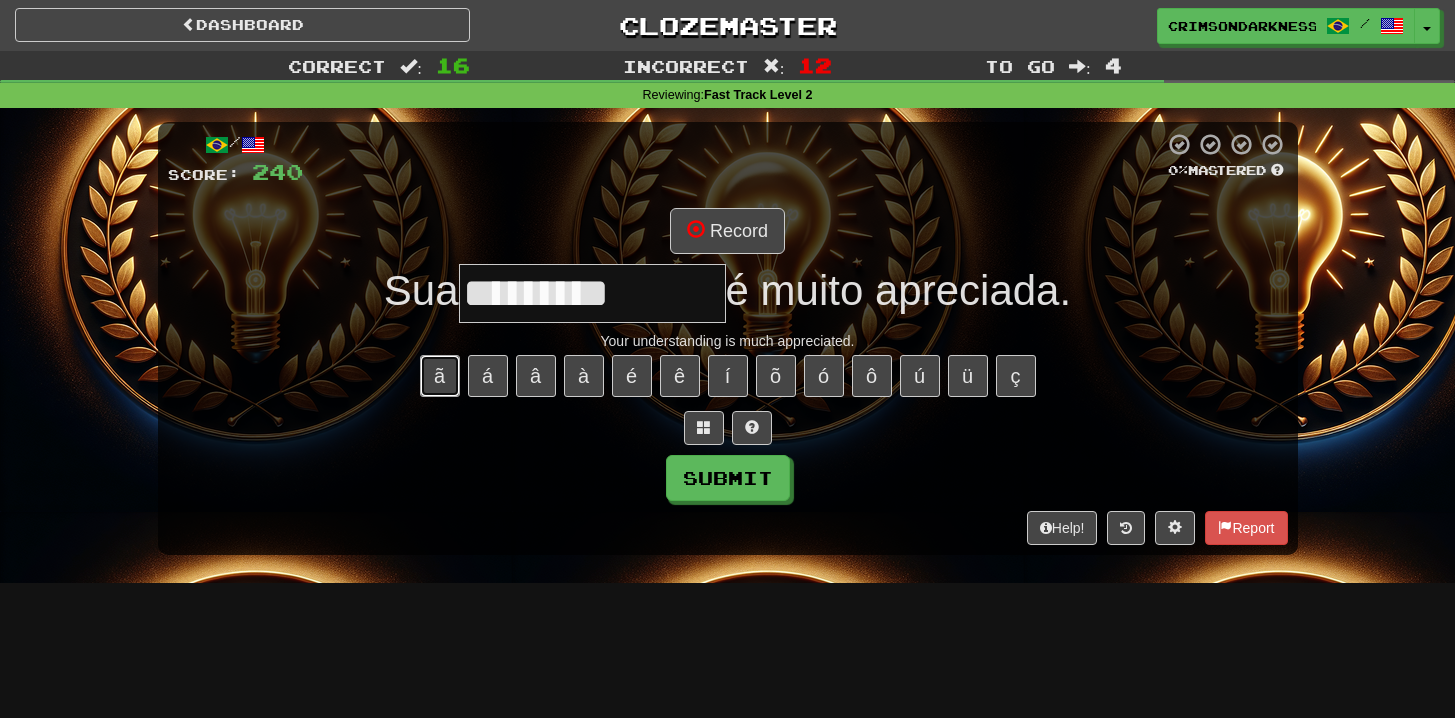 click on "ã" at bounding box center [440, 376] 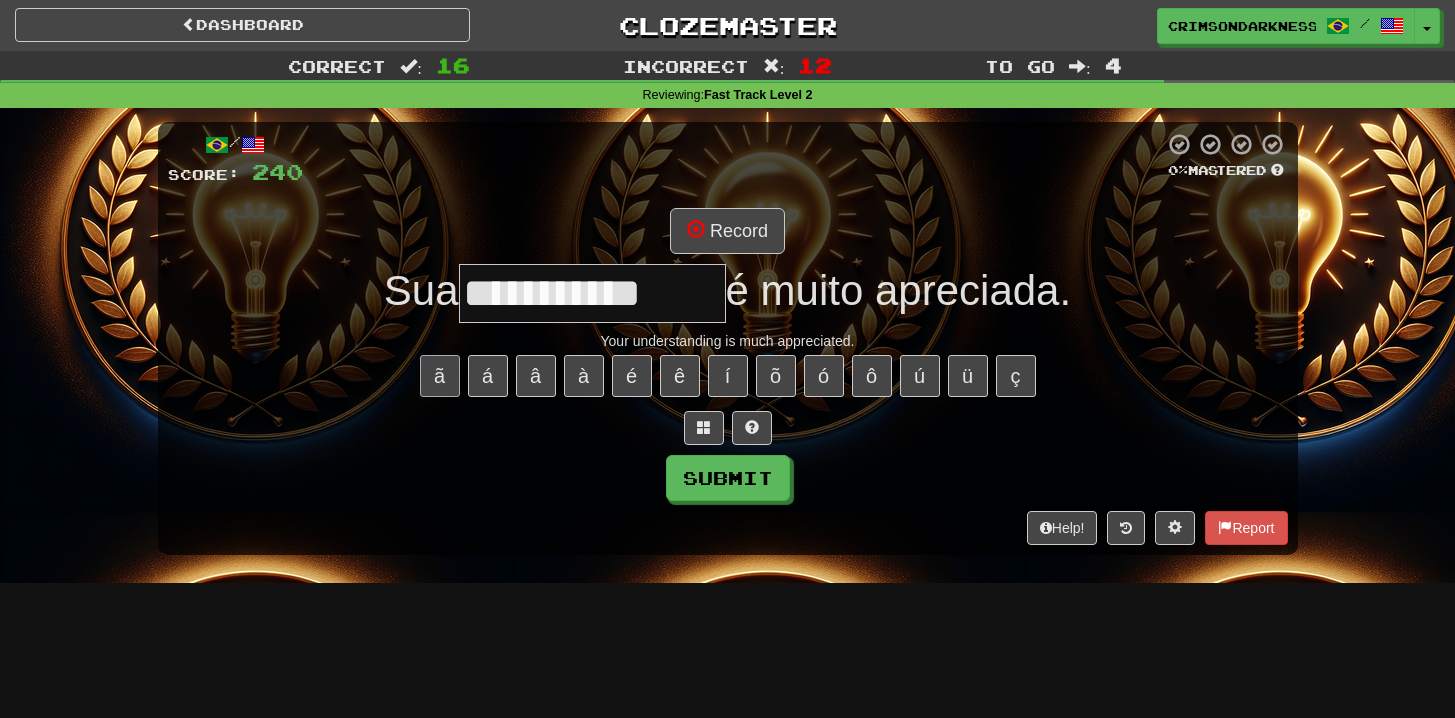 type on "**********" 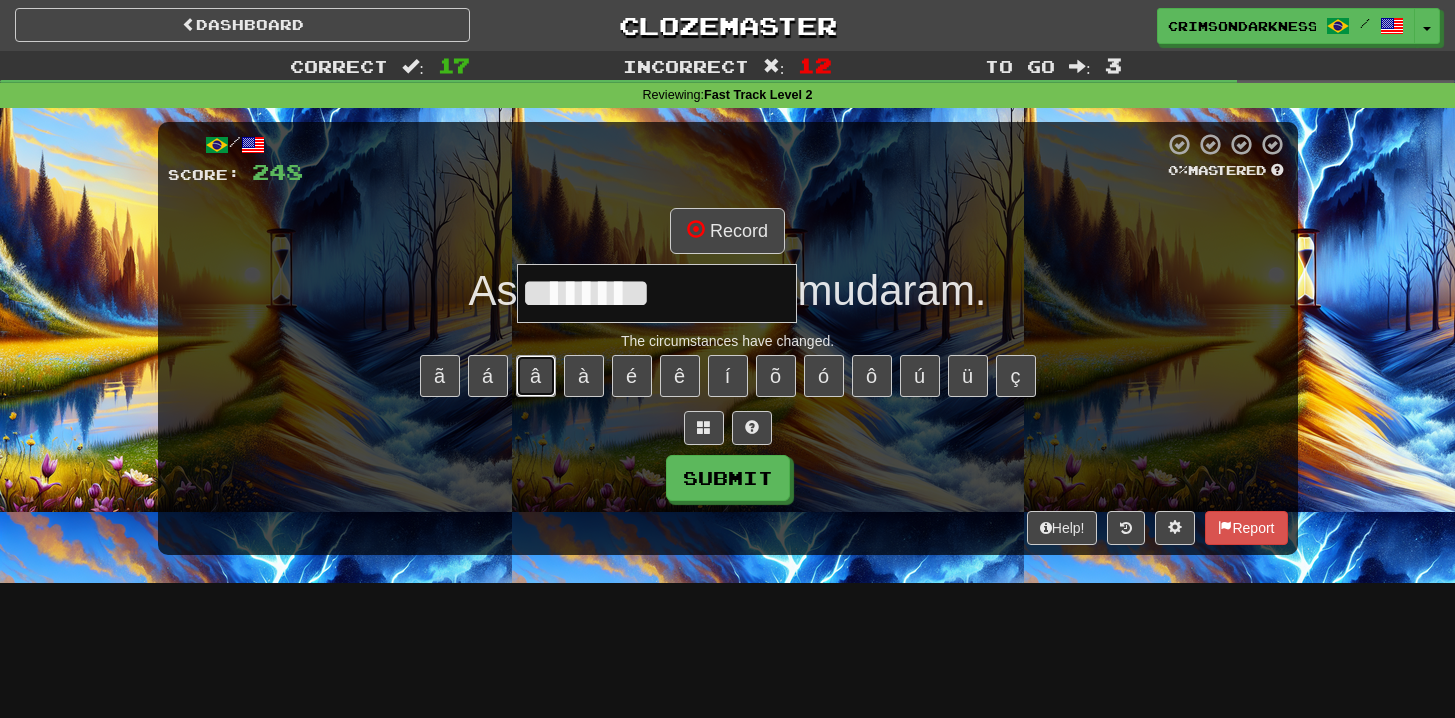 click on "â" at bounding box center (536, 376) 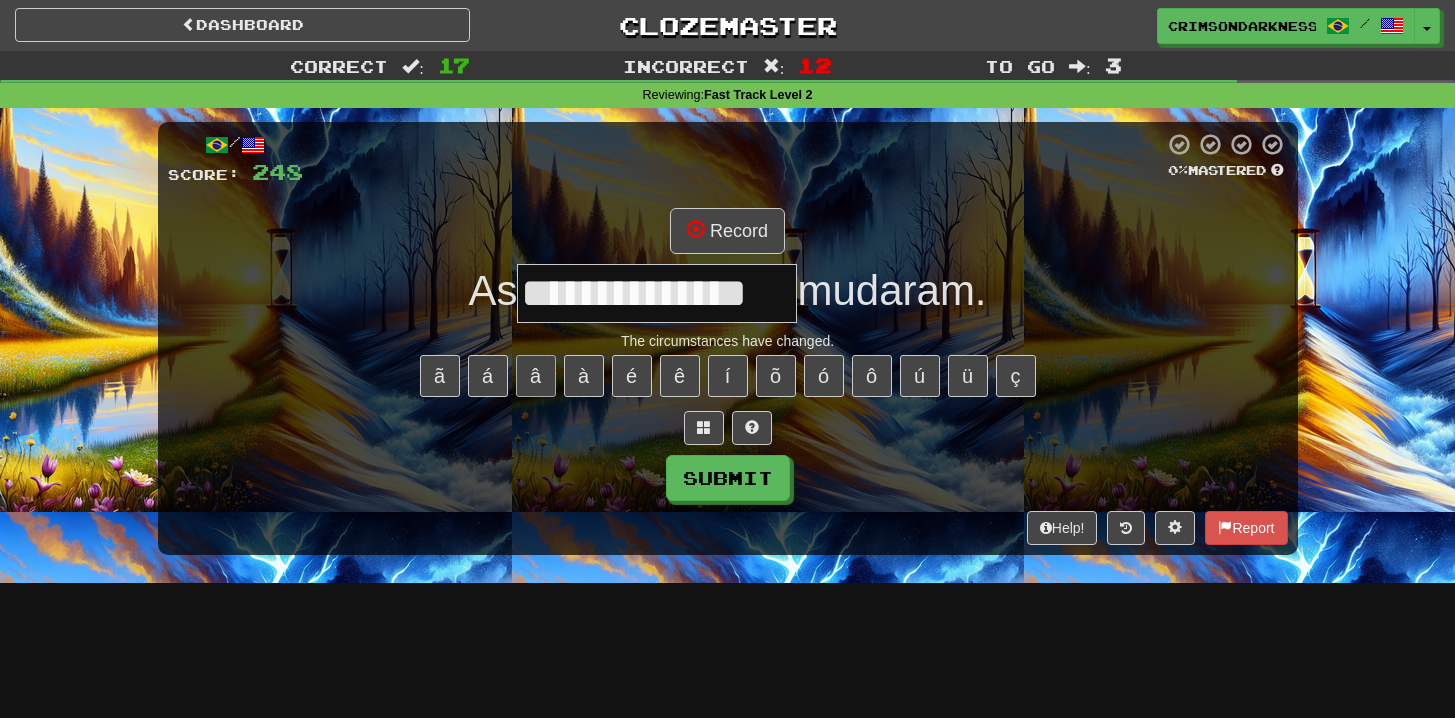 scroll, scrollTop: 0, scrollLeft: 10, axis: horizontal 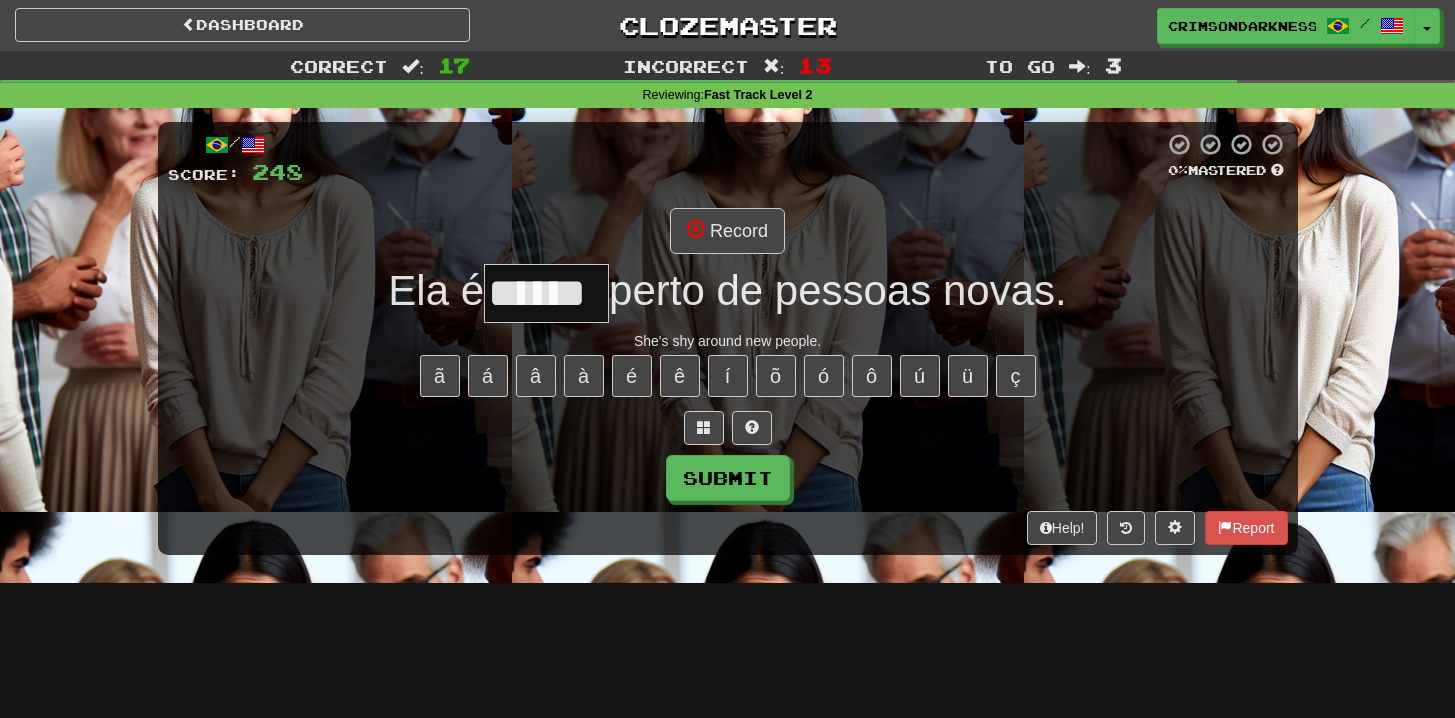 type on "******" 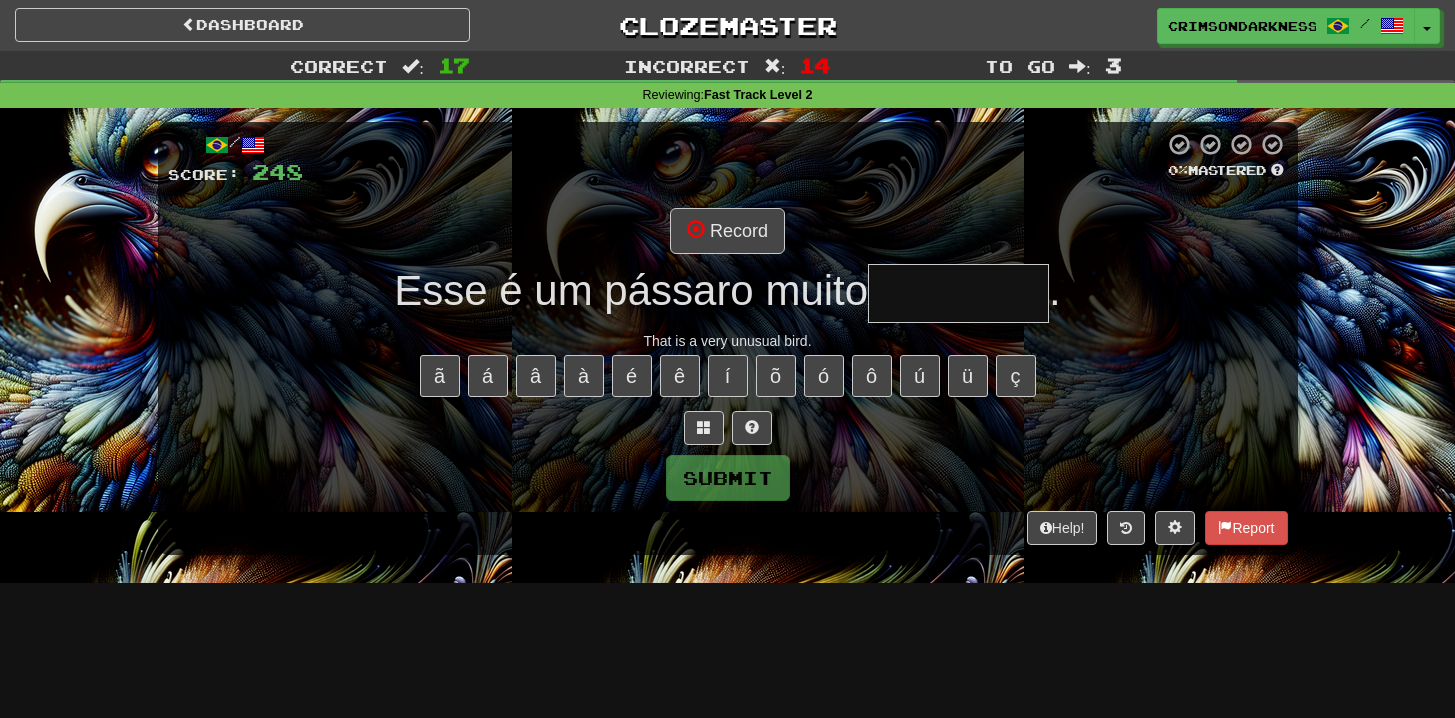 type on "*********" 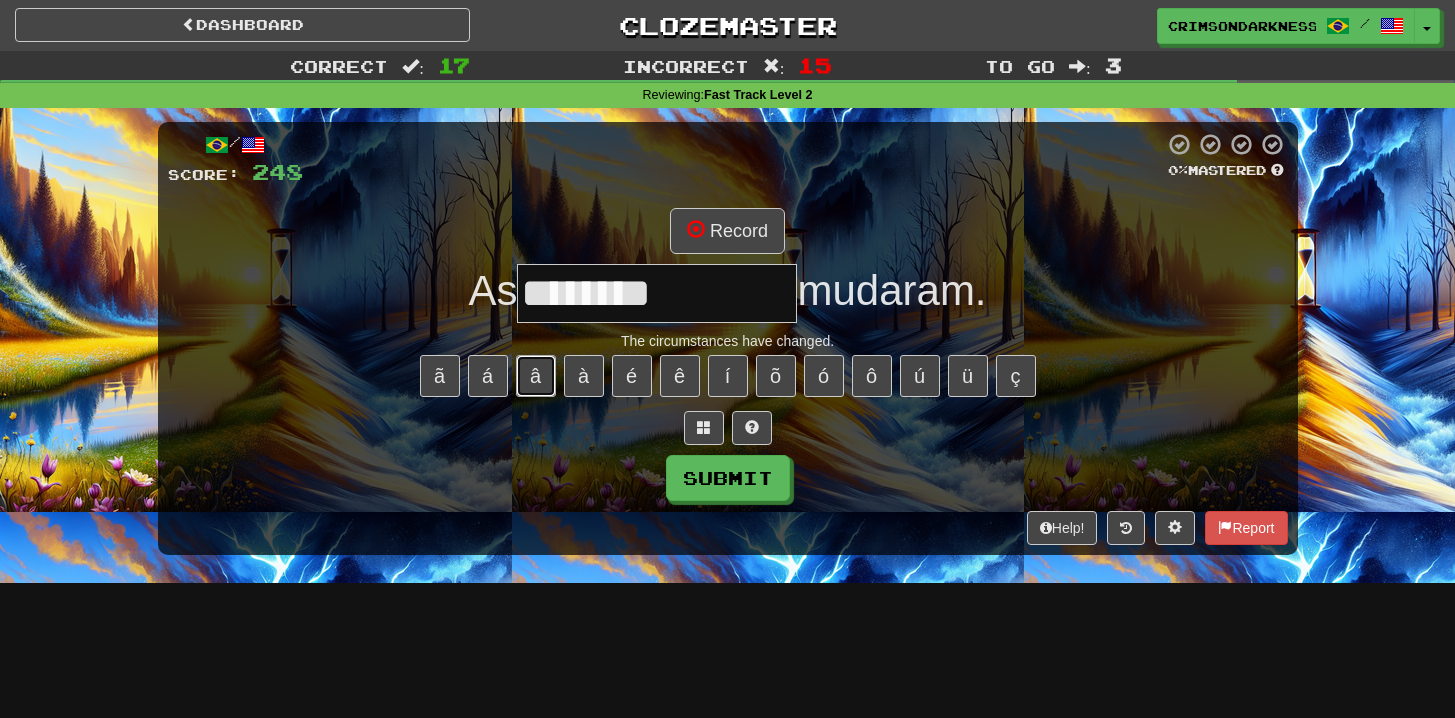 click on "â" at bounding box center (536, 376) 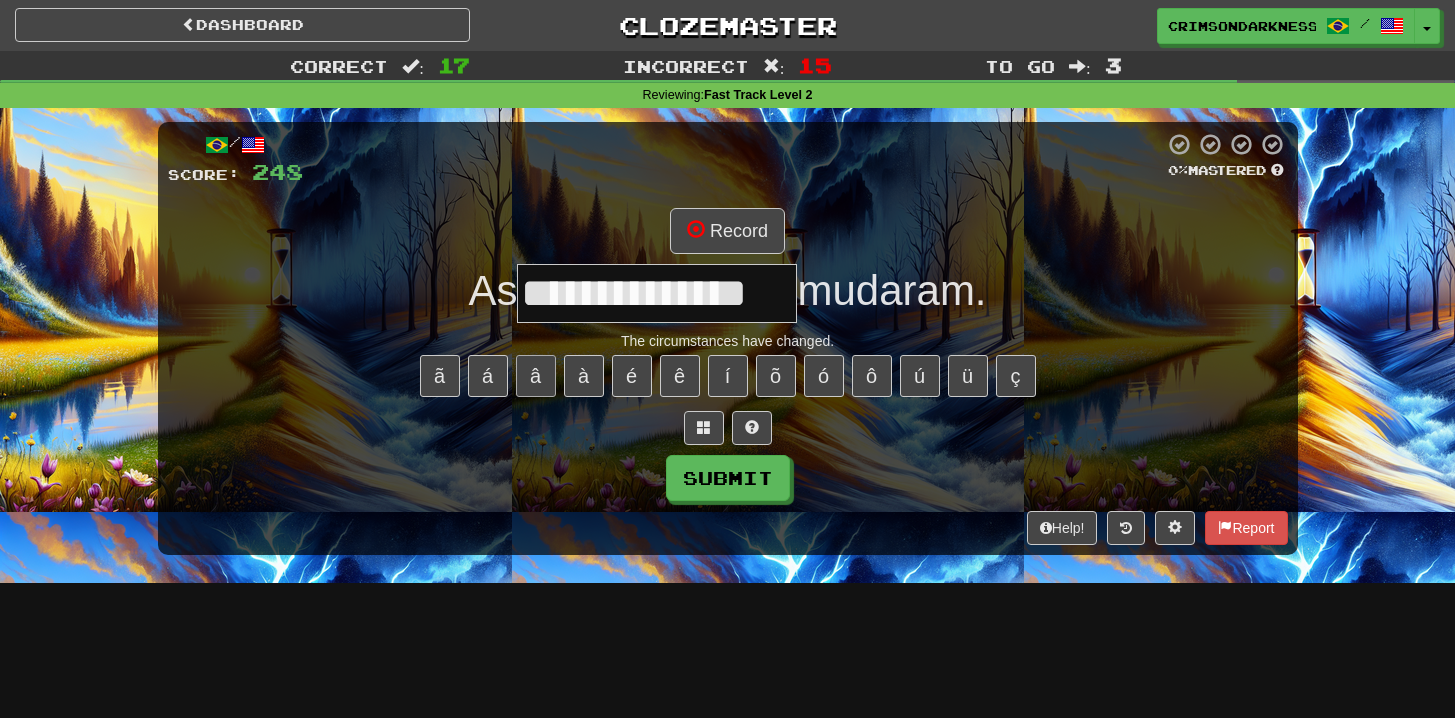 type on "**********" 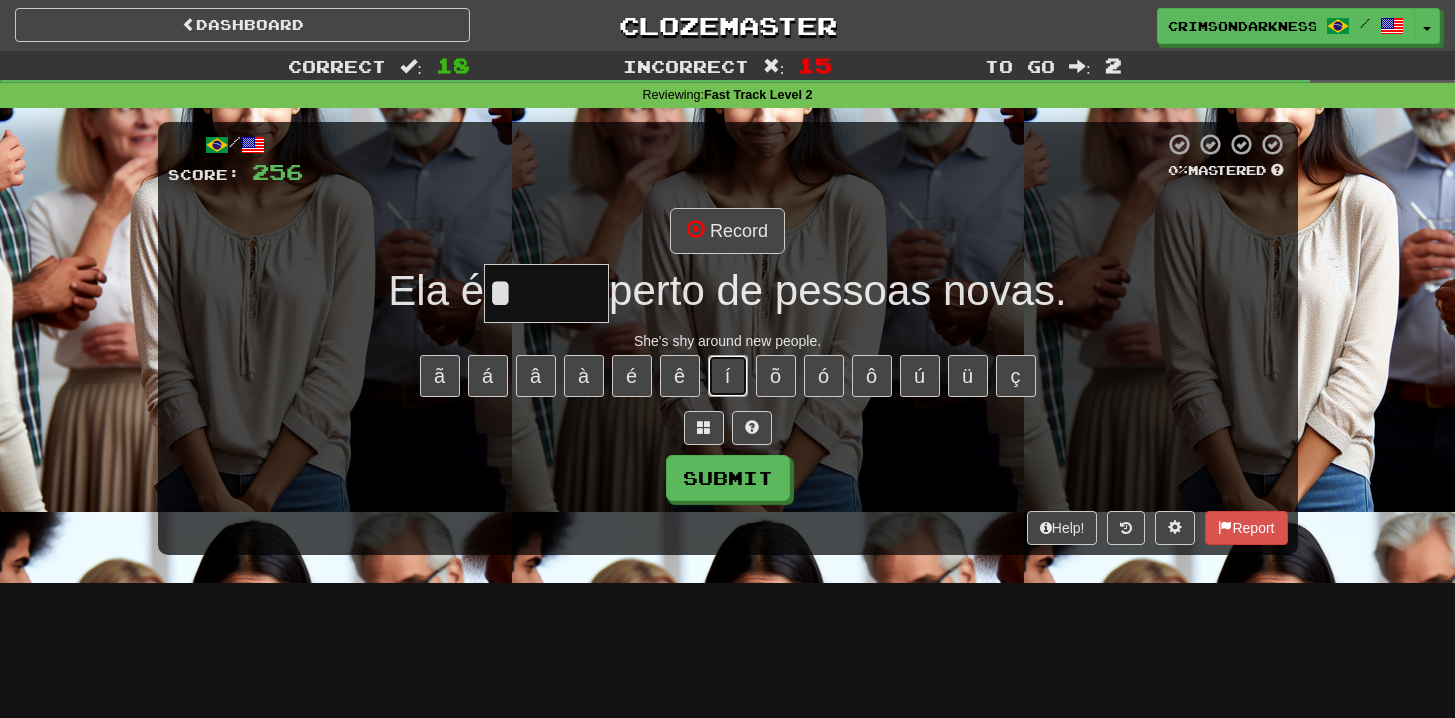 click on "í" at bounding box center (728, 376) 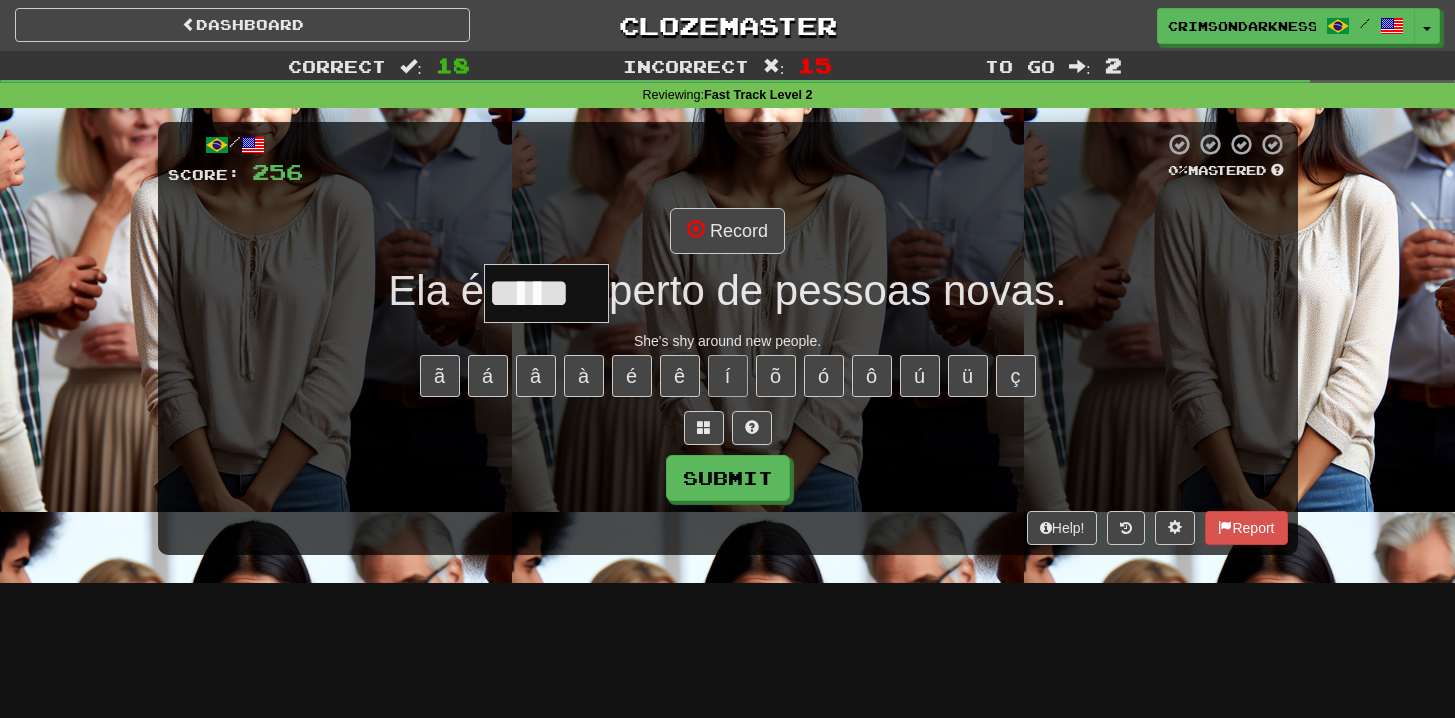 type on "******" 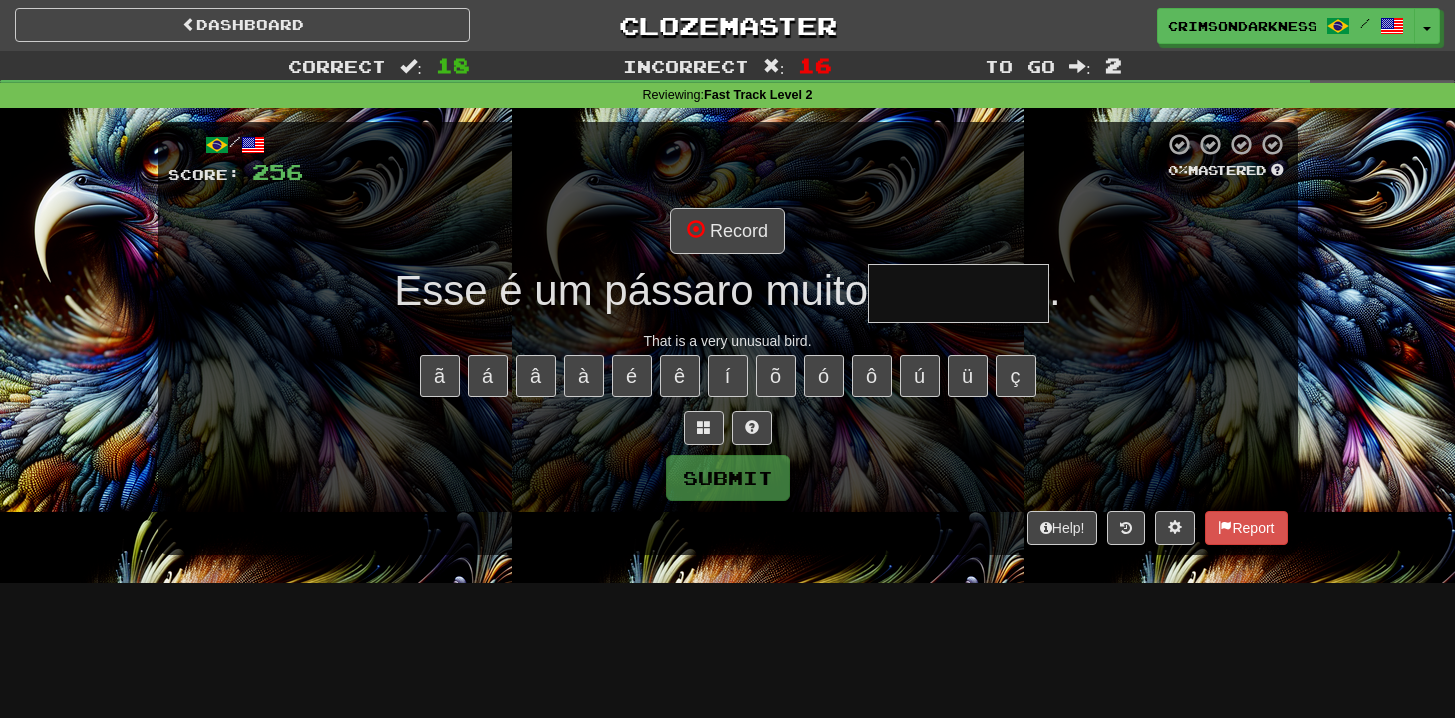 type on "*********" 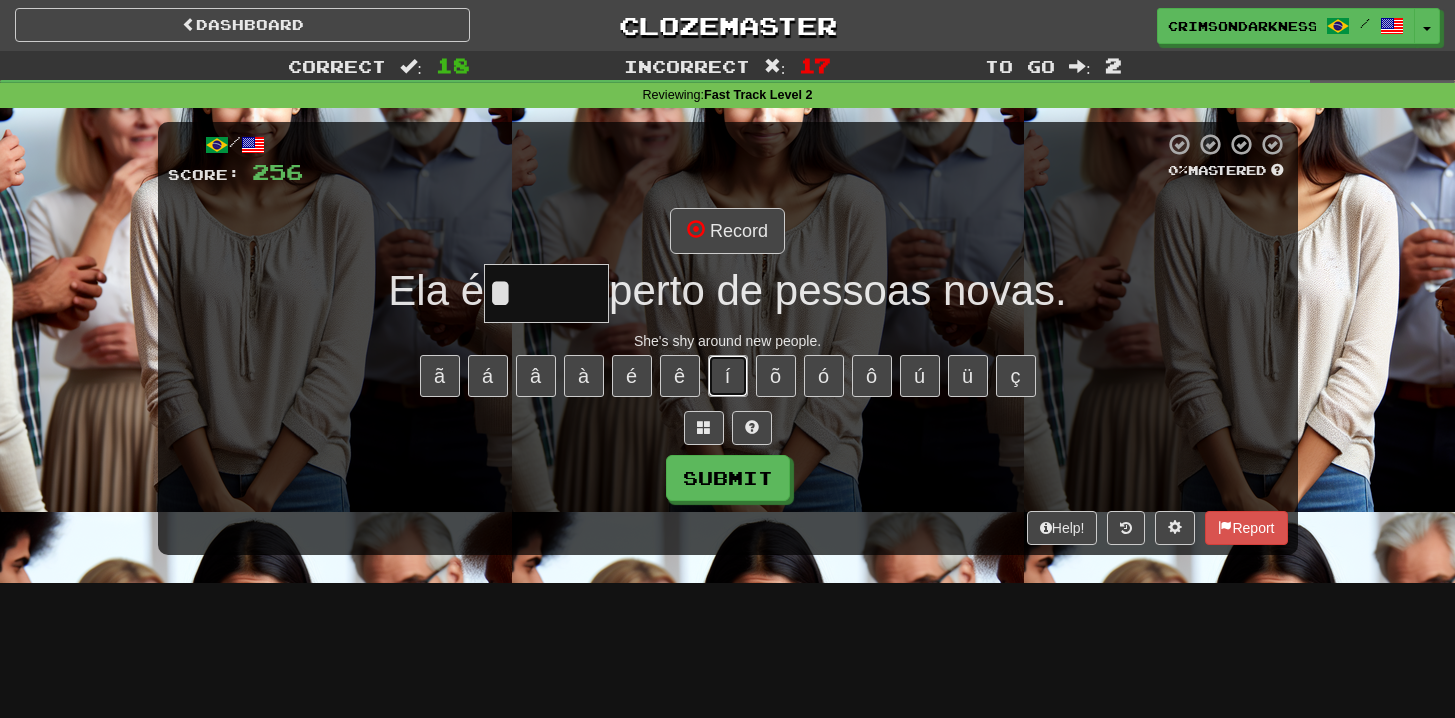click on "í" at bounding box center (728, 376) 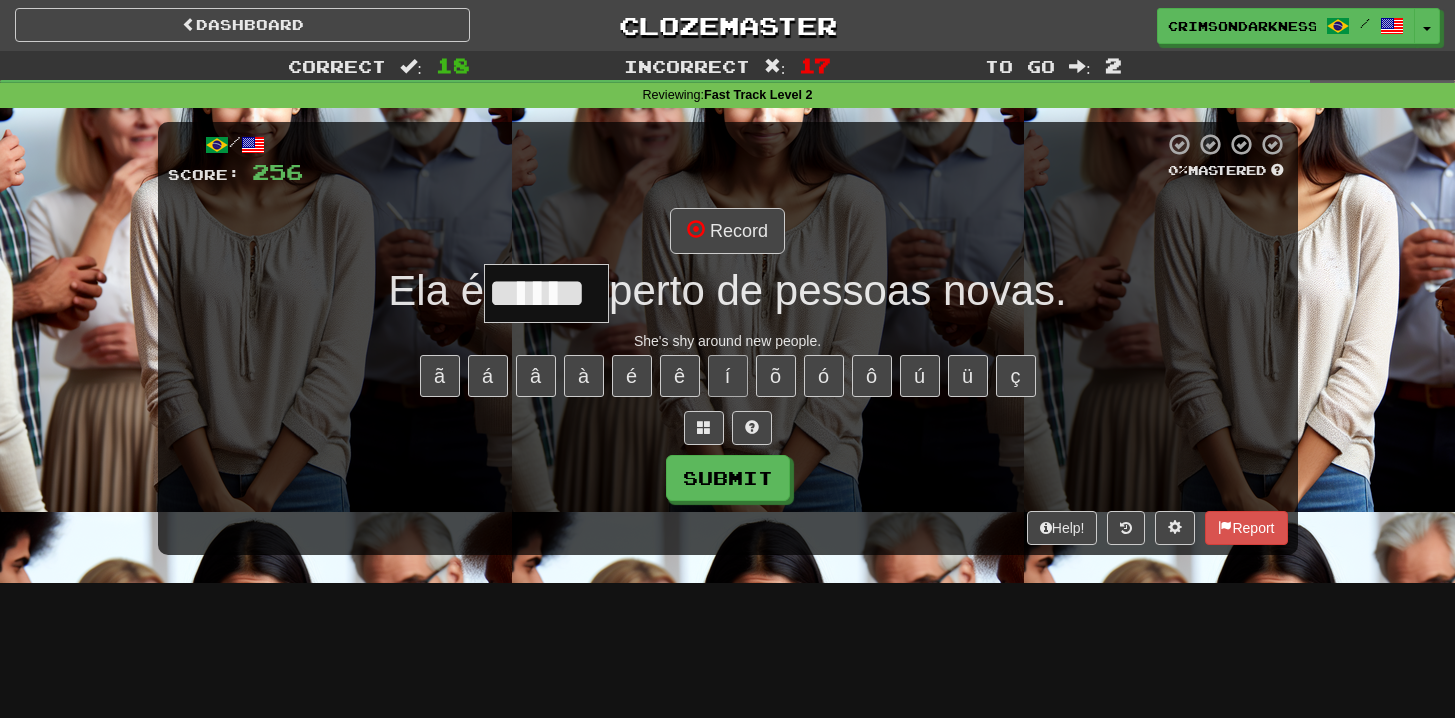 type on "******" 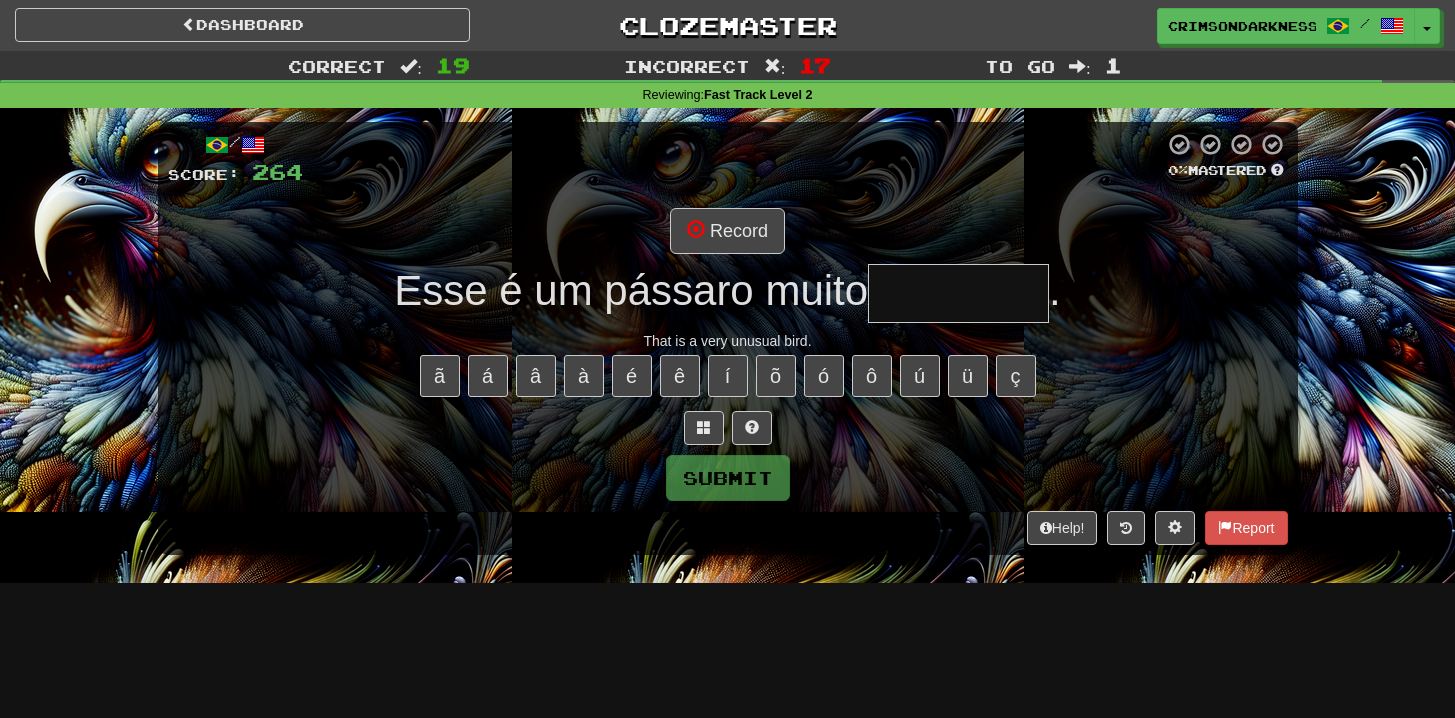 type on "*********" 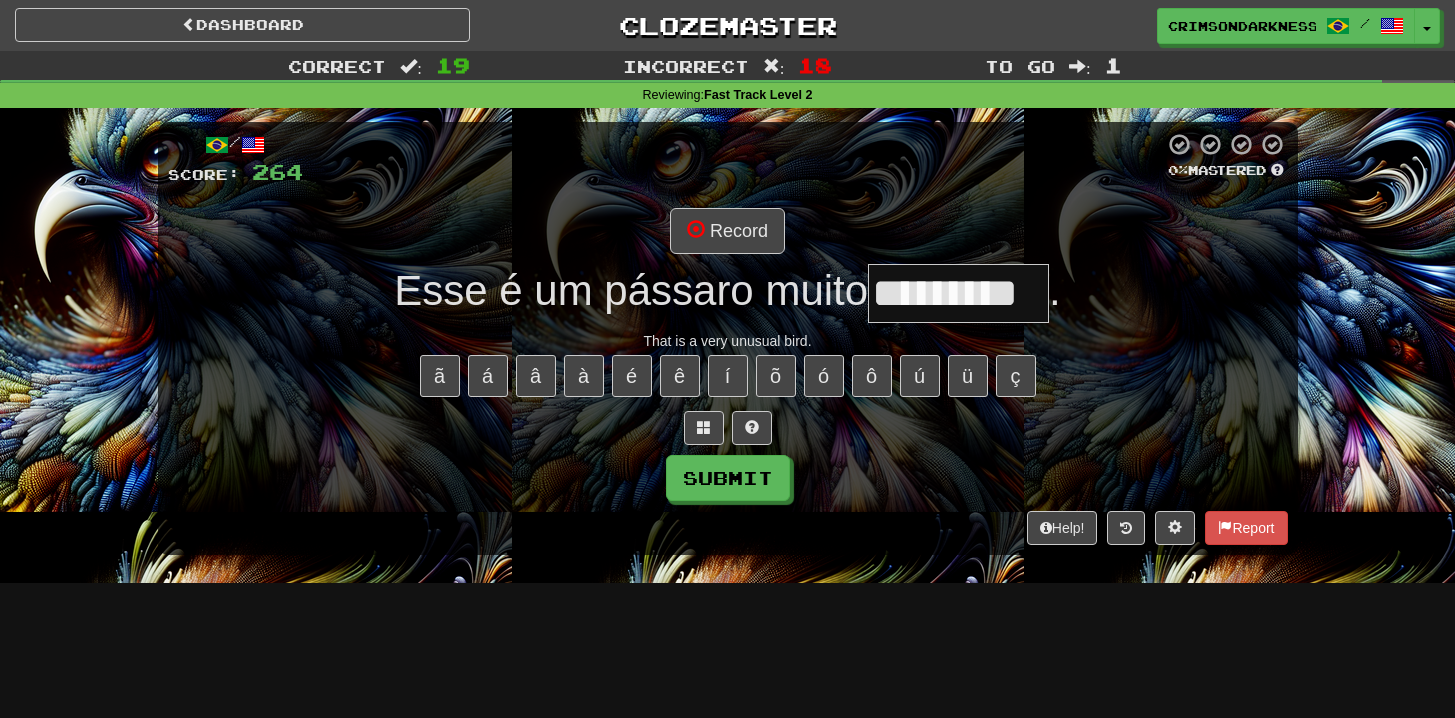type on "*********" 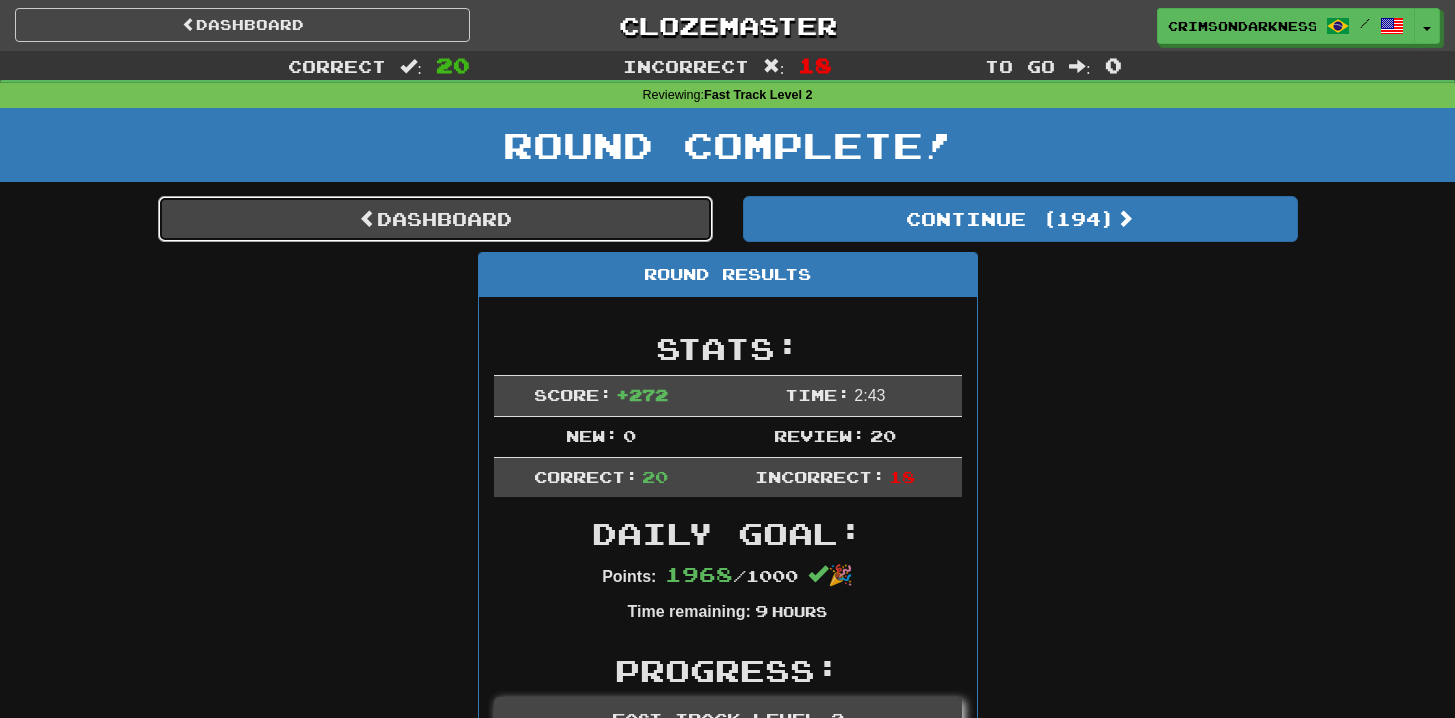 click on "Dashboard" at bounding box center (435, 219) 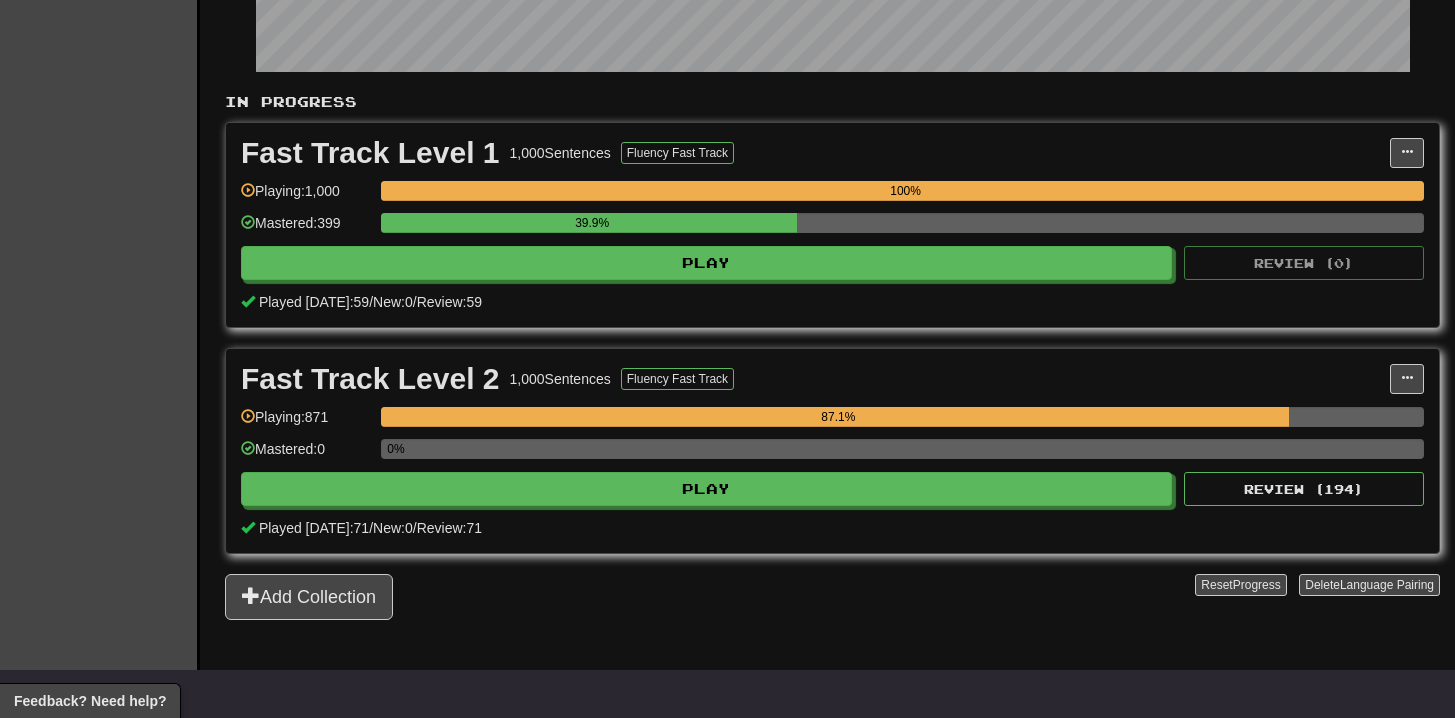 scroll, scrollTop: 355, scrollLeft: 0, axis: vertical 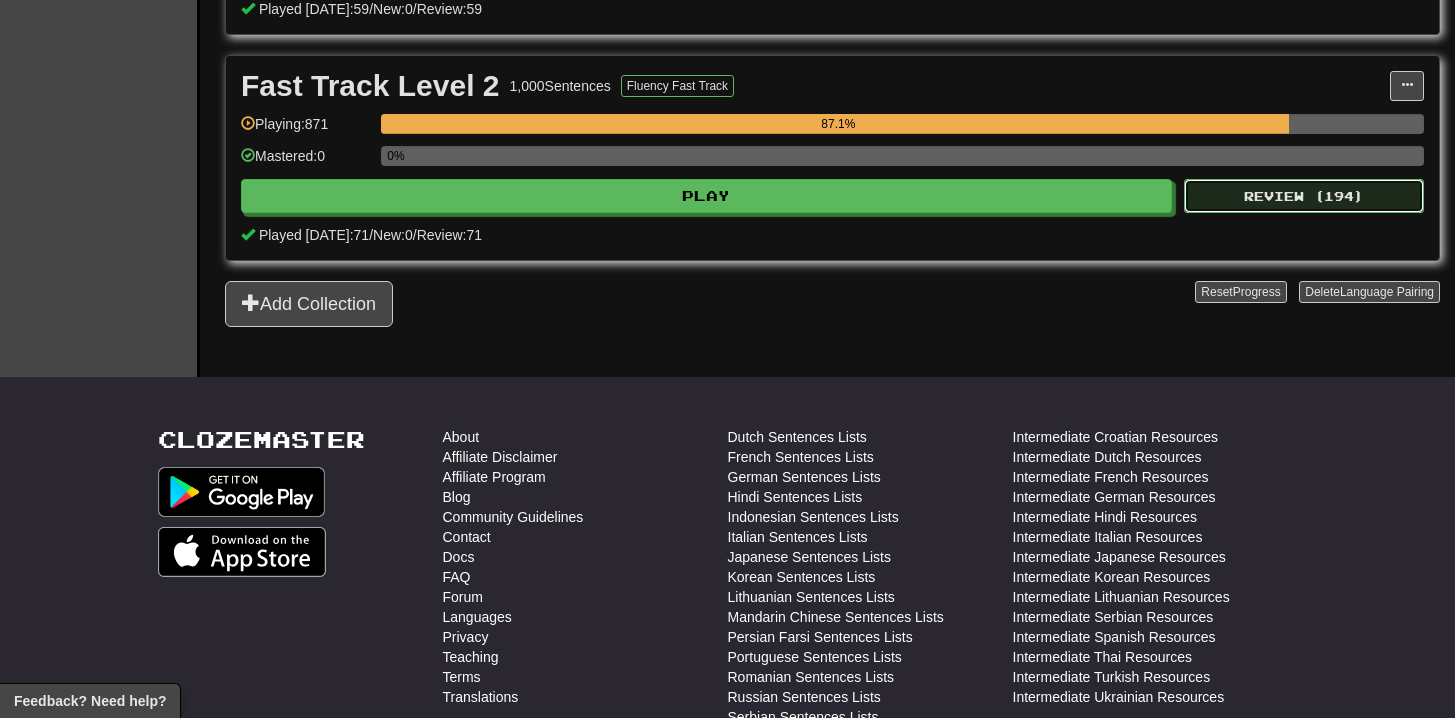 click on "Review ( 194 )" at bounding box center (1304, 196) 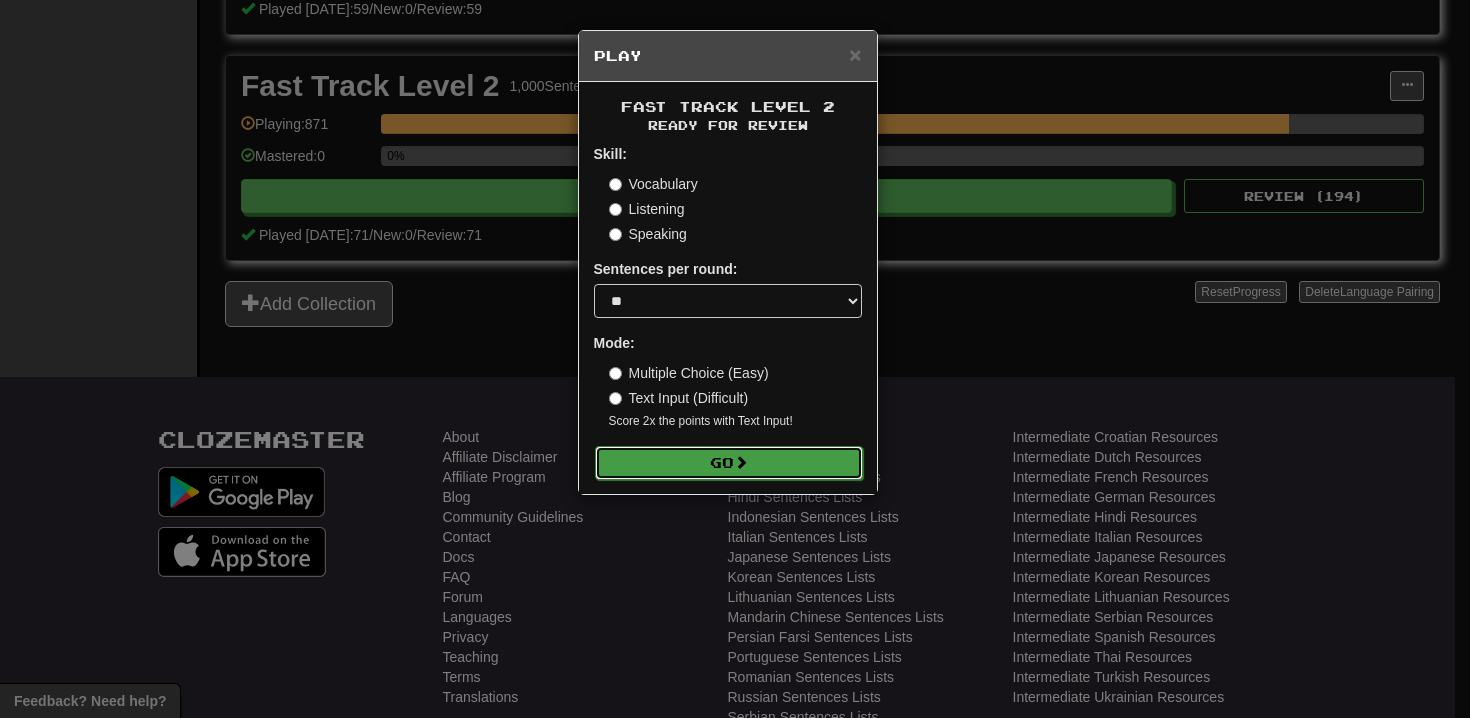 click on "Go" at bounding box center [729, 463] 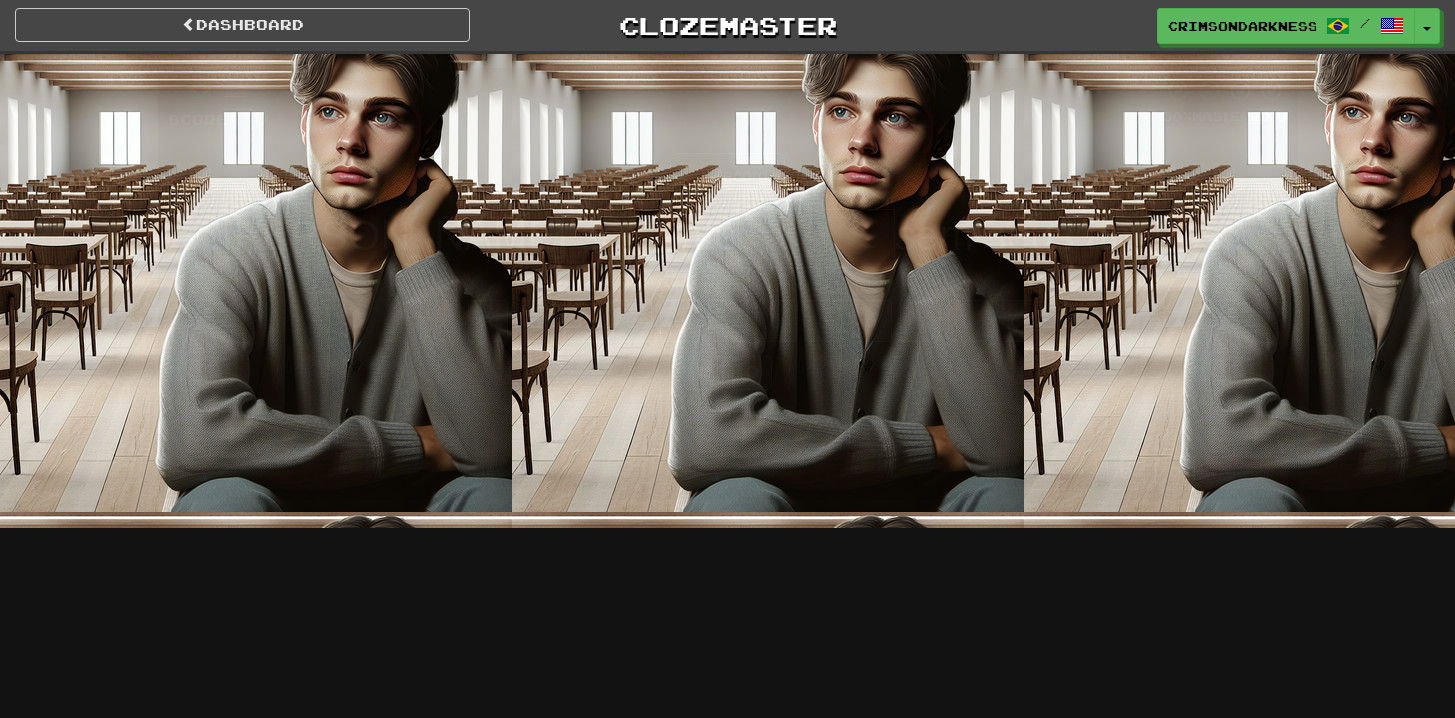 scroll, scrollTop: 0, scrollLeft: 0, axis: both 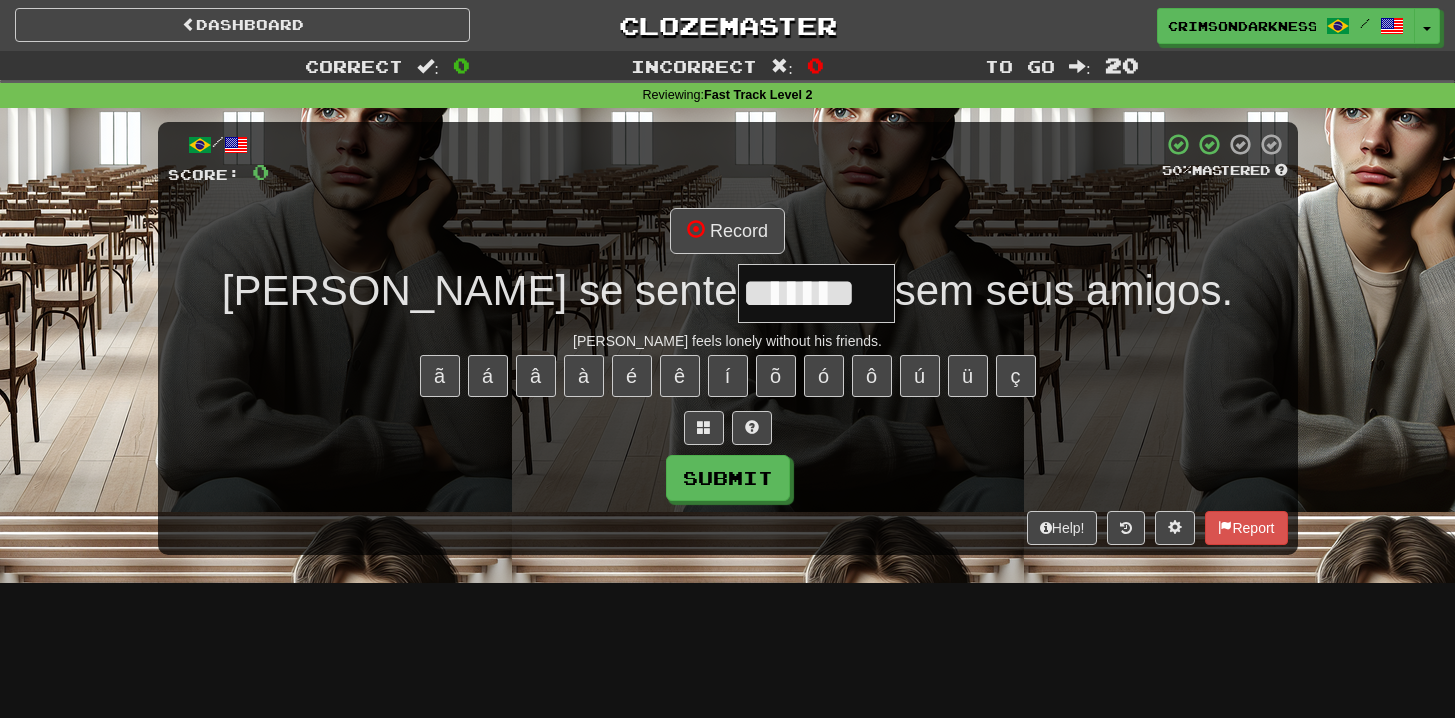 type on "*********" 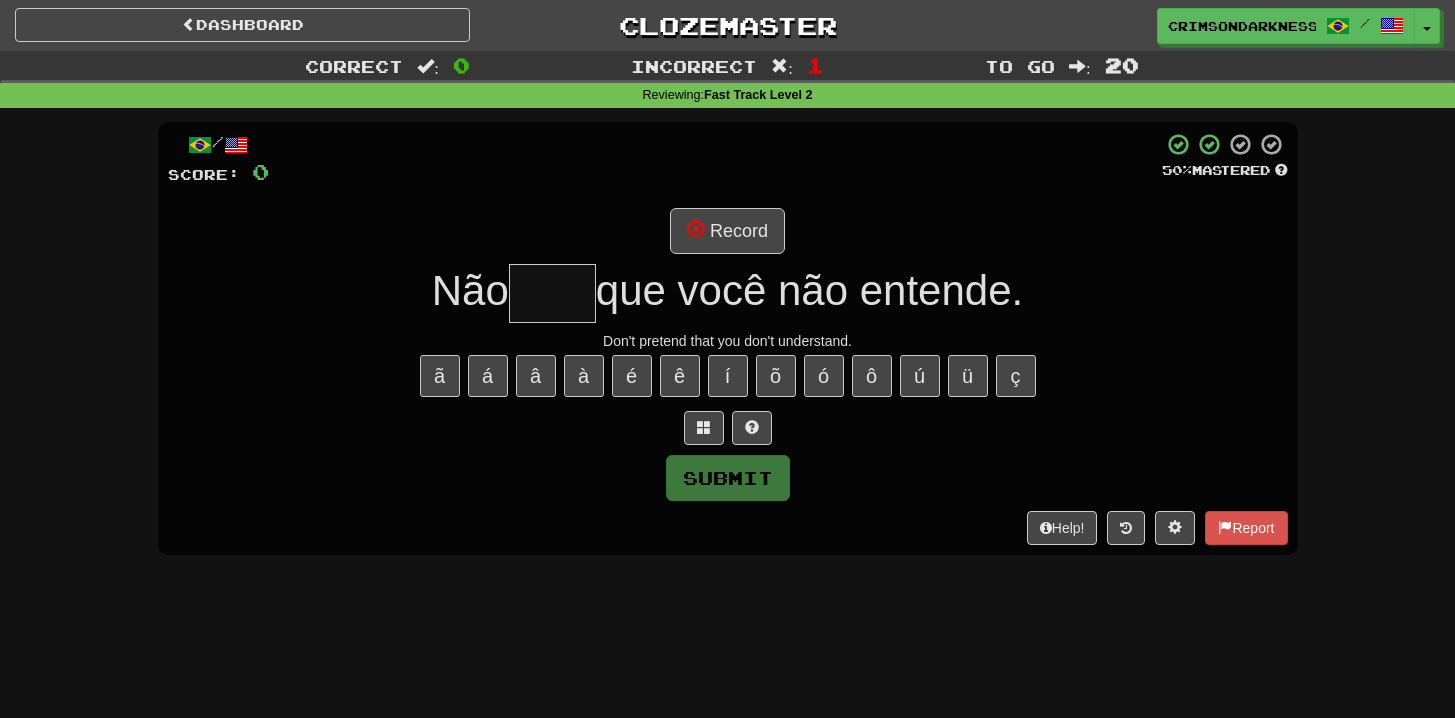 type on "*****" 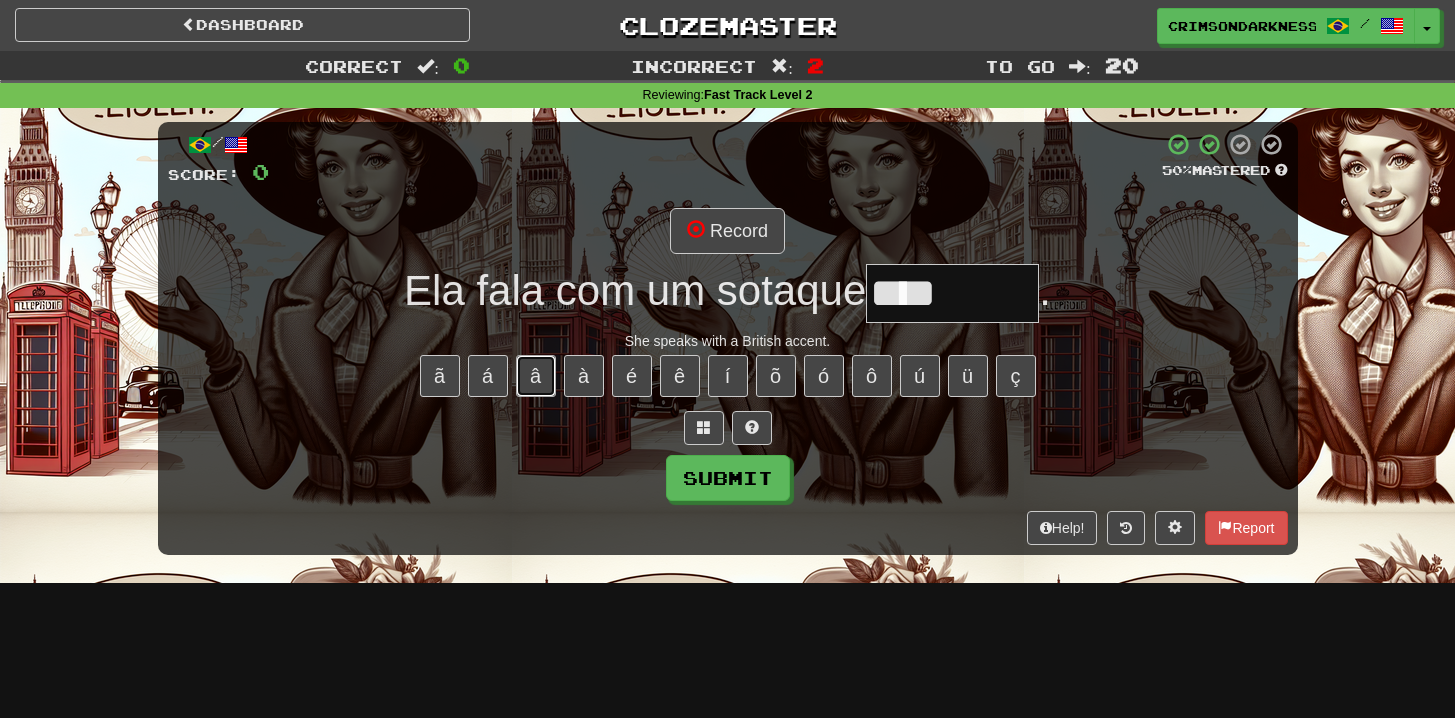 click on "â" at bounding box center [536, 376] 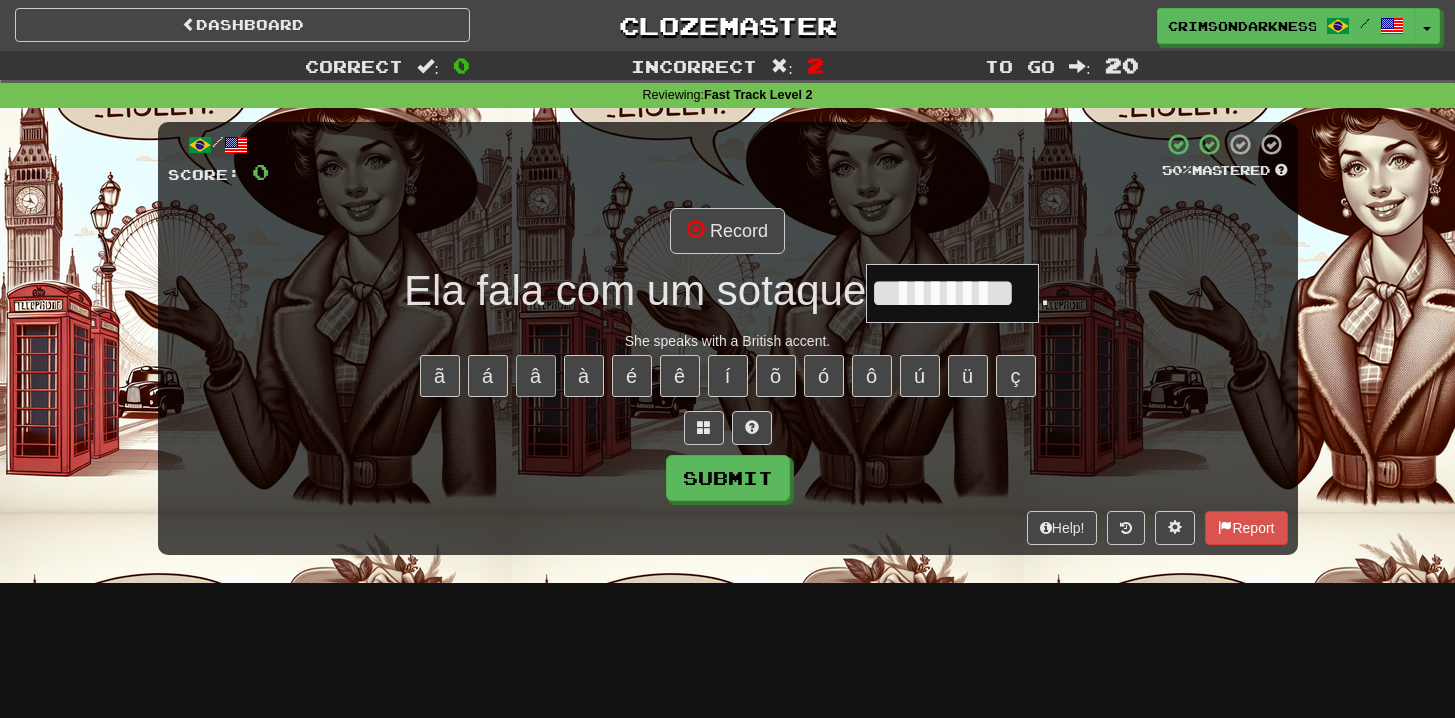 type on "*********" 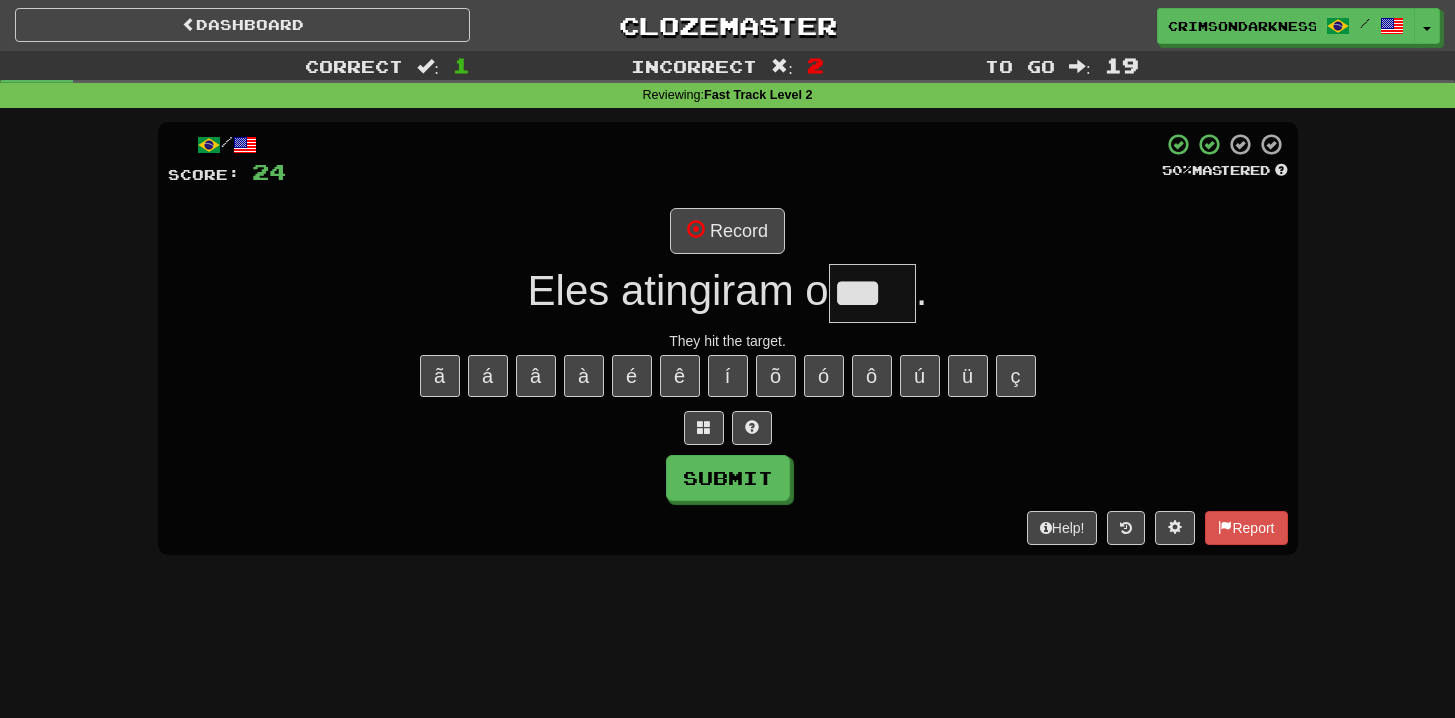 scroll, scrollTop: 0, scrollLeft: 0, axis: both 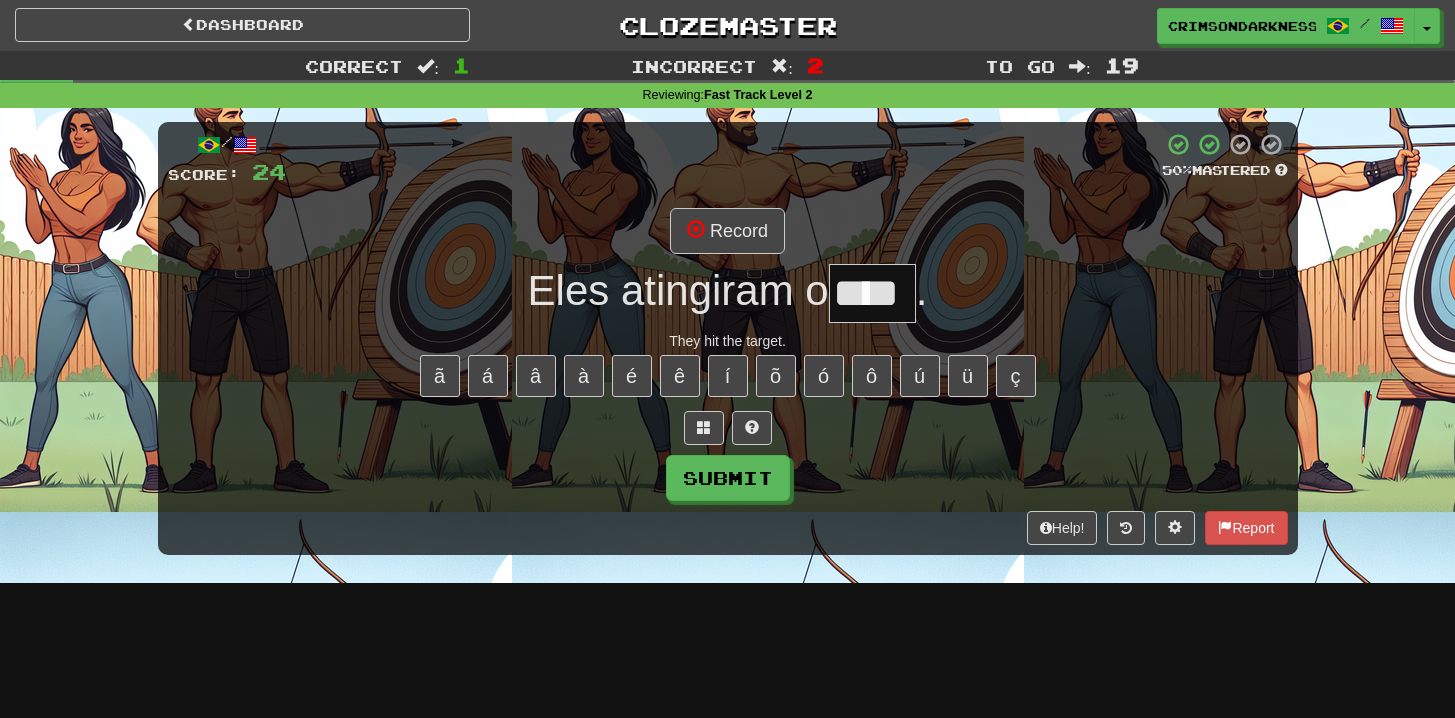 type on "****" 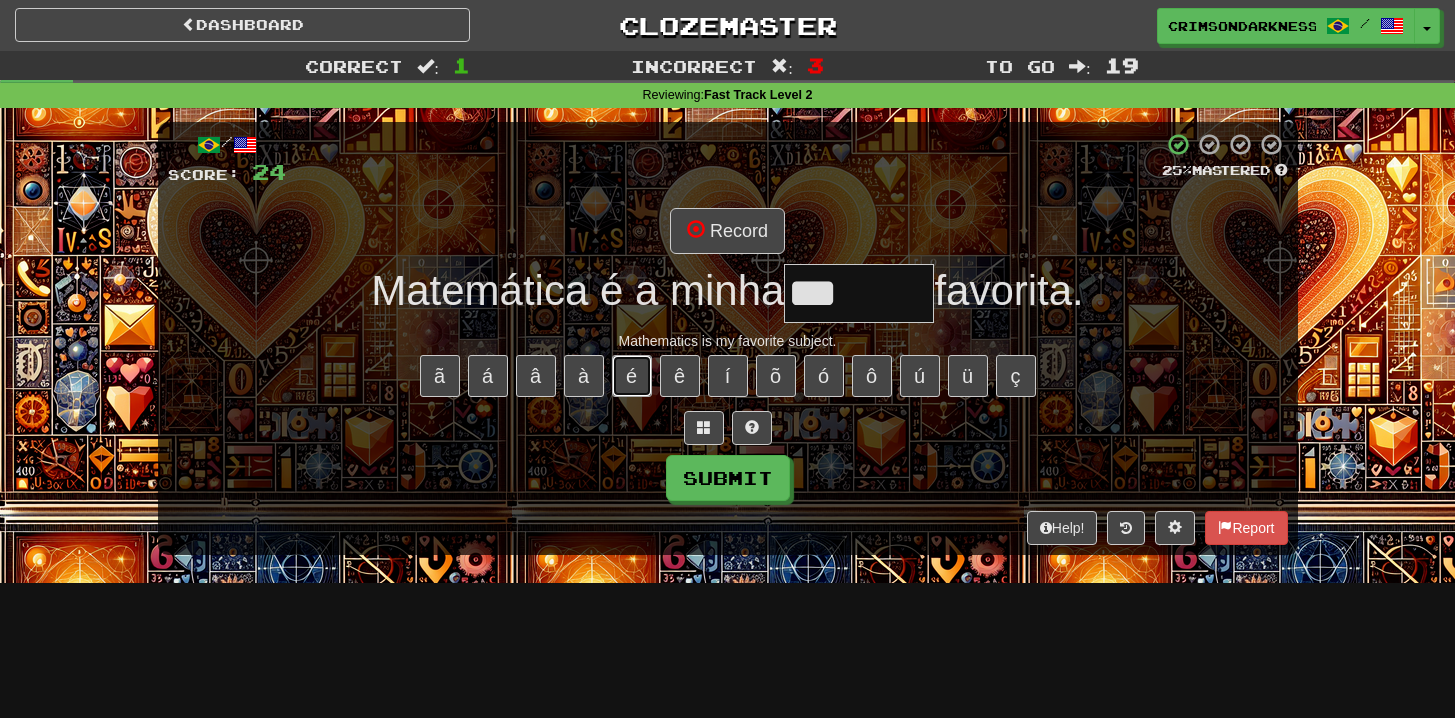 click on "é" at bounding box center [632, 376] 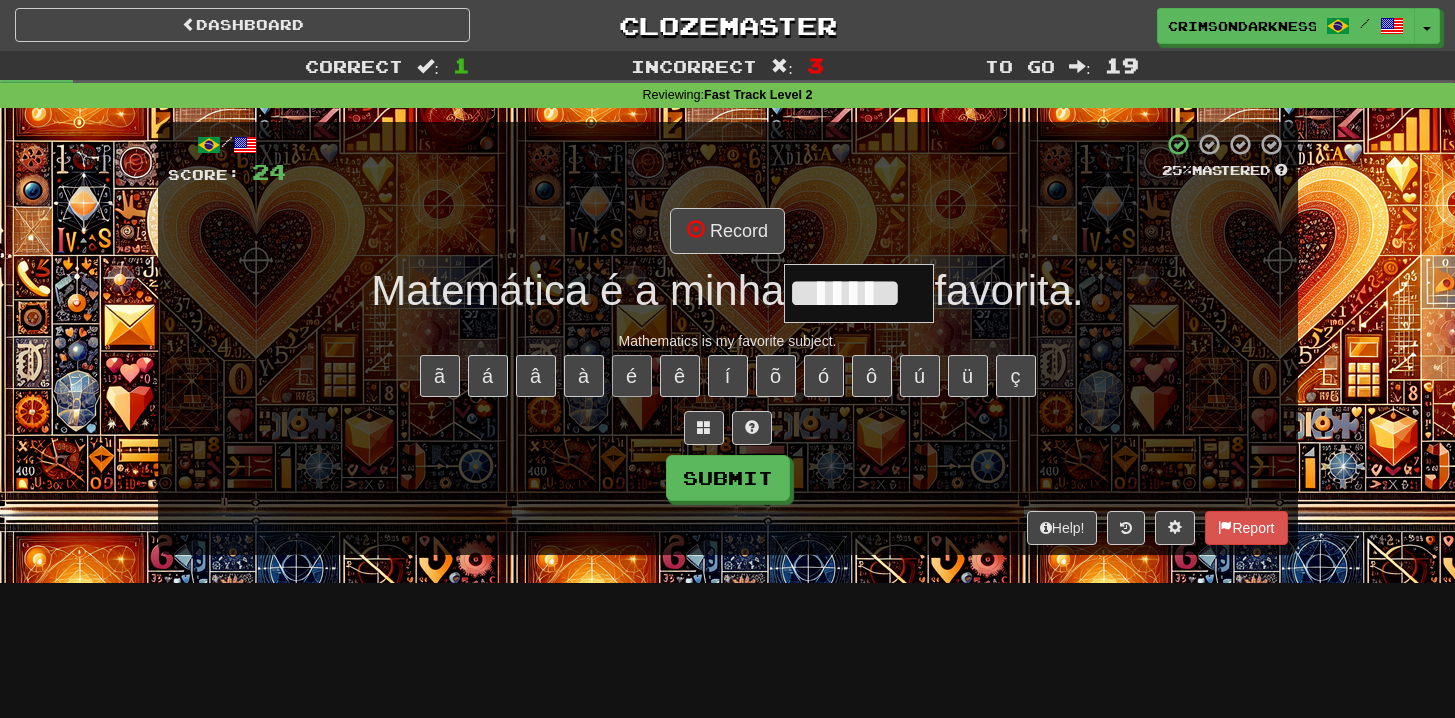 type on "*******" 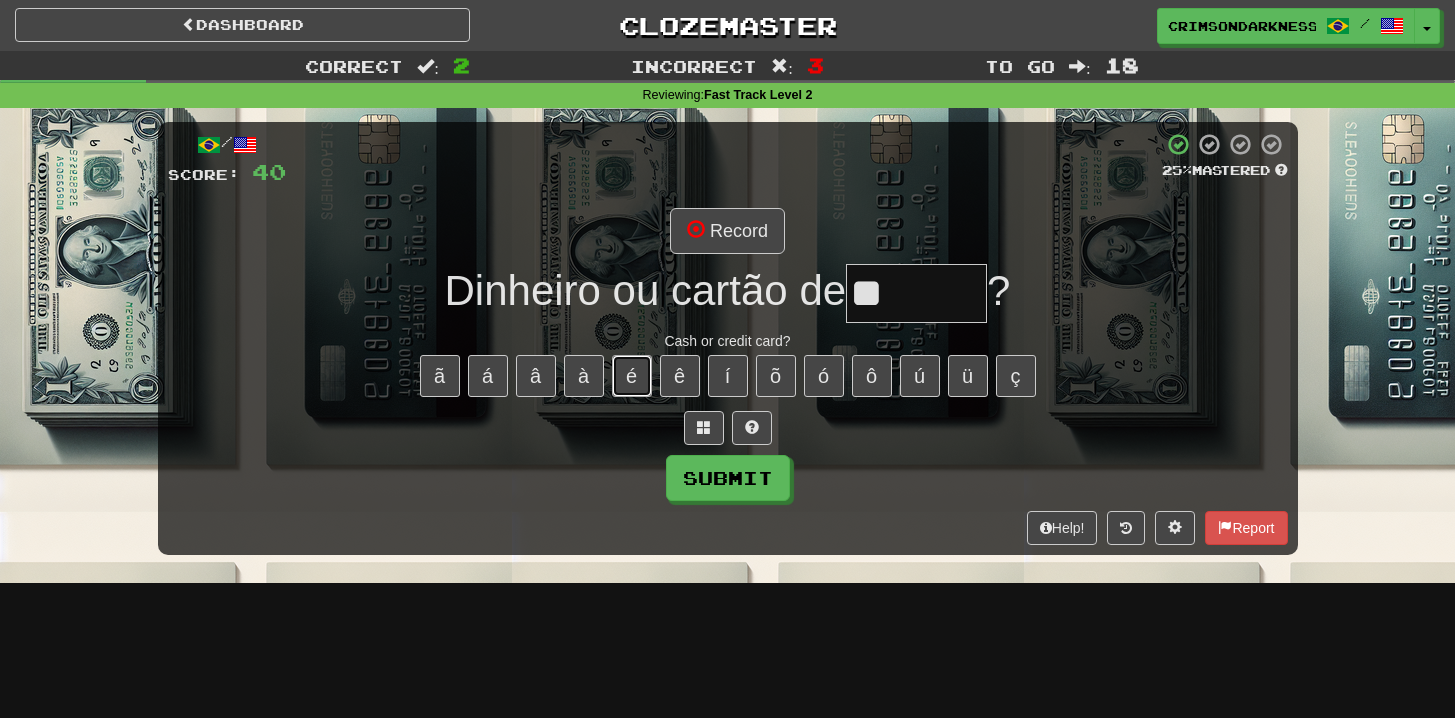 click on "é" at bounding box center (632, 376) 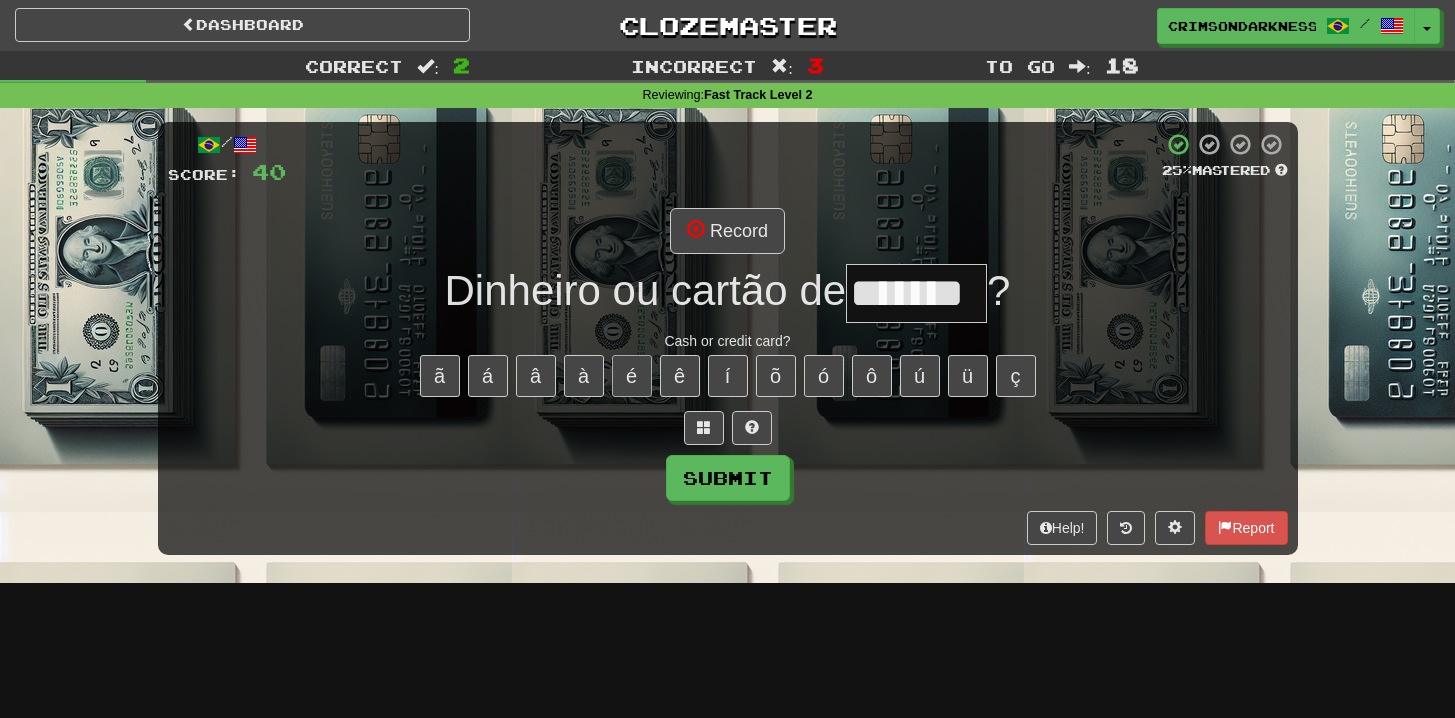 type on "*******" 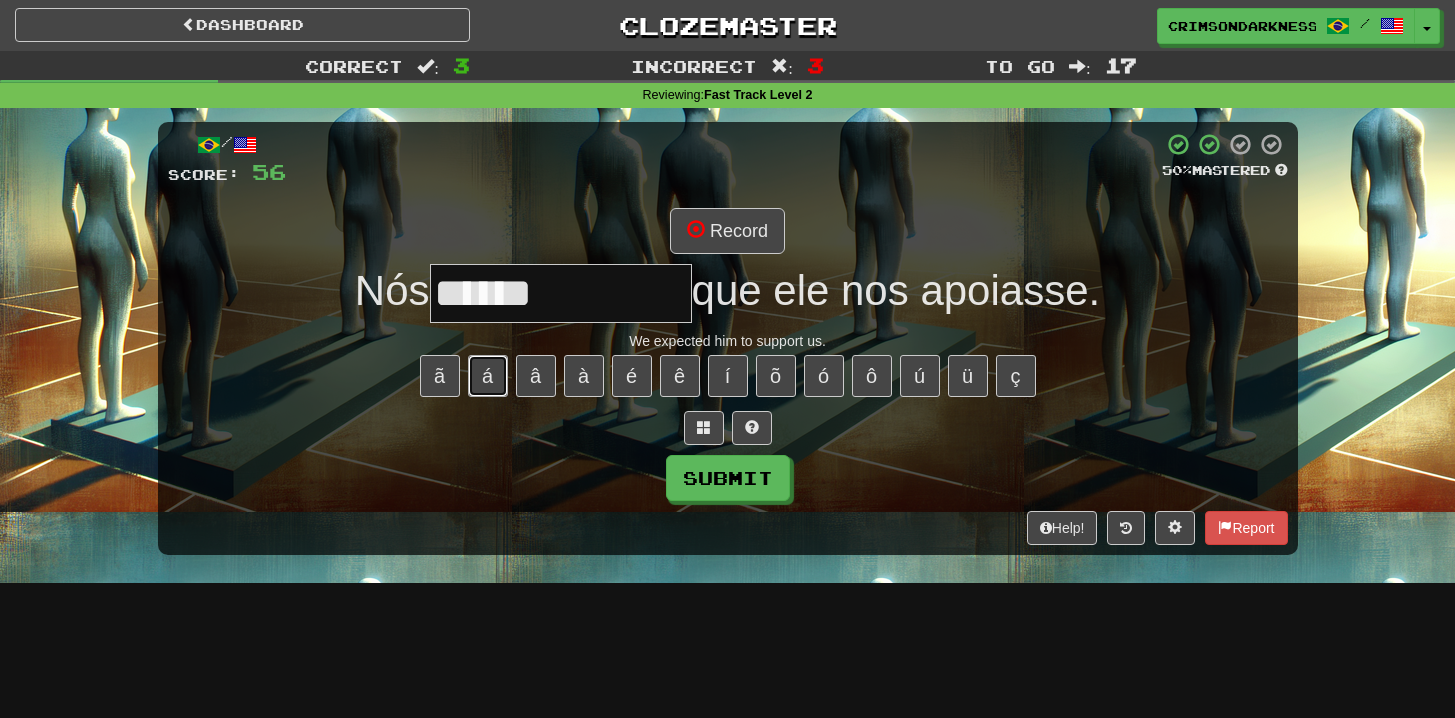 click on "á" at bounding box center (488, 376) 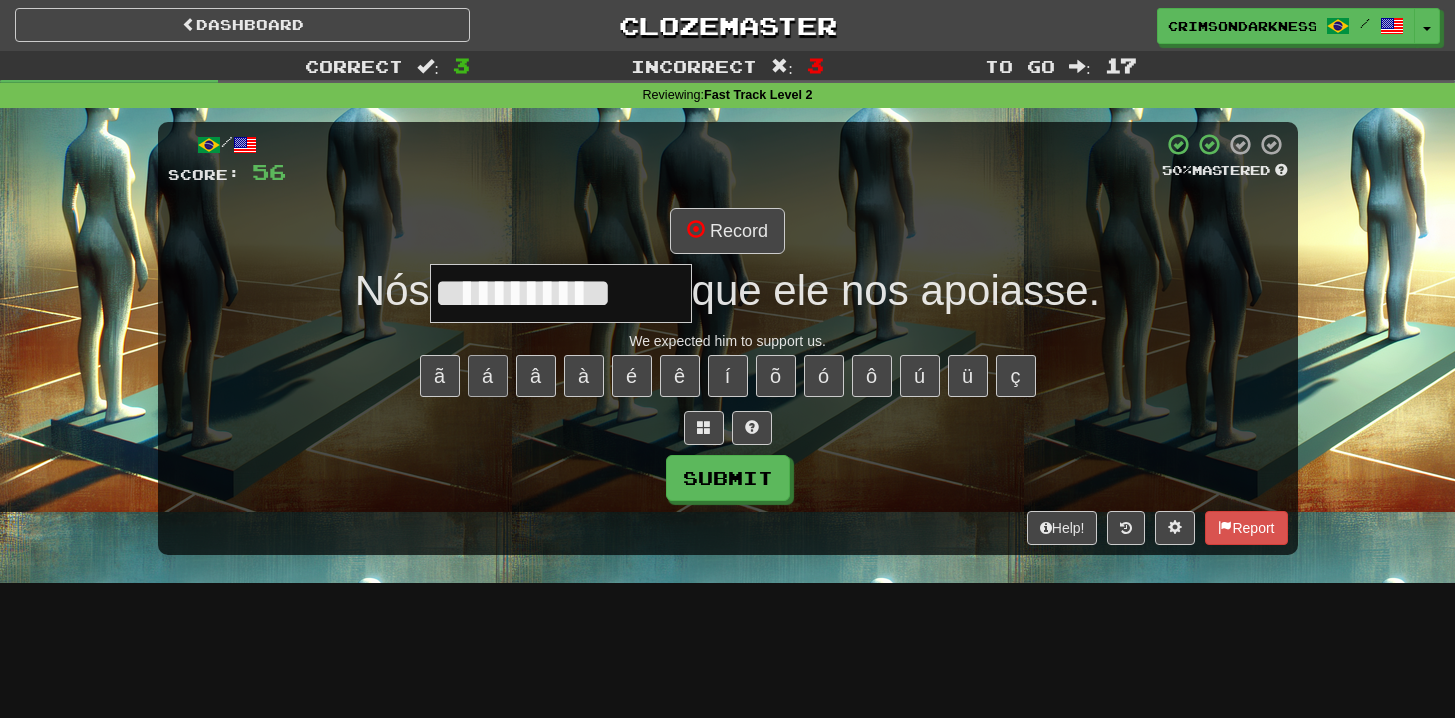 scroll, scrollTop: 0, scrollLeft: 0, axis: both 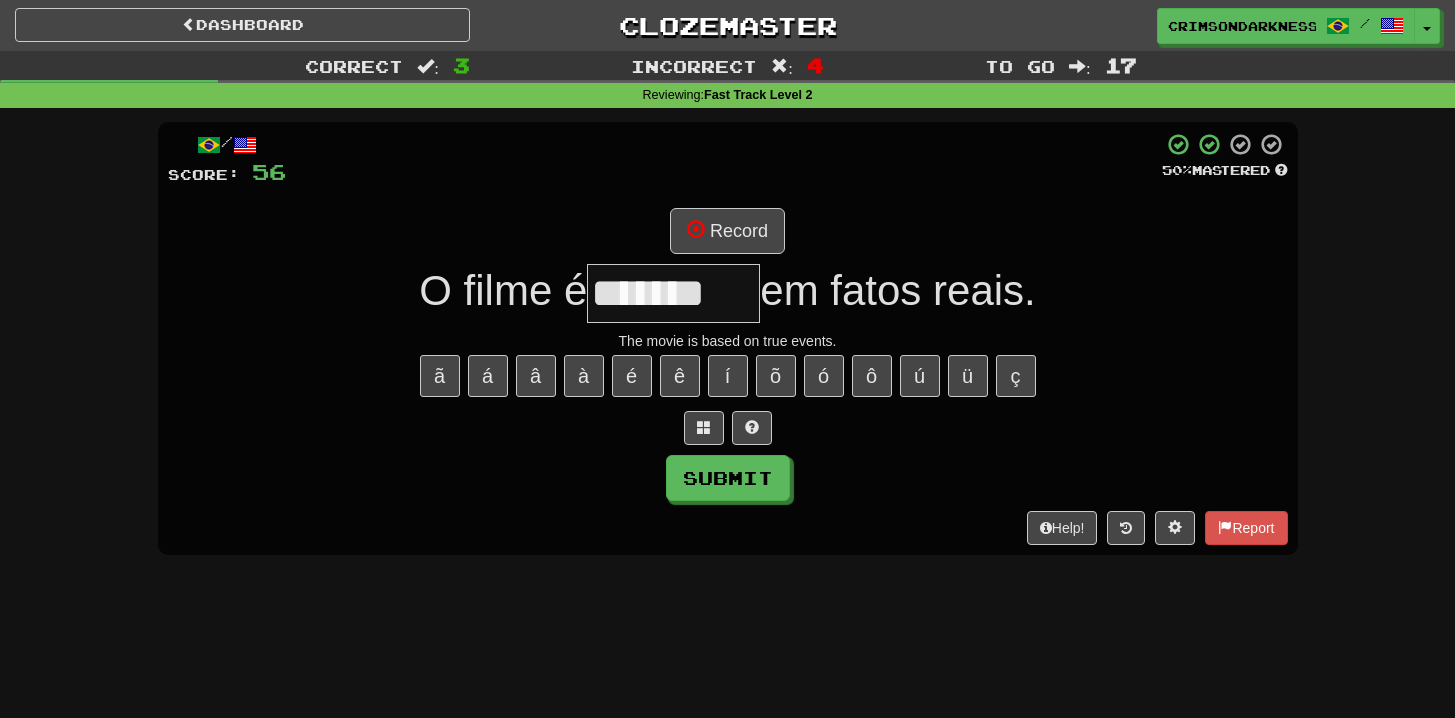 type on "*******" 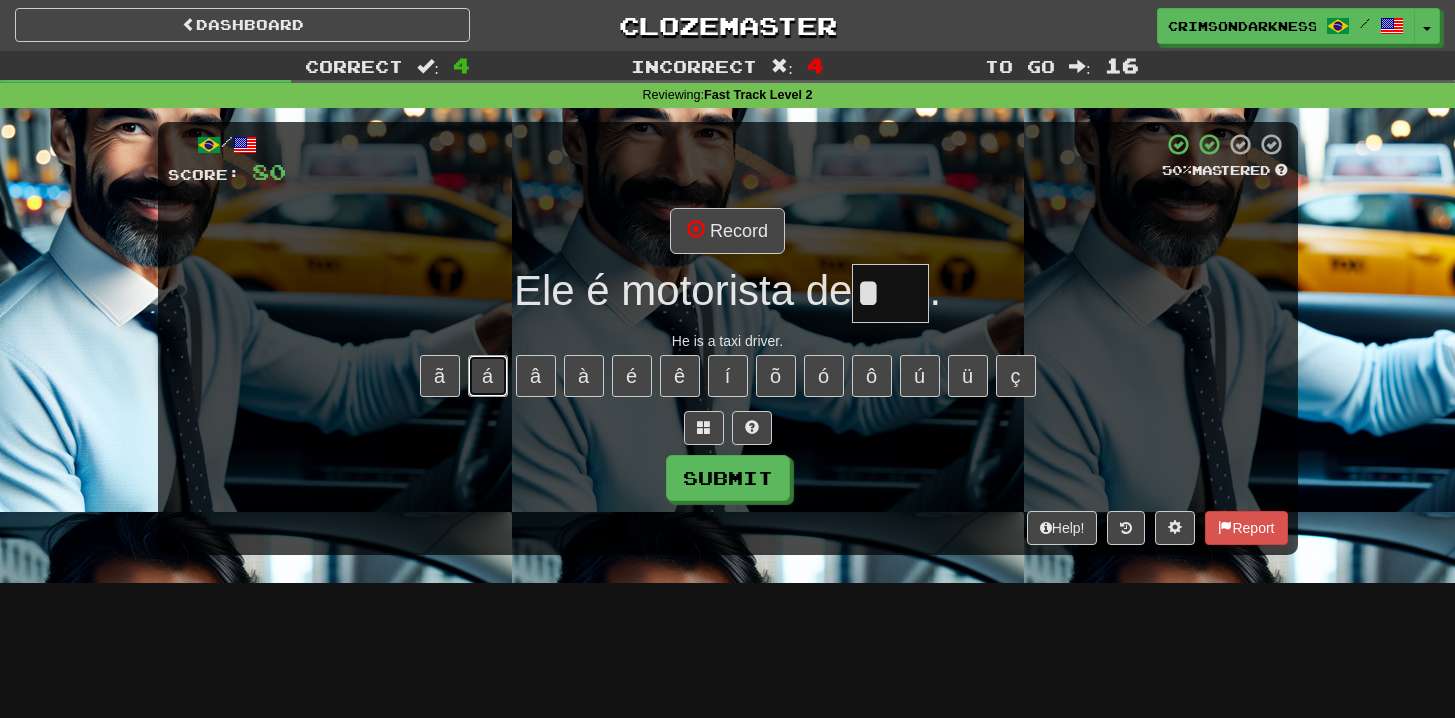 click on "á" at bounding box center [488, 376] 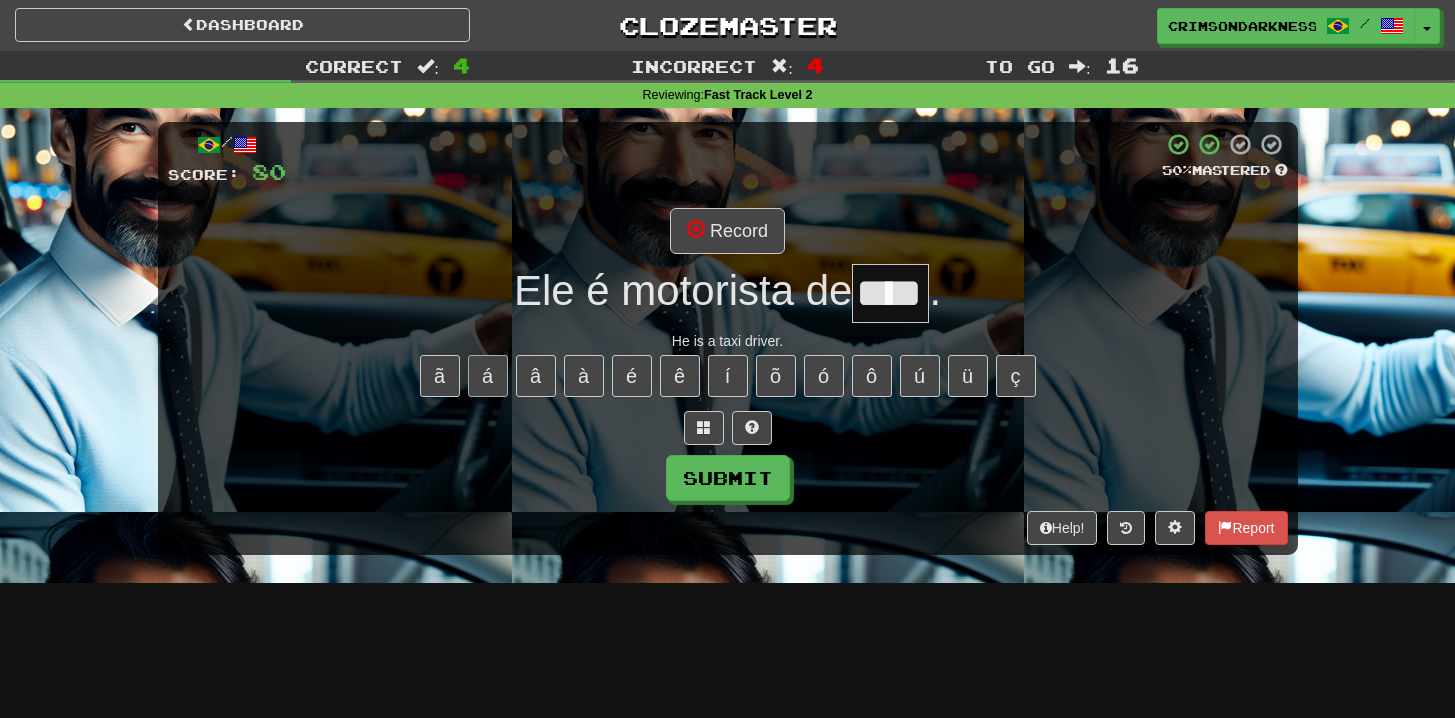 type on "****" 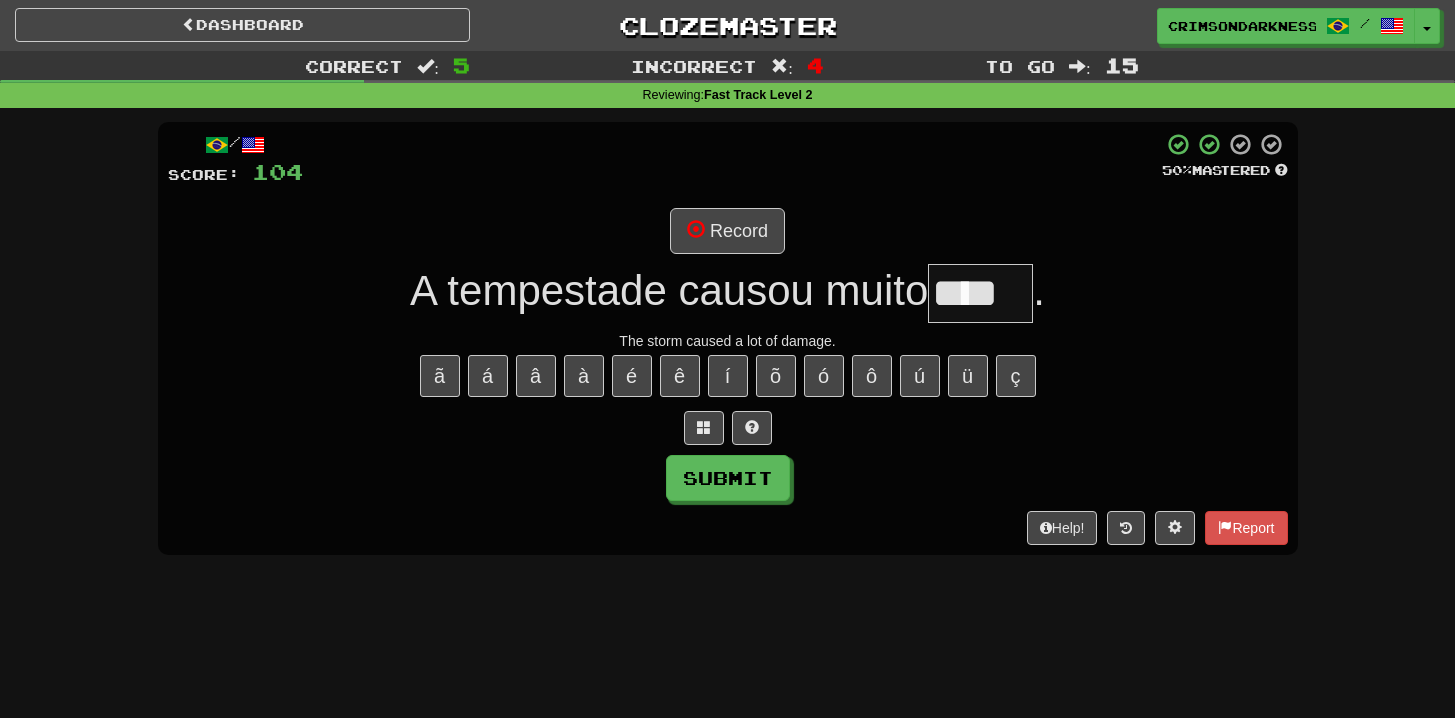type on "****" 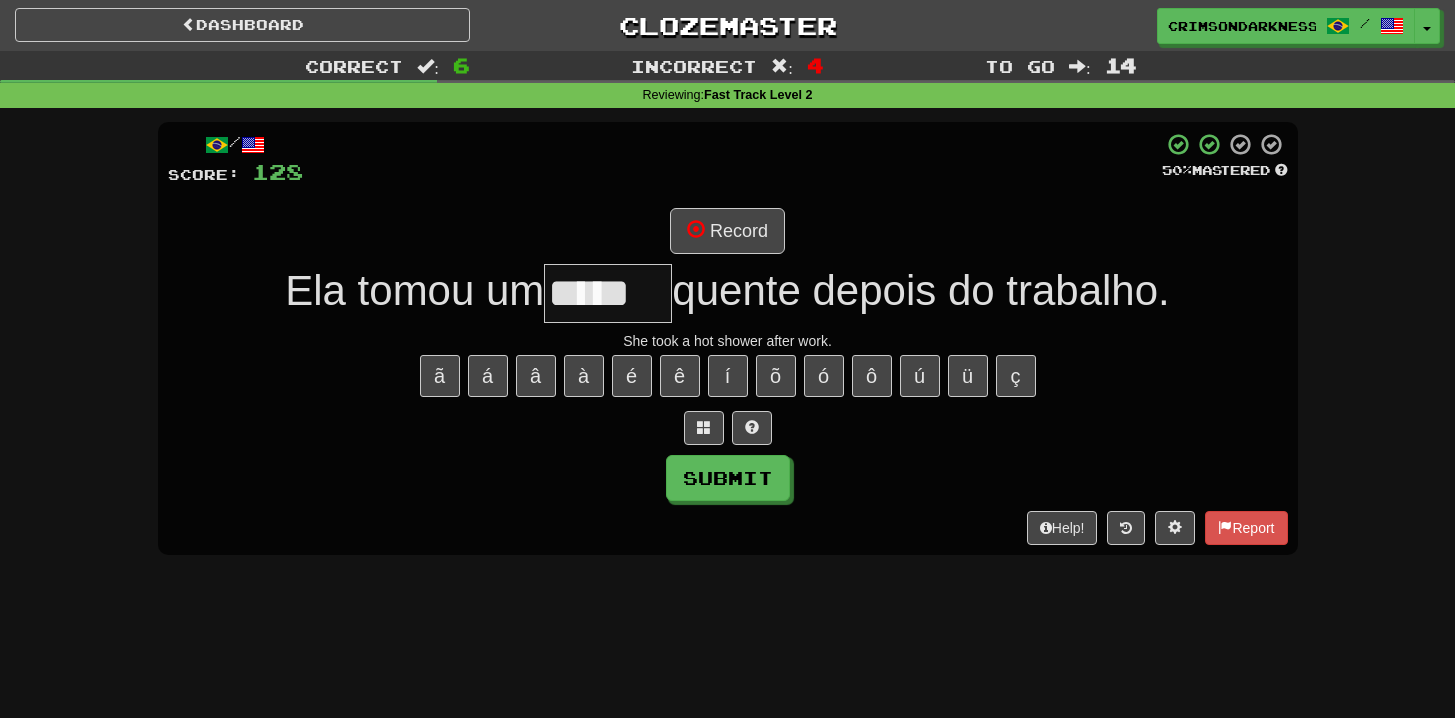 type on "*****" 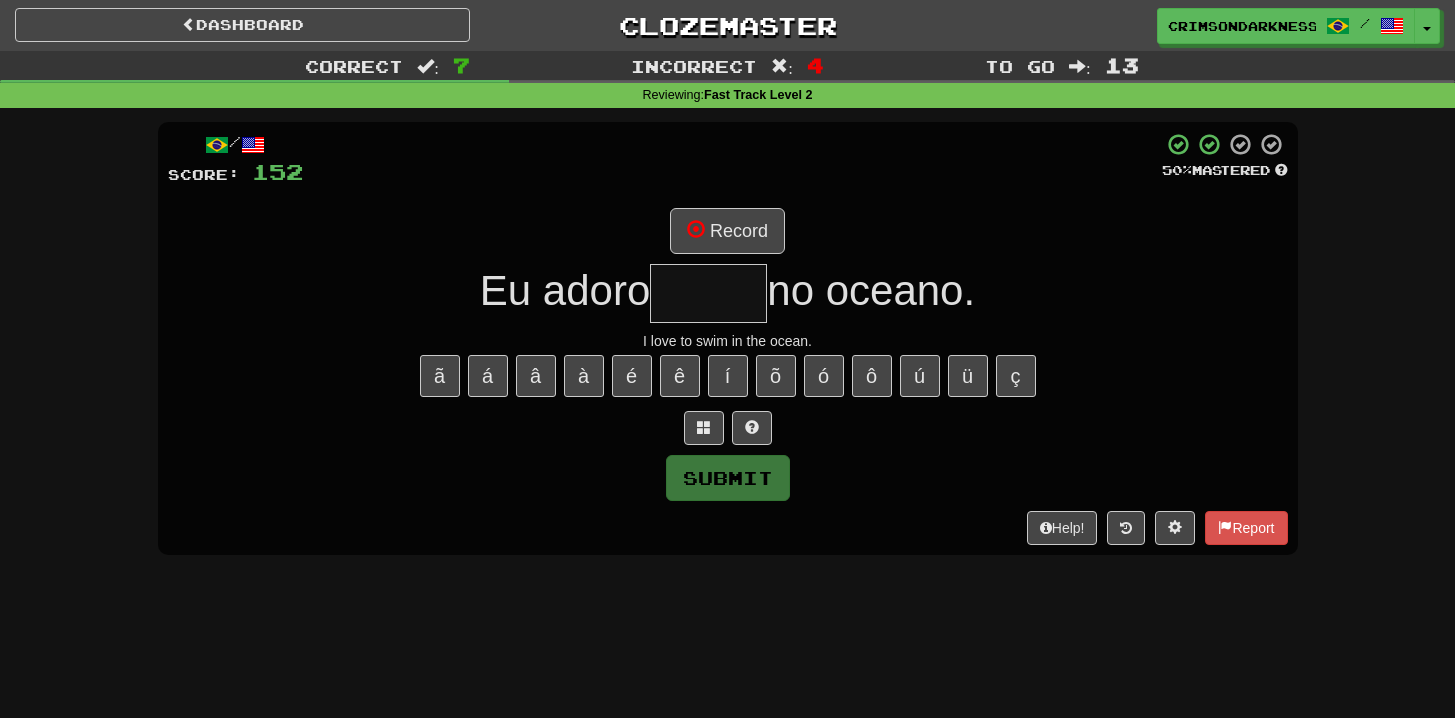 type on "*" 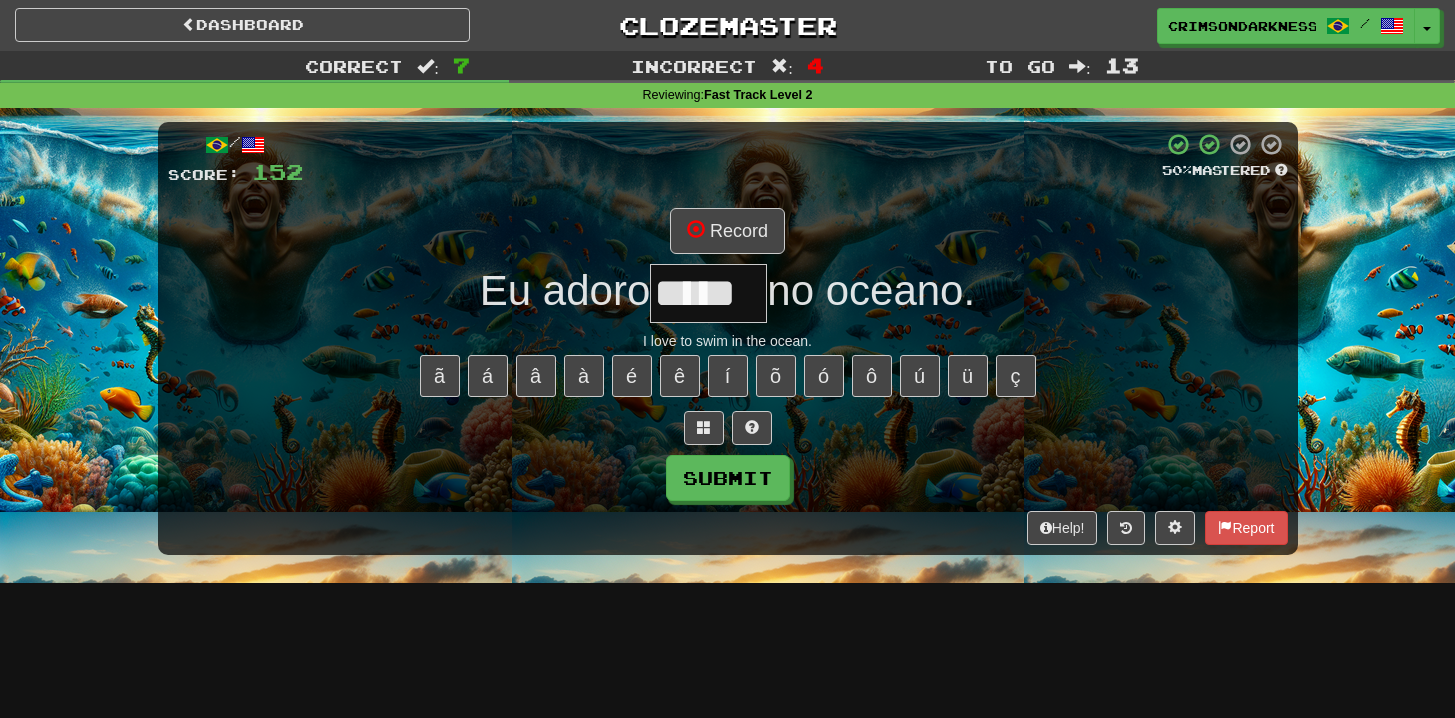 type on "*****" 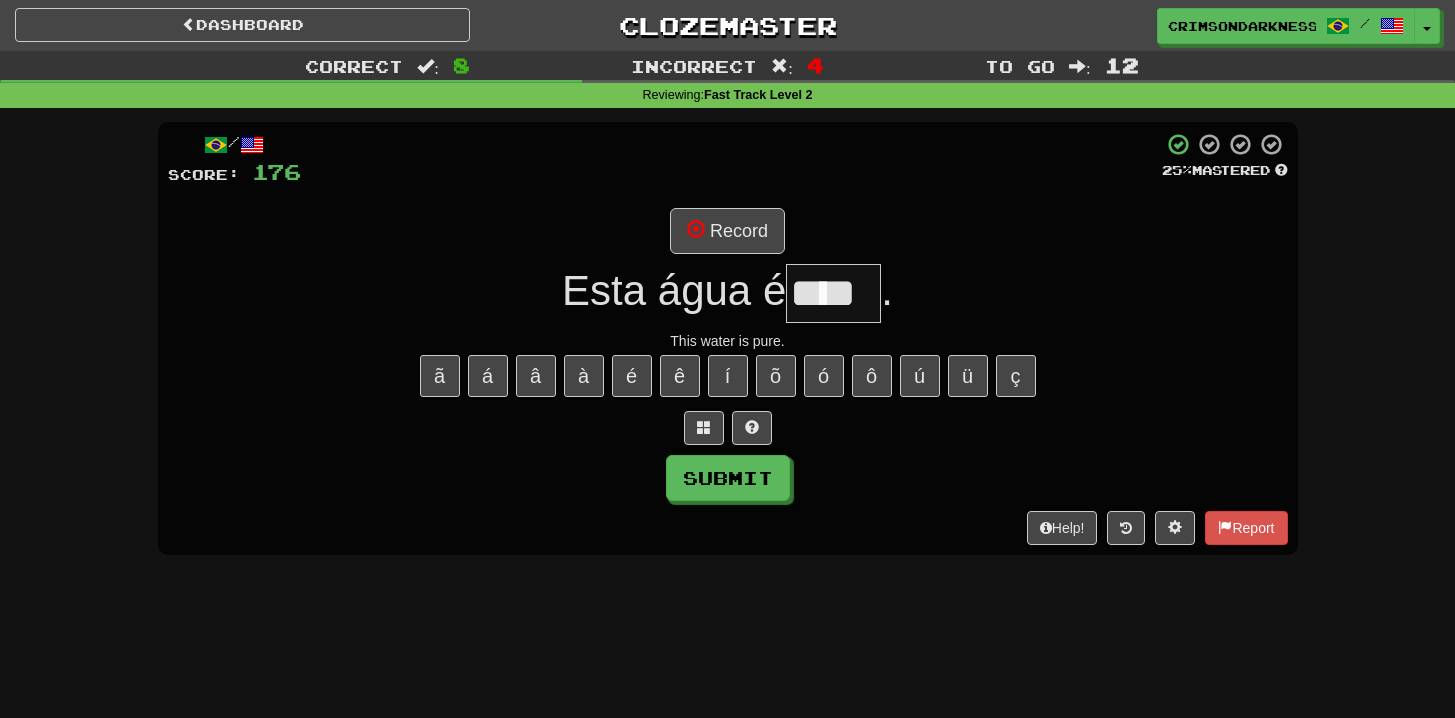 type on "****" 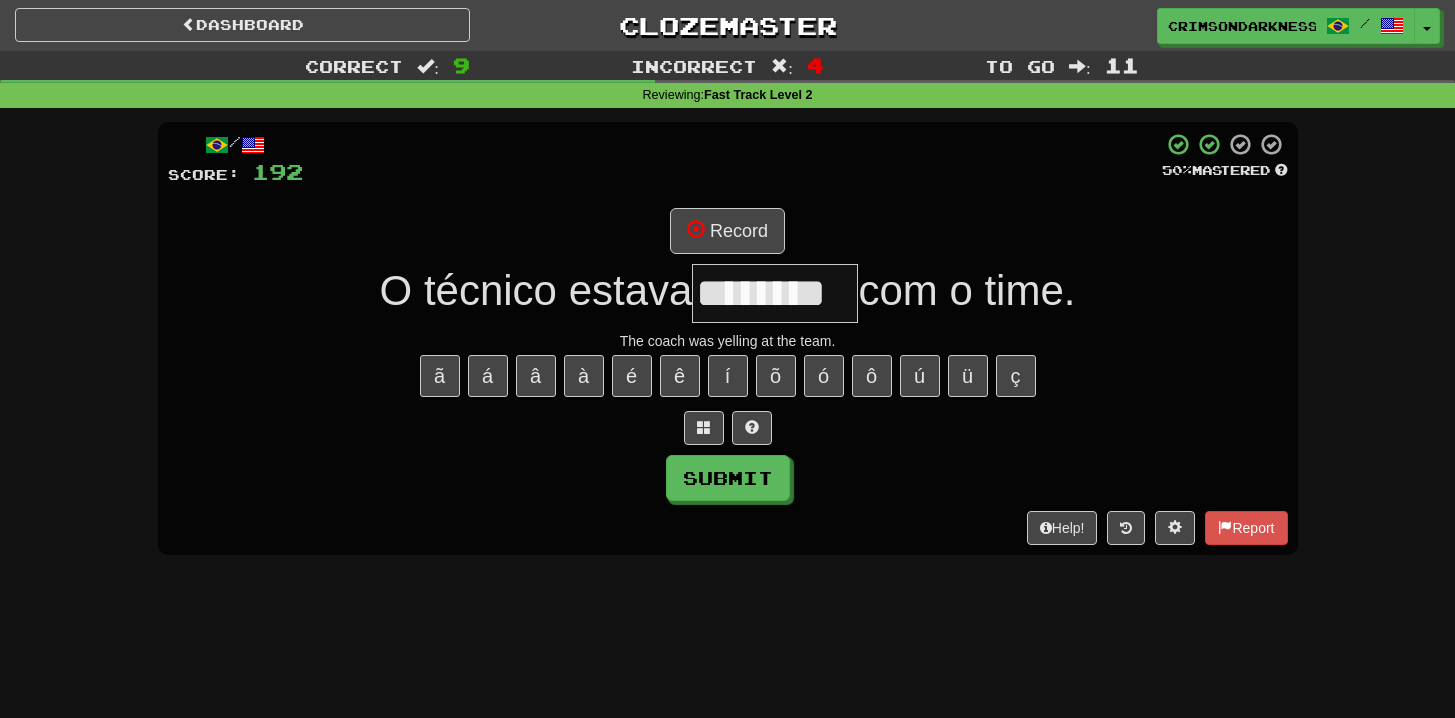 type on "********" 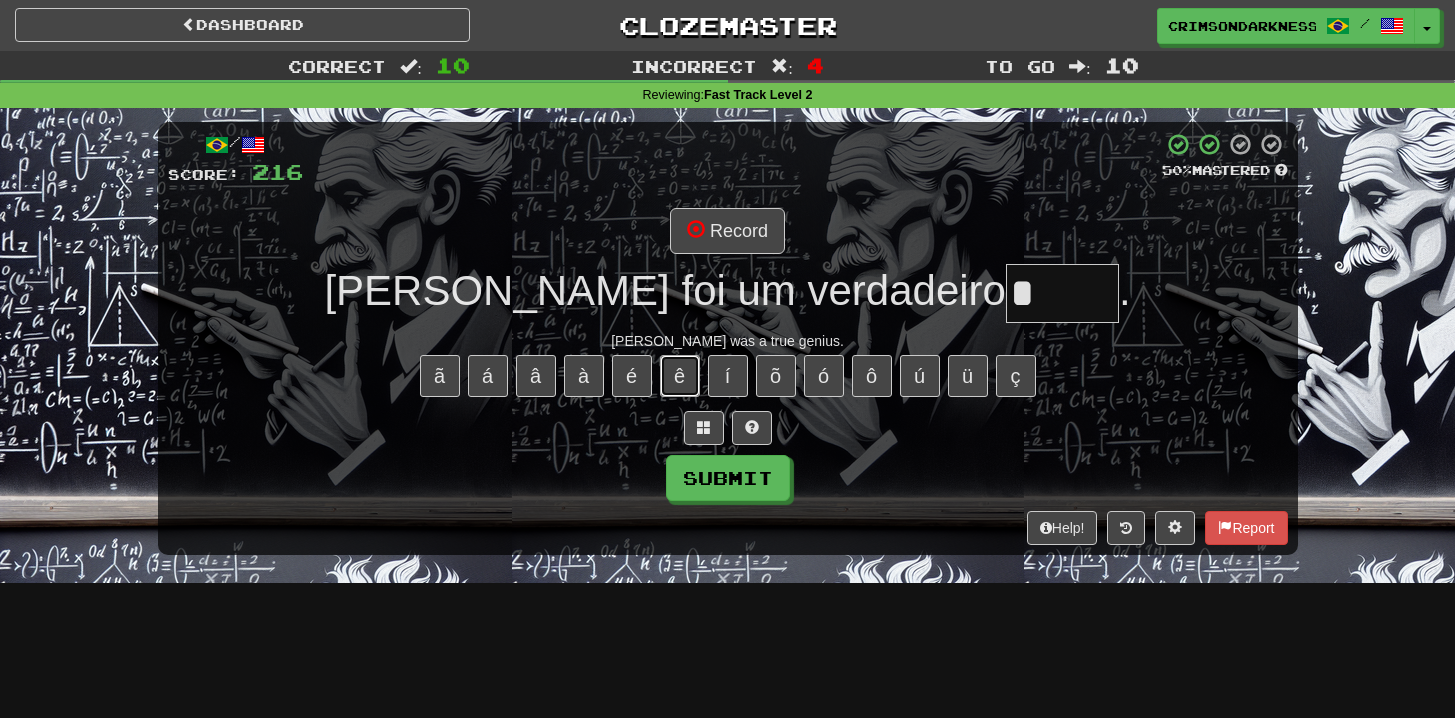 click on "ê" at bounding box center [680, 376] 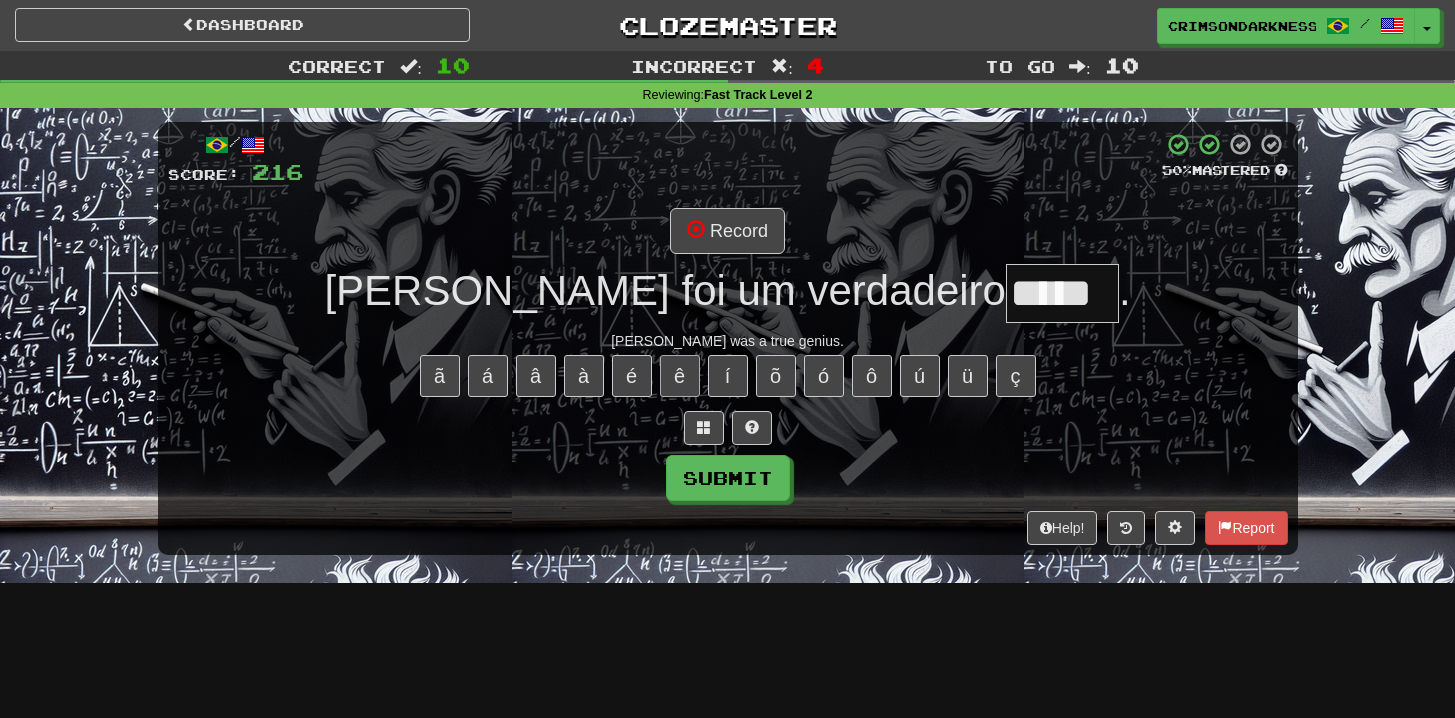 type on "*****" 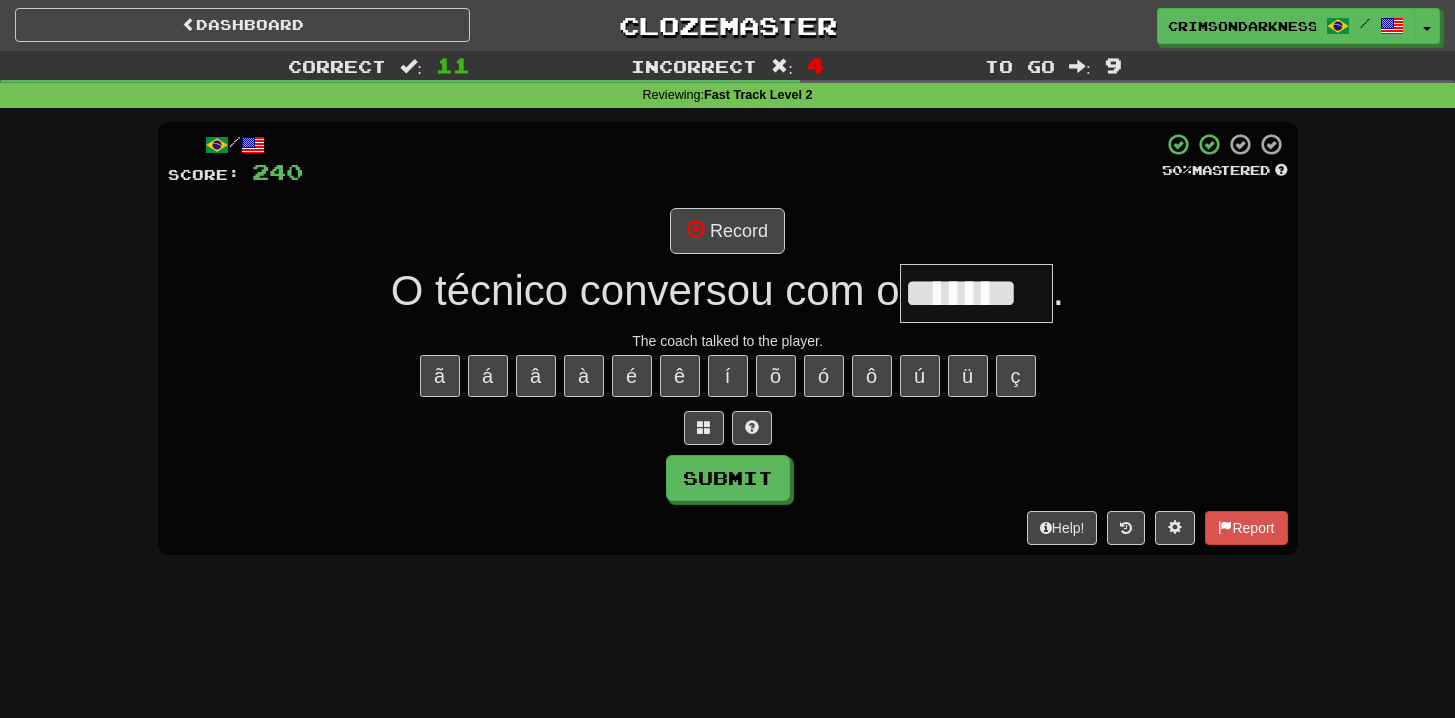 type on "*******" 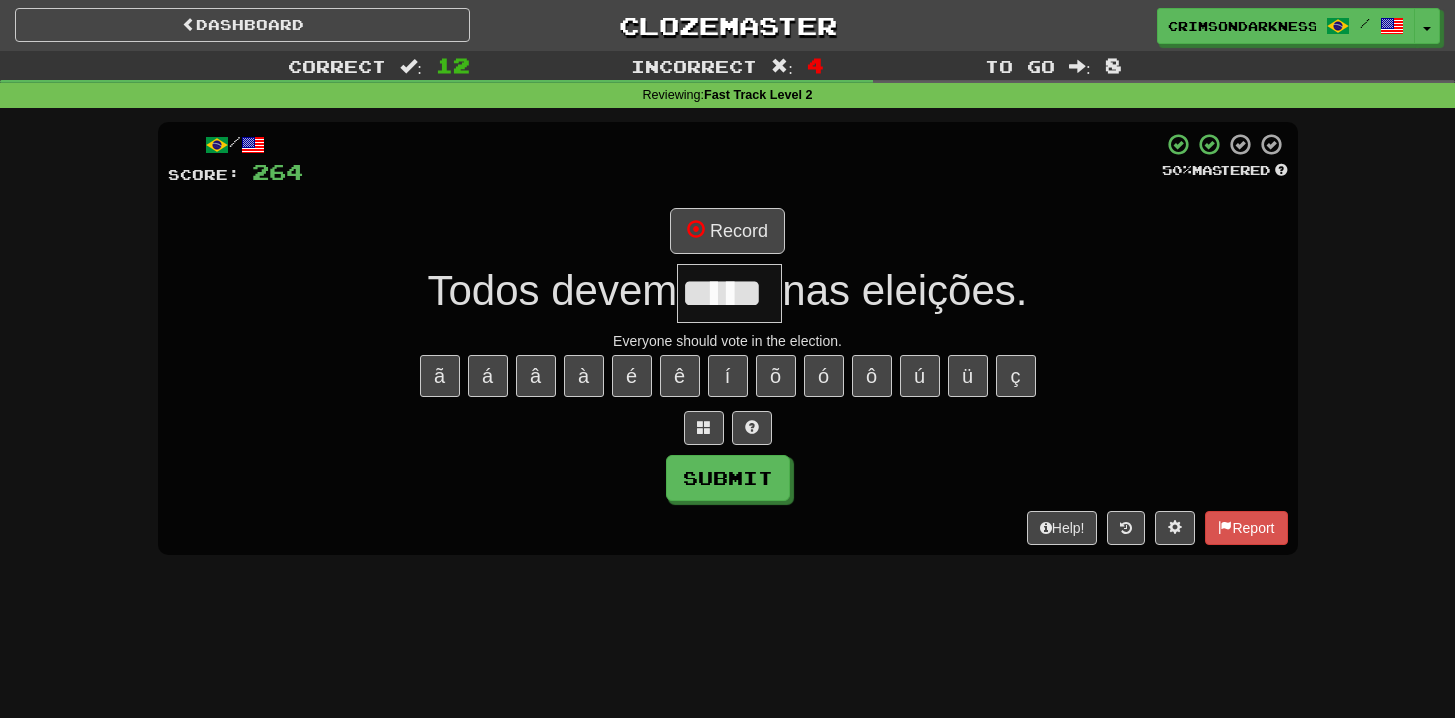 type on "*****" 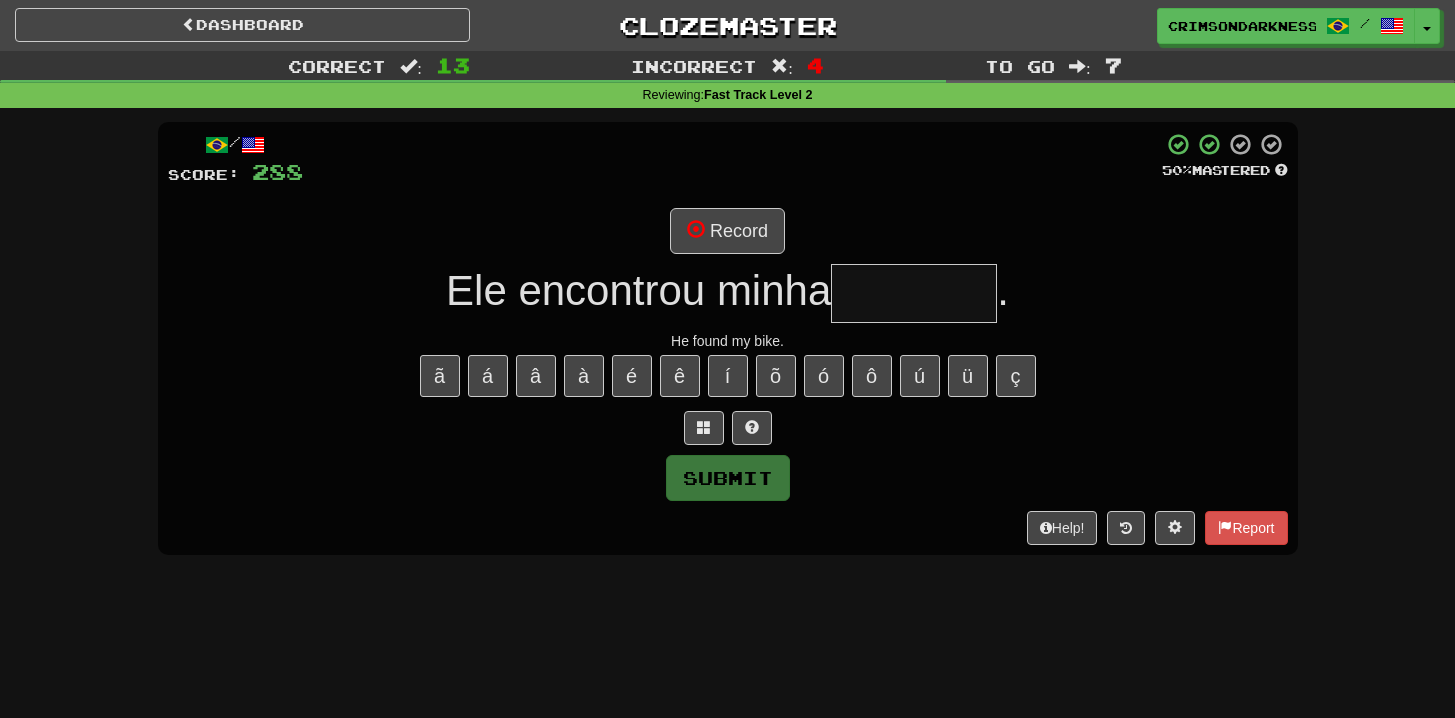 type on "*" 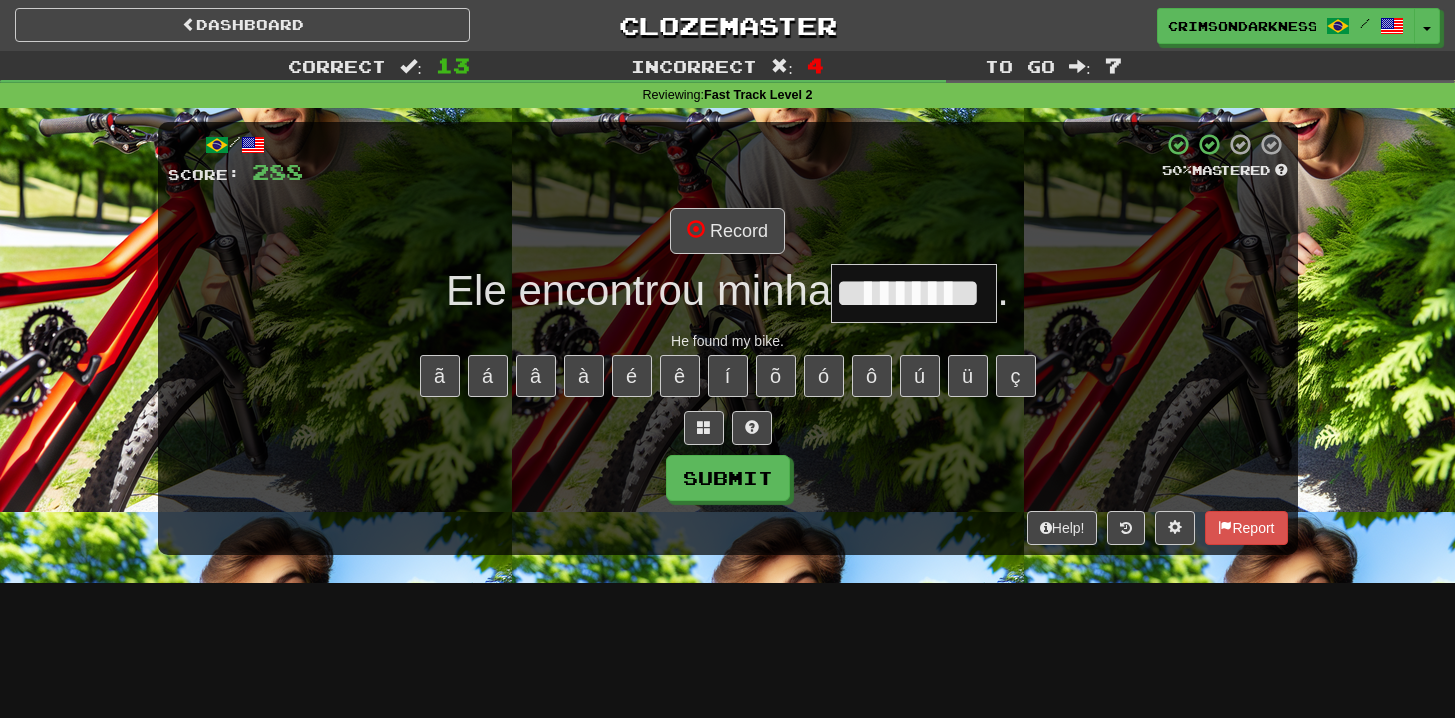 type on "*********" 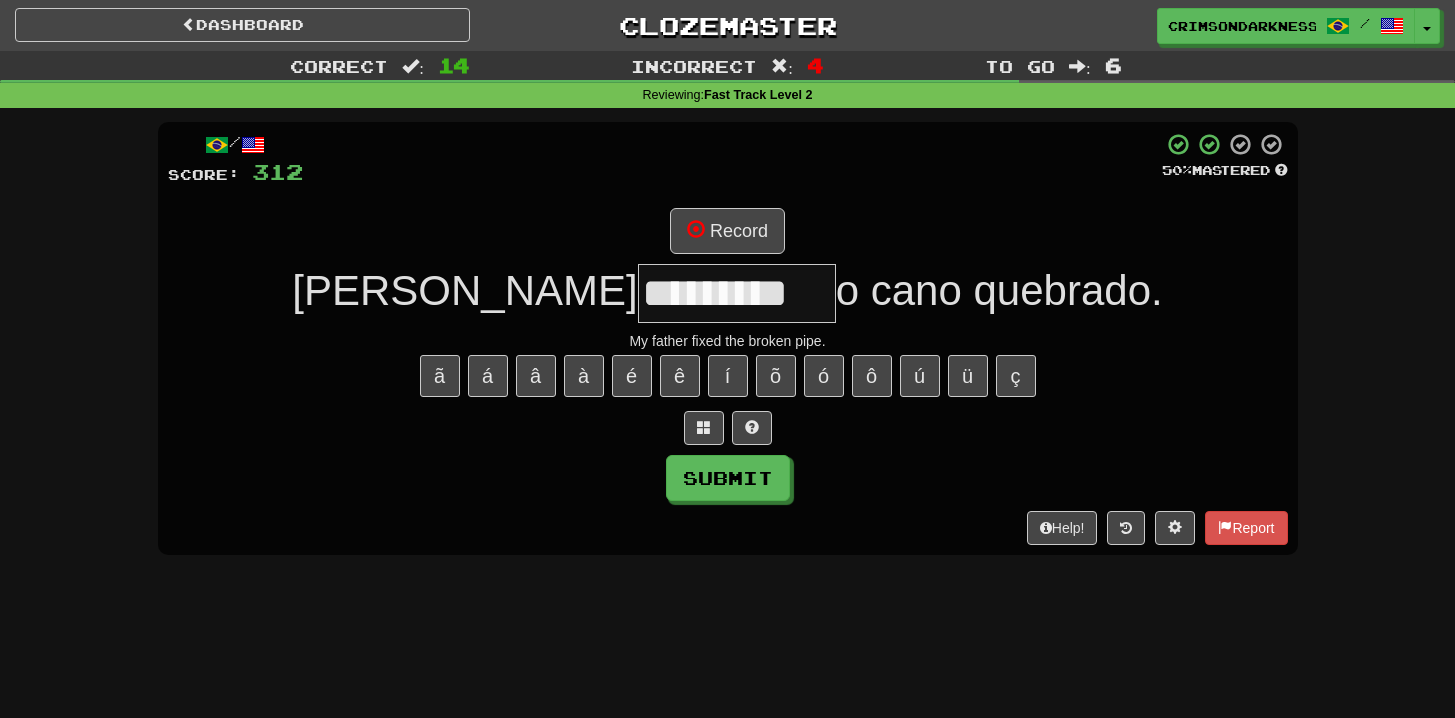 type on "*********" 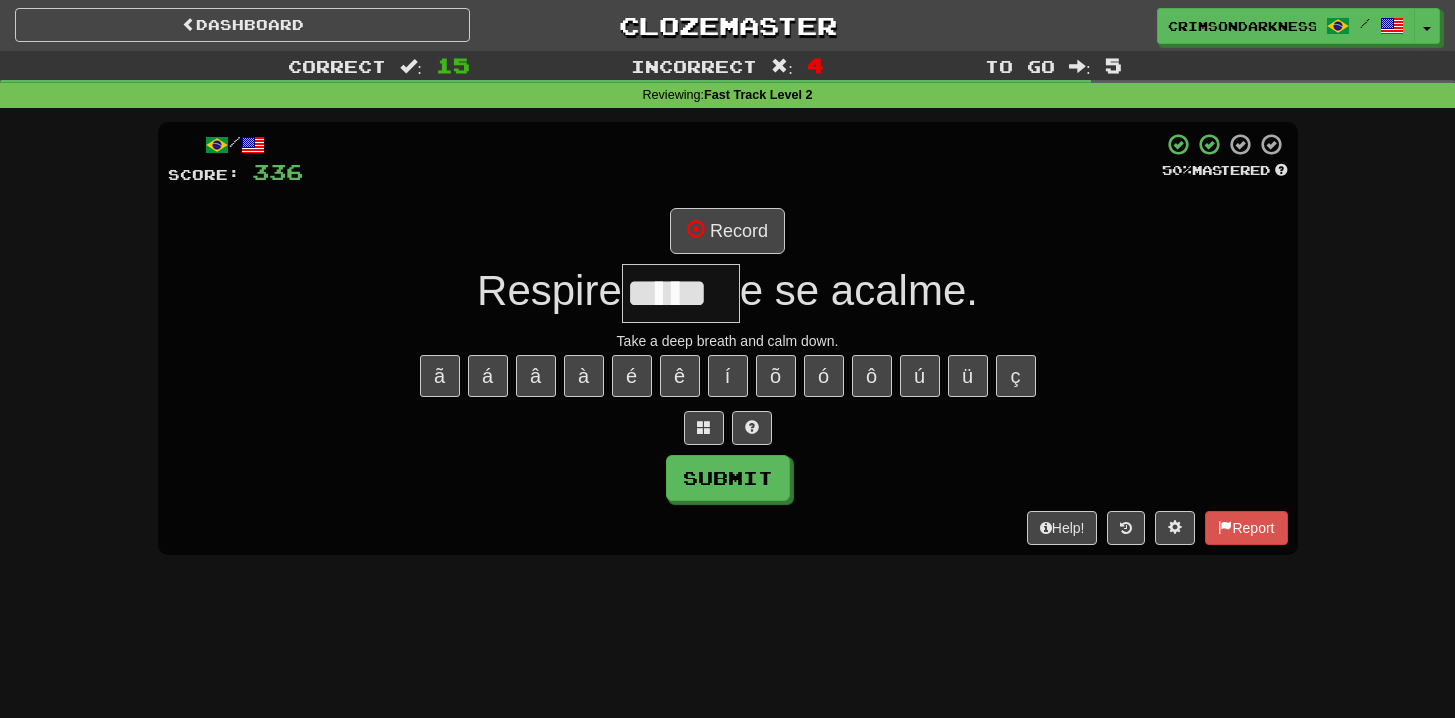 type on "*****" 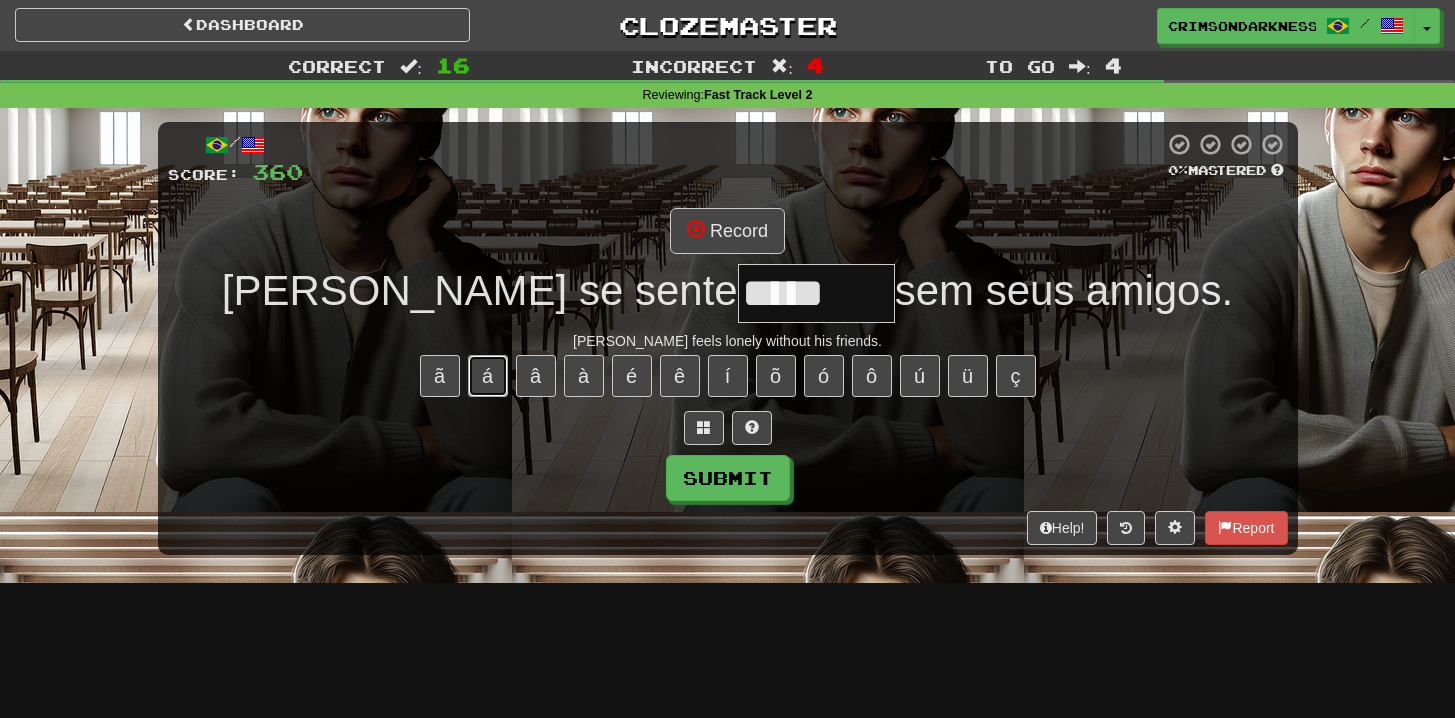 click on "á" at bounding box center [488, 376] 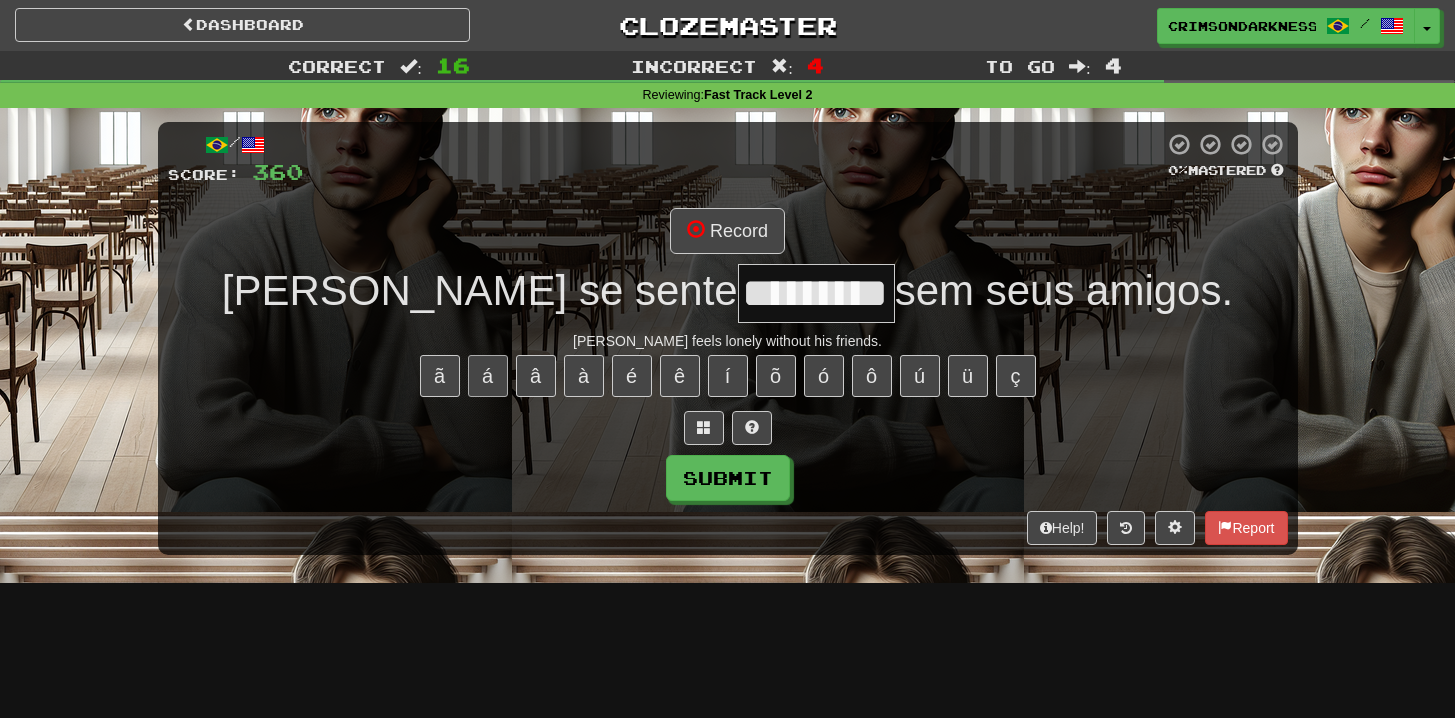 type on "*********" 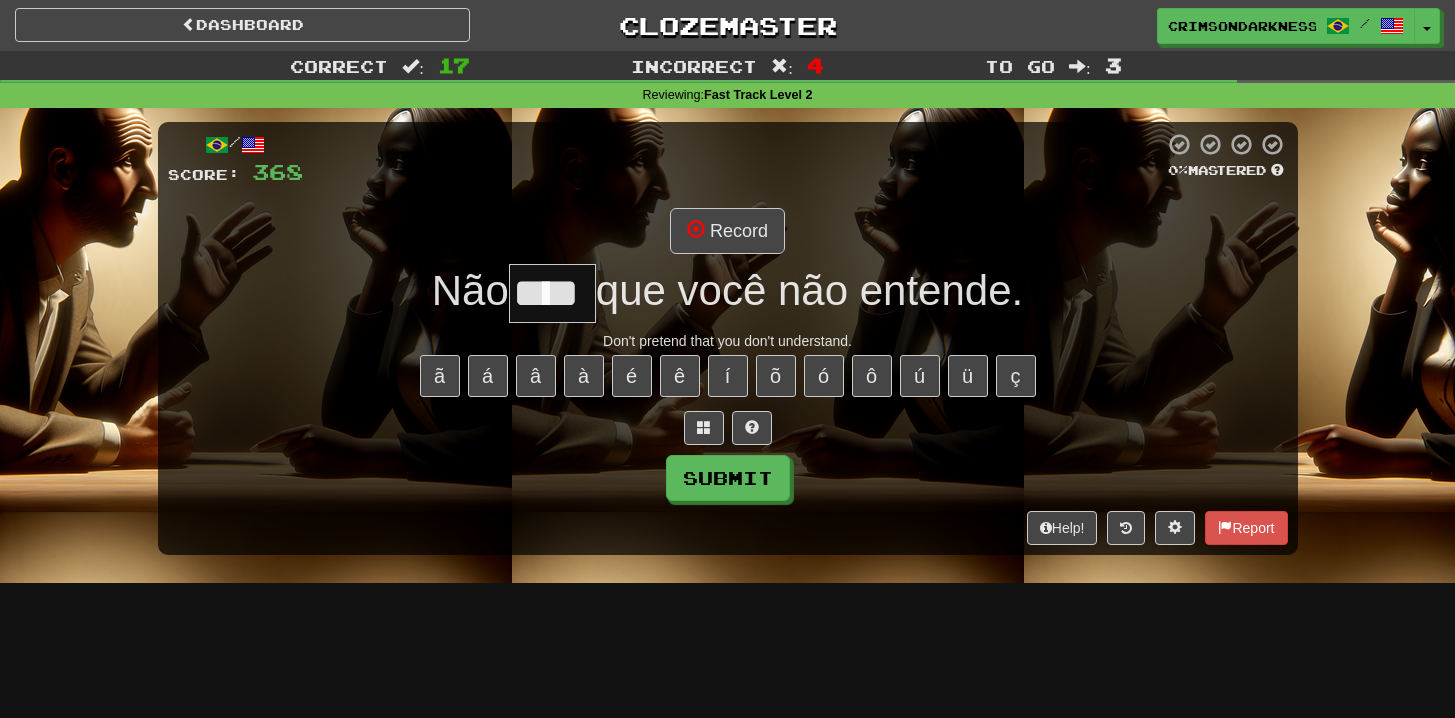 scroll, scrollTop: 0, scrollLeft: 0, axis: both 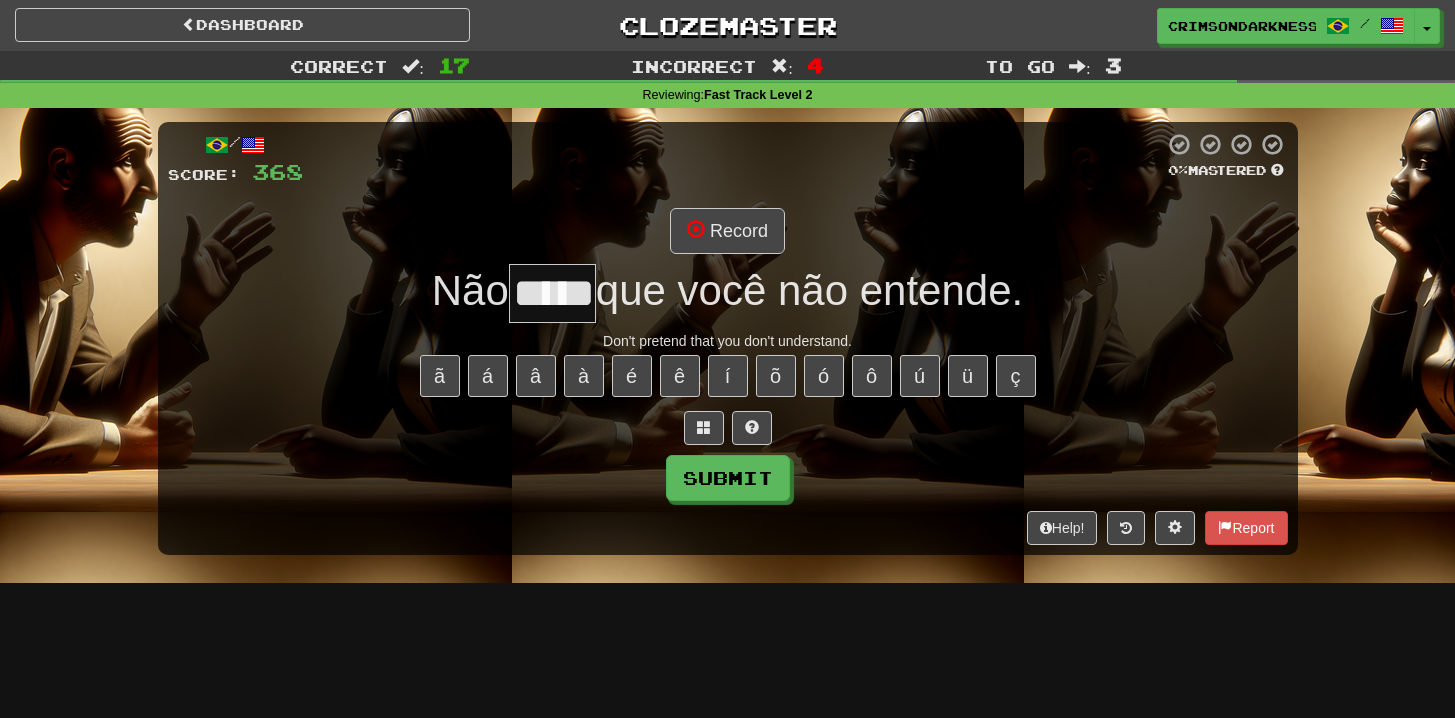 type on "*****" 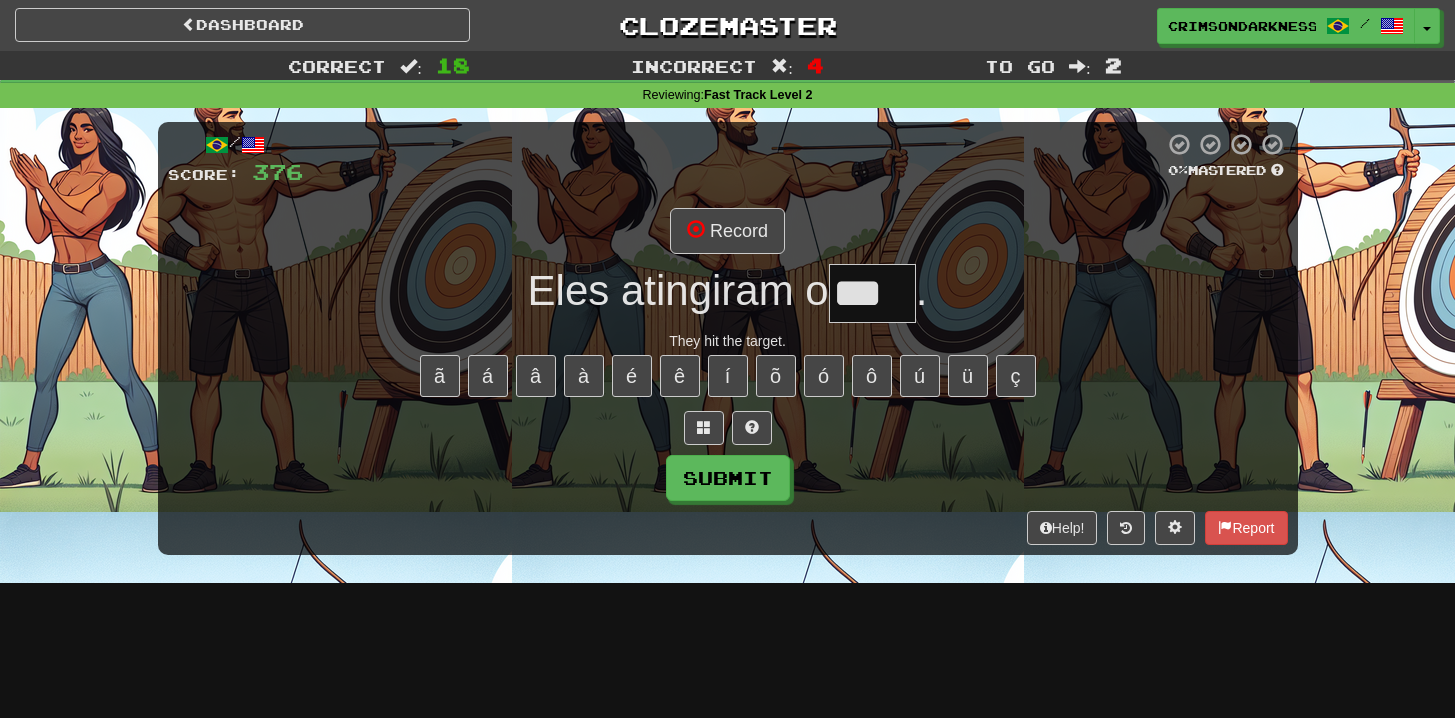 scroll, scrollTop: 0, scrollLeft: 0, axis: both 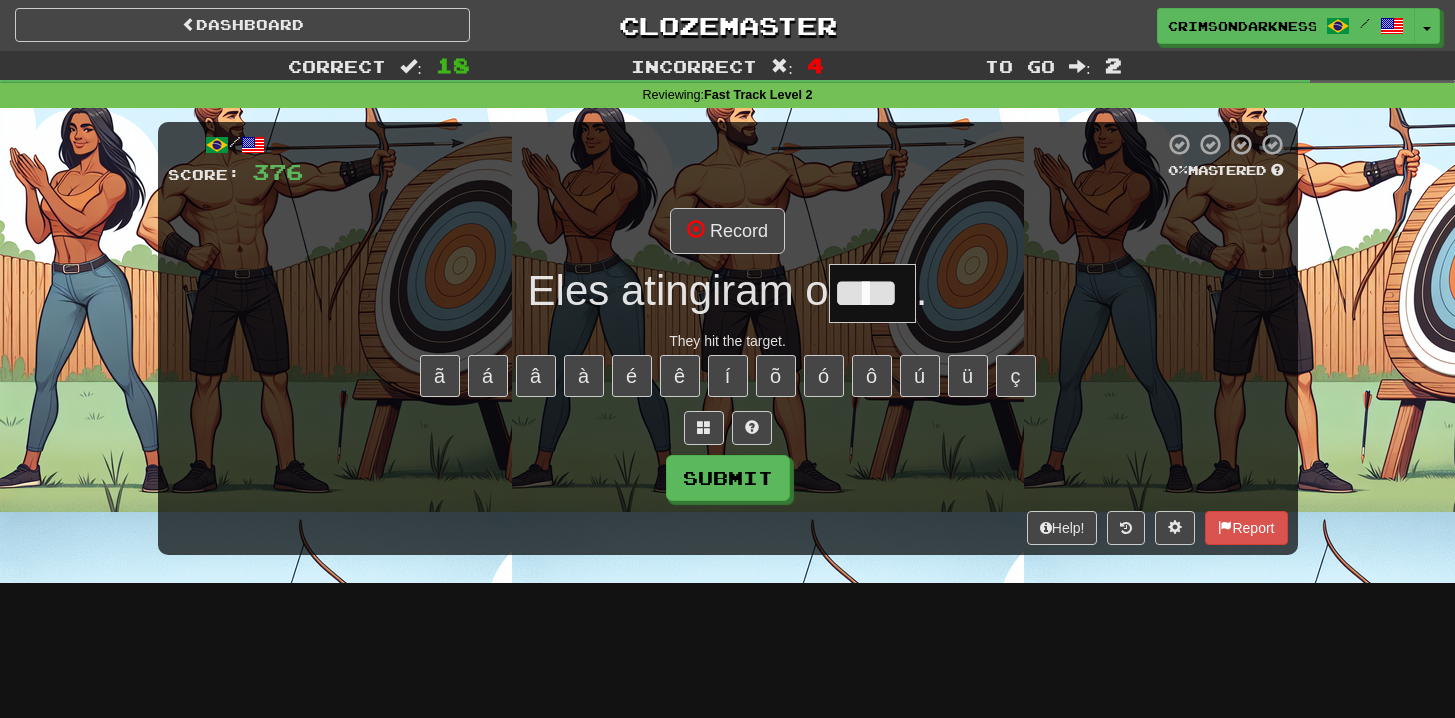 type on "****" 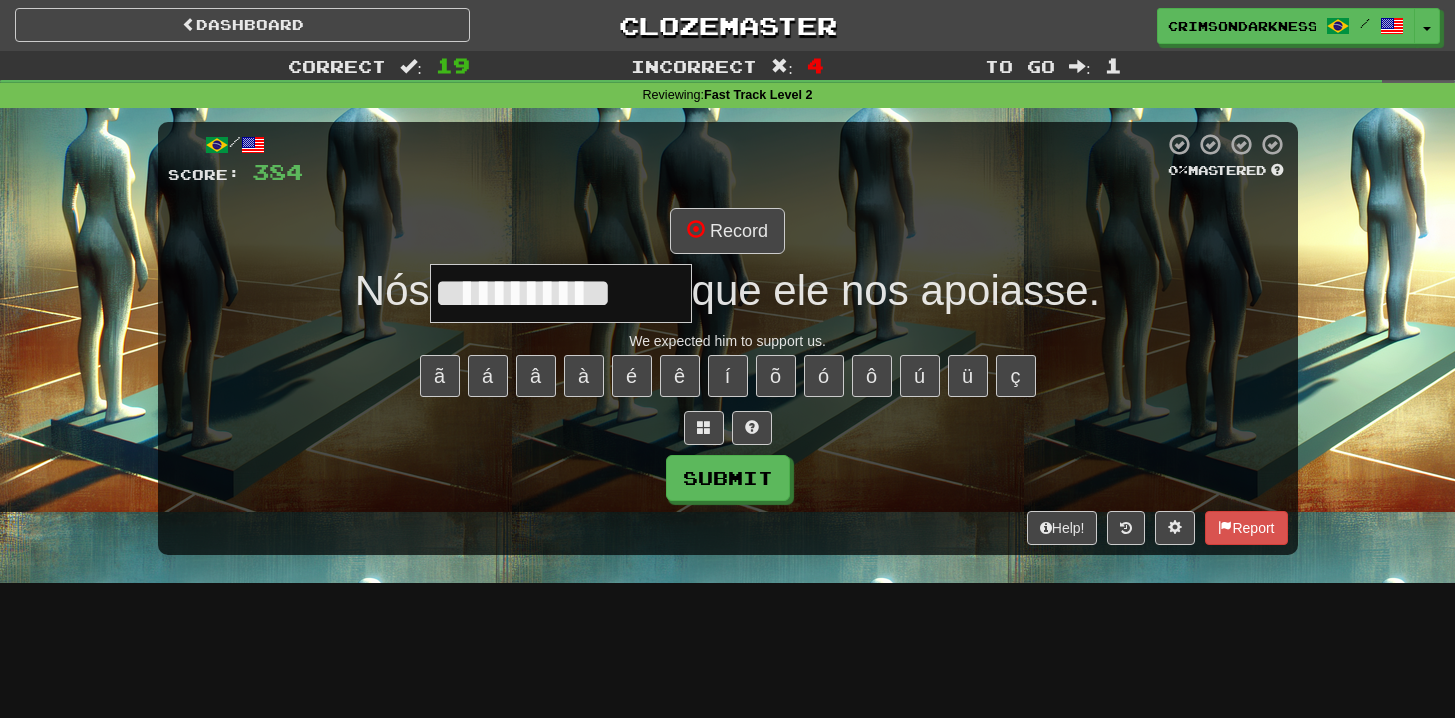 type on "**********" 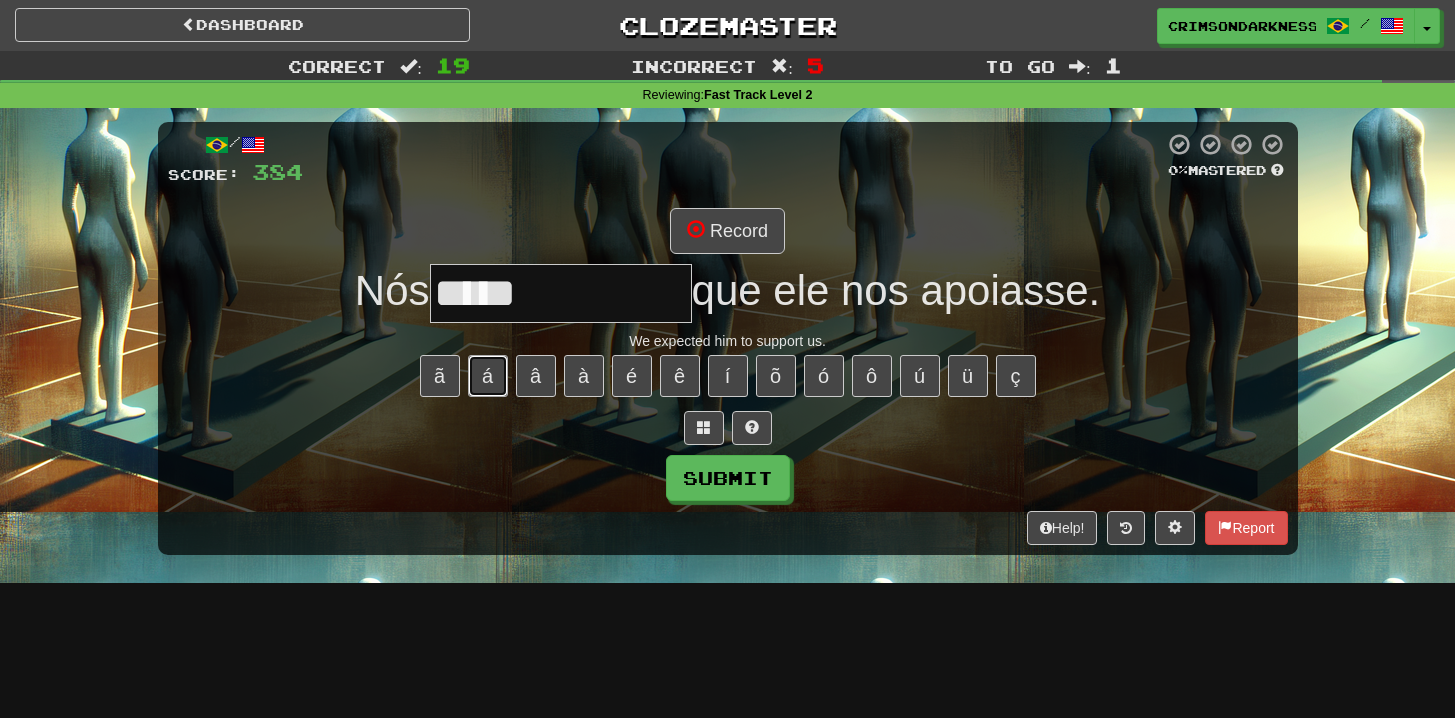click on "á" at bounding box center [488, 376] 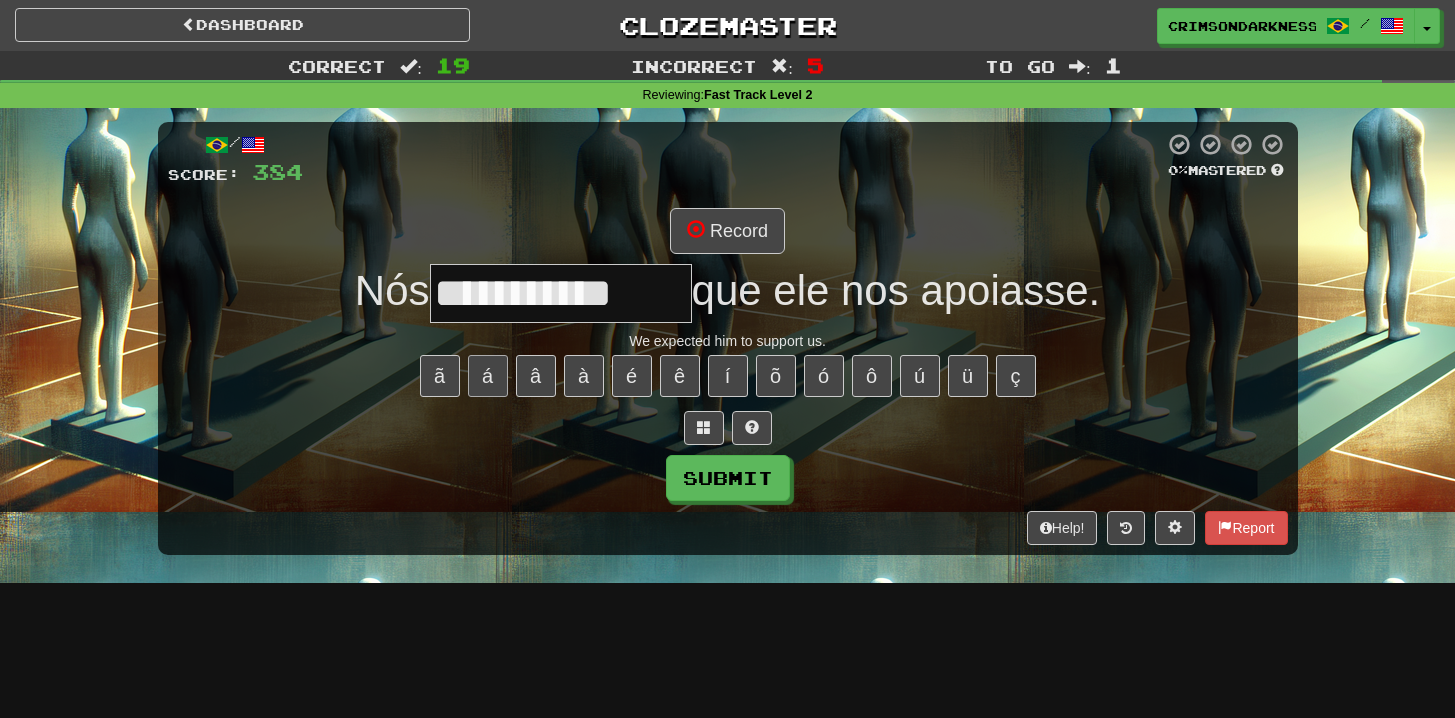 type on "**********" 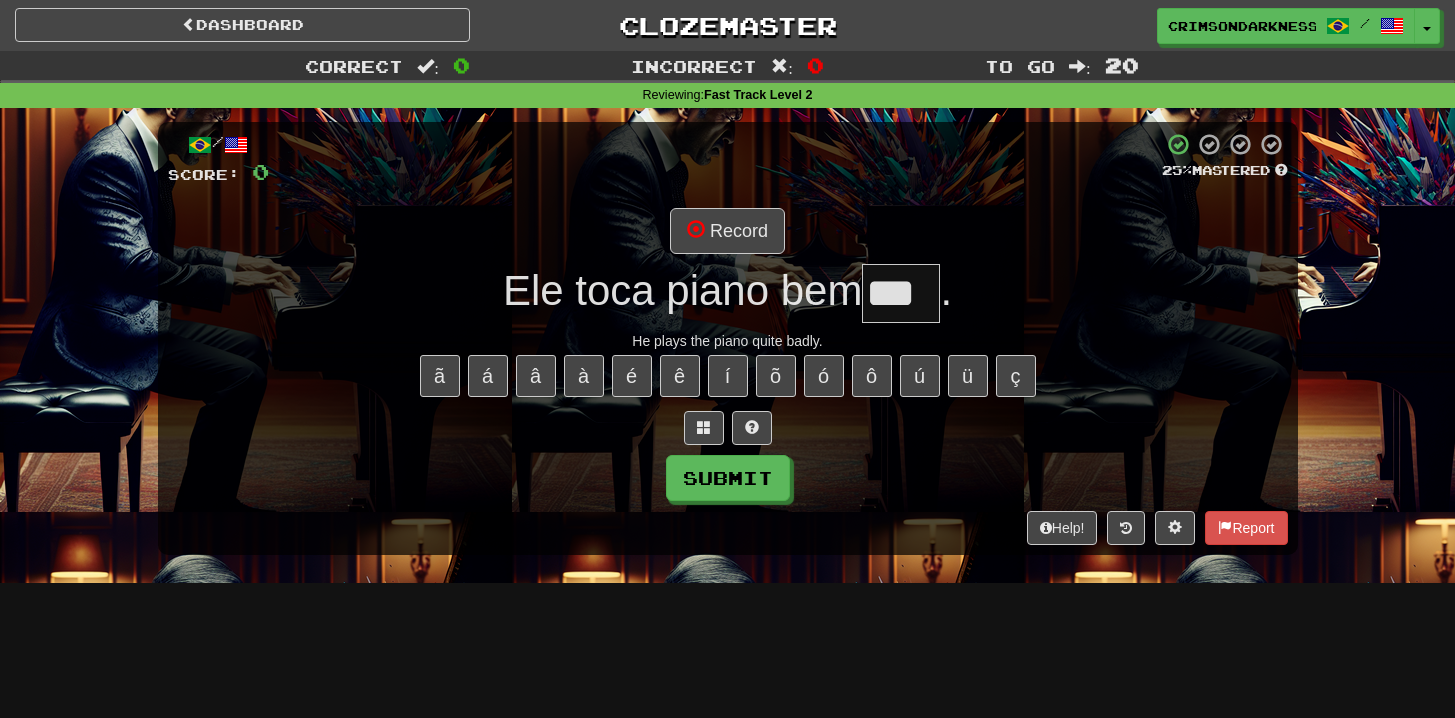 type on "***" 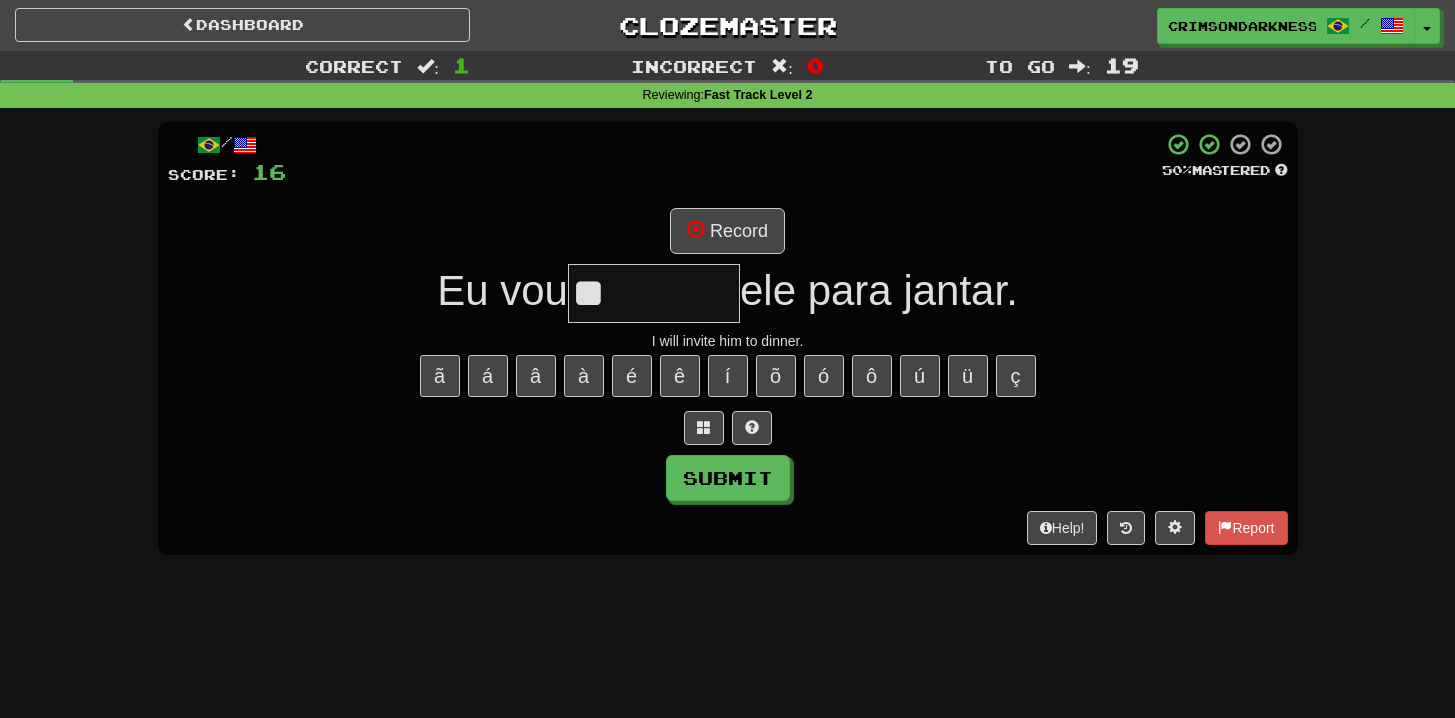 type on "*" 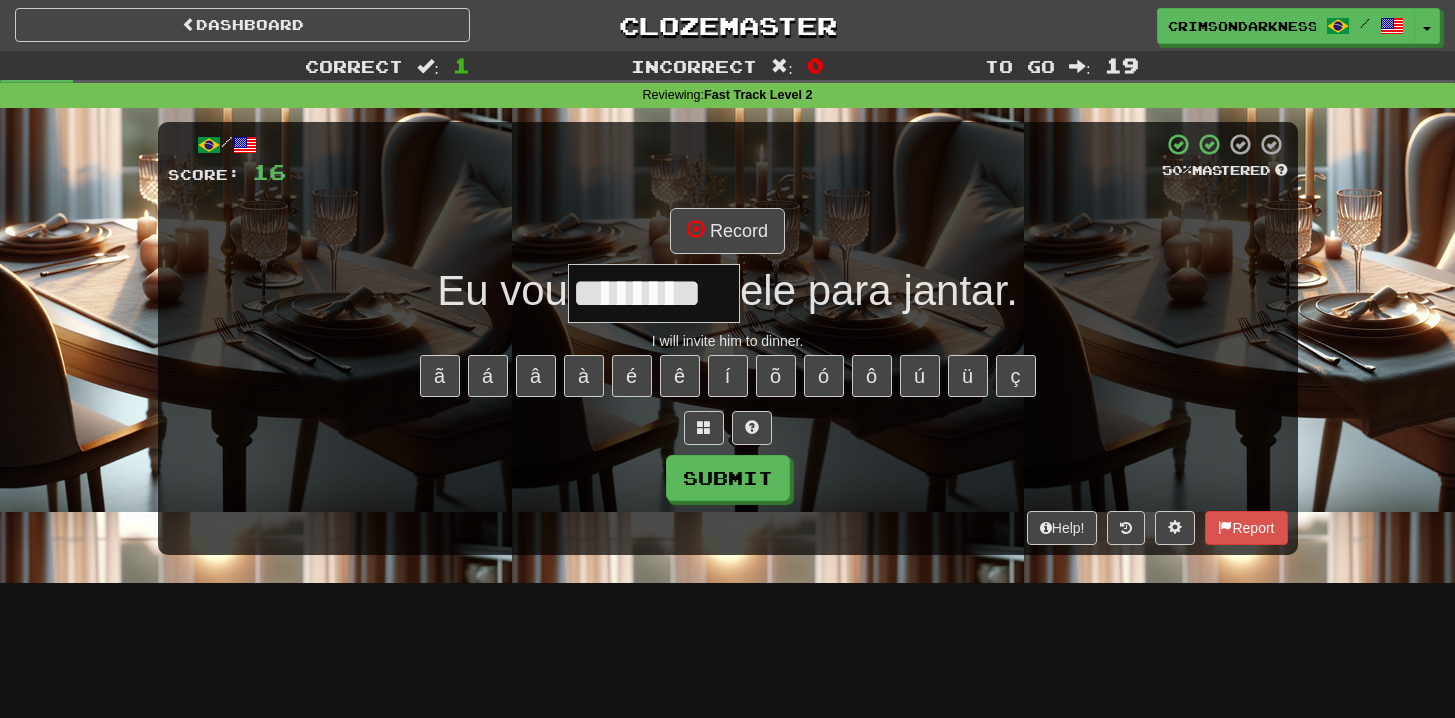 type on "********" 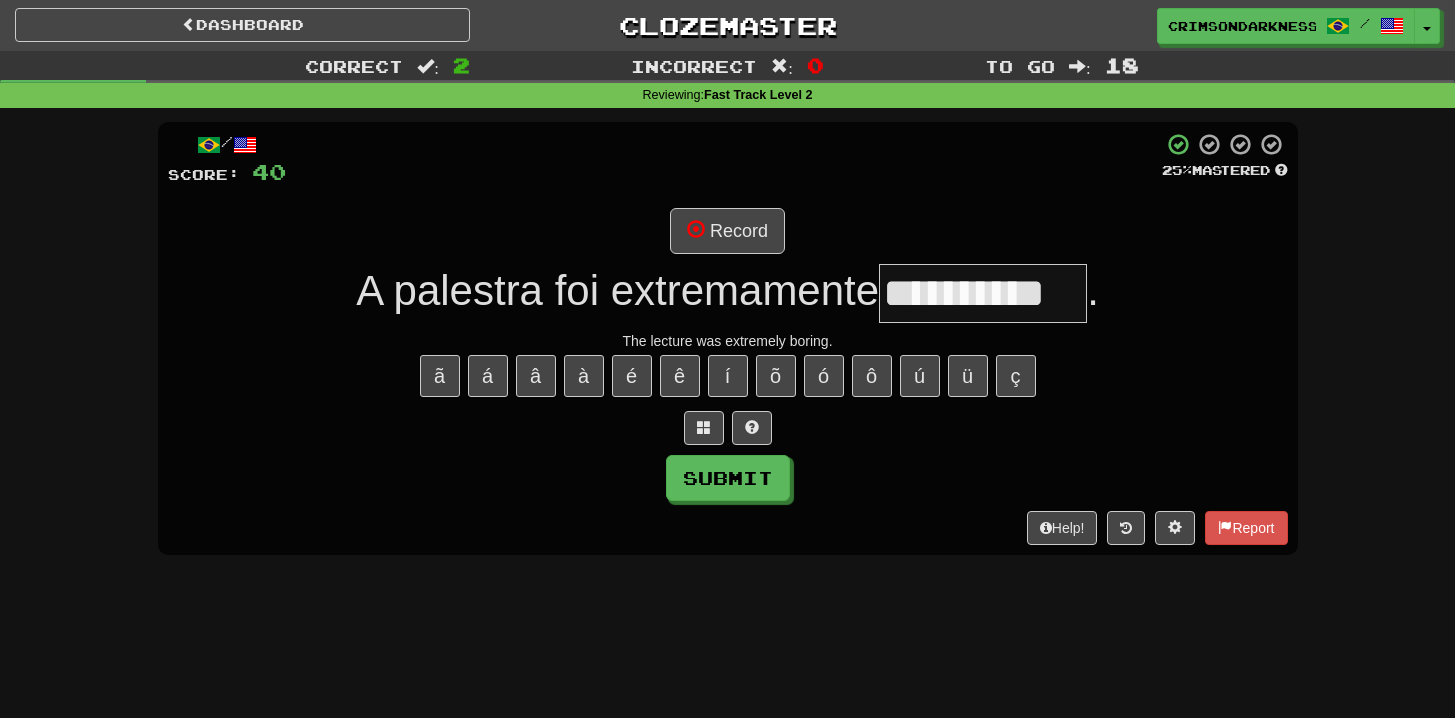 type on "**********" 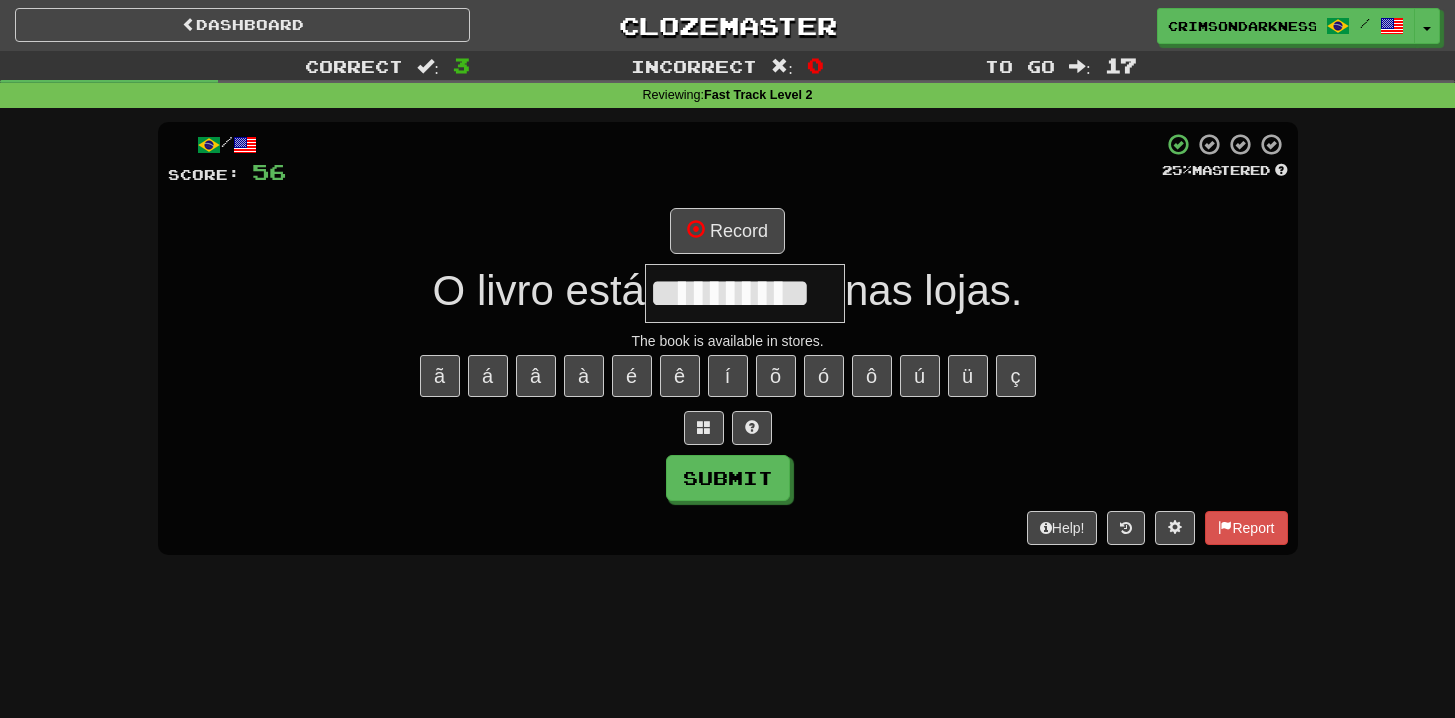 type on "**********" 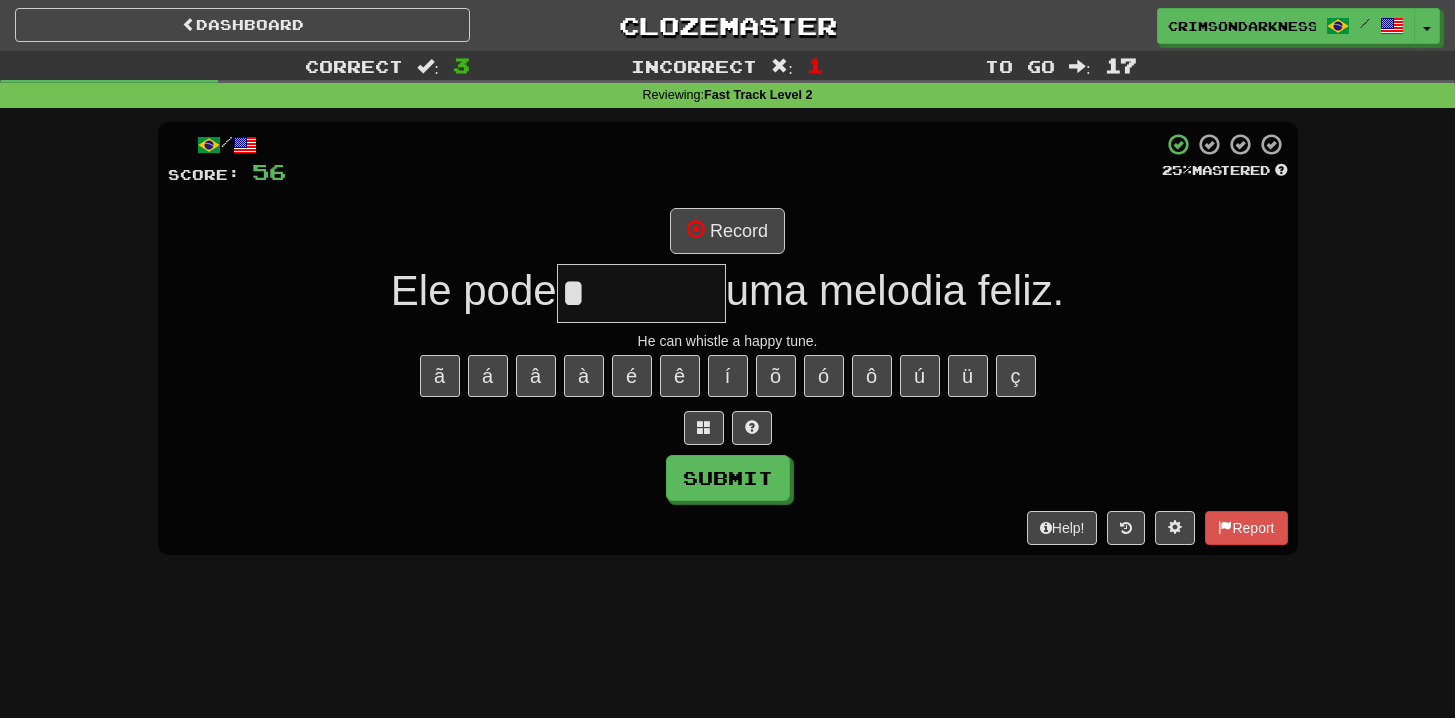 type on "********" 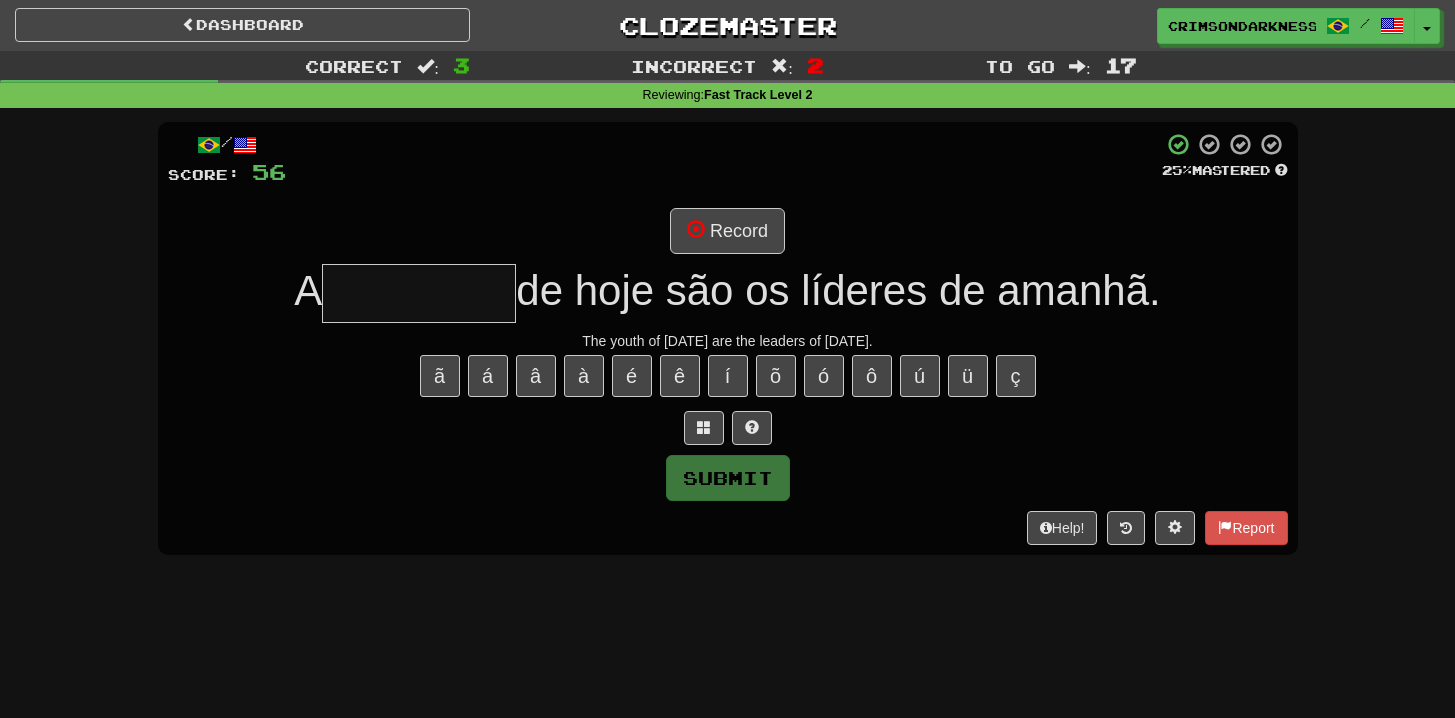 type on "*********" 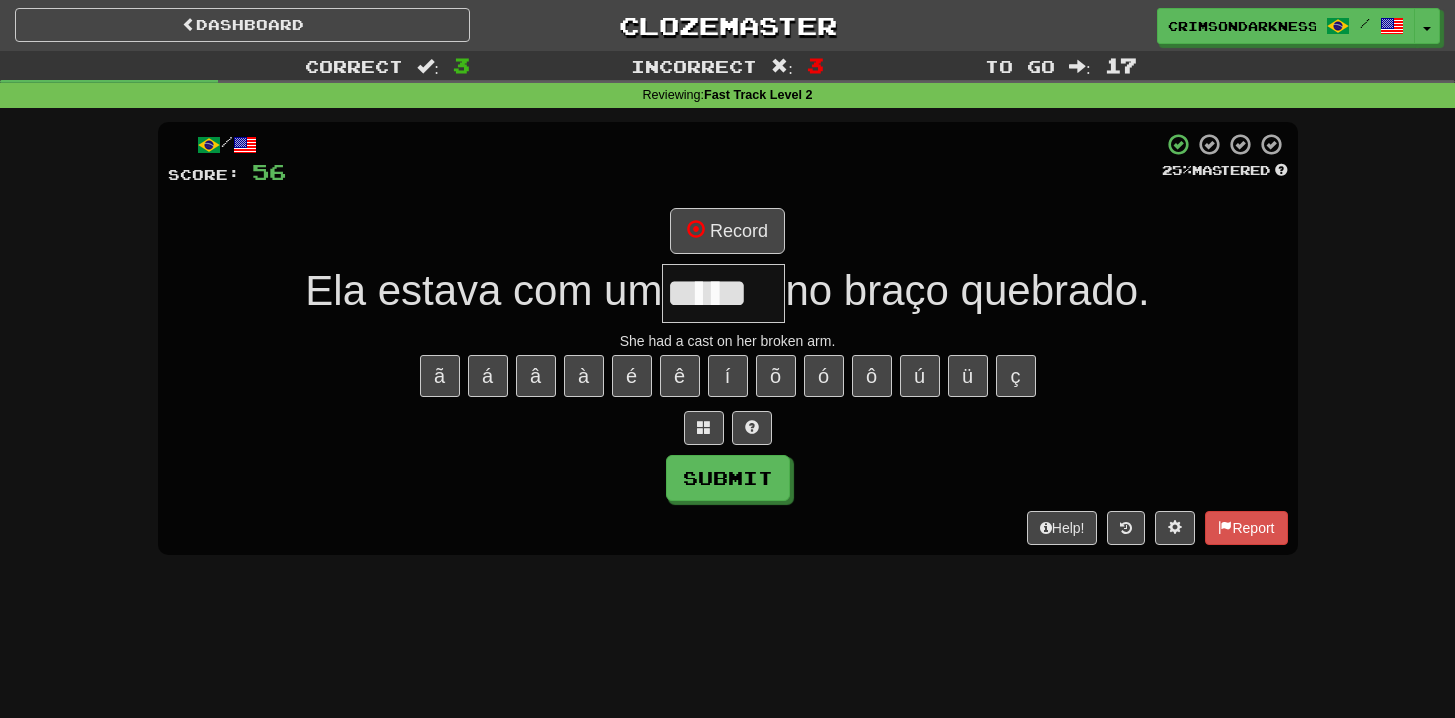 scroll, scrollTop: 0, scrollLeft: 0, axis: both 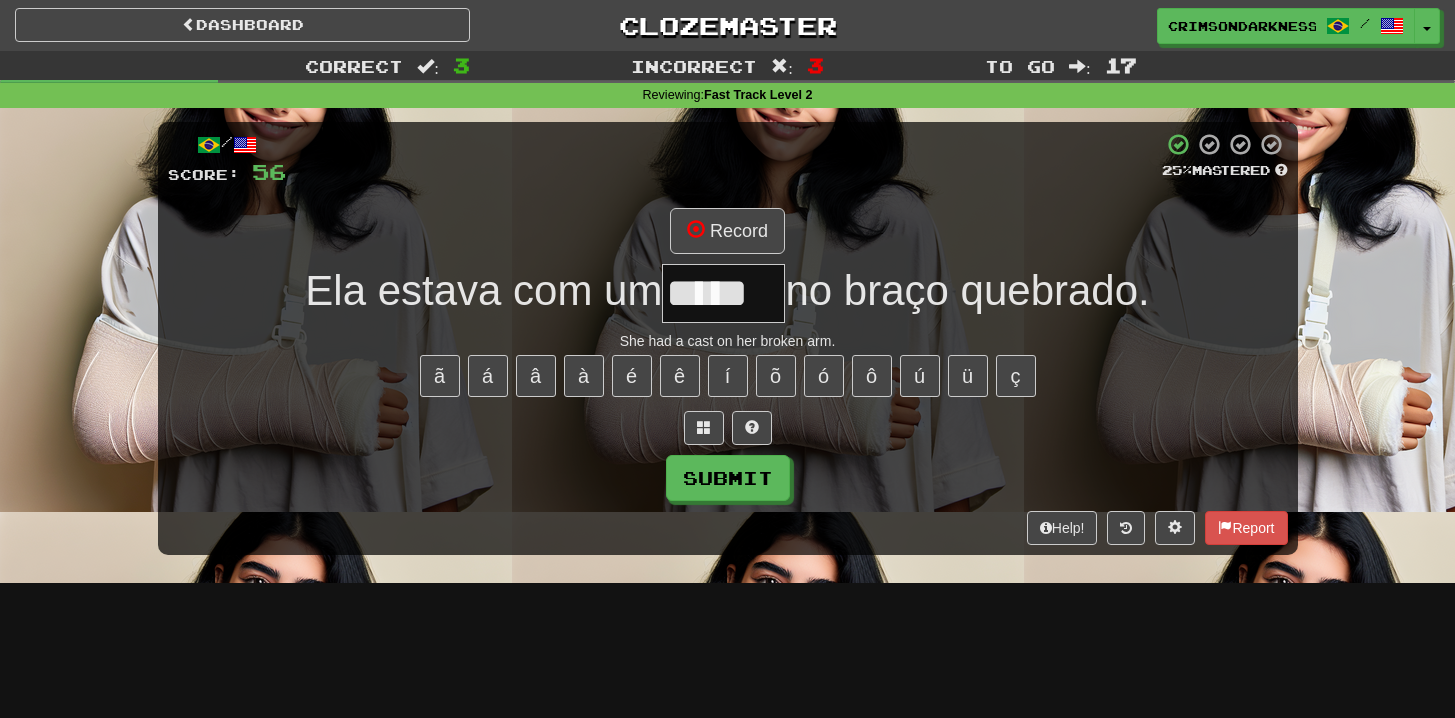 type on "*****" 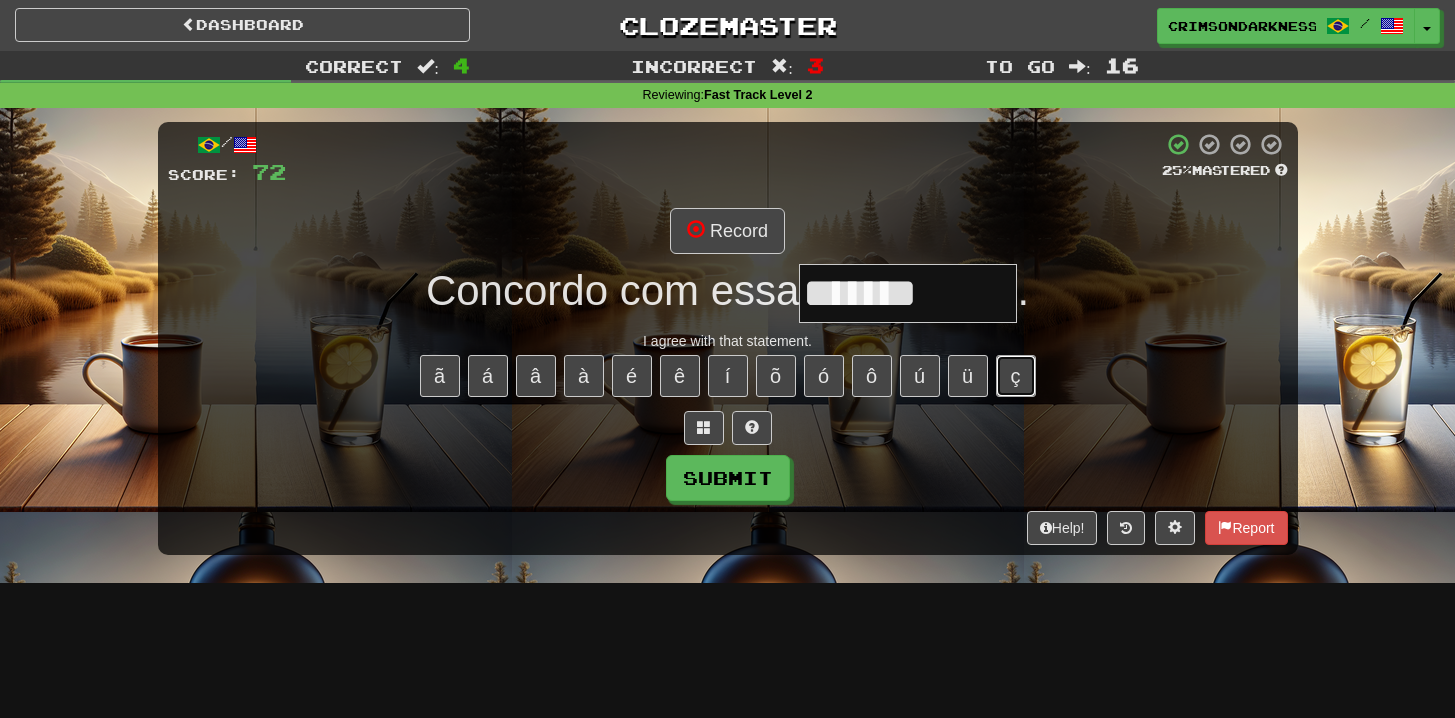 click on "ç" at bounding box center (1016, 376) 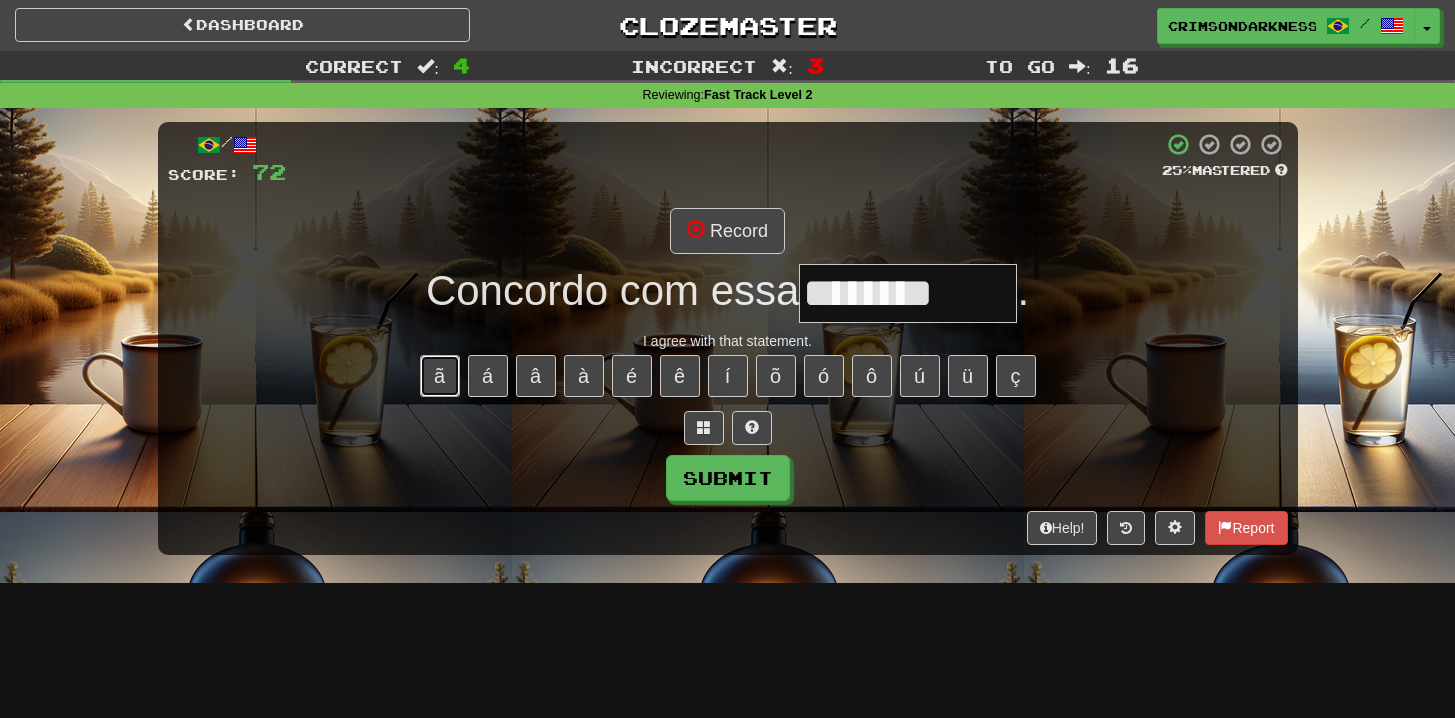 click on "ã" at bounding box center (440, 376) 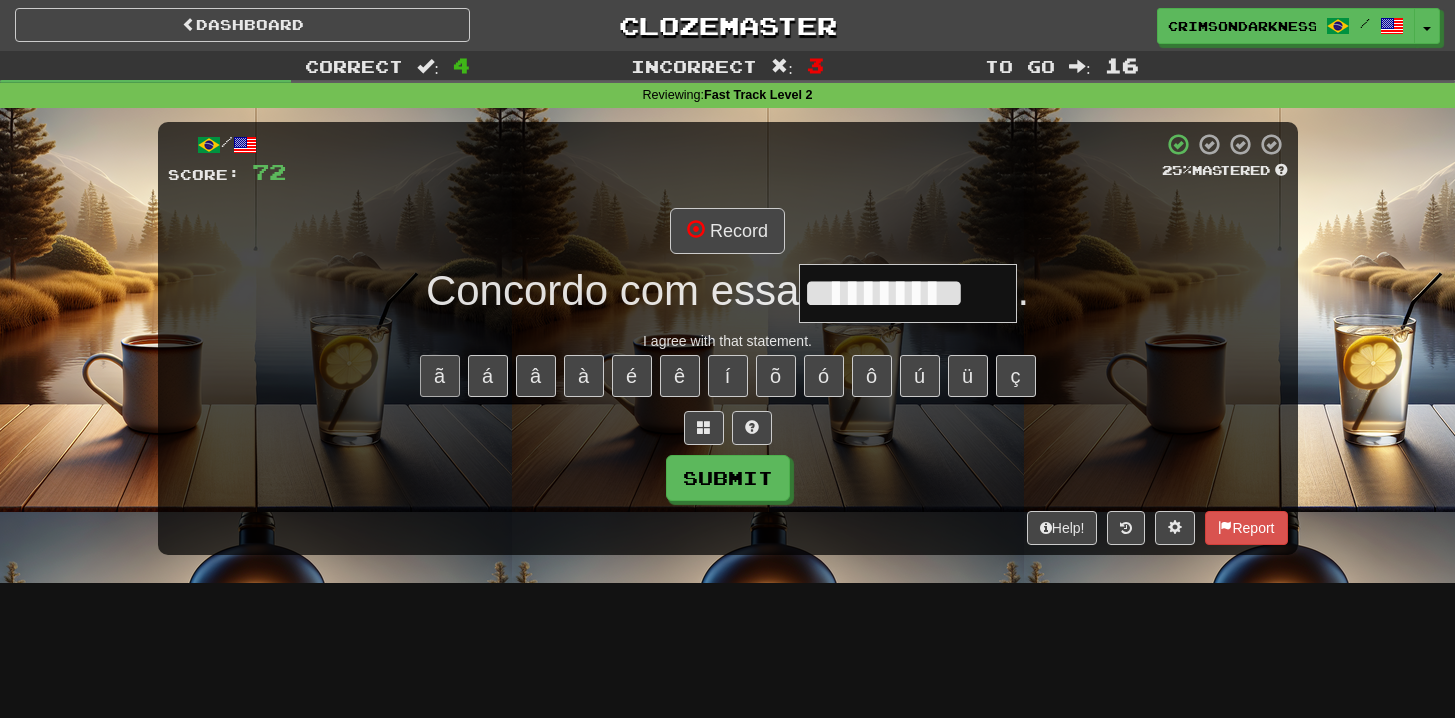 type on "**********" 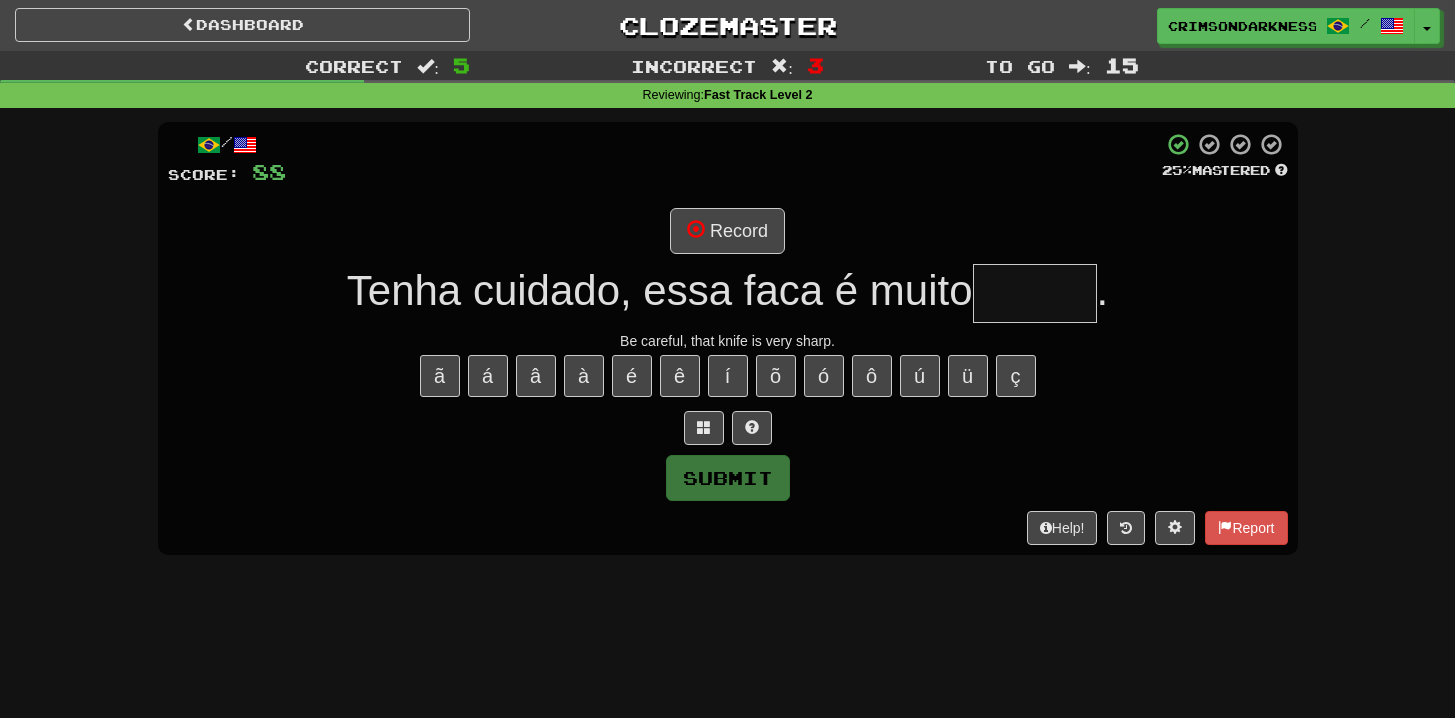 type on "******" 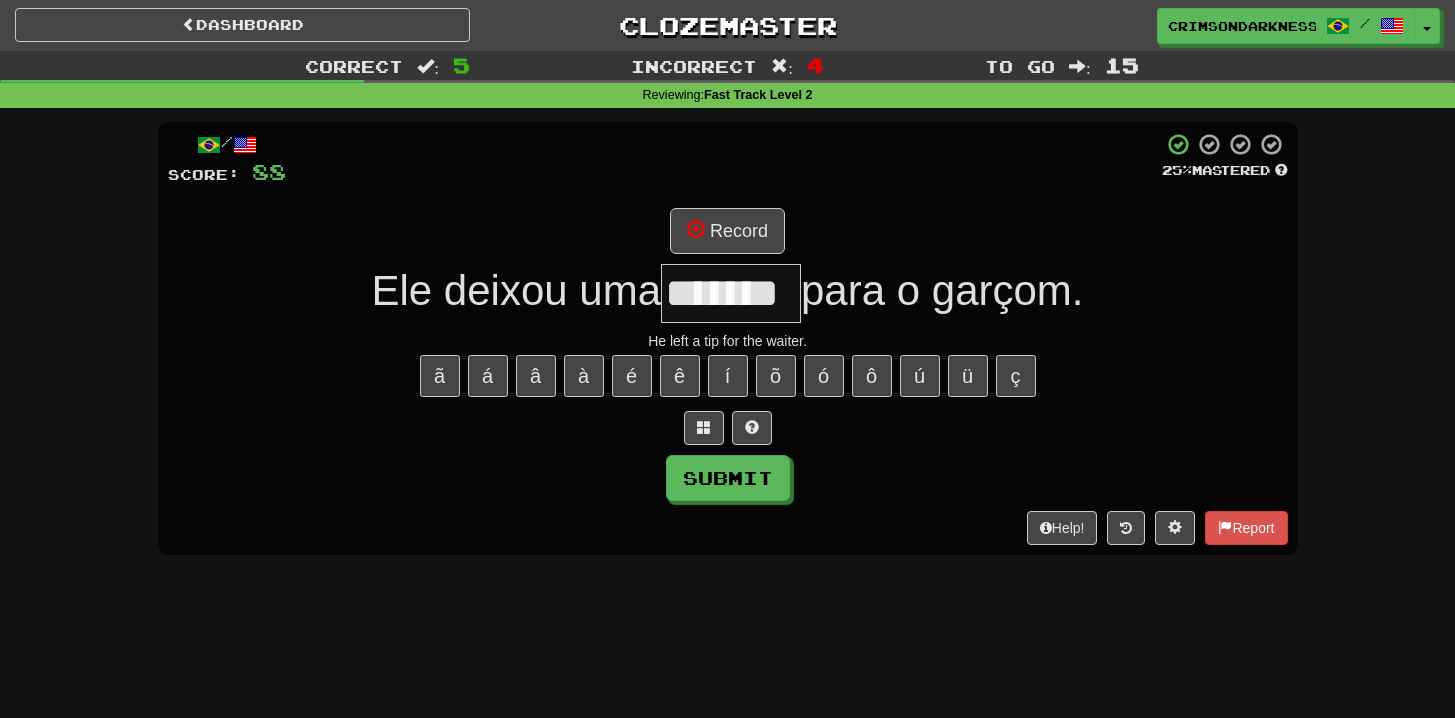 type on "*******" 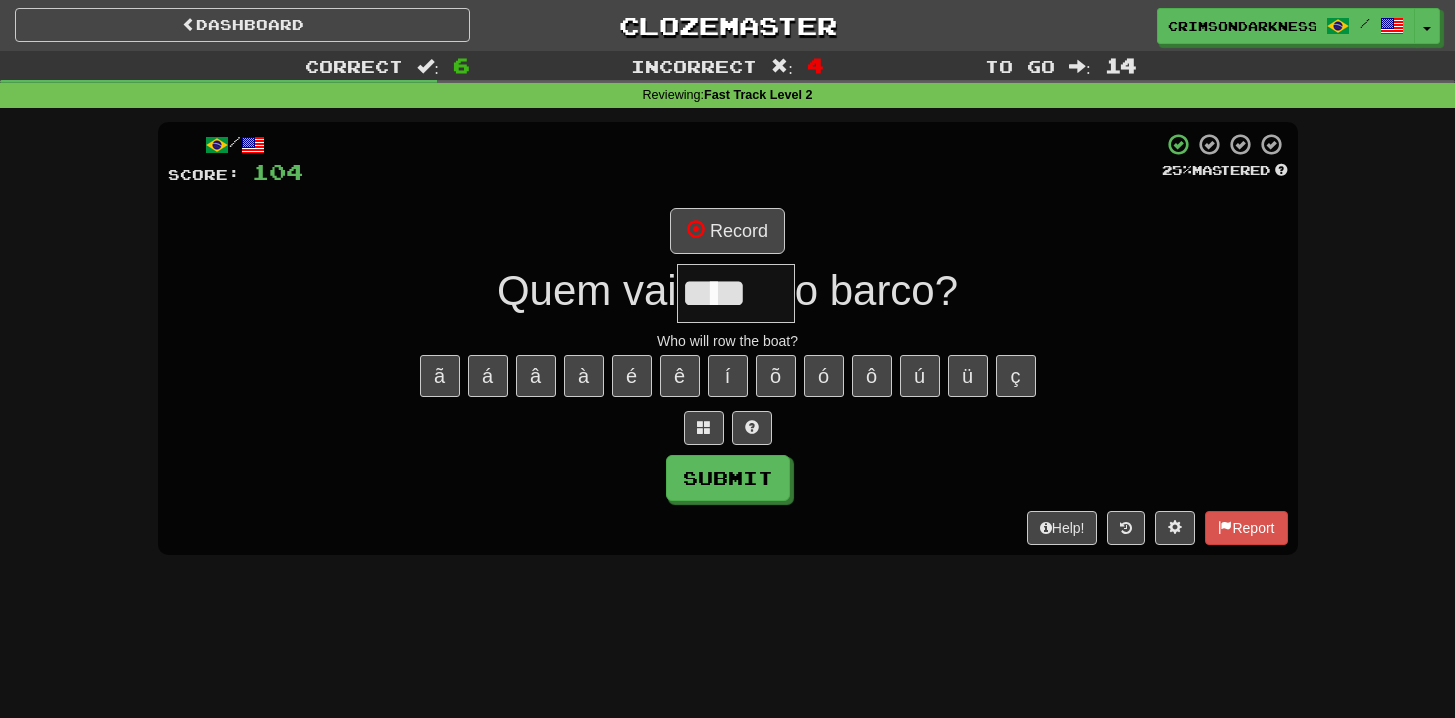type on "*****" 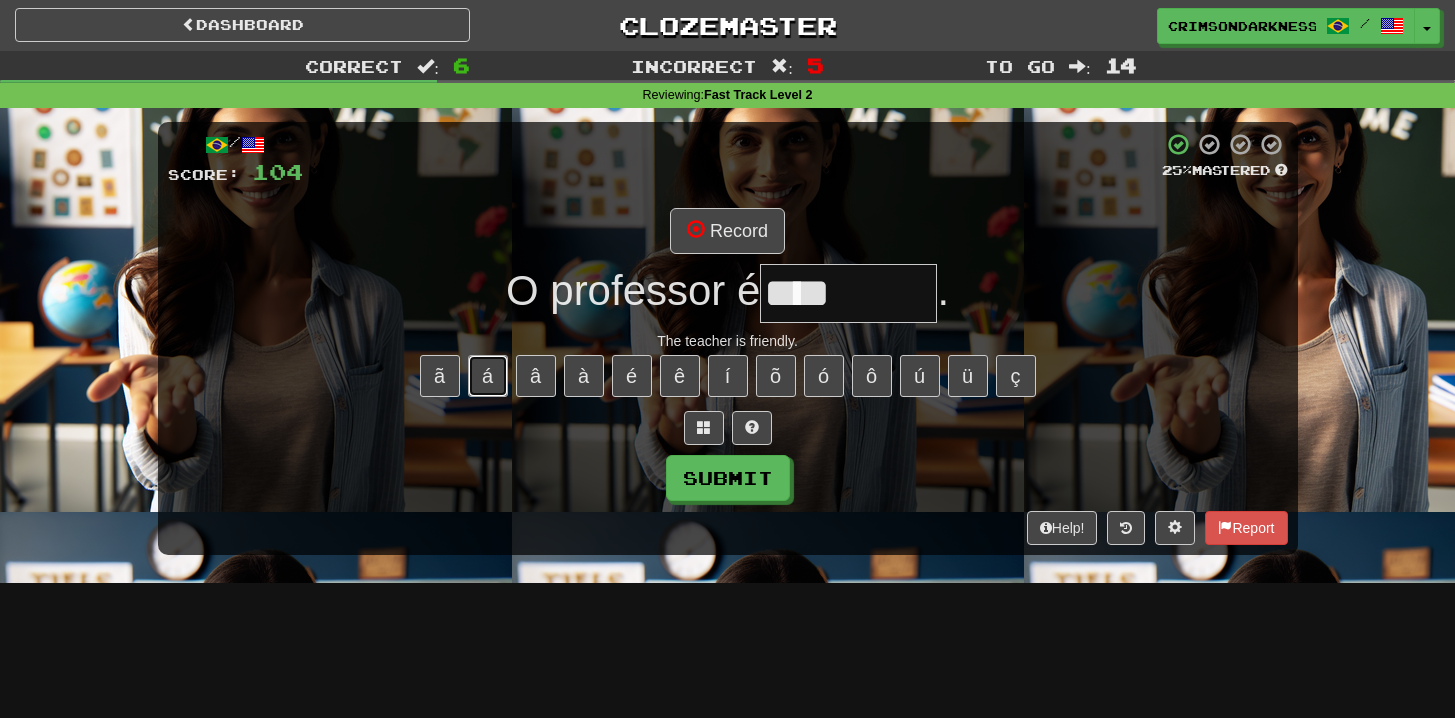 click on "á" at bounding box center [488, 376] 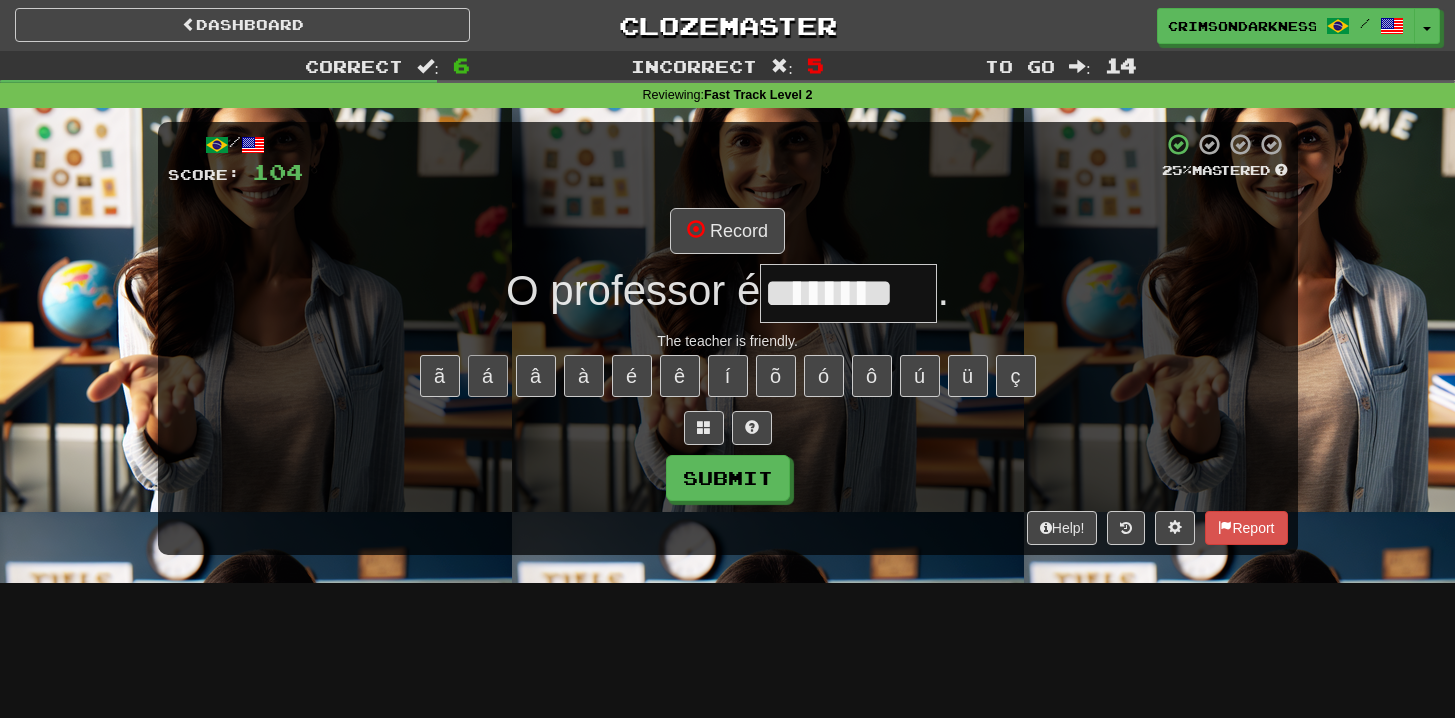 type on "********" 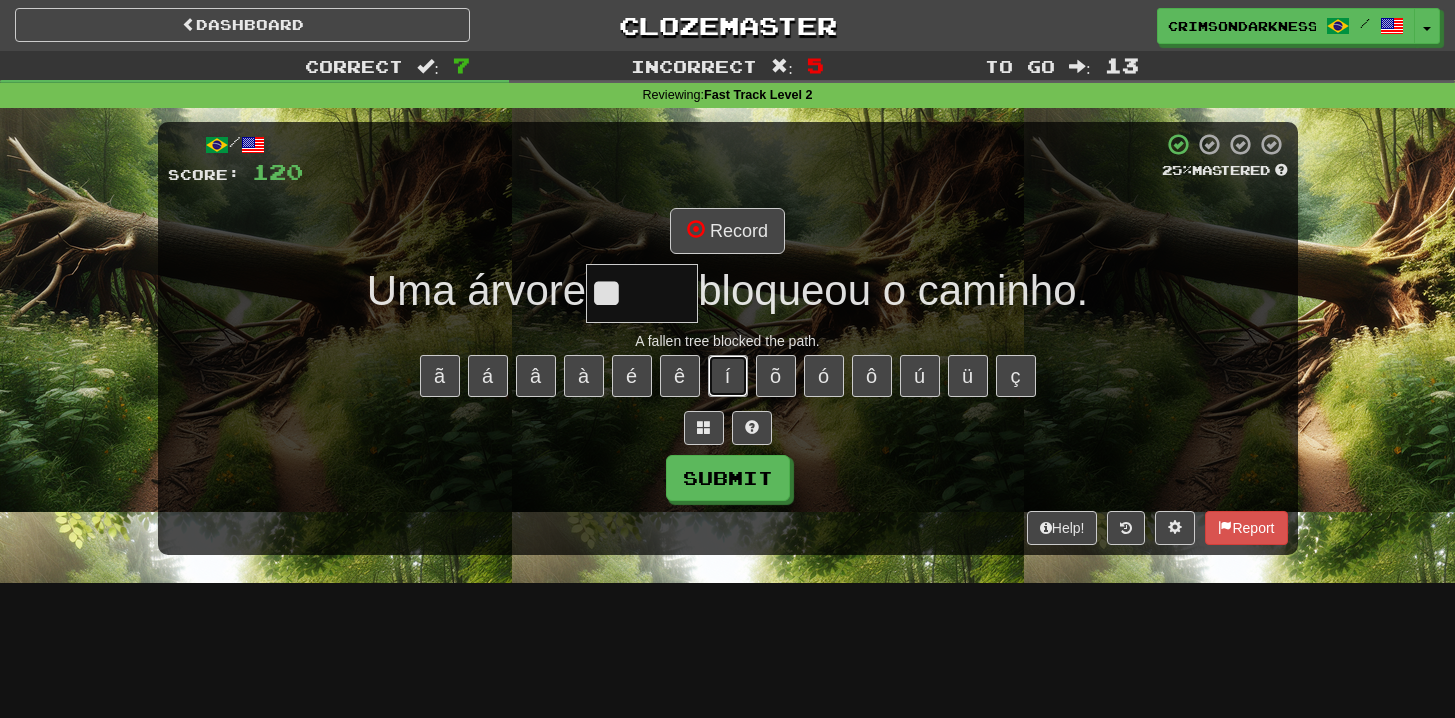 click on "í" at bounding box center [728, 376] 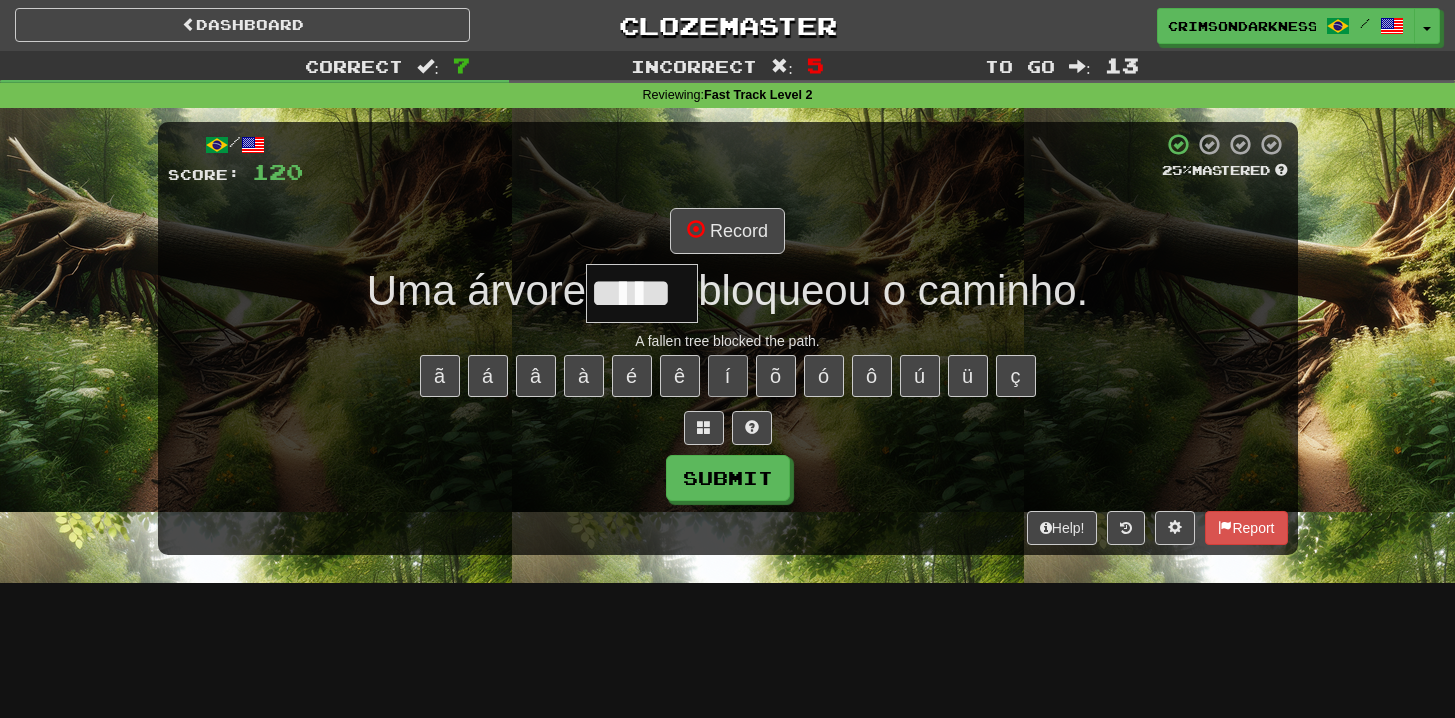 type on "*****" 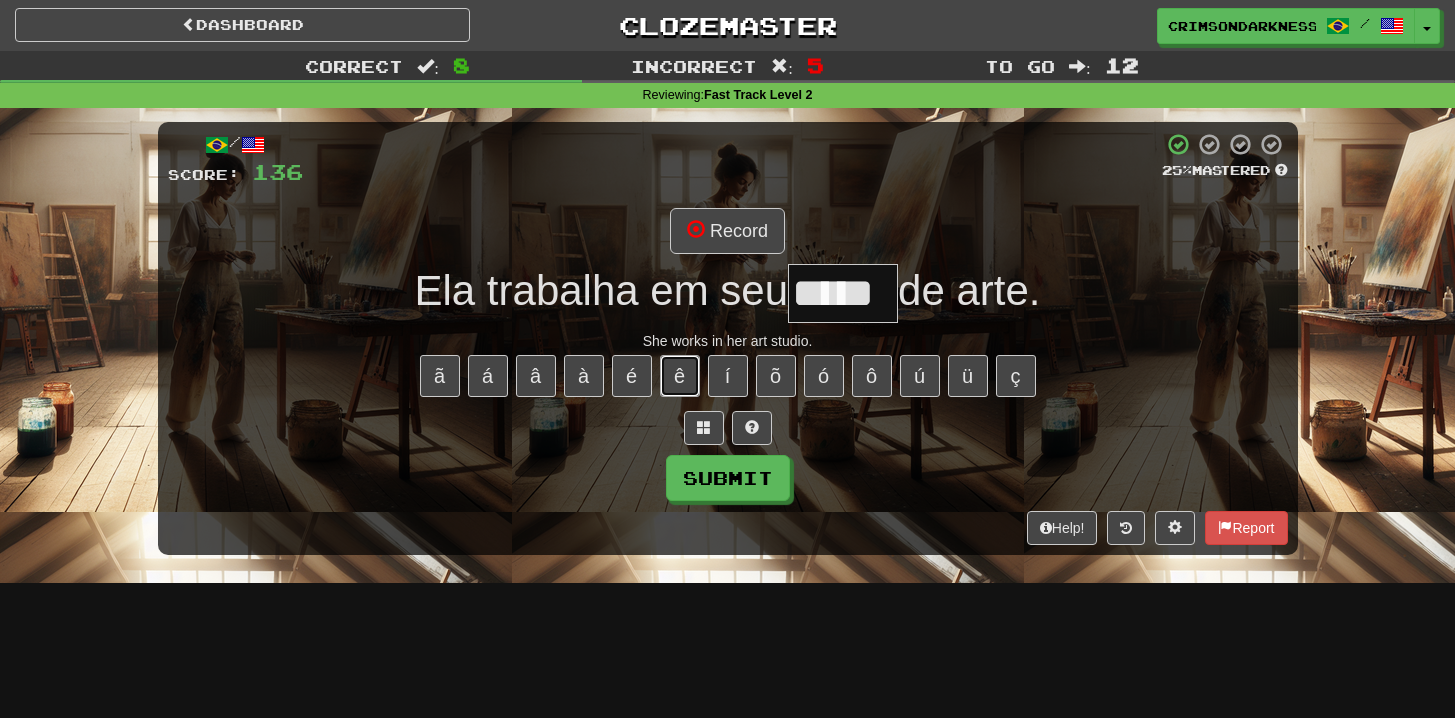 click on "ê" at bounding box center [680, 376] 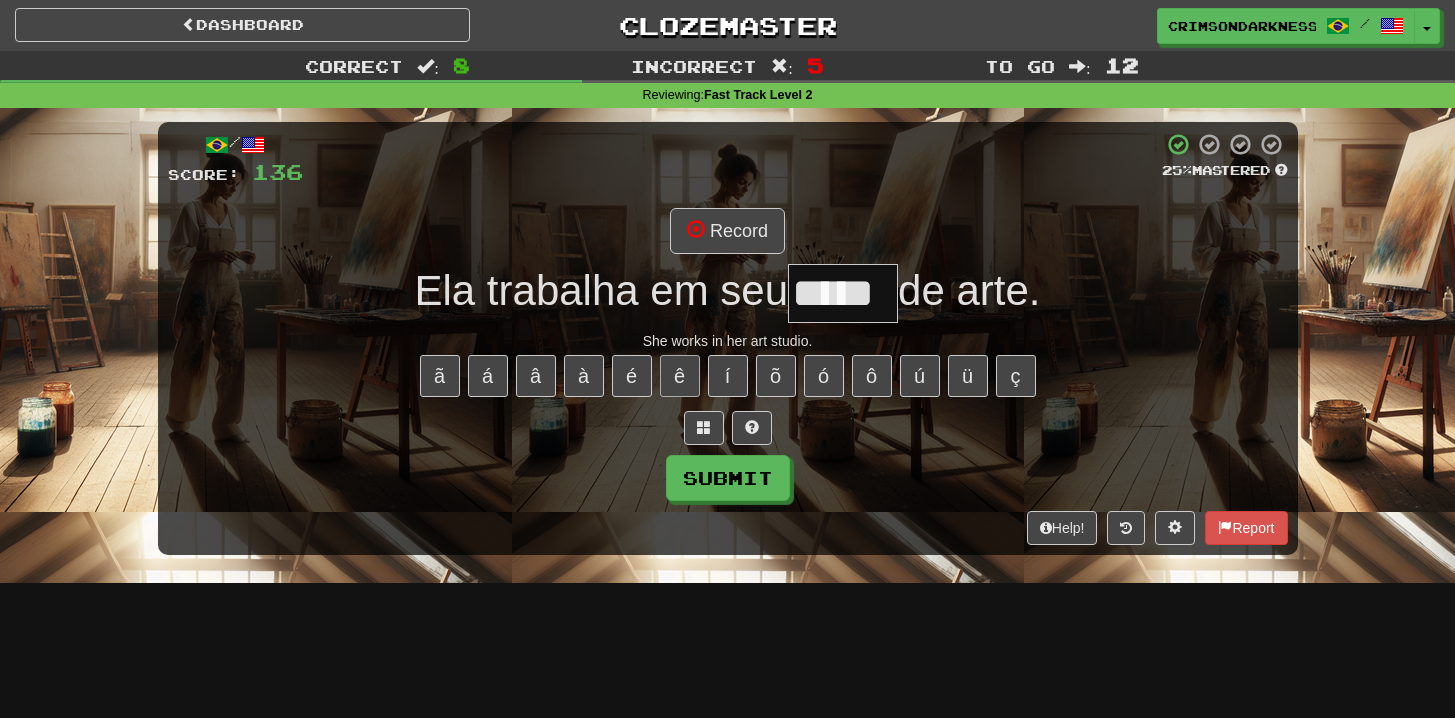 type on "******" 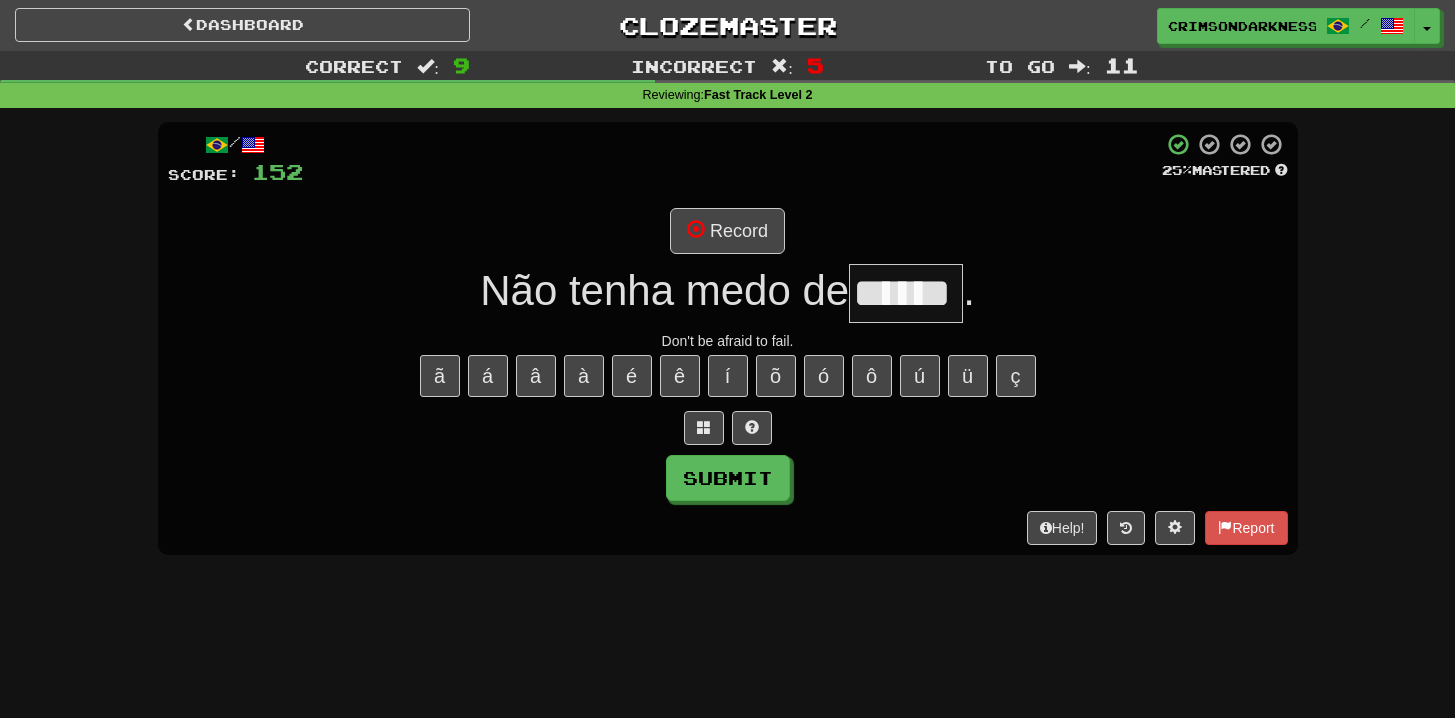 type on "******" 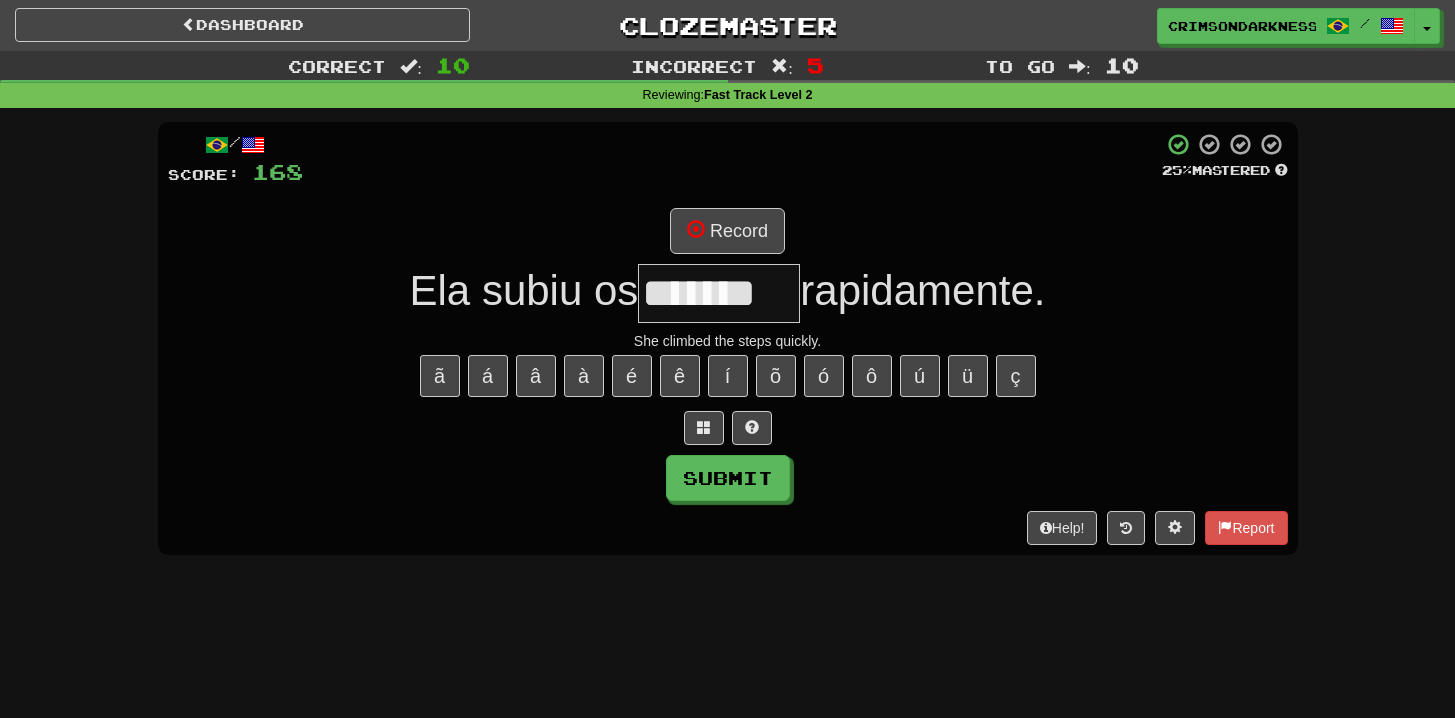 type on "*******" 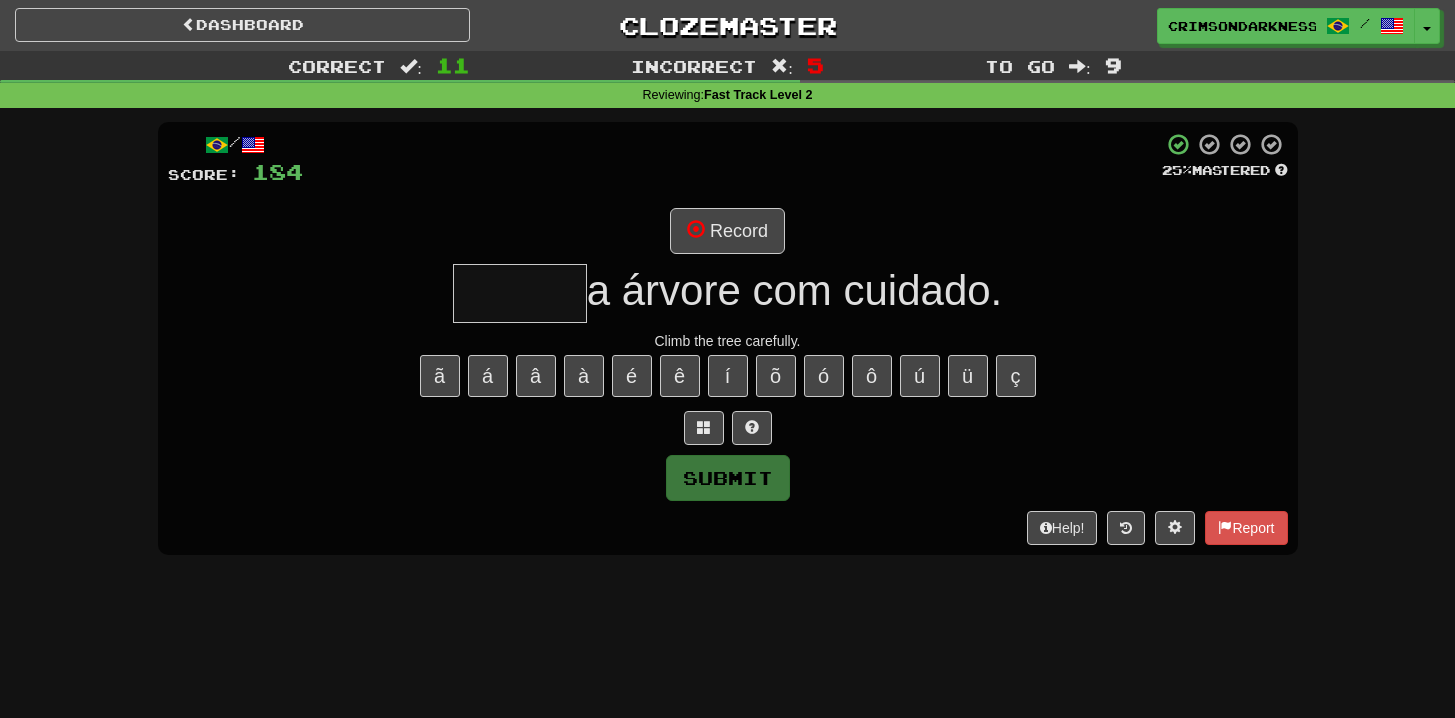 type on "******" 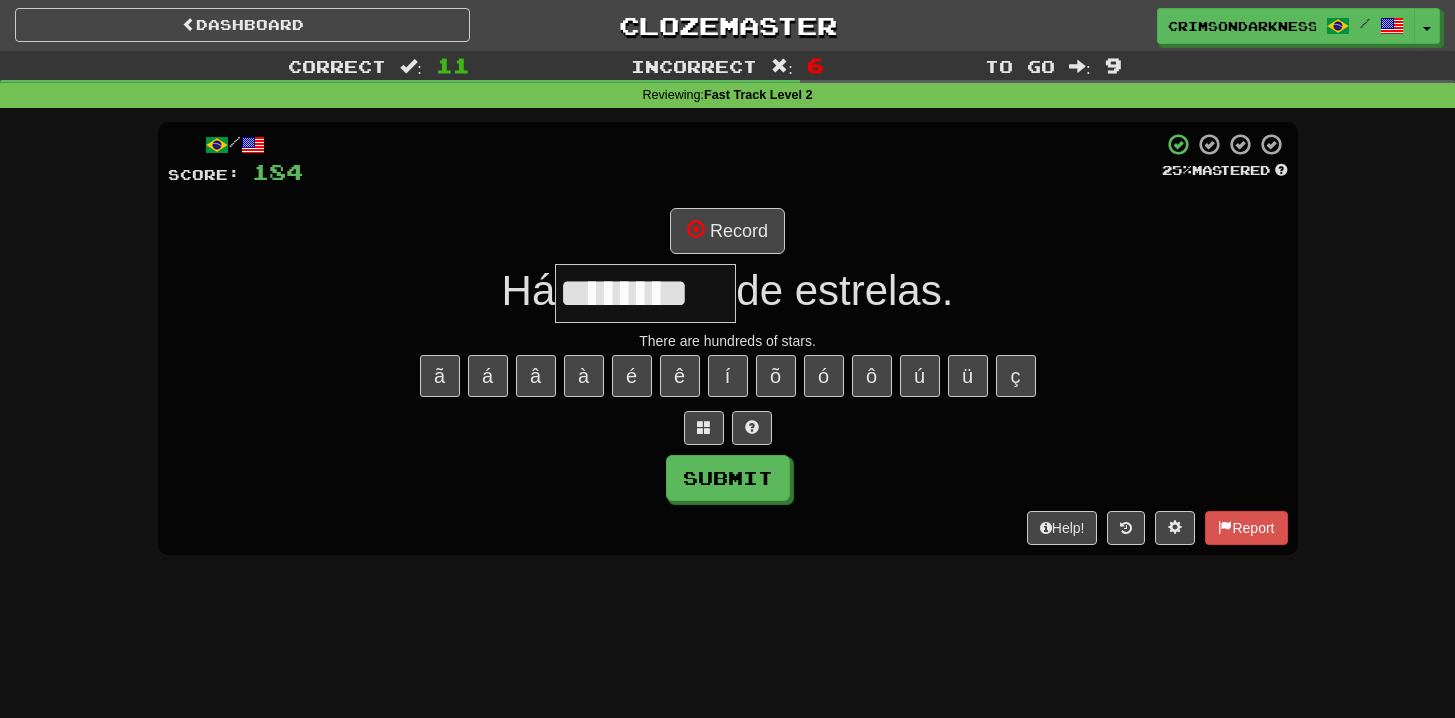 type on "********" 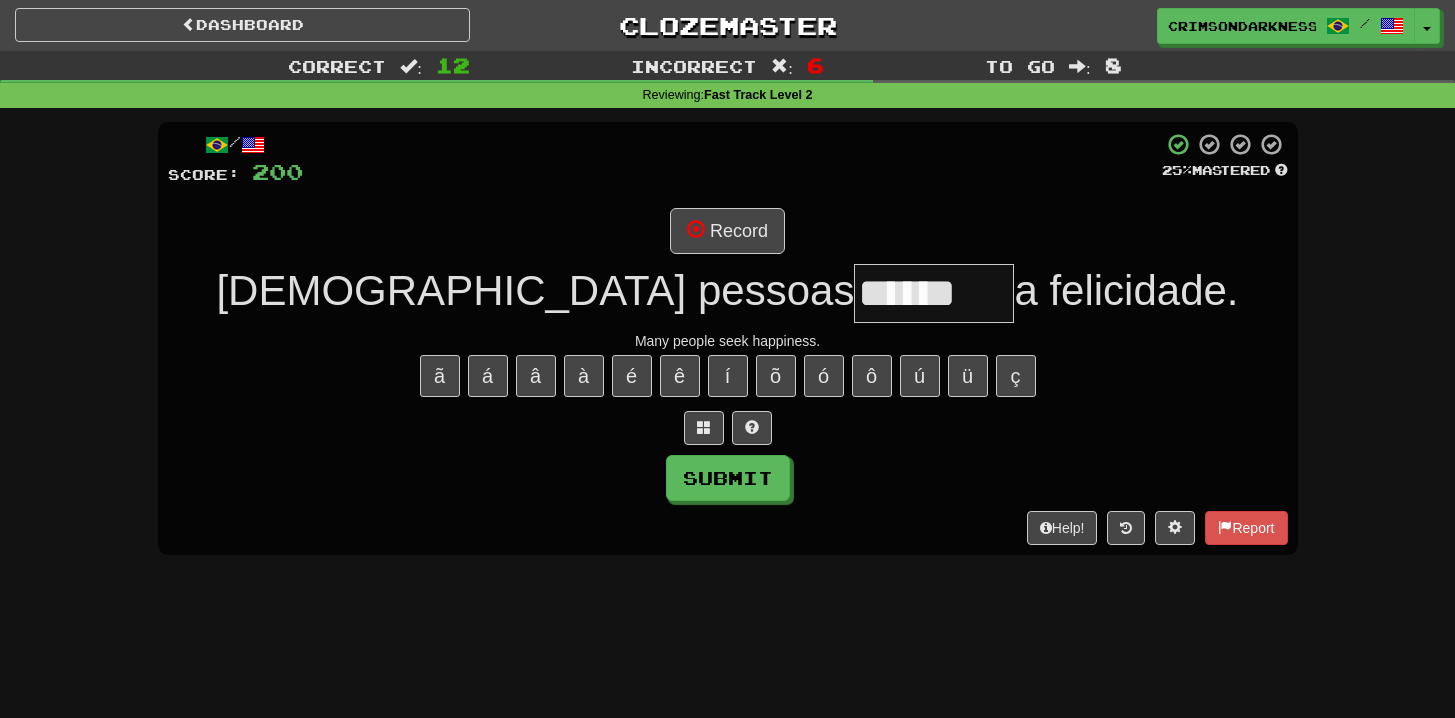 type on "******" 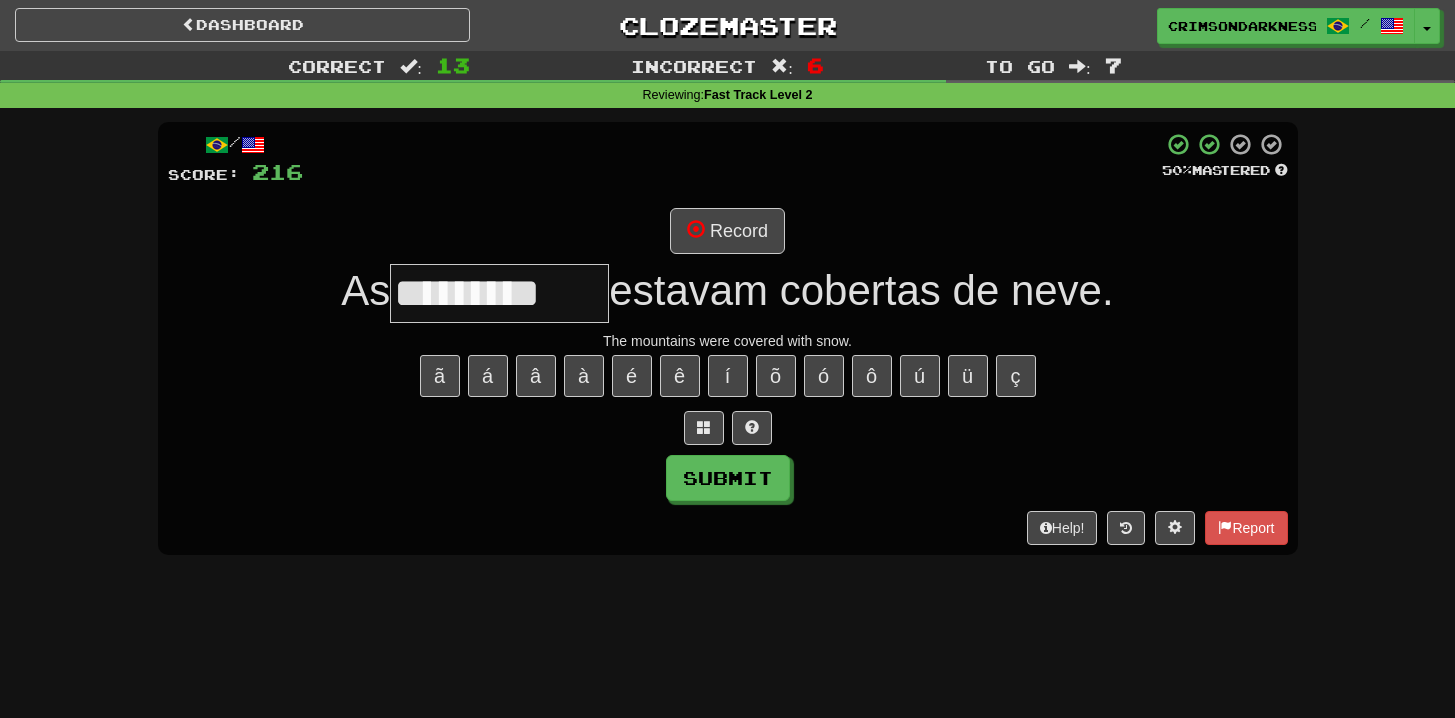 type on "*********" 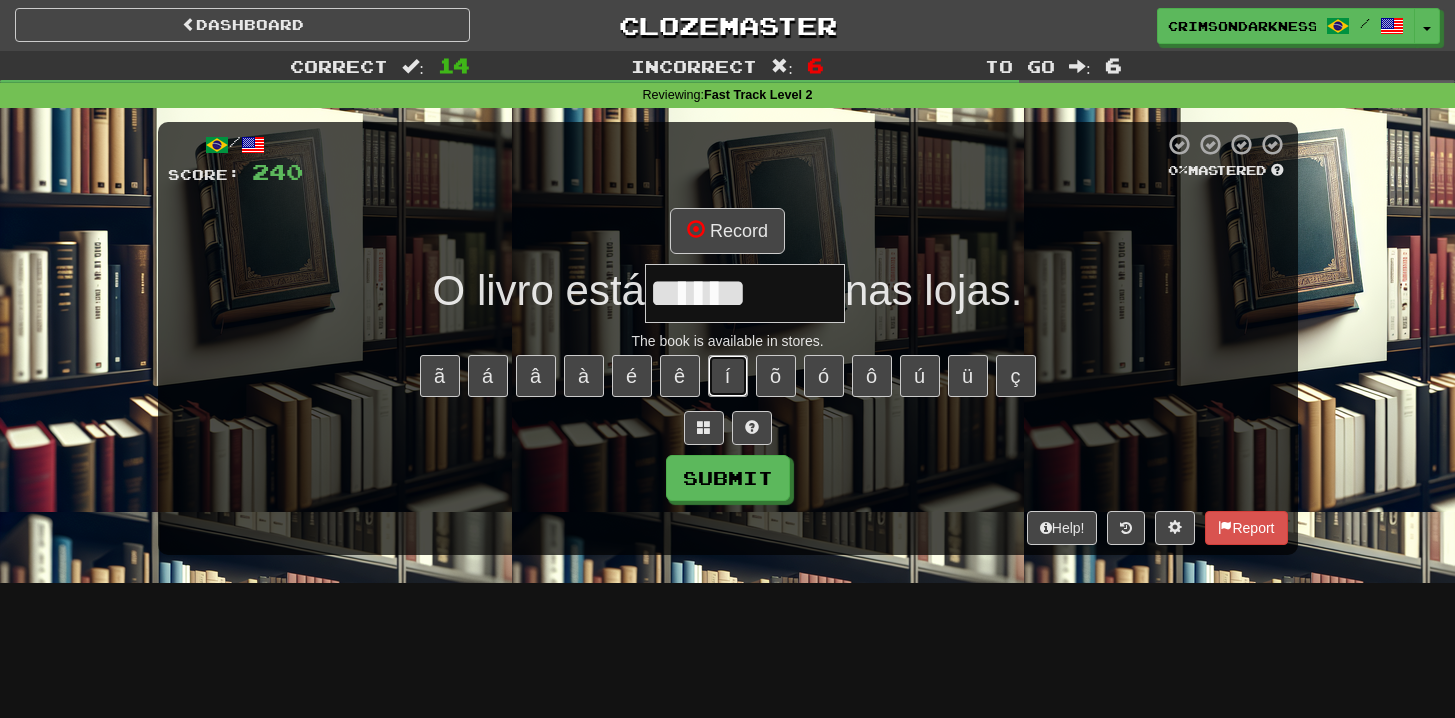 click on "í" at bounding box center [728, 376] 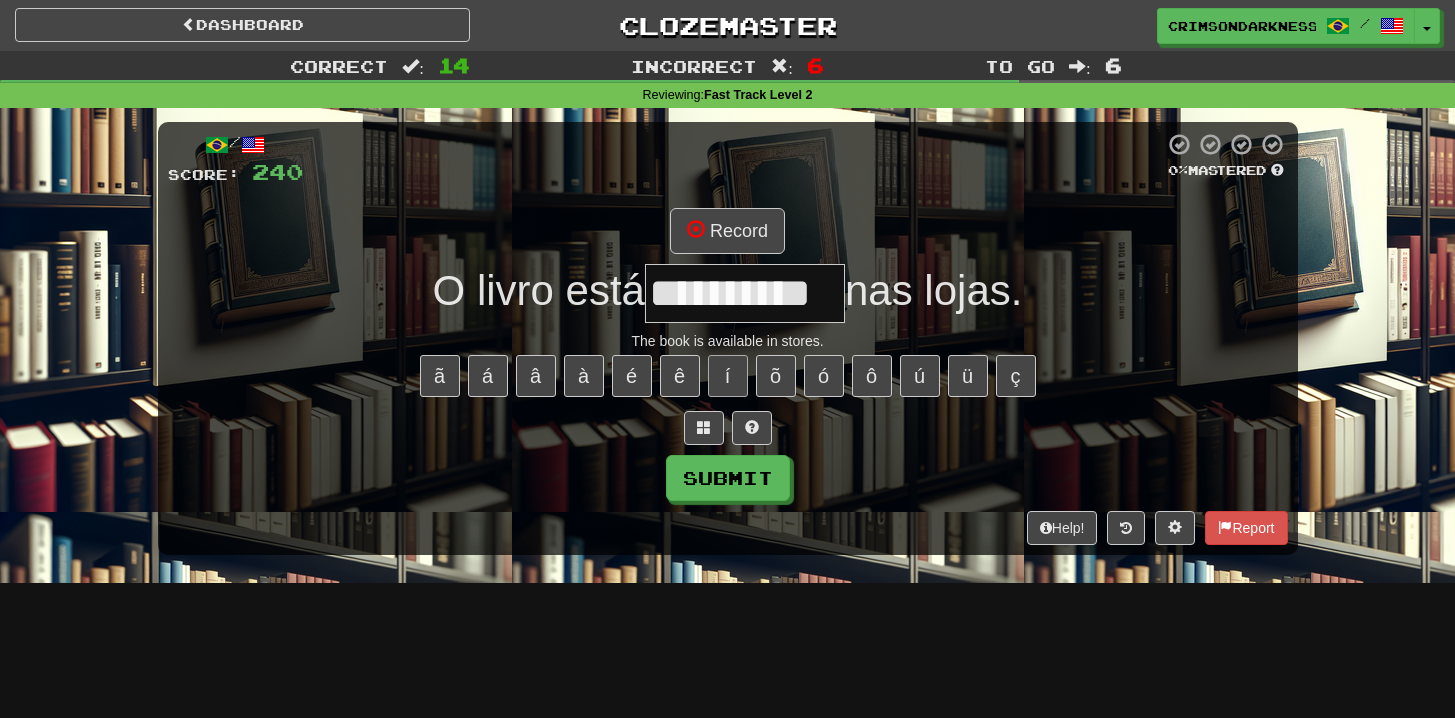 type on "**********" 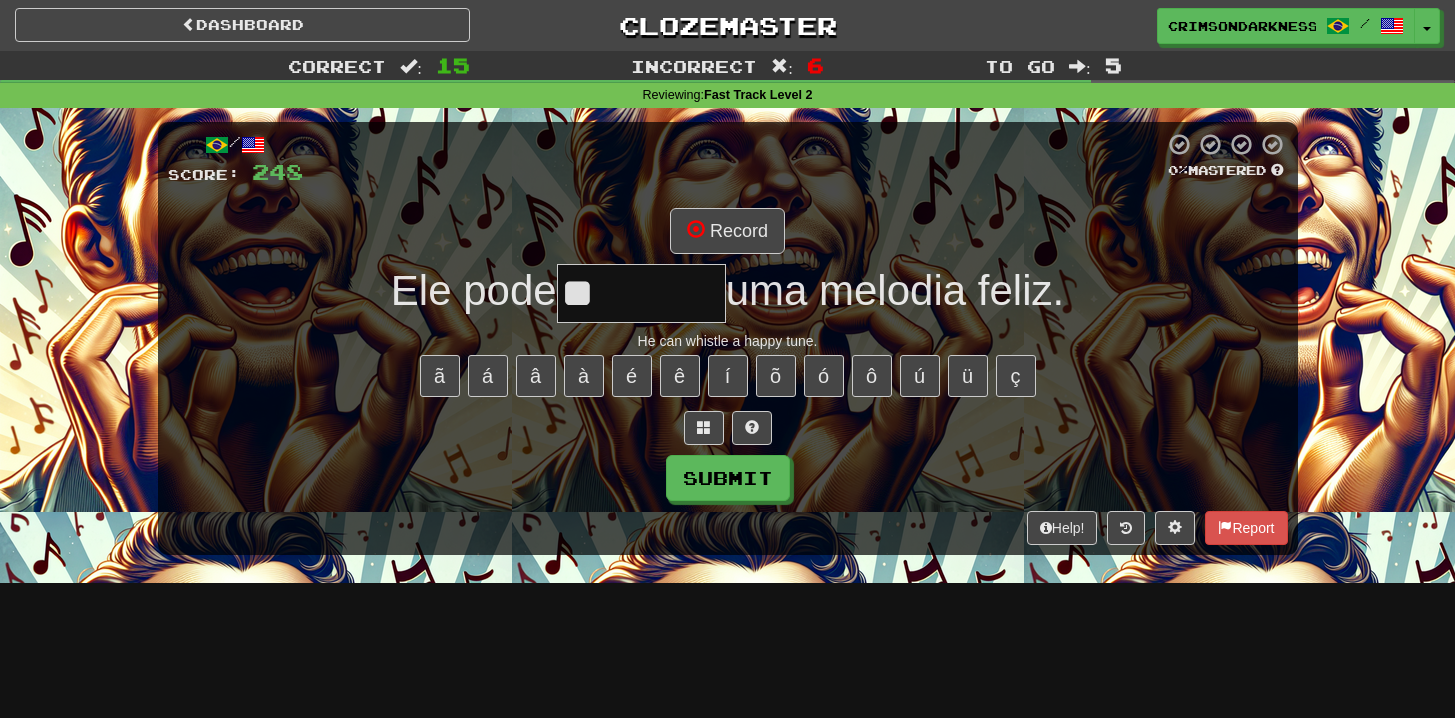 type on "********" 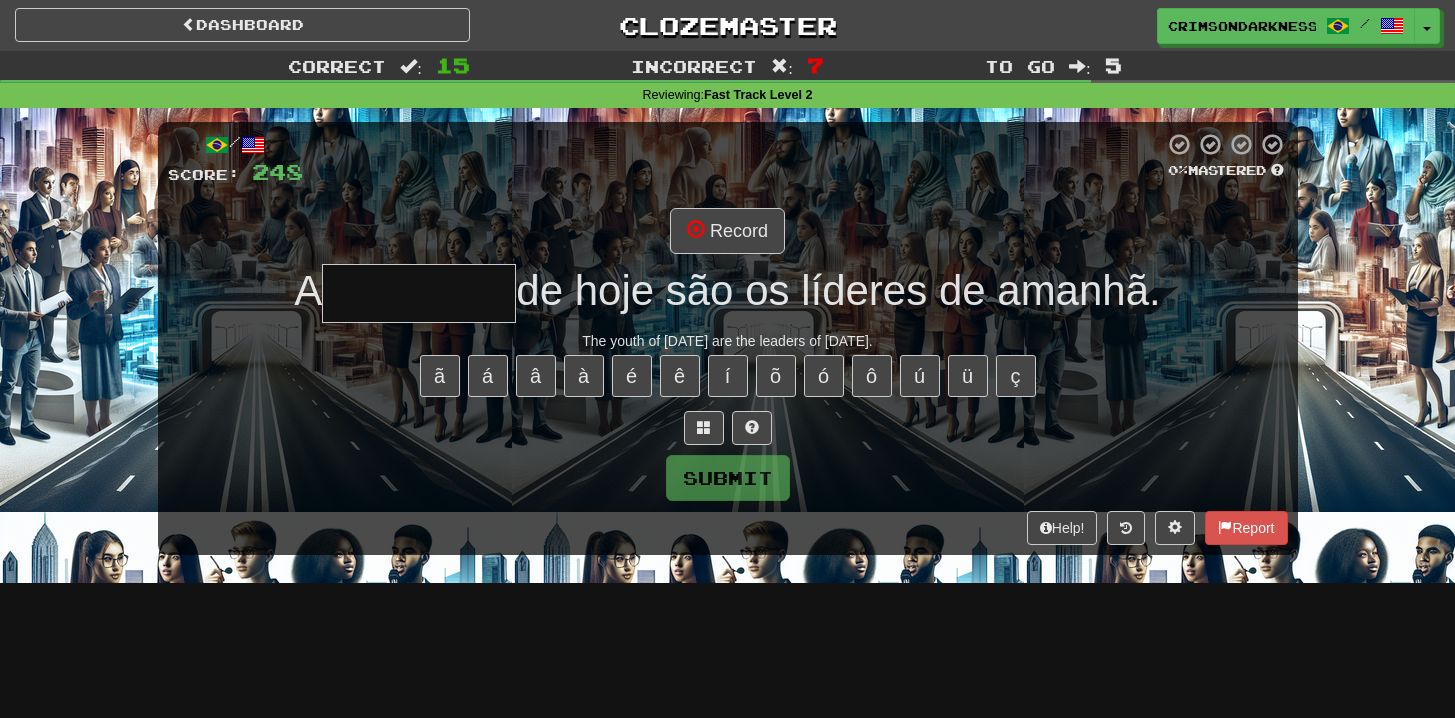 type on "*********" 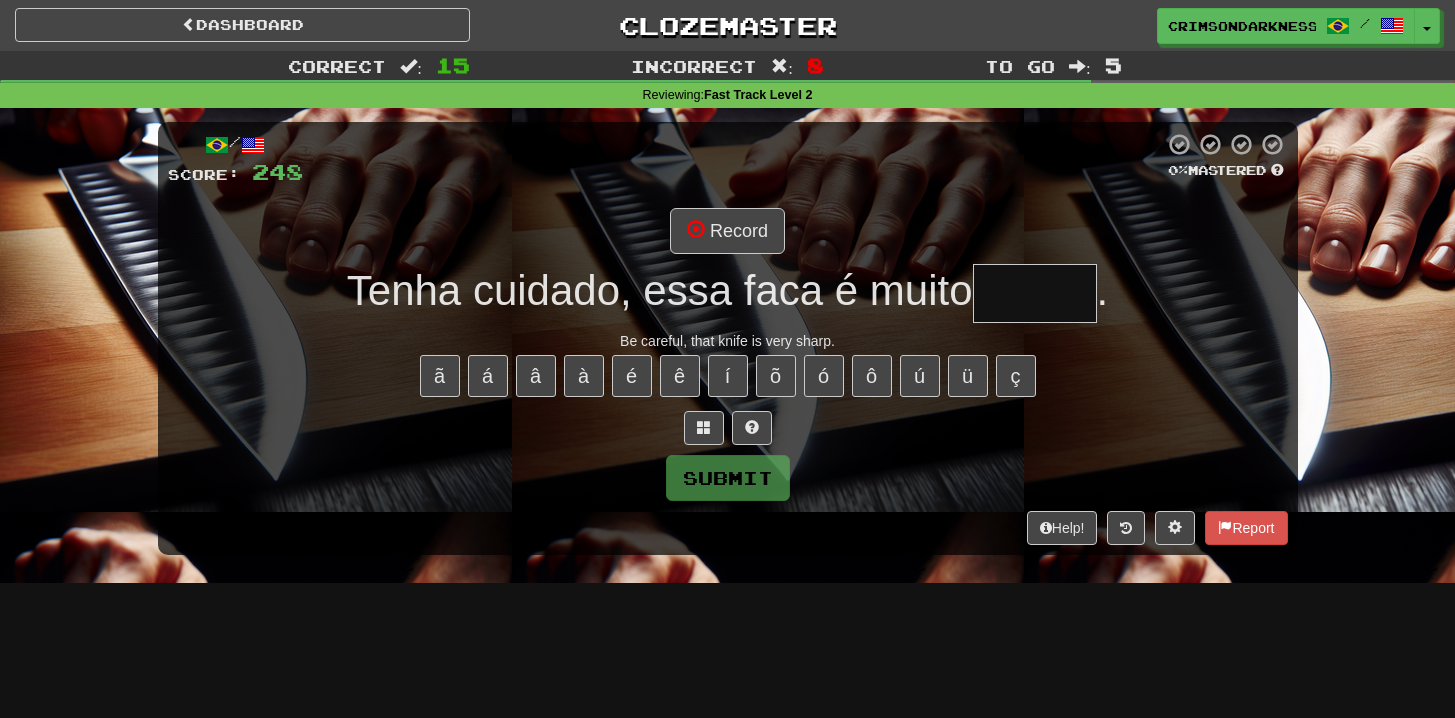 type on "******" 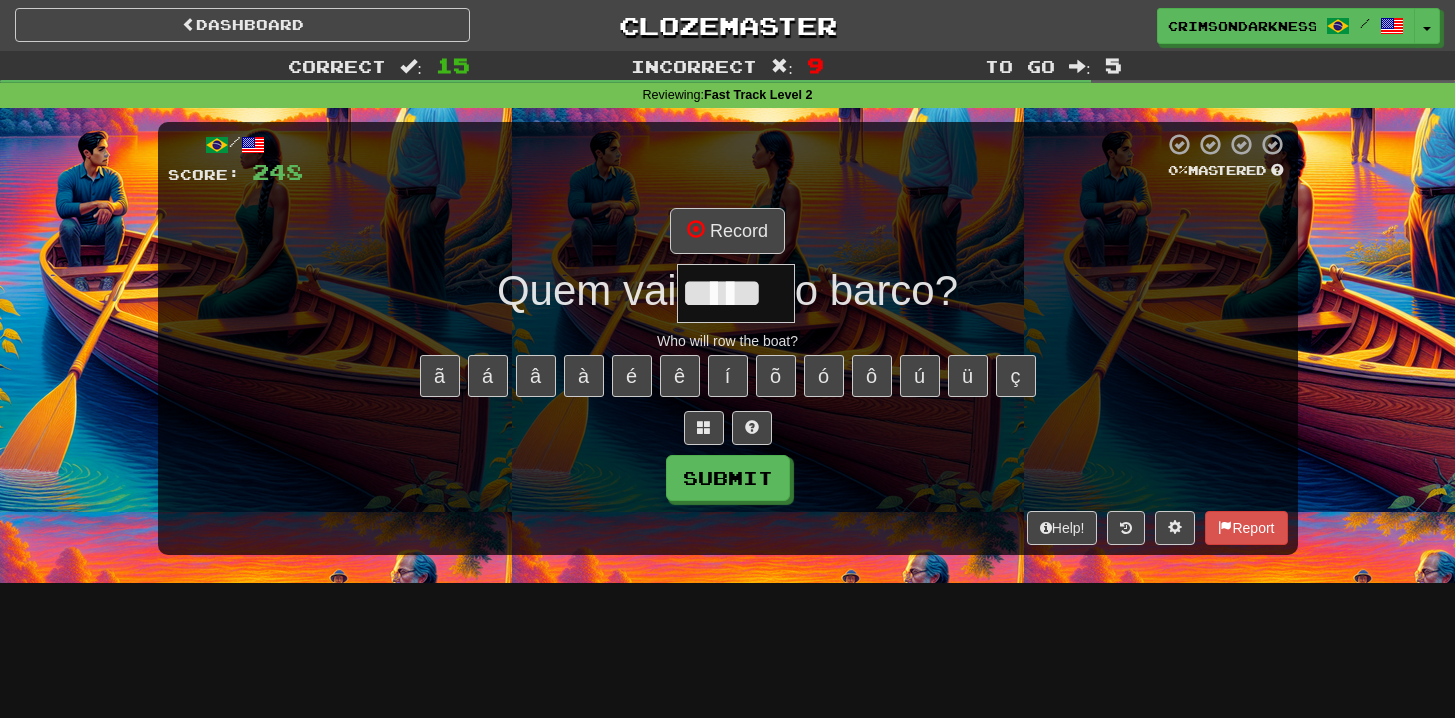 type on "*****" 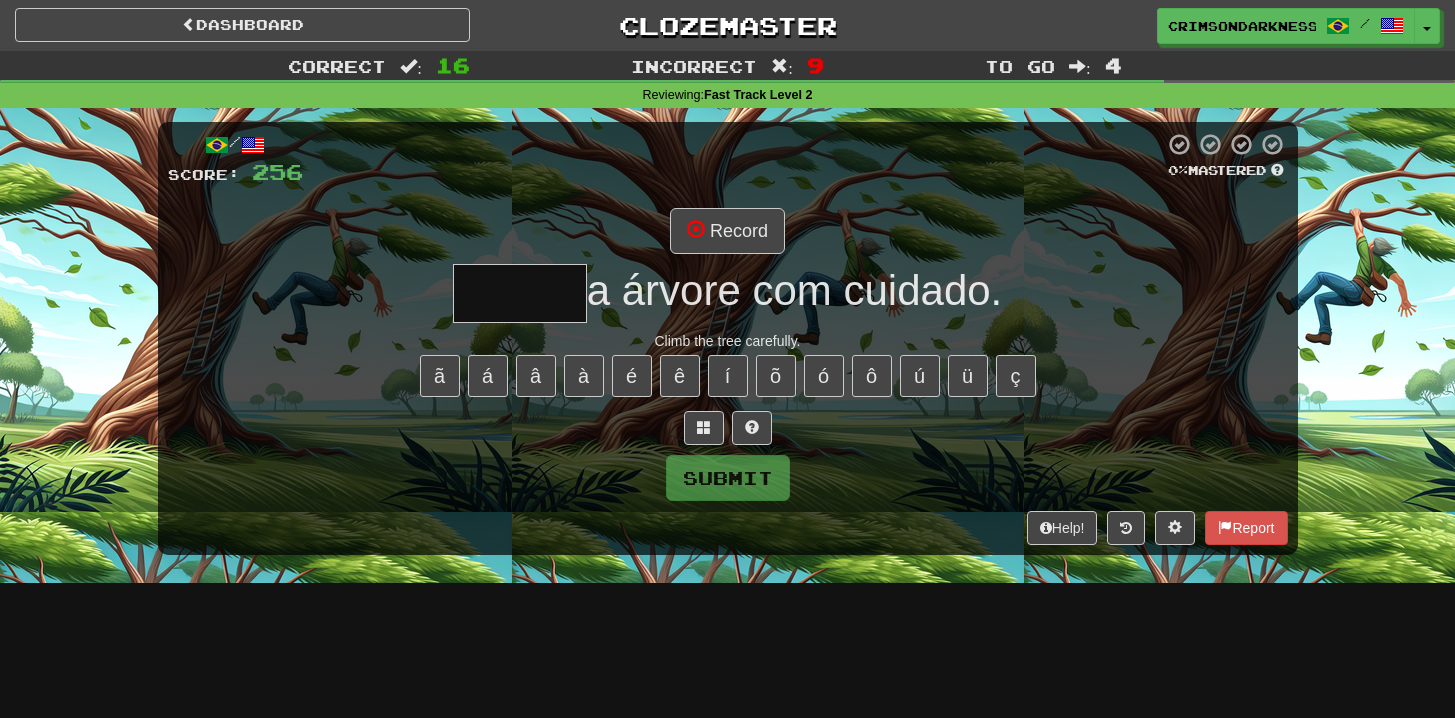 type on "******" 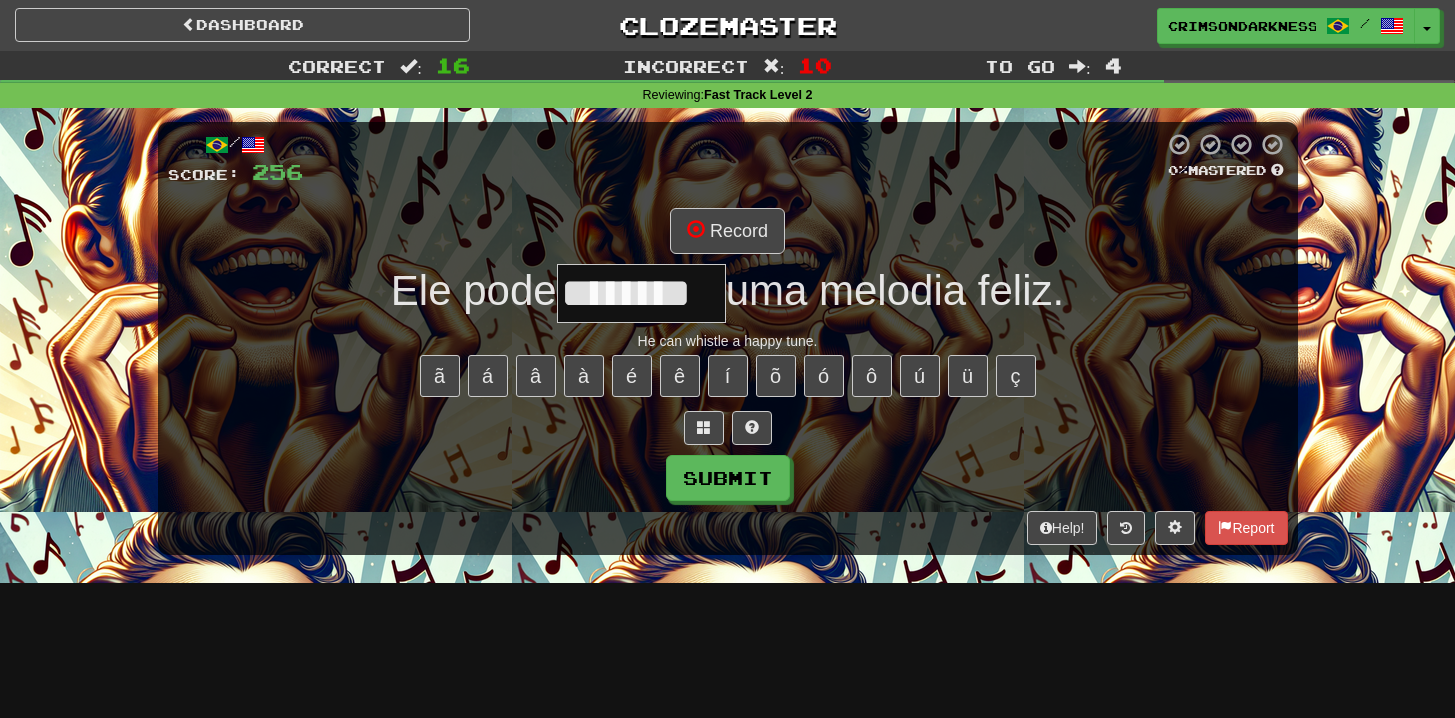 type on "********" 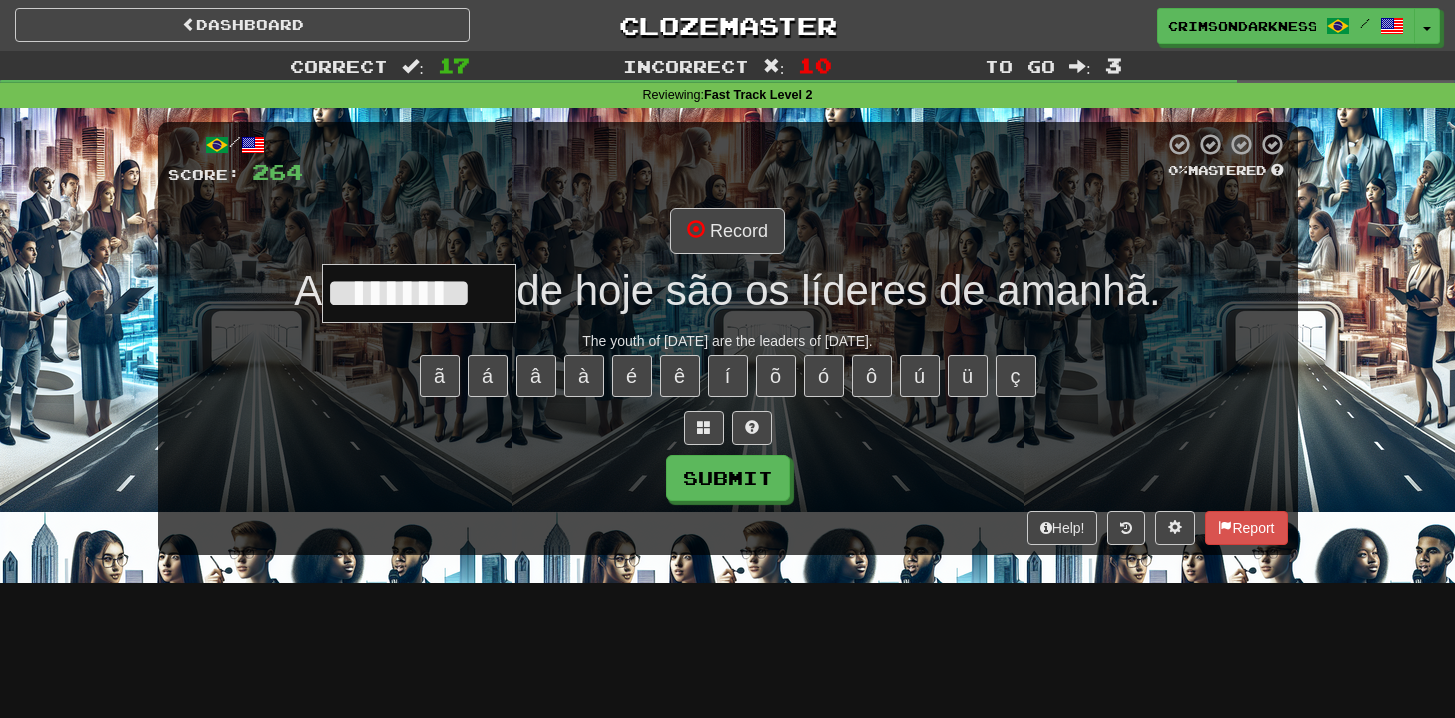 type on "*********" 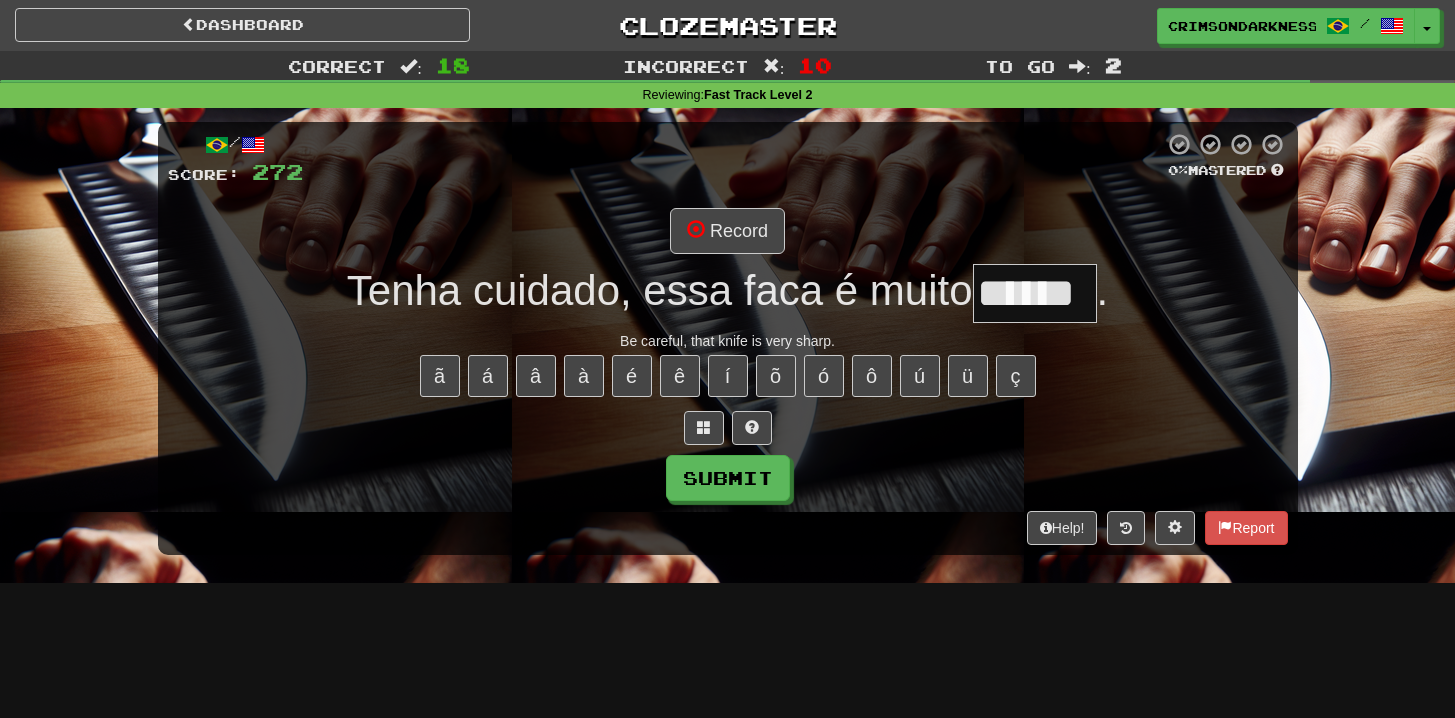 type on "******" 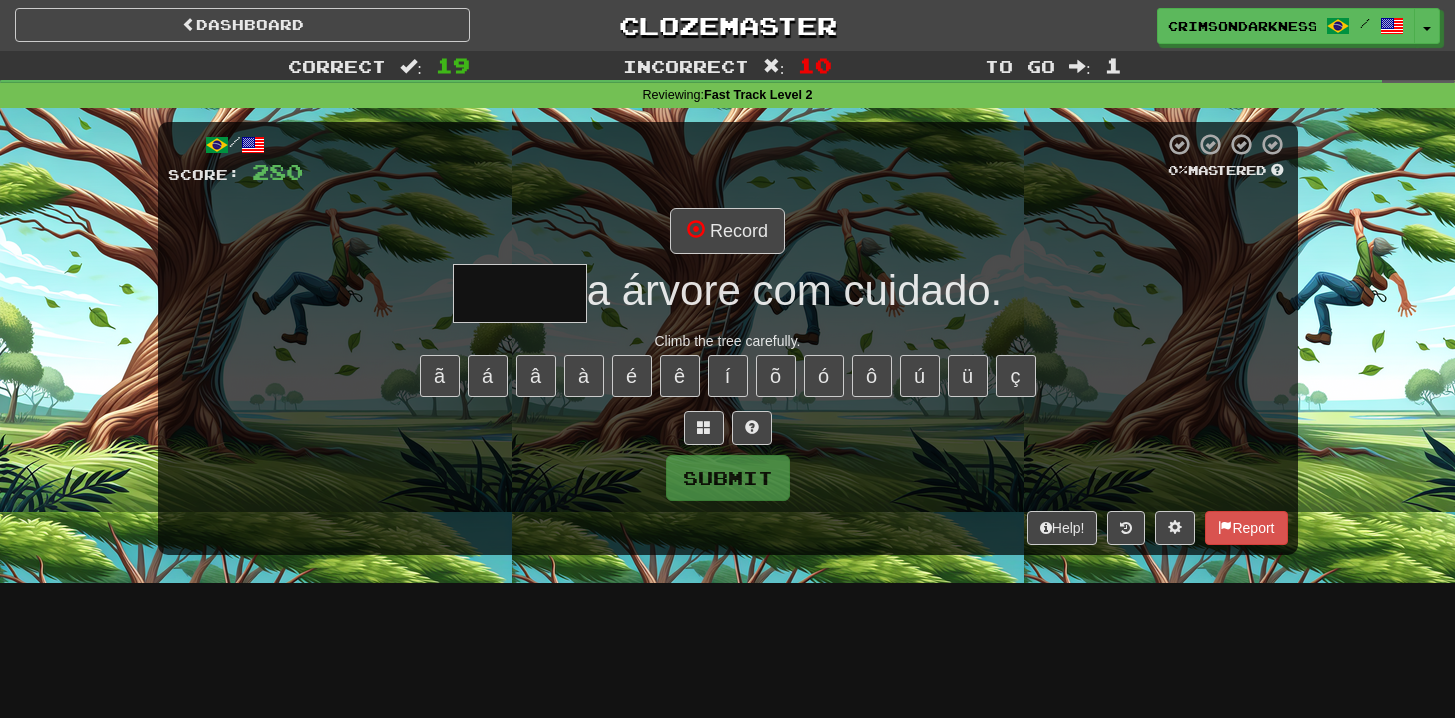 type on "******" 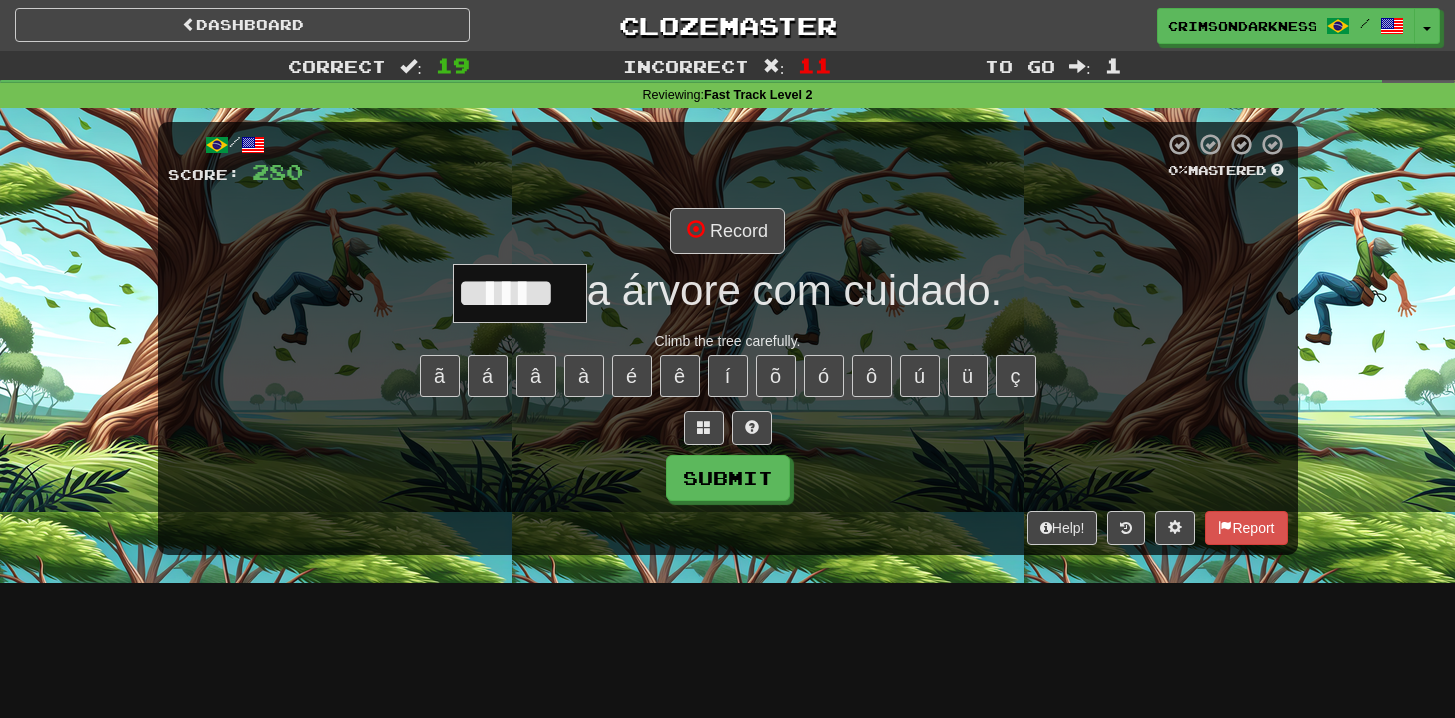 type on "******" 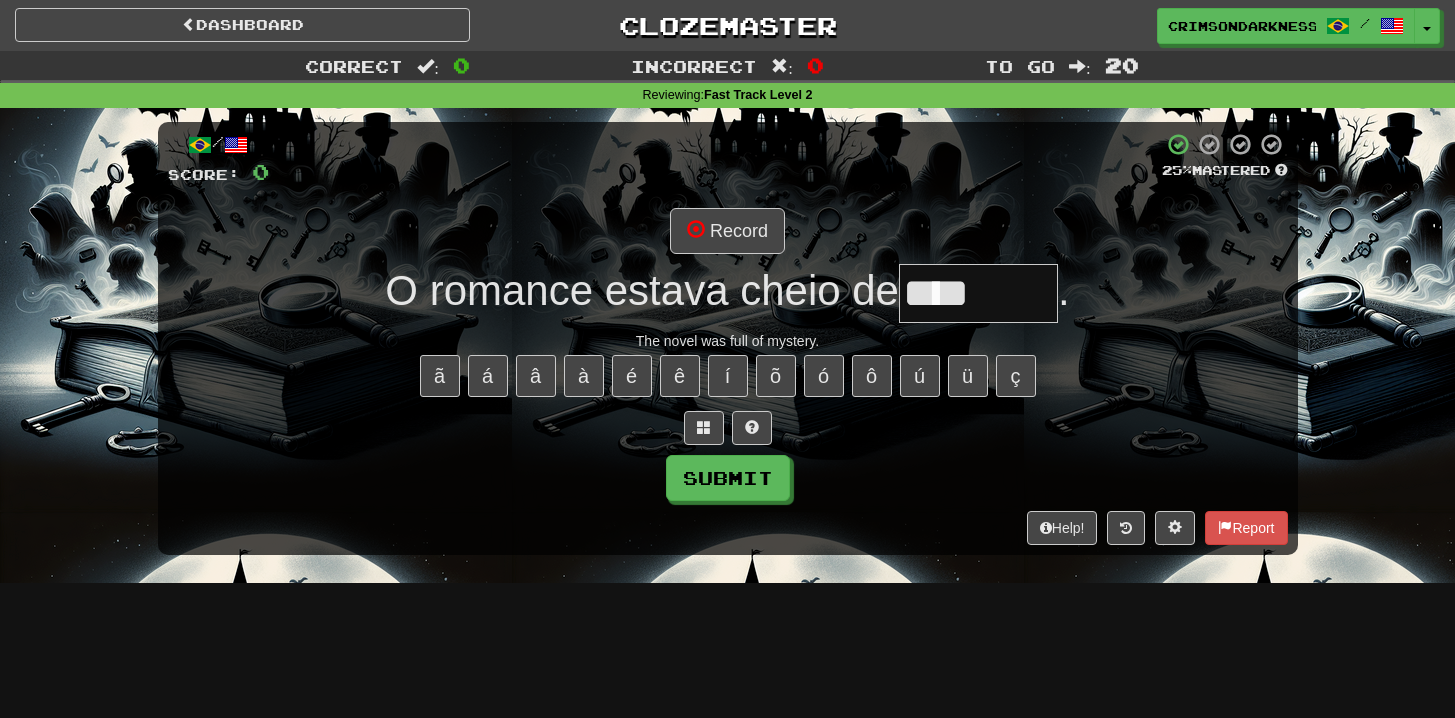 click on "ã á â à é ê í õ ó ô ú ü ç" at bounding box center (728, 376) 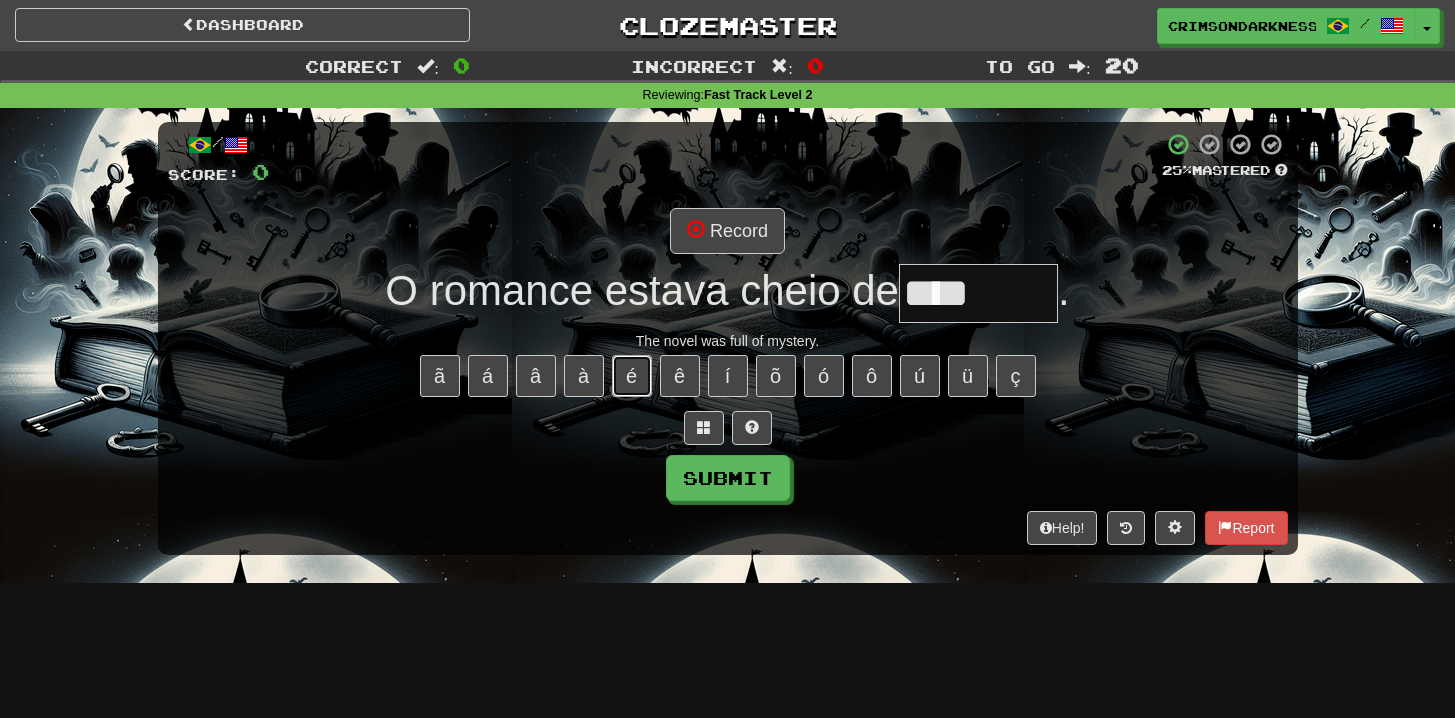 click on "é" at bounding box center [632, 376] 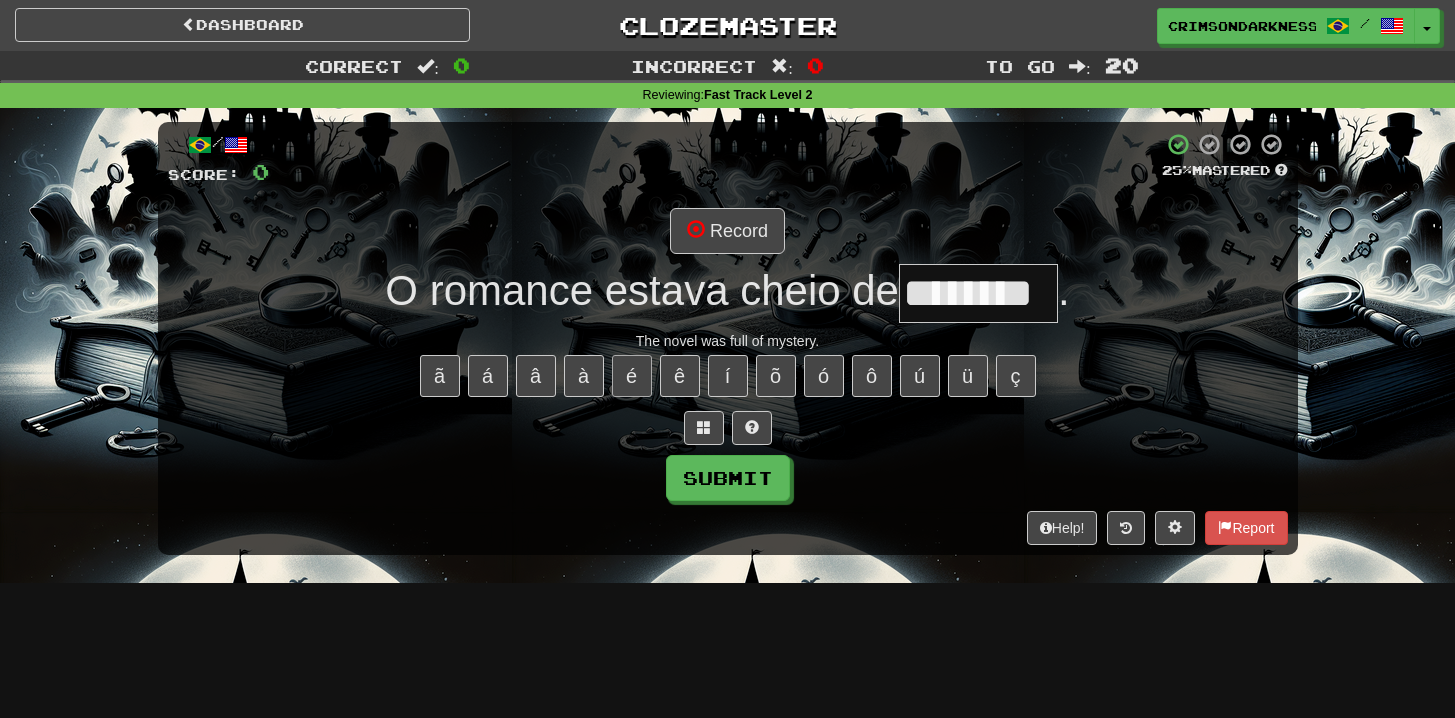 type on "********" 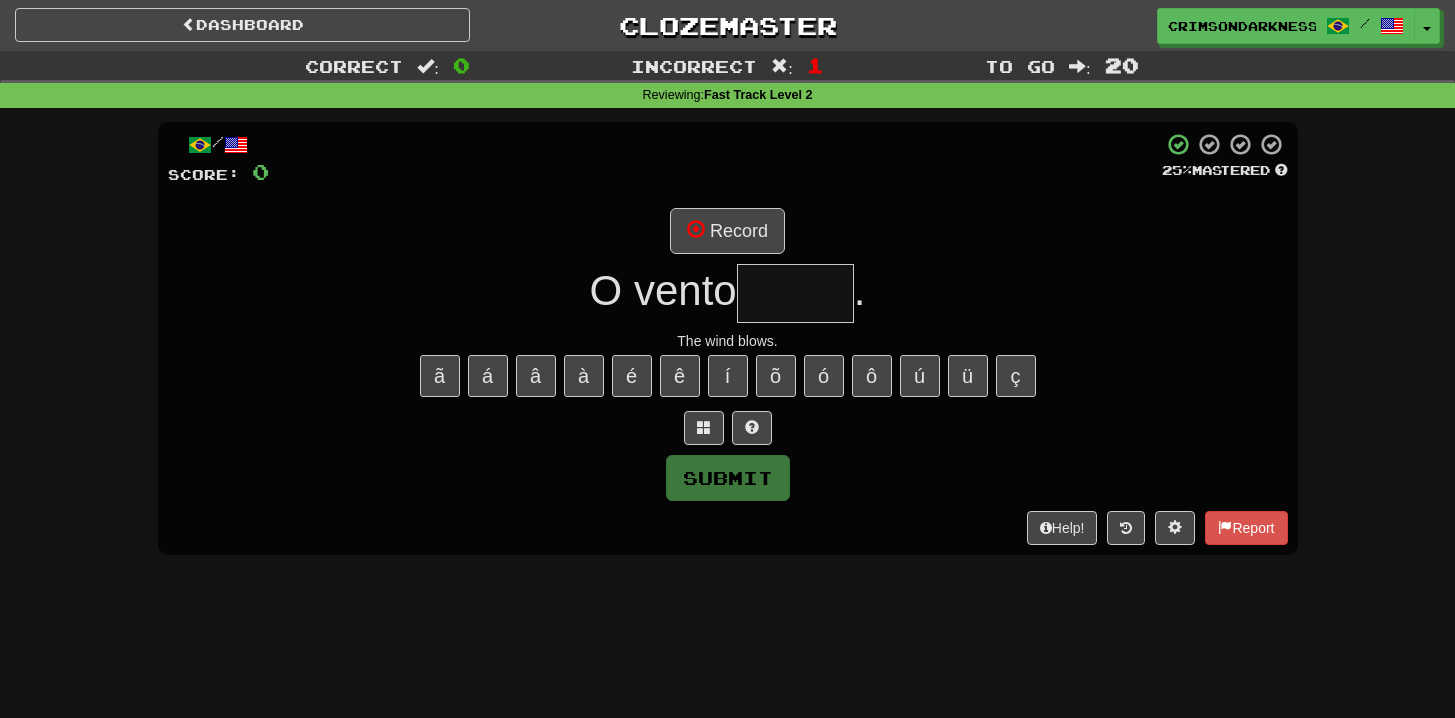 type on "*****" 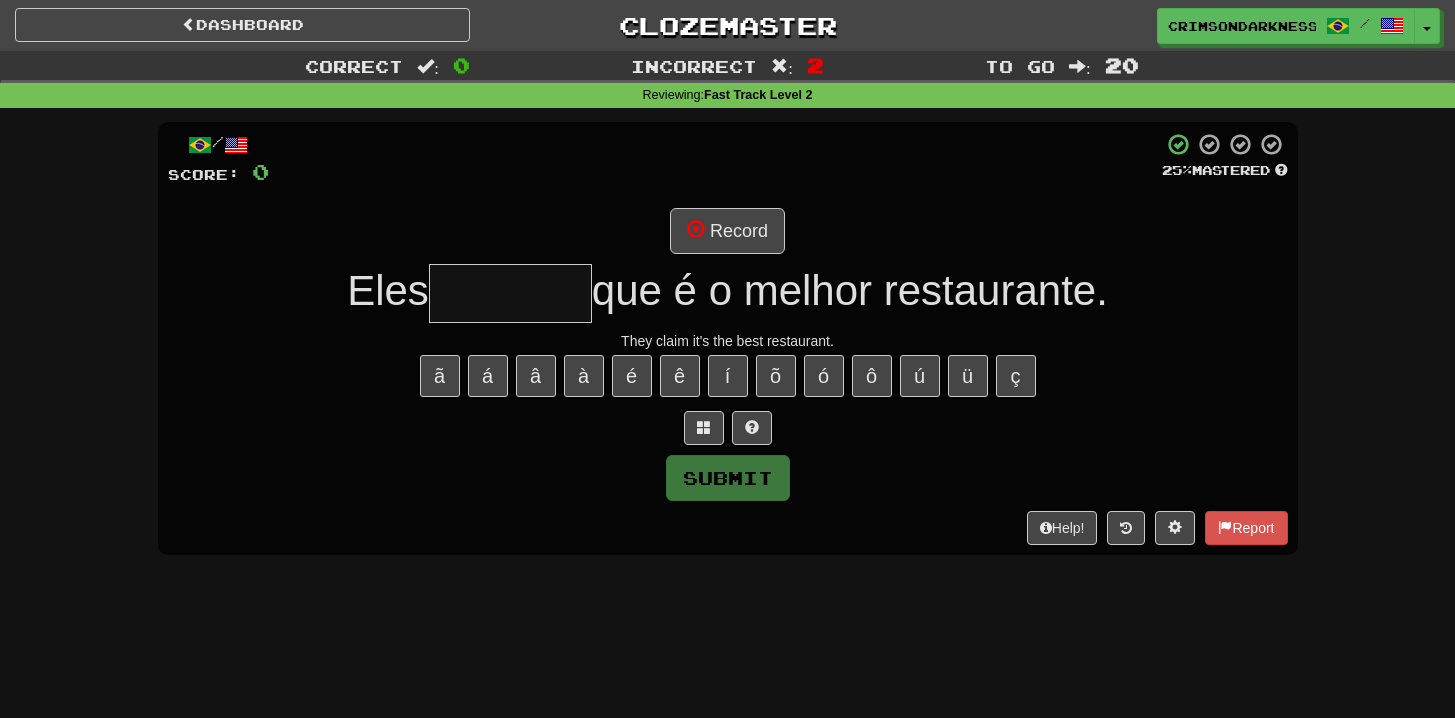 type on "*******" 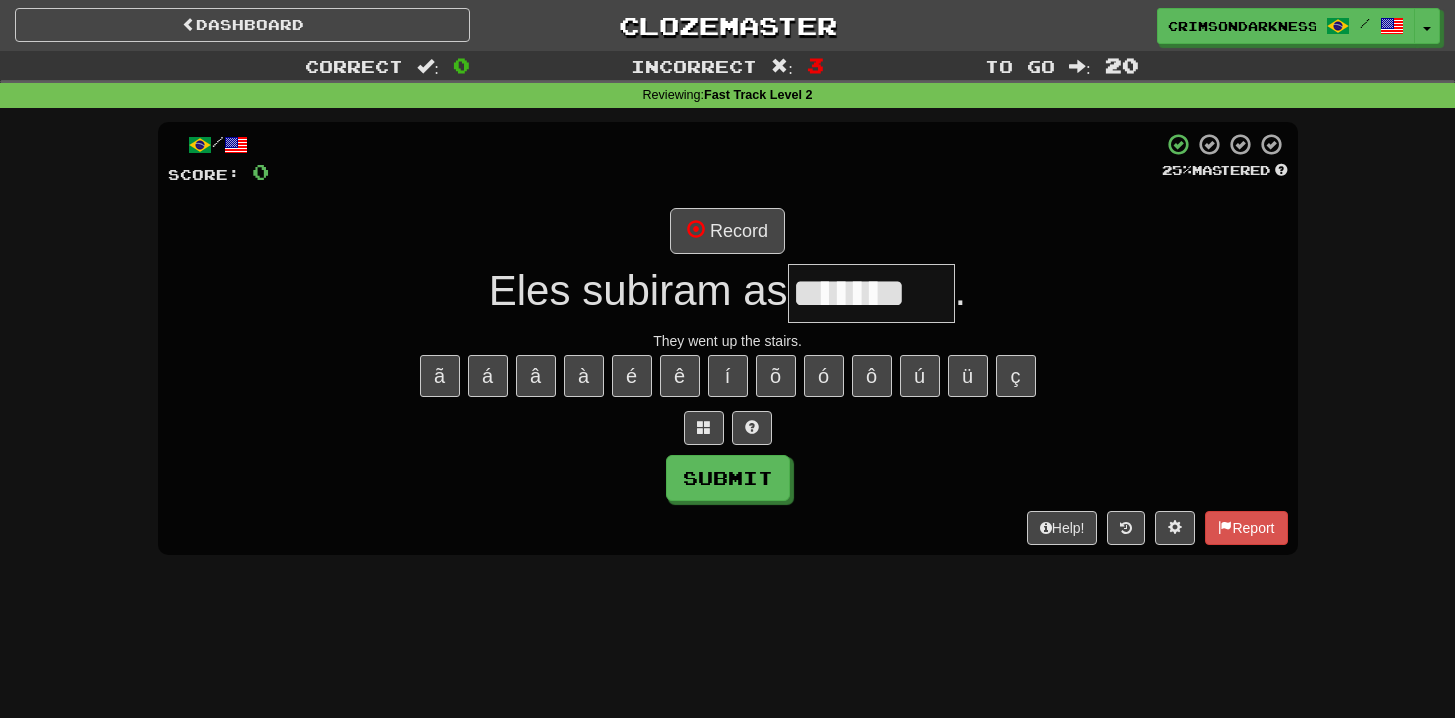 type on "*******" 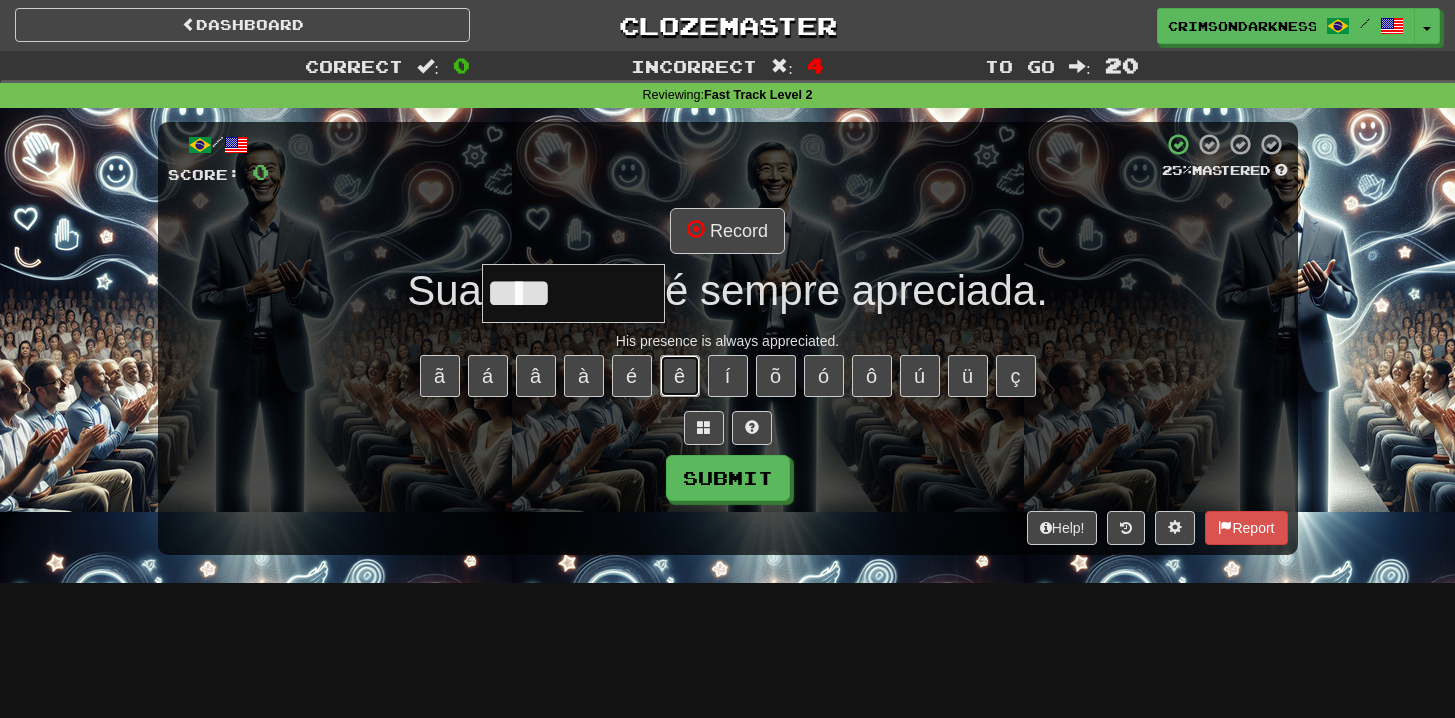 click on "ê" at bounding box center [680, 376] 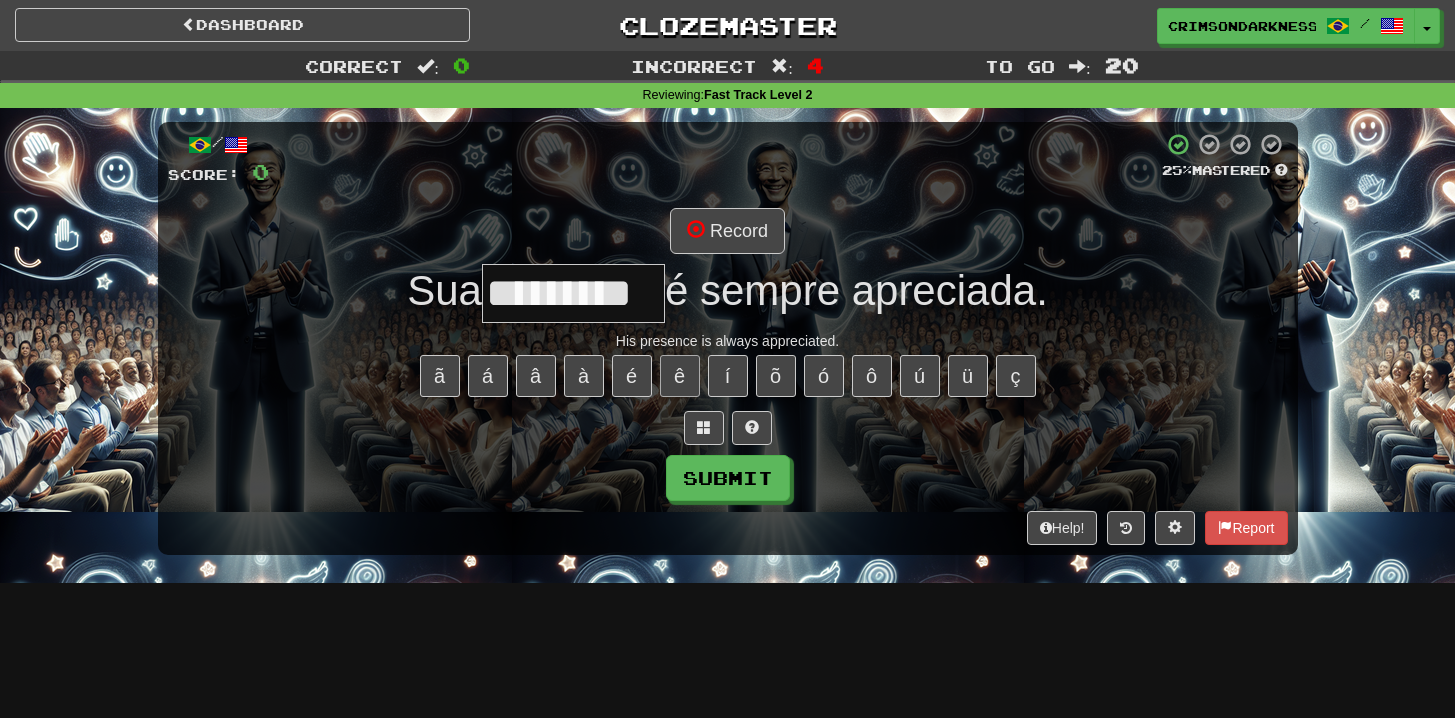 scroll, scrollTop: 0, scrollLeft: 7, axis: horizontal 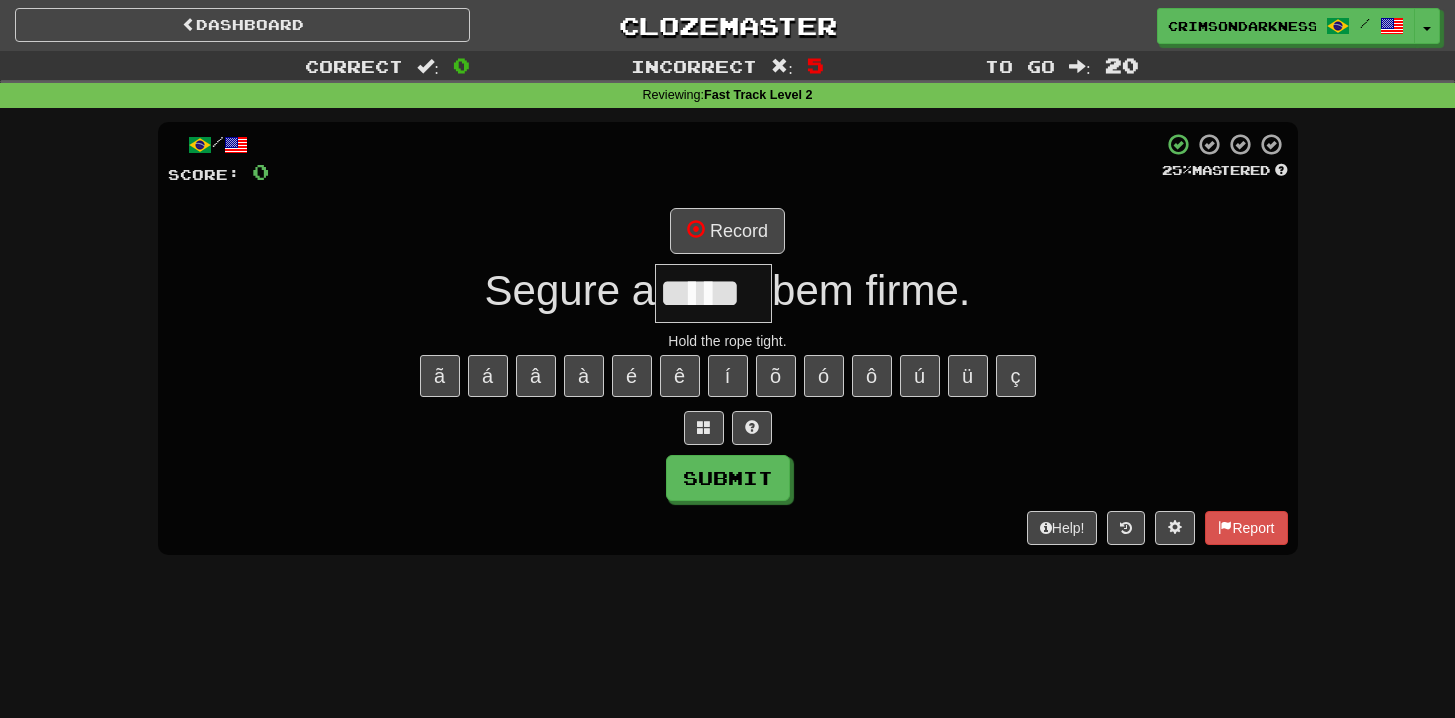 type on "*****" 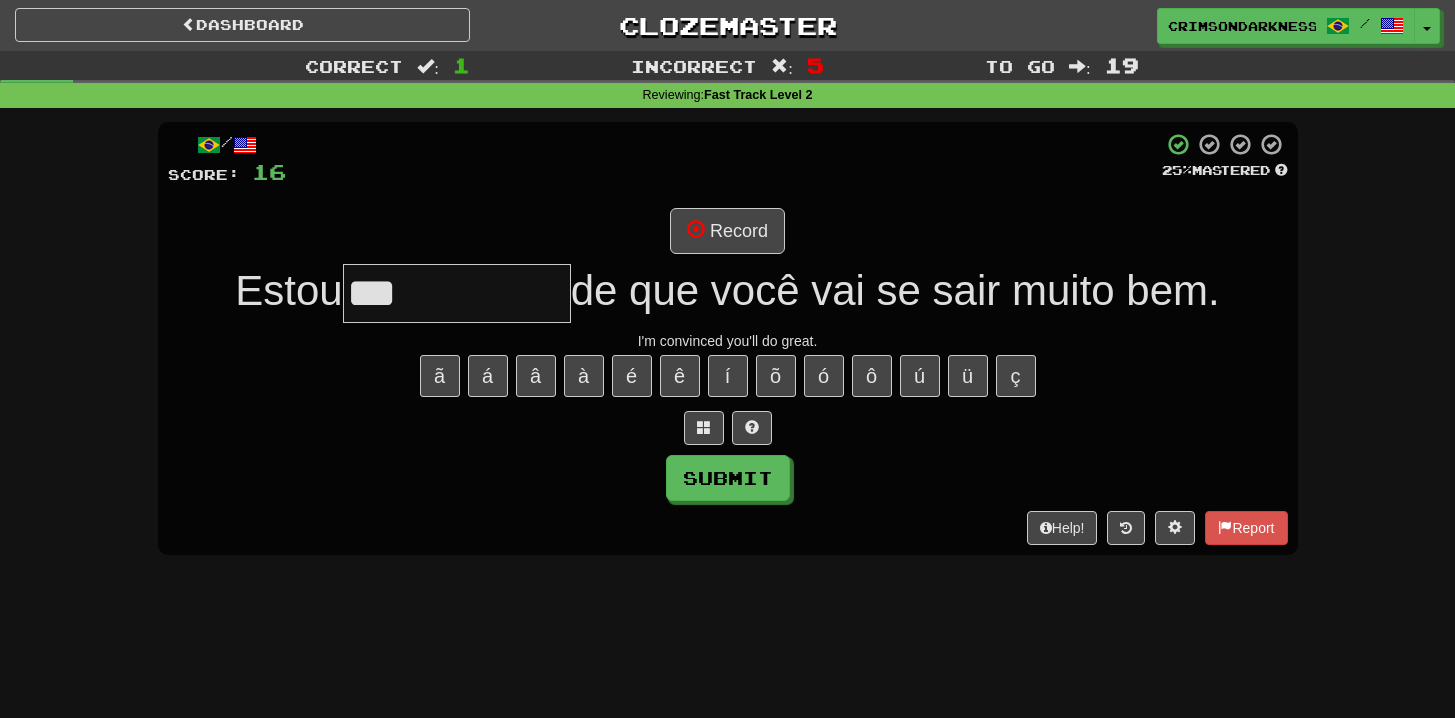 type on "**********" 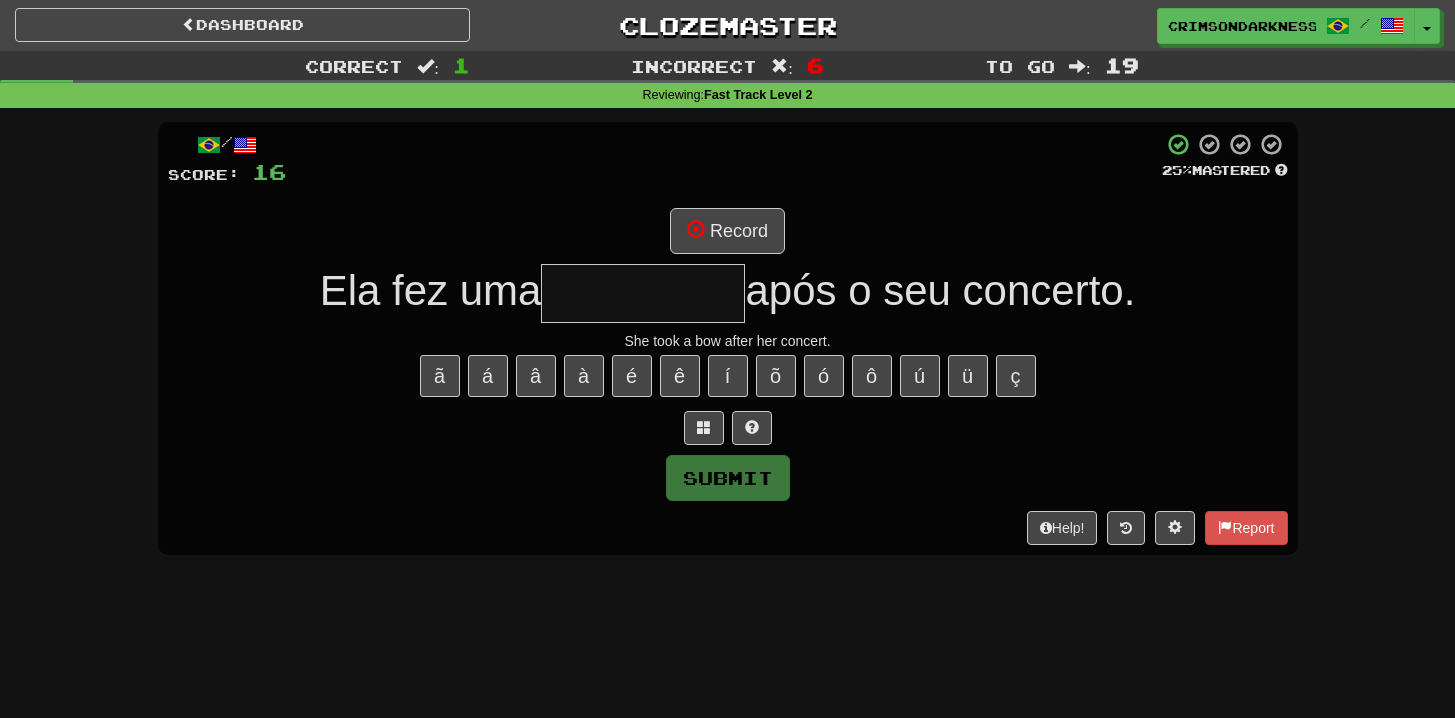 type on "**********" 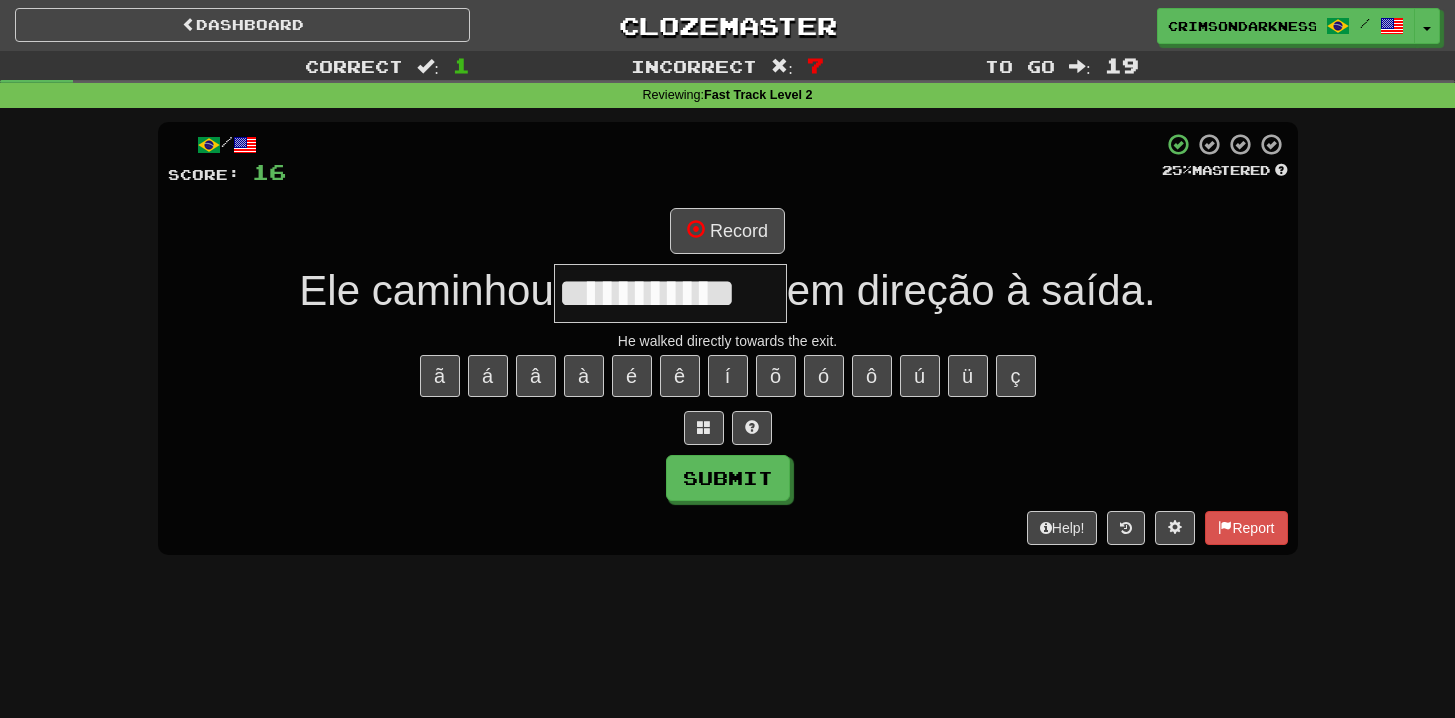 type on "**********" 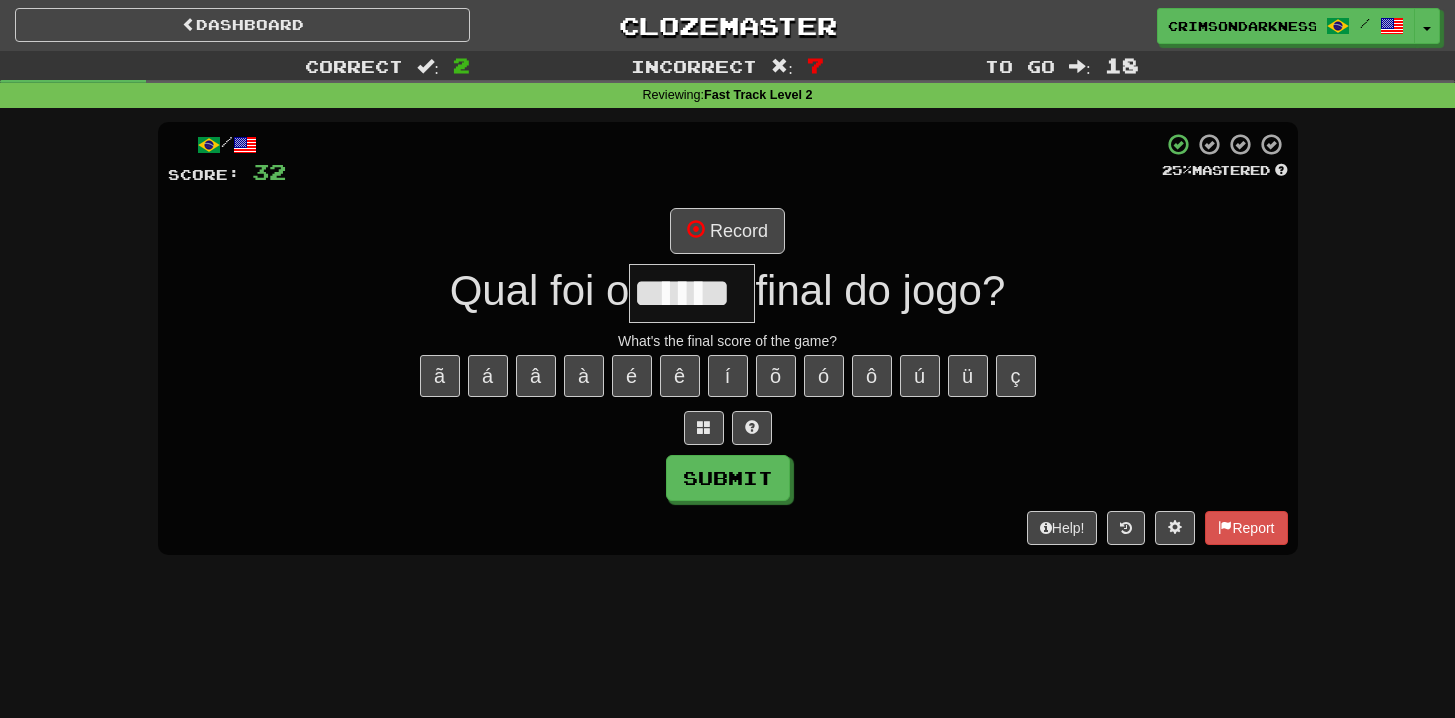 type on "******" 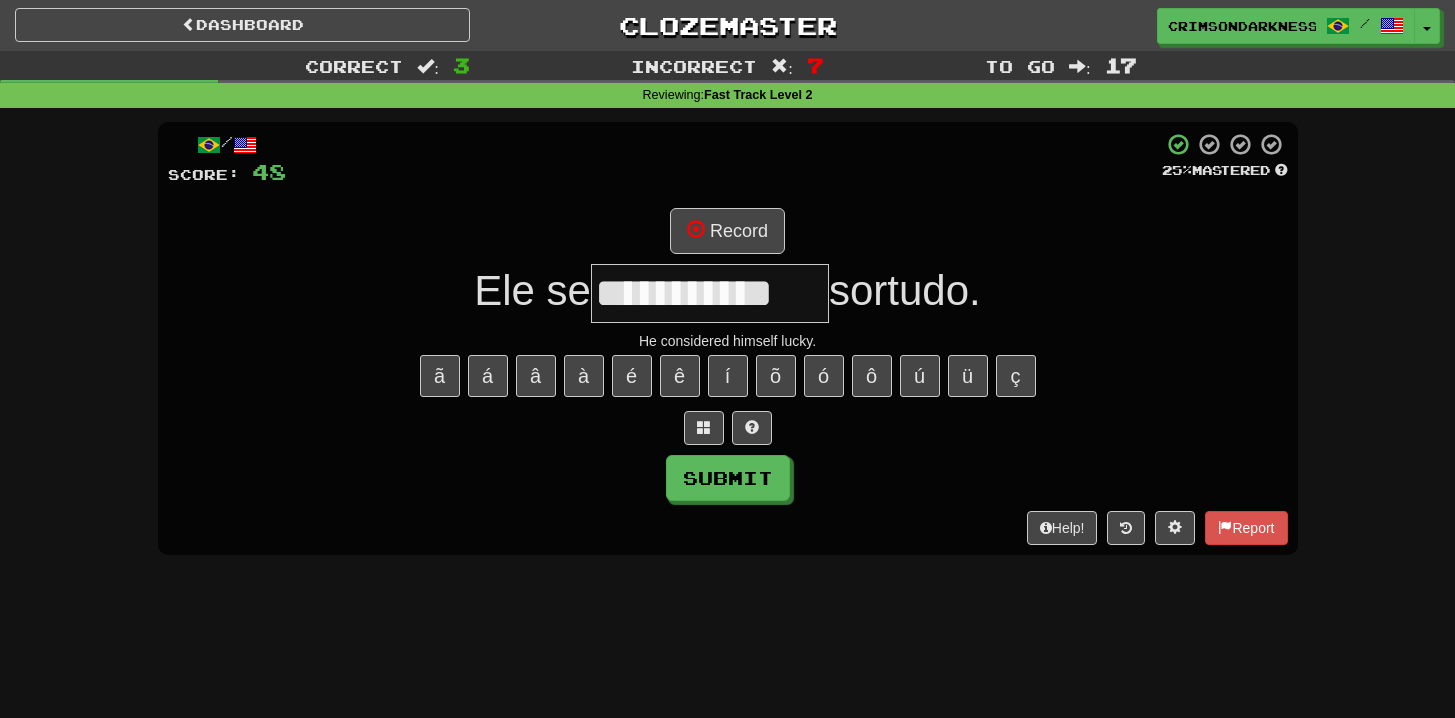 type on "**********" 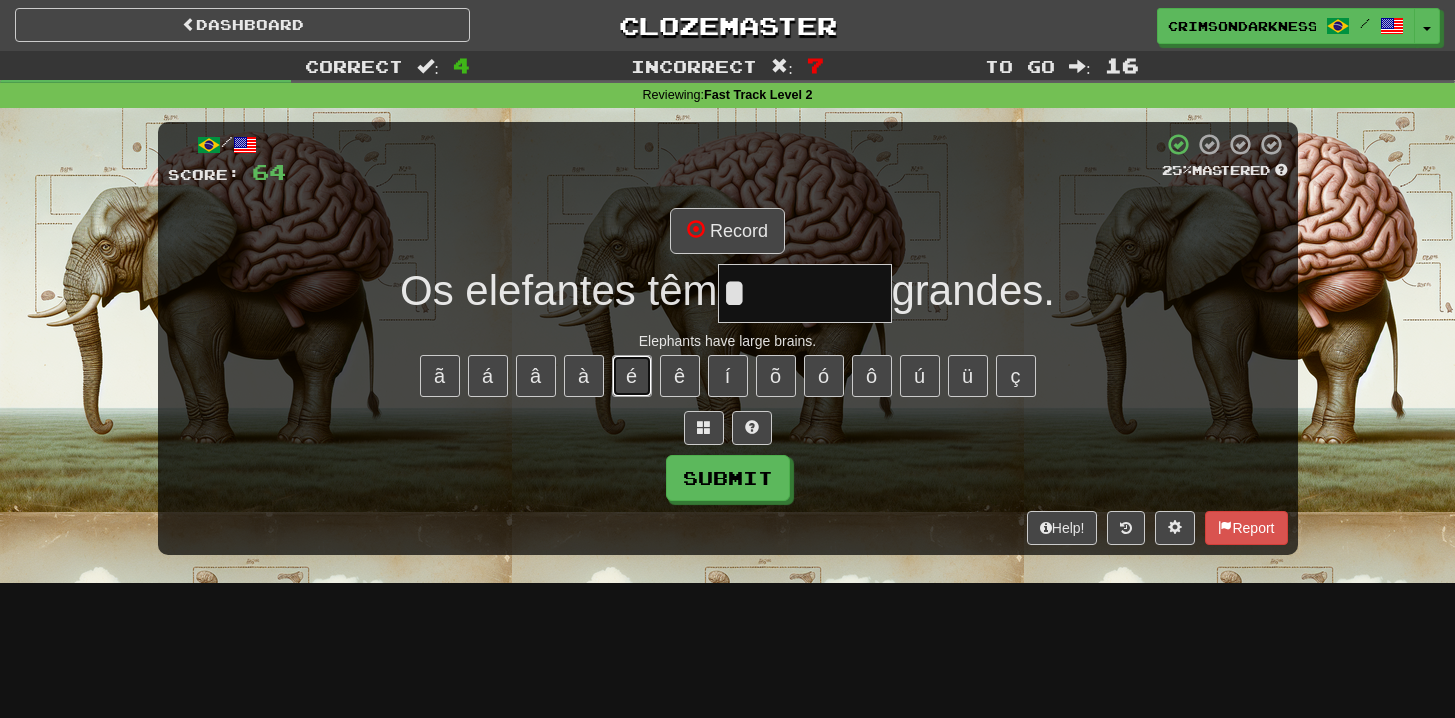 click on "é" at bounding box center (632, 376) 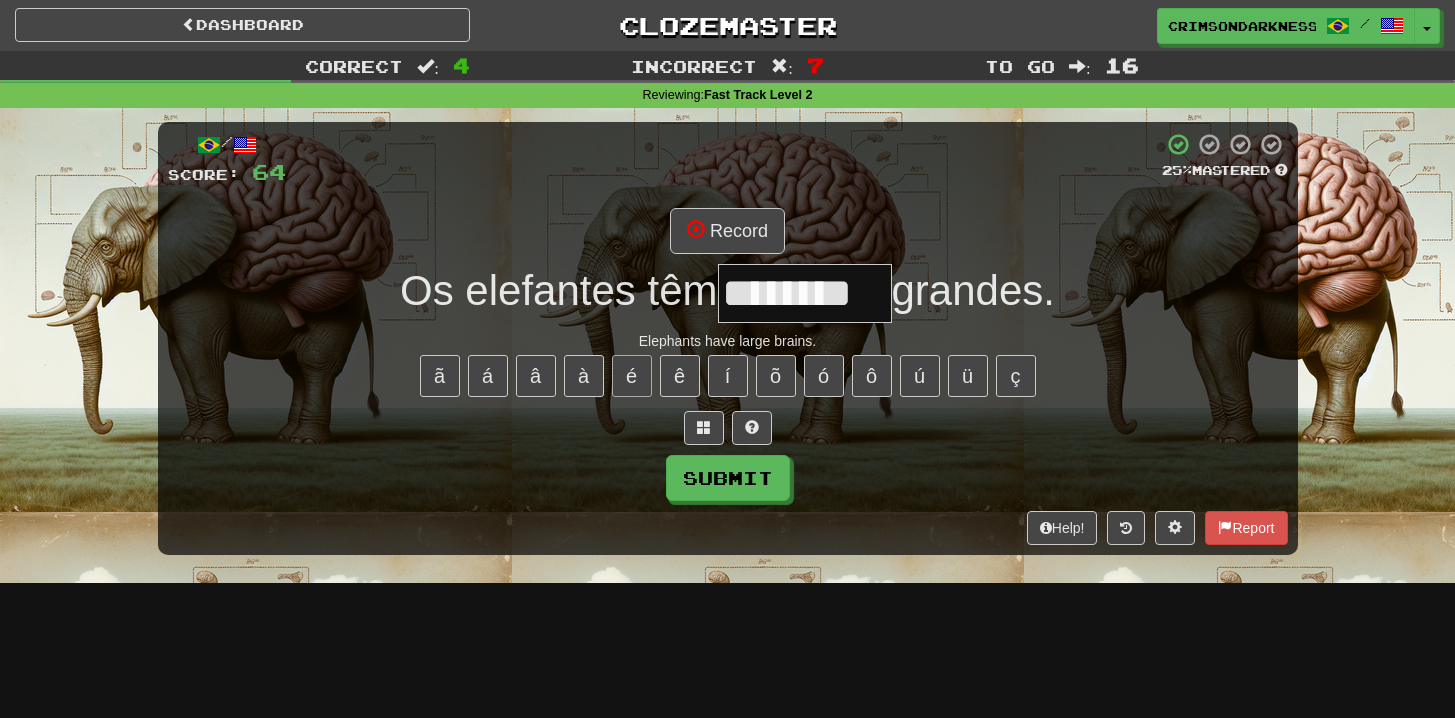 type on "********" 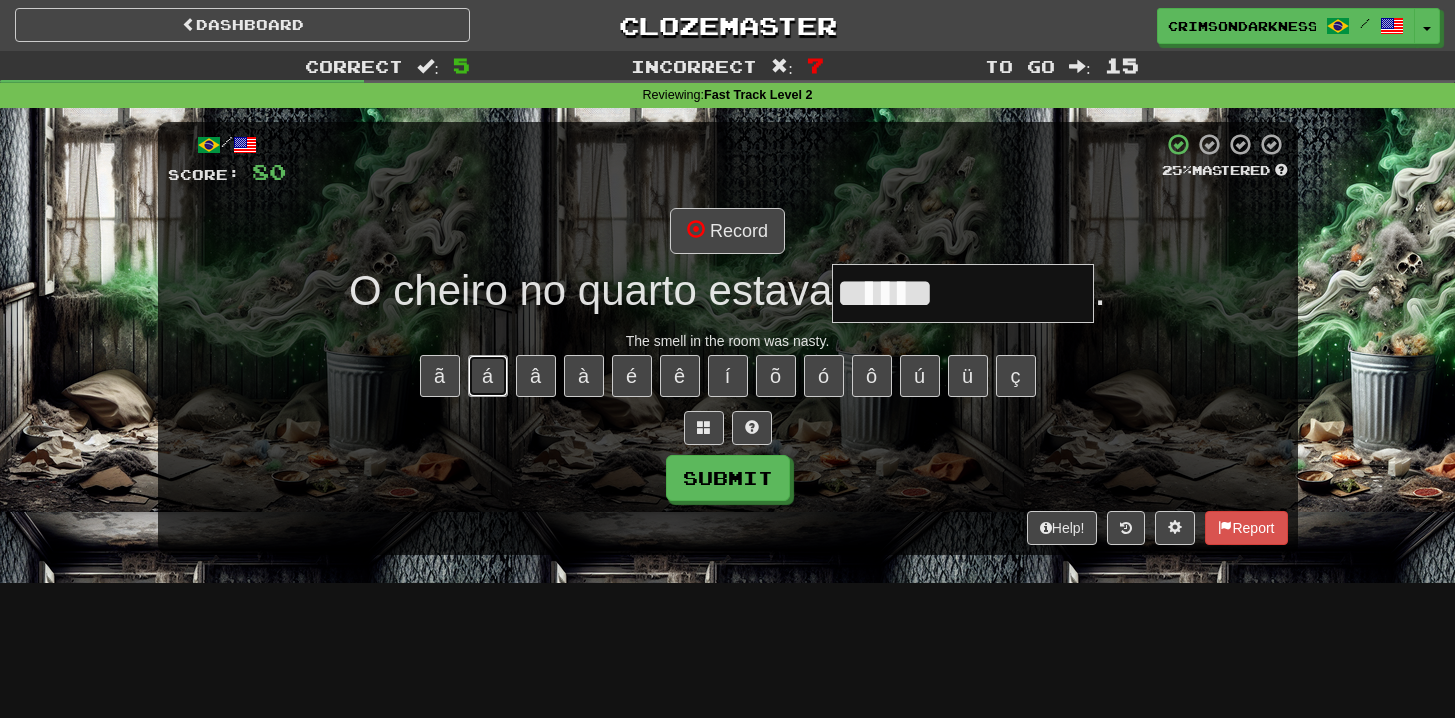 click on "á" at bounding box center (488, 376) 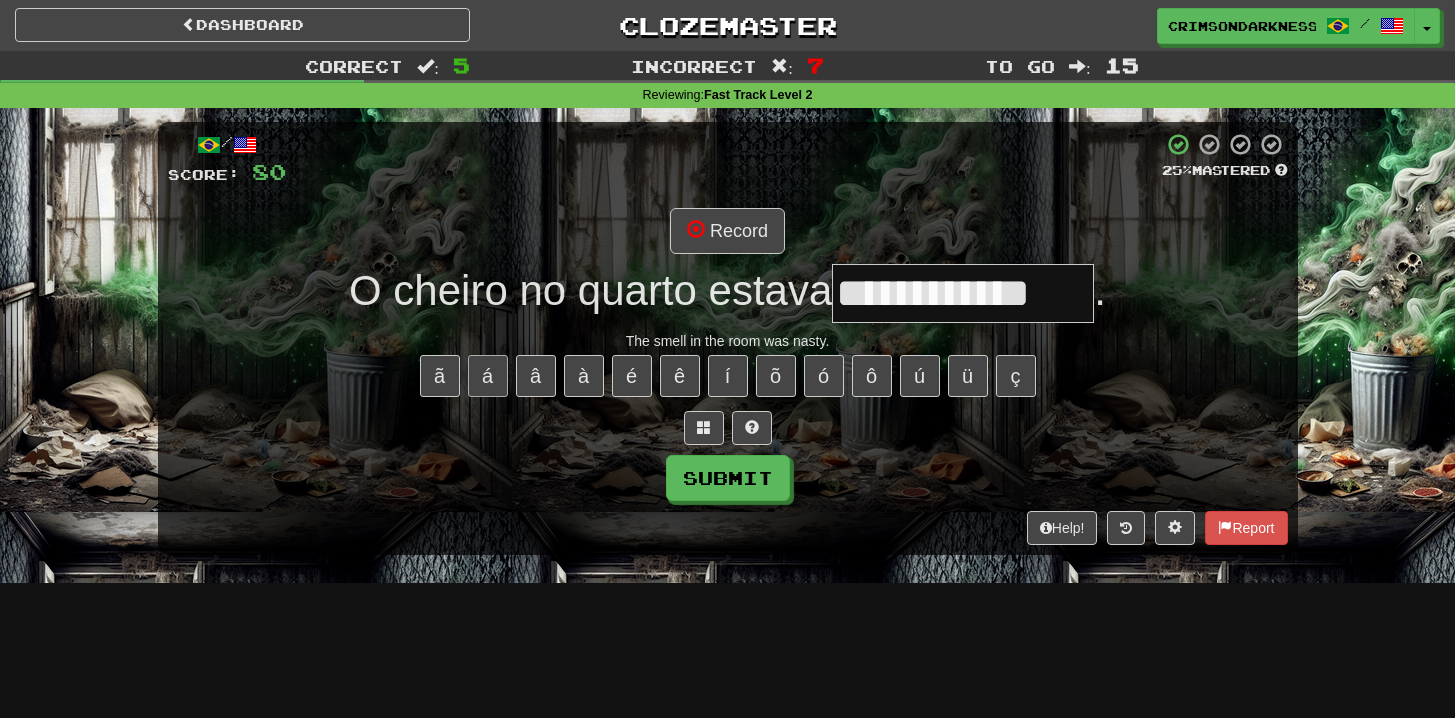 type on "**********" 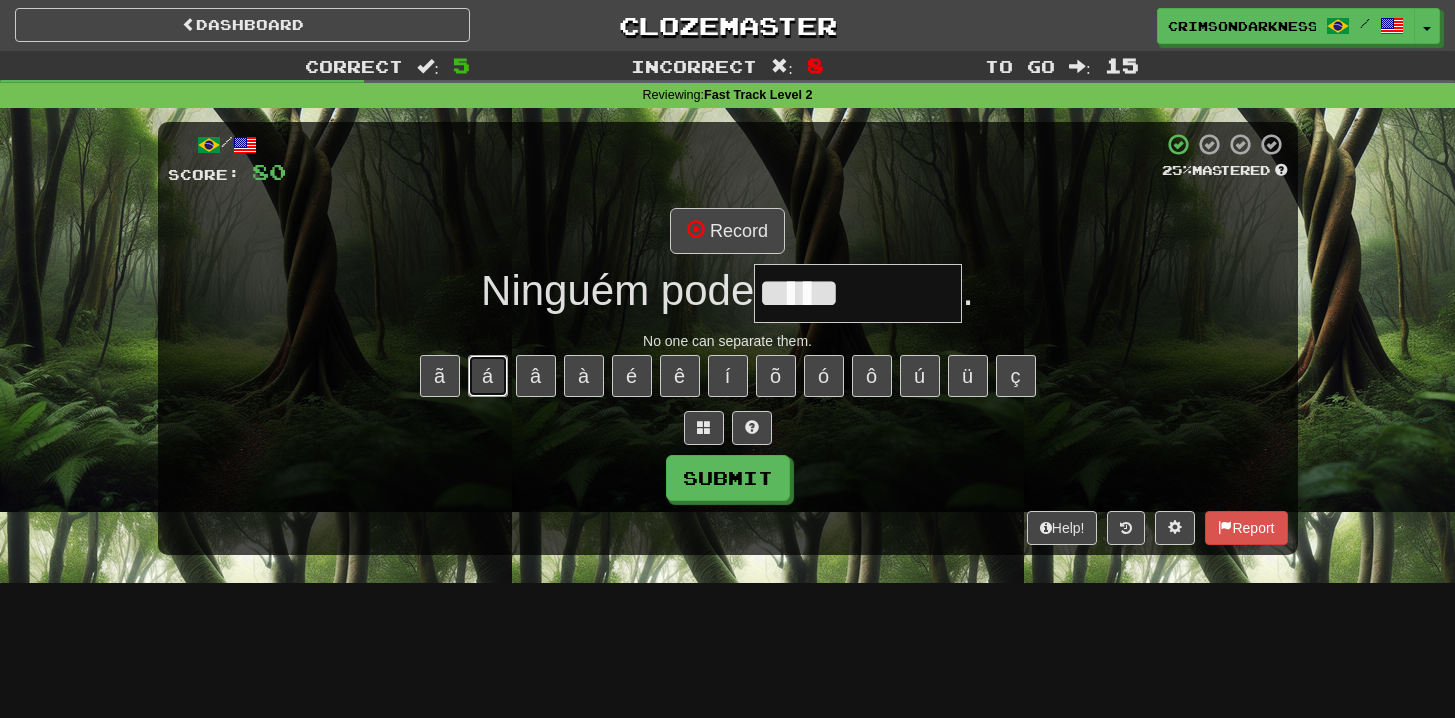 click on "á" at bounding box center (488, 376) 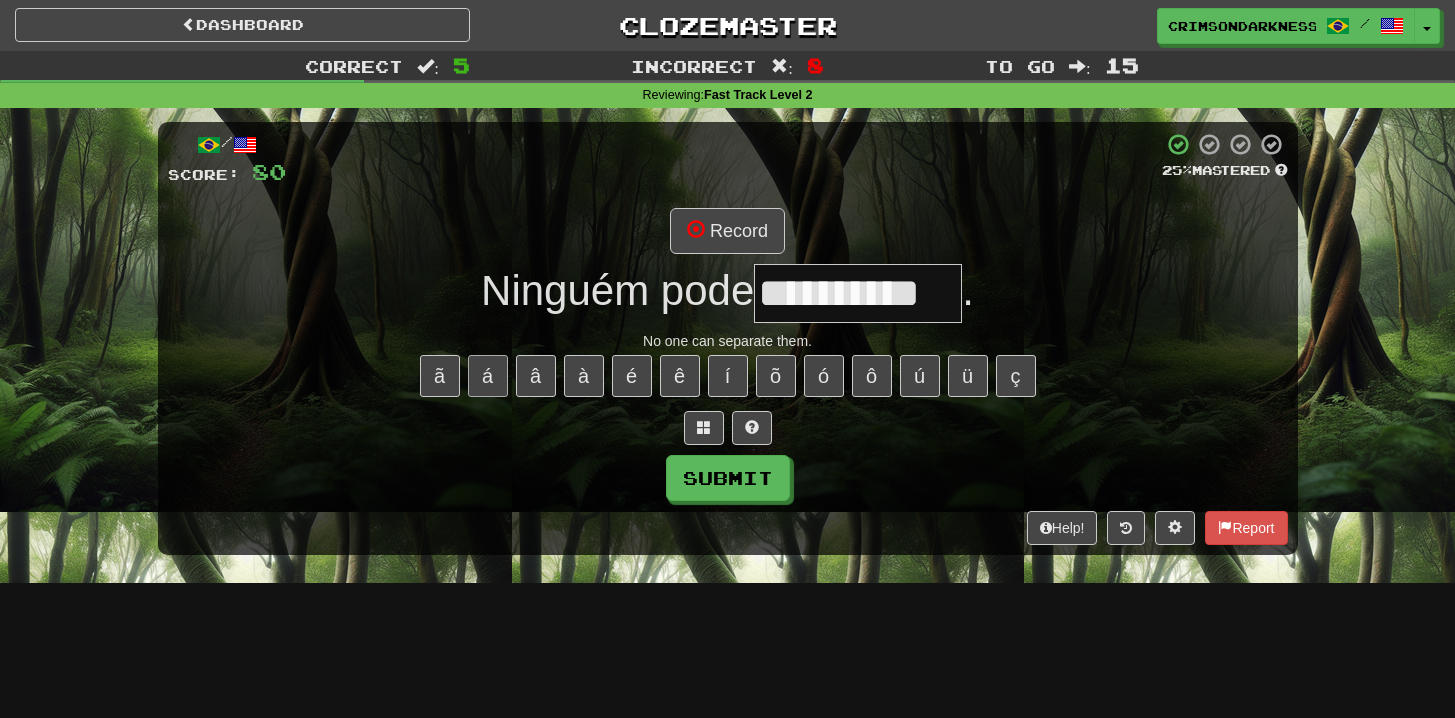 type on "**********" 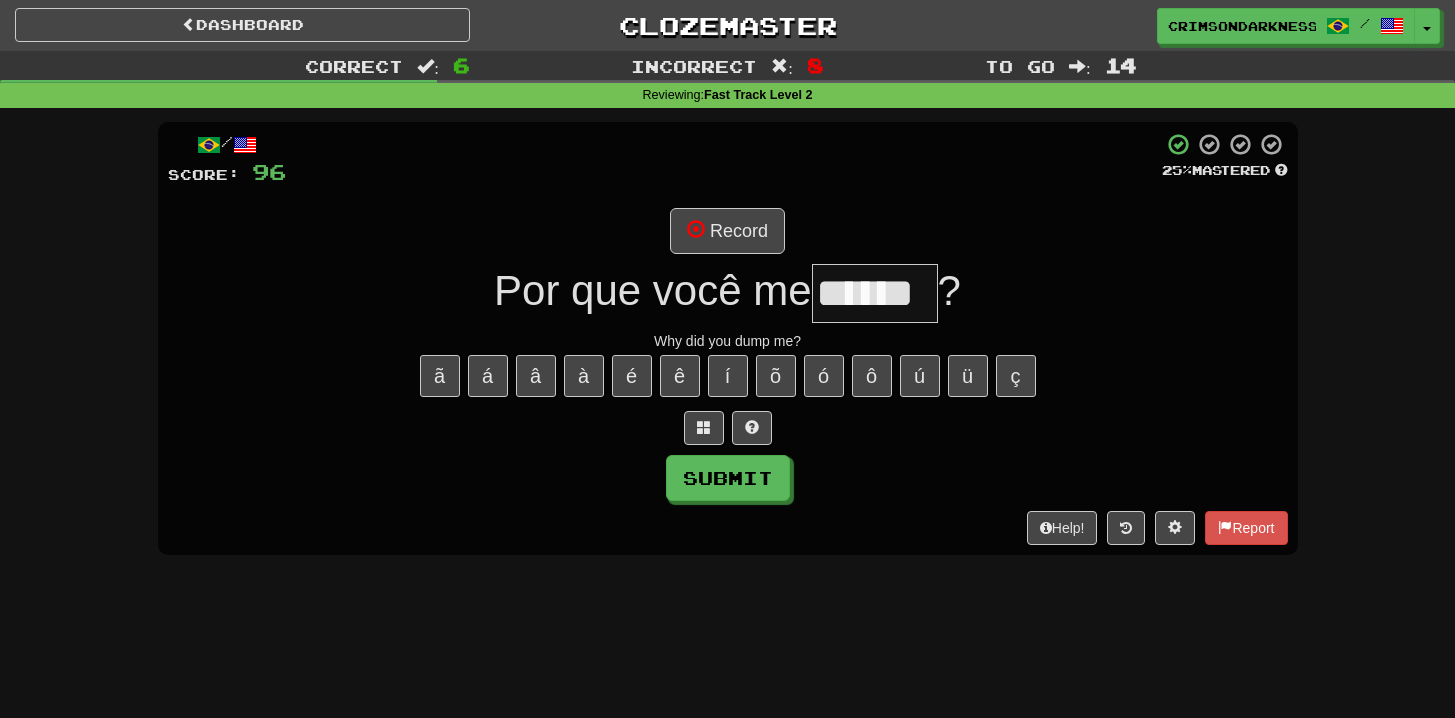 type on "******" 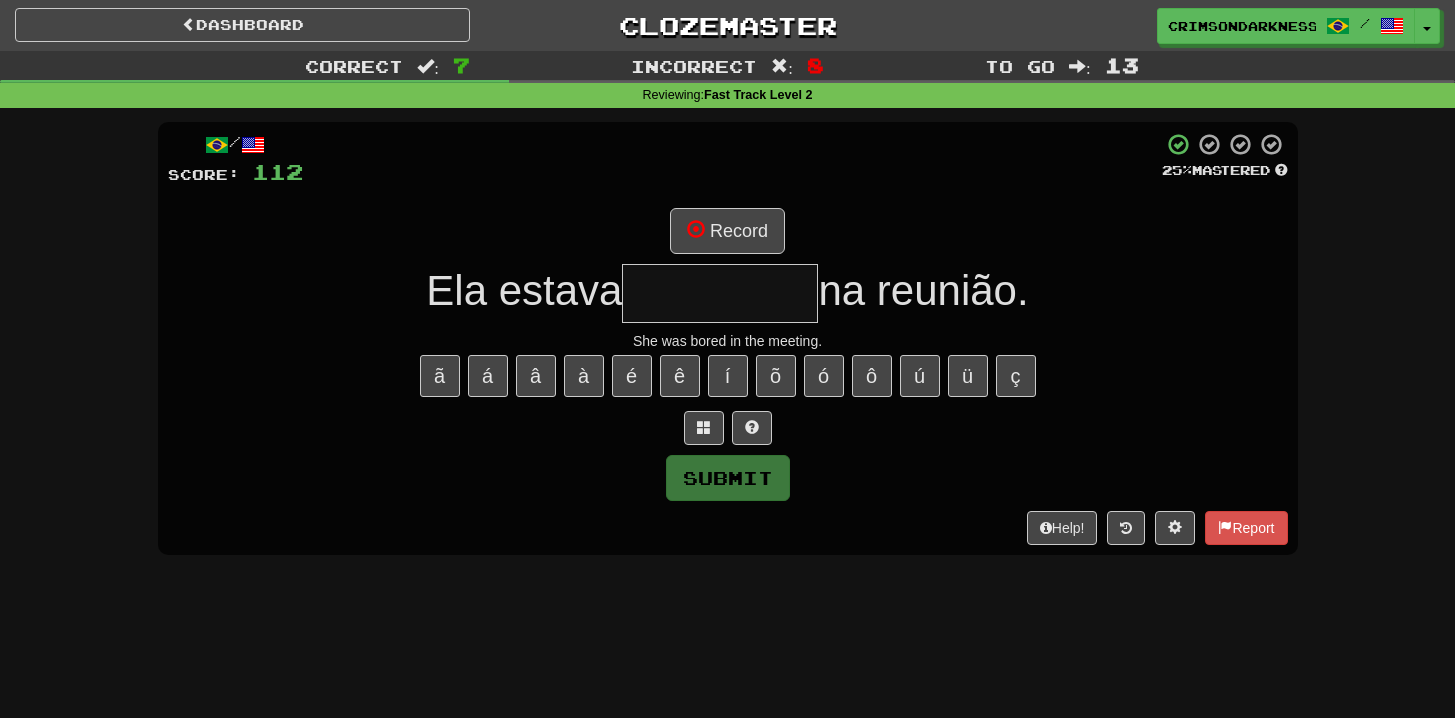 type on "*********" 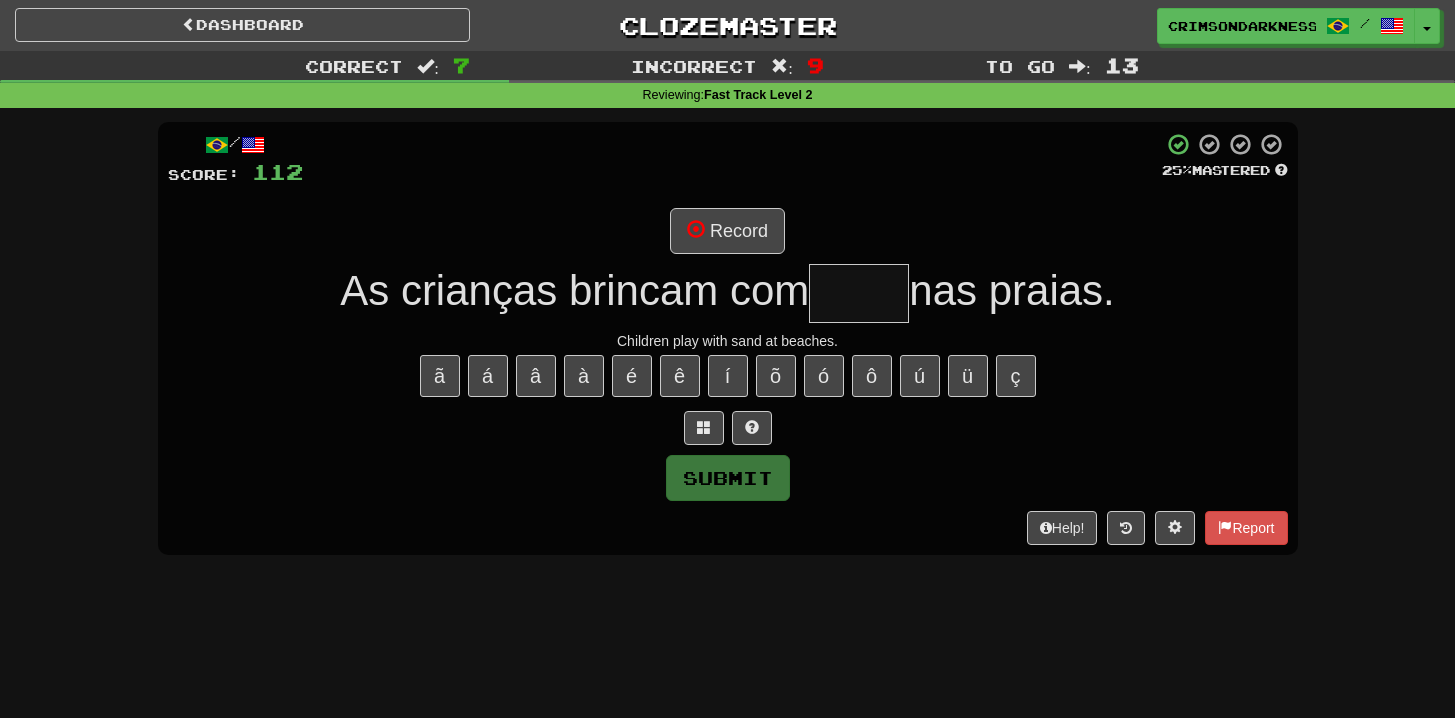 type on "*****" 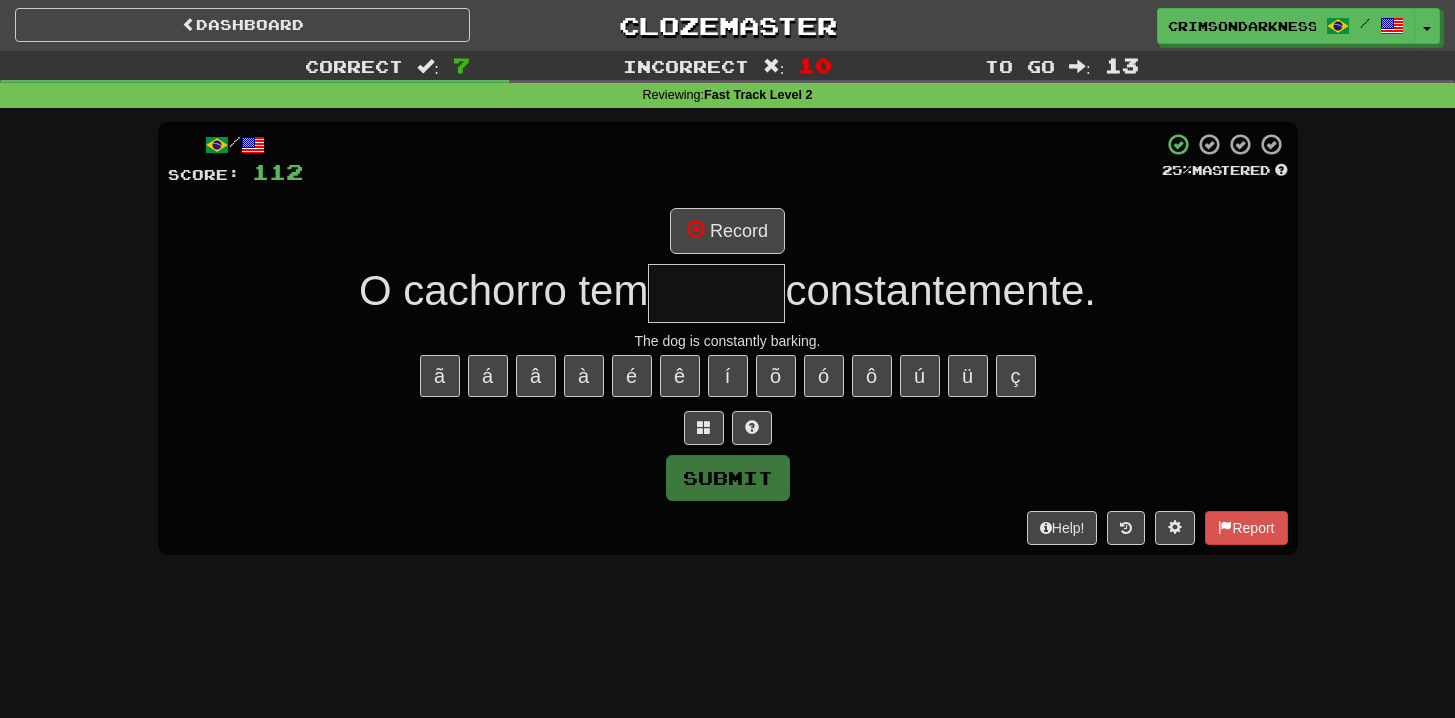 type on "*******" 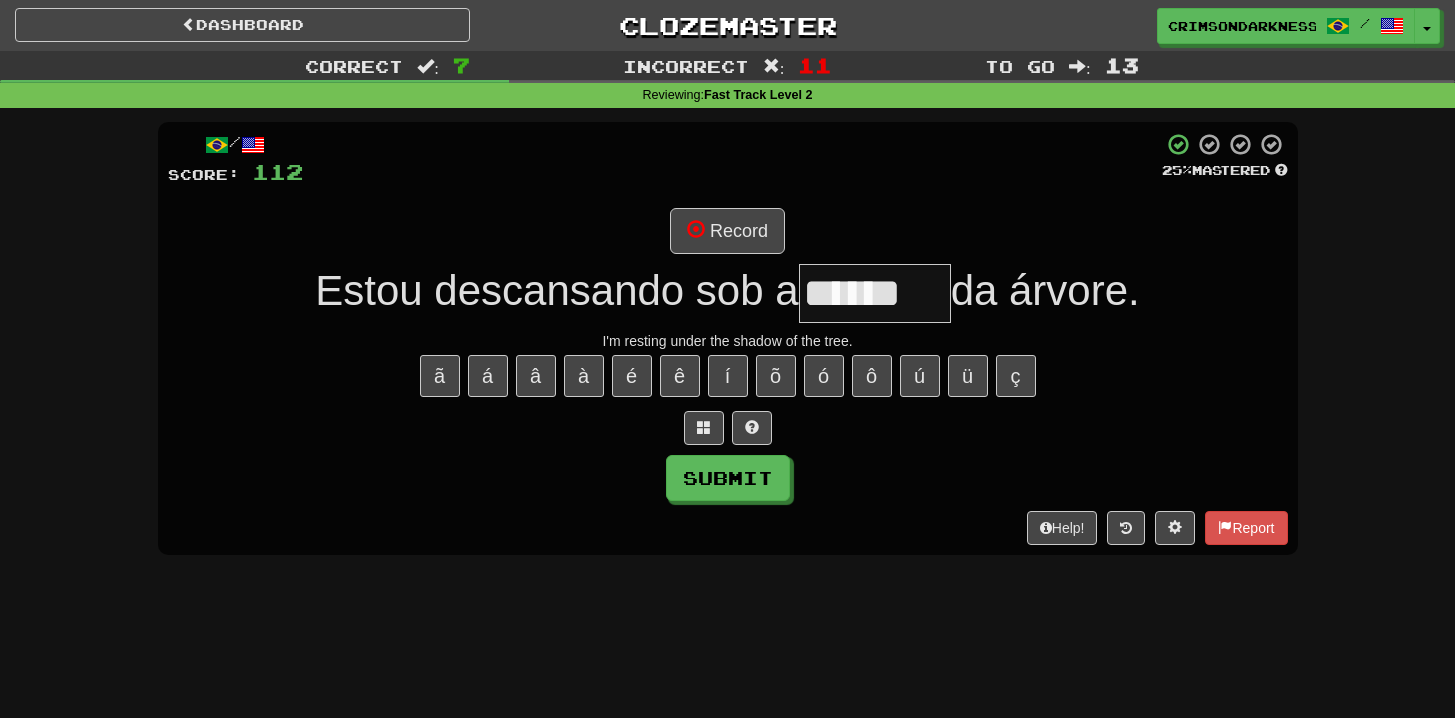 type on "******" 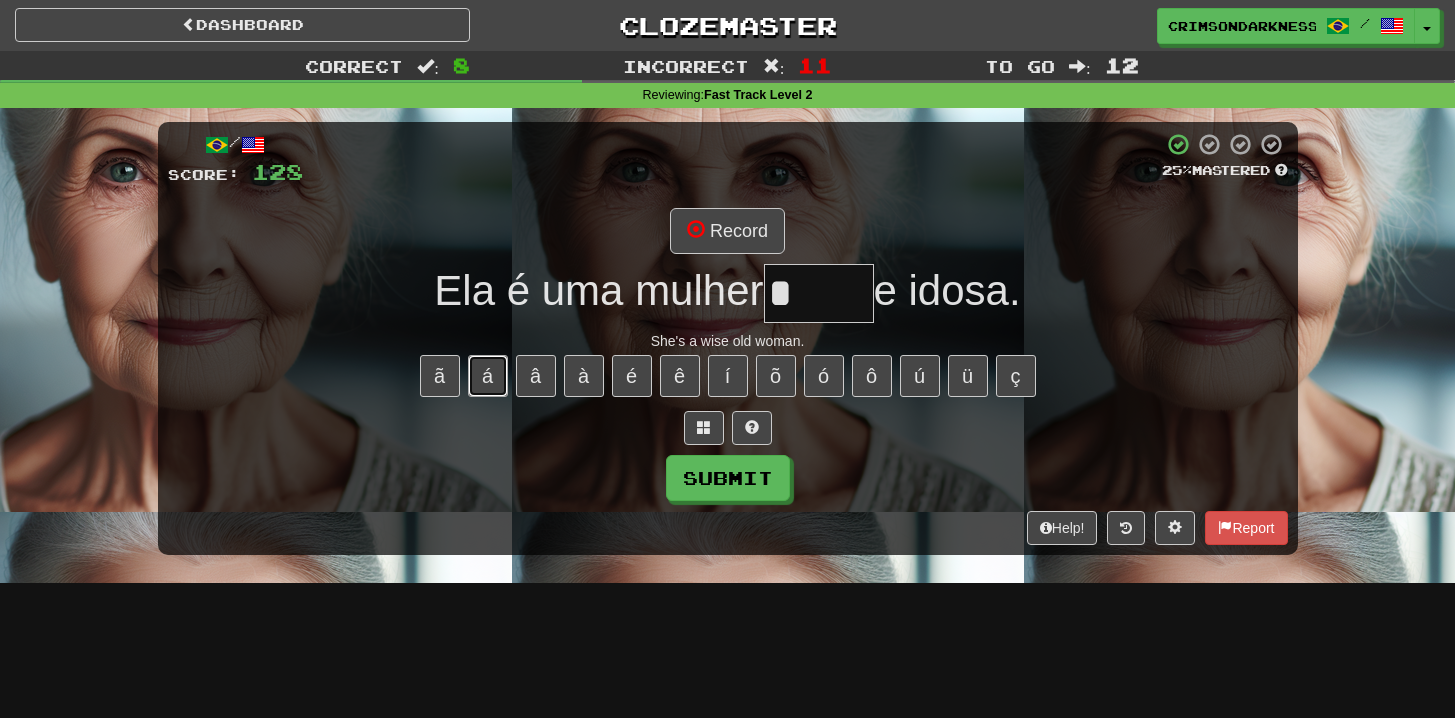 click on "á" at bounding box center (488, 376) 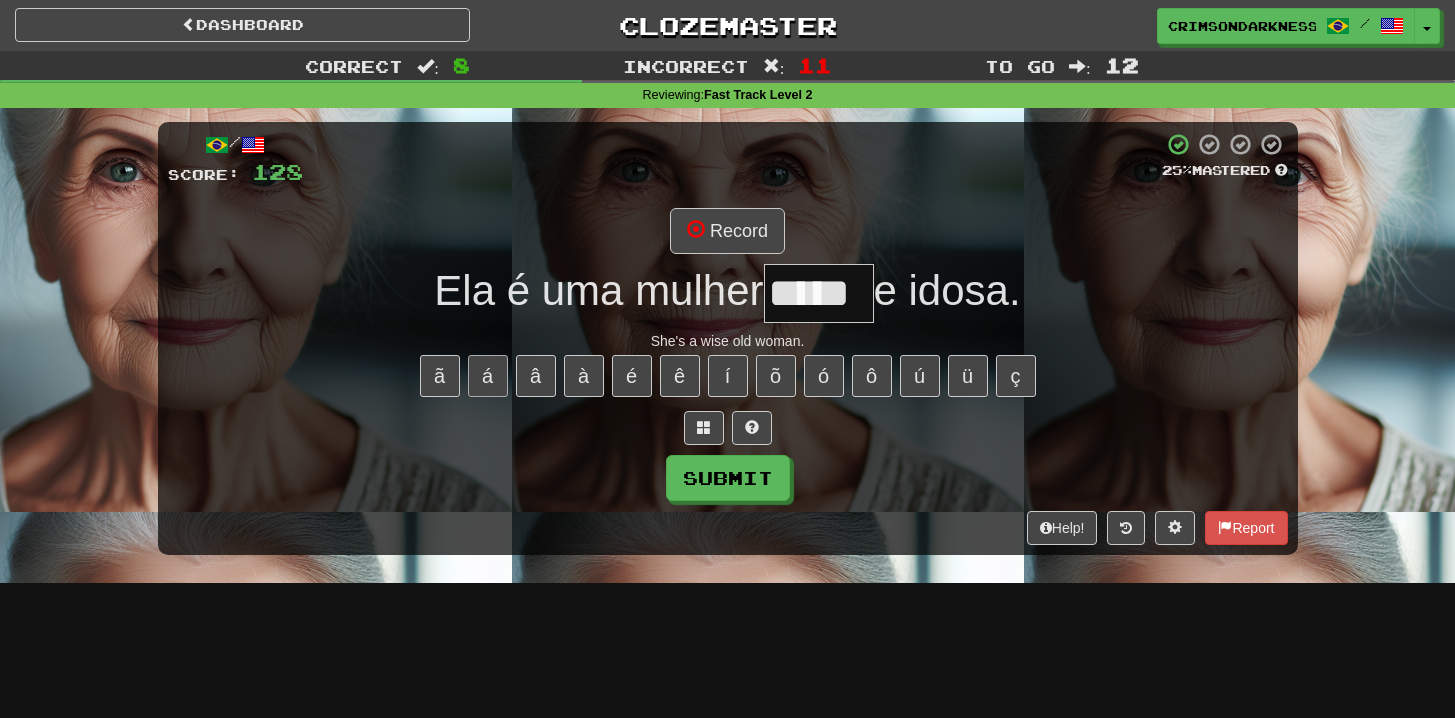 type on "*****" 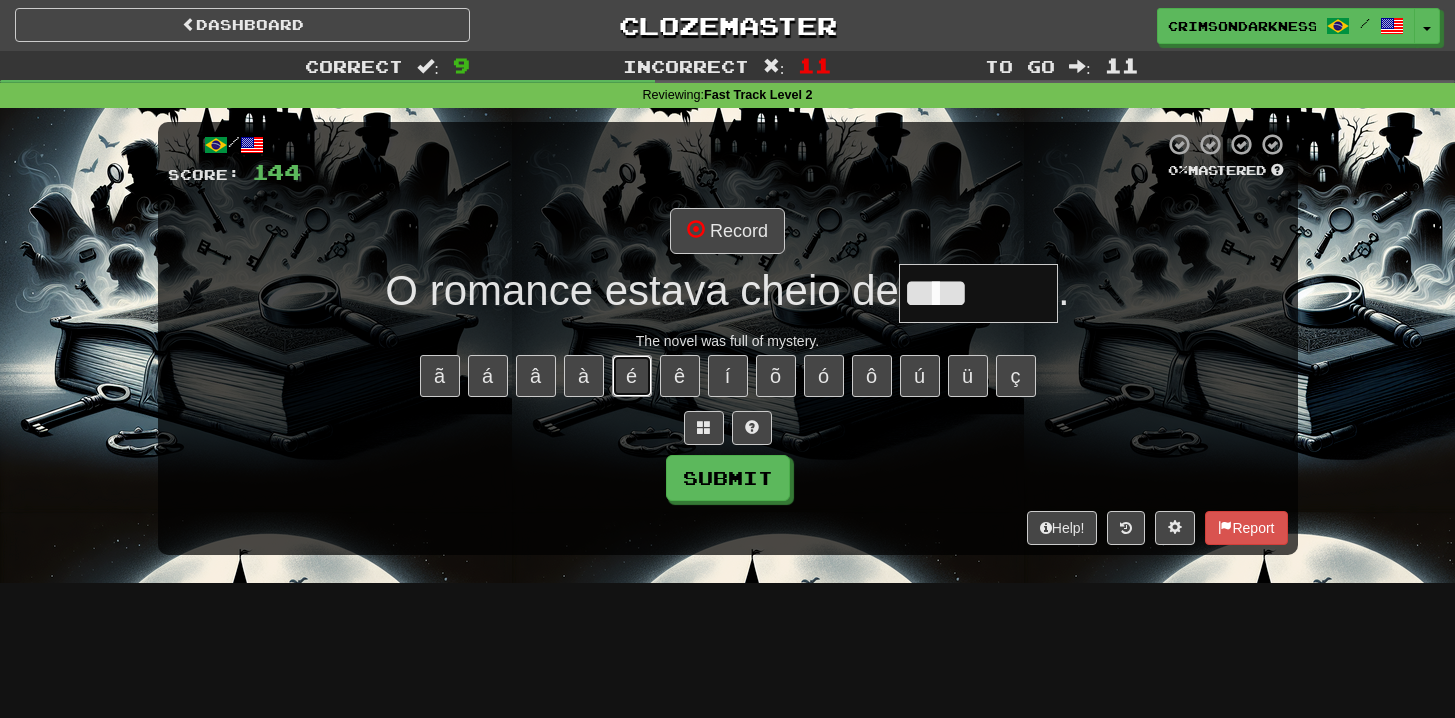 click on "é" at bounding box center [632, 376] 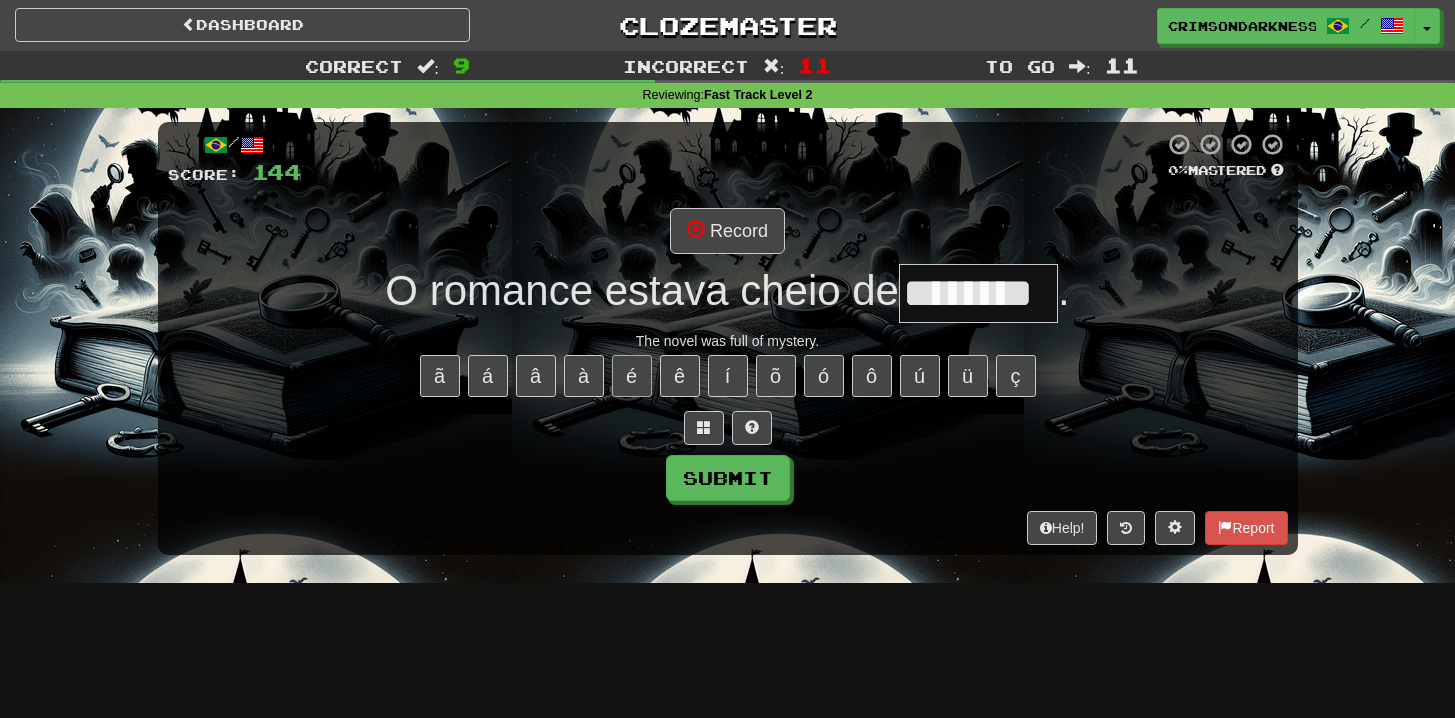 type on "********" 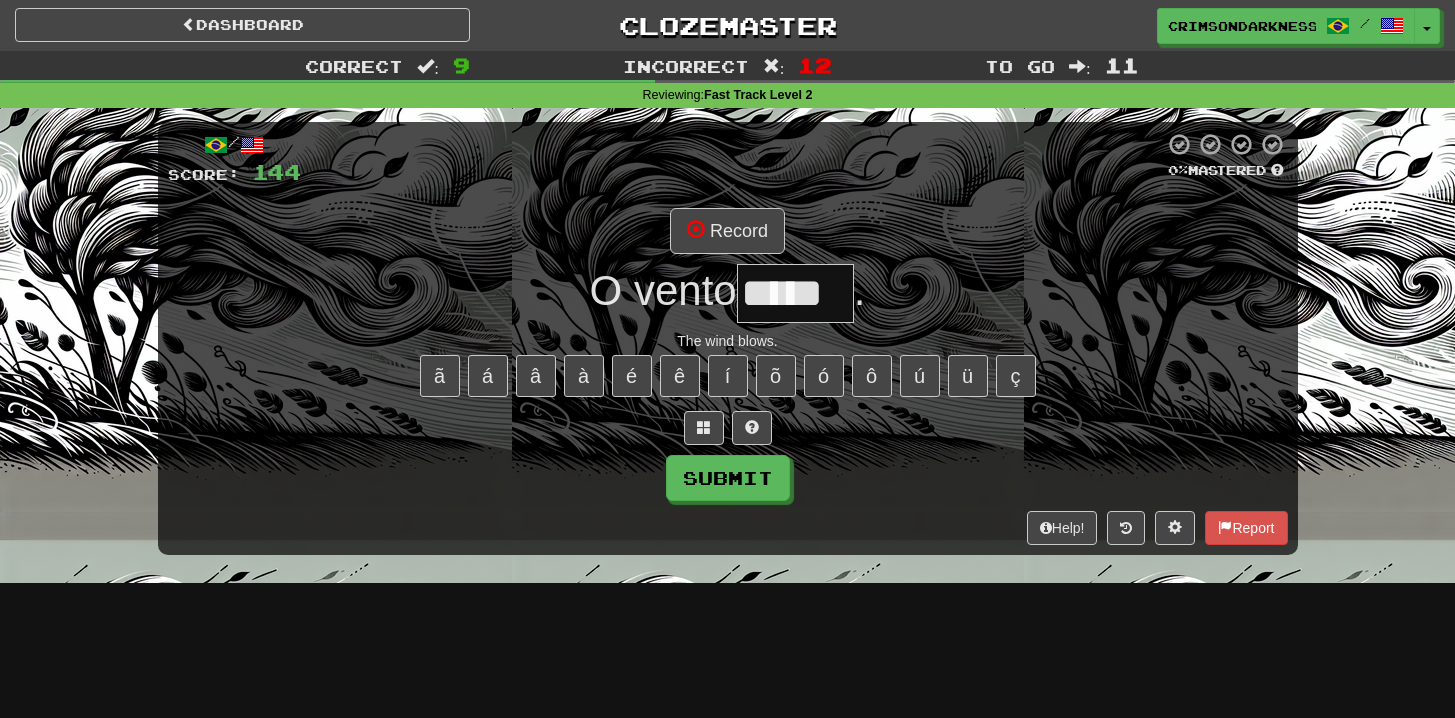 type on "*****" 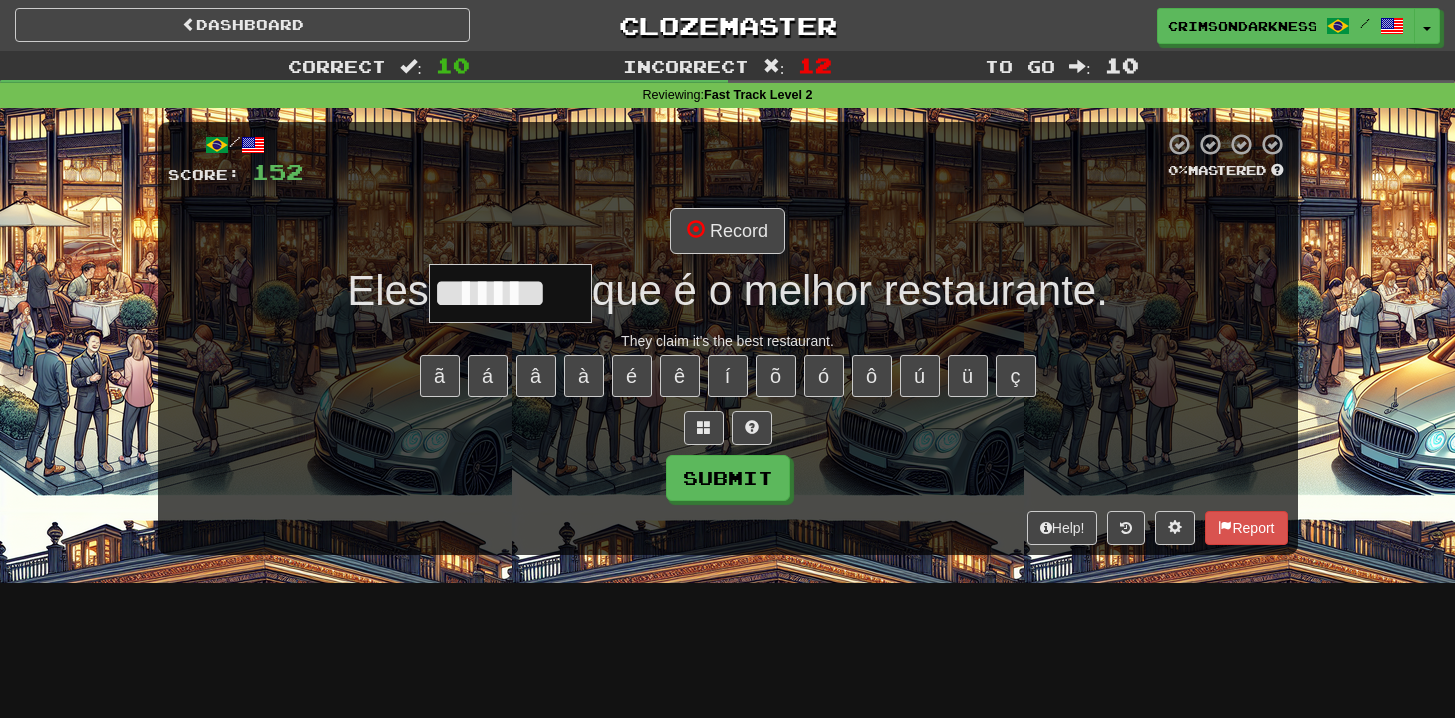 type on "*******" 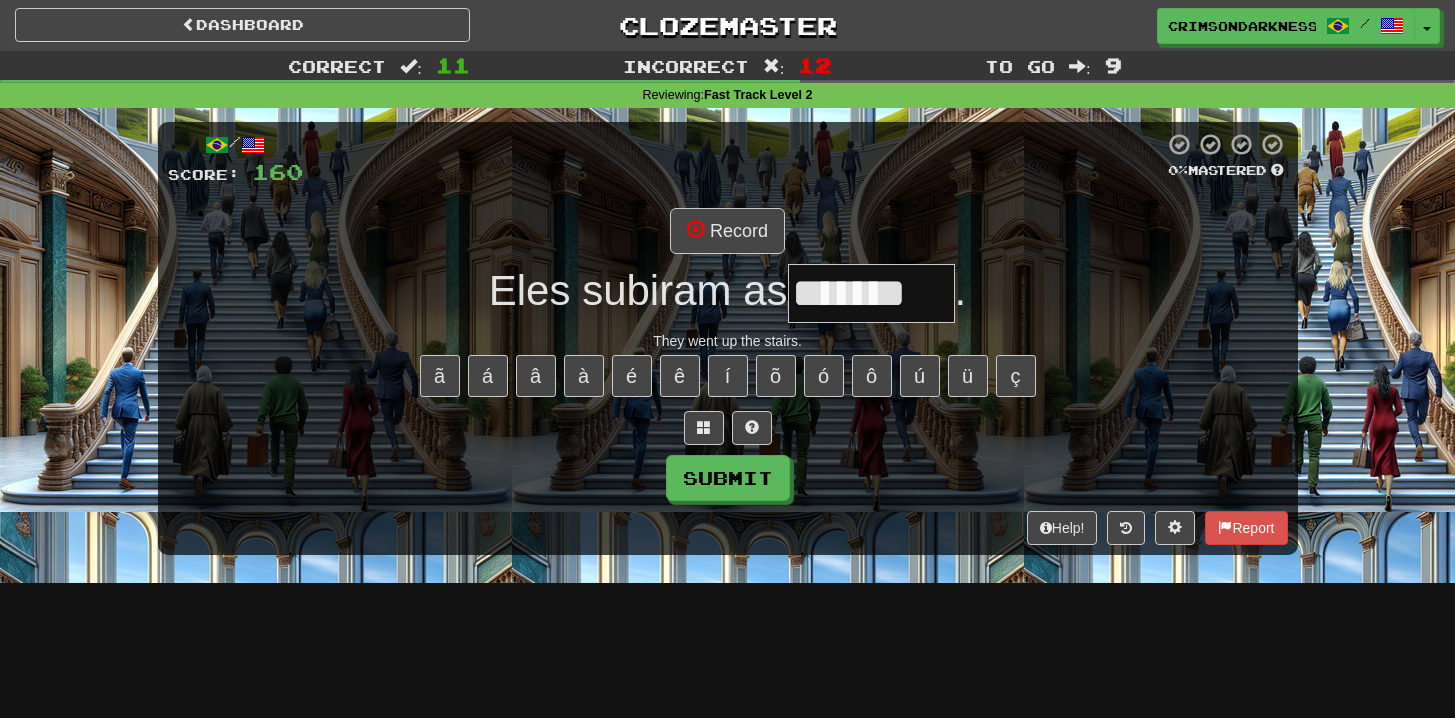 type on "*******" 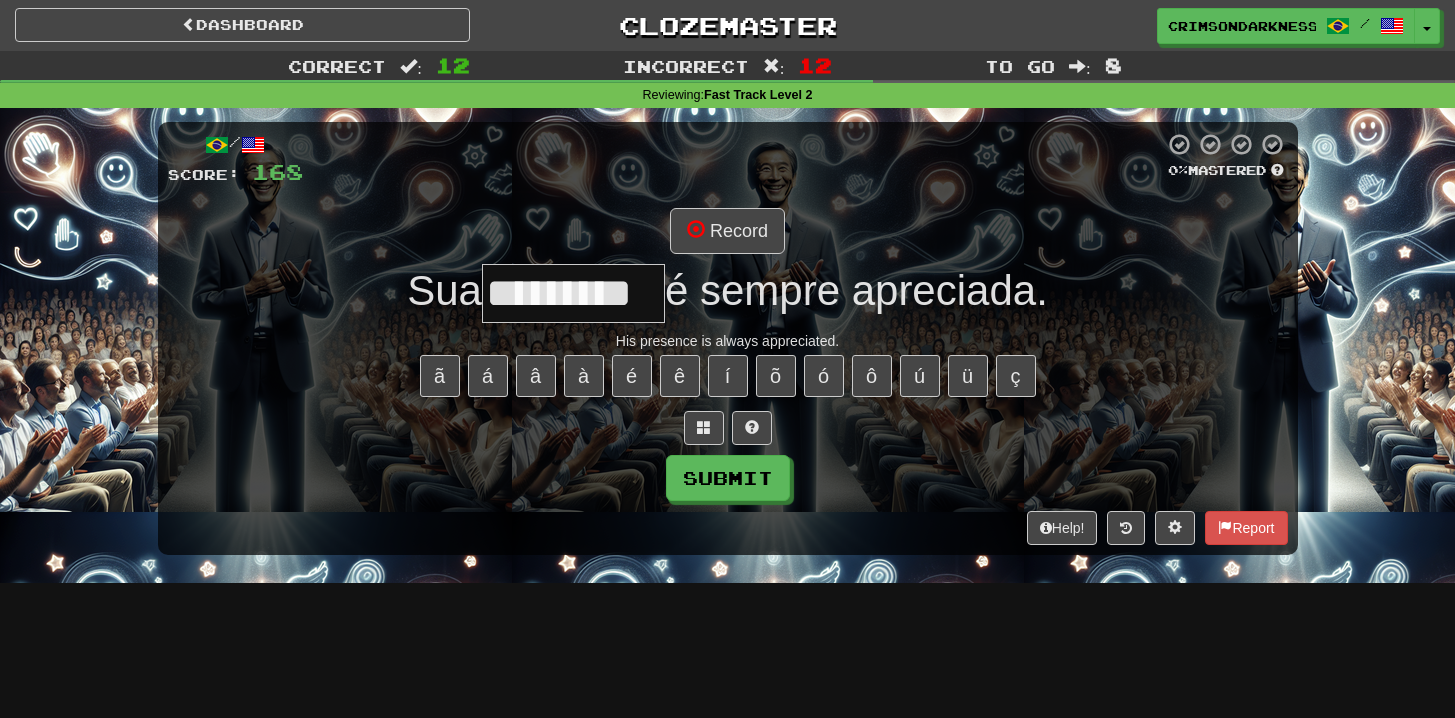scroll, scrollTop: 0, scrollLeft: 7, axis: horizontal 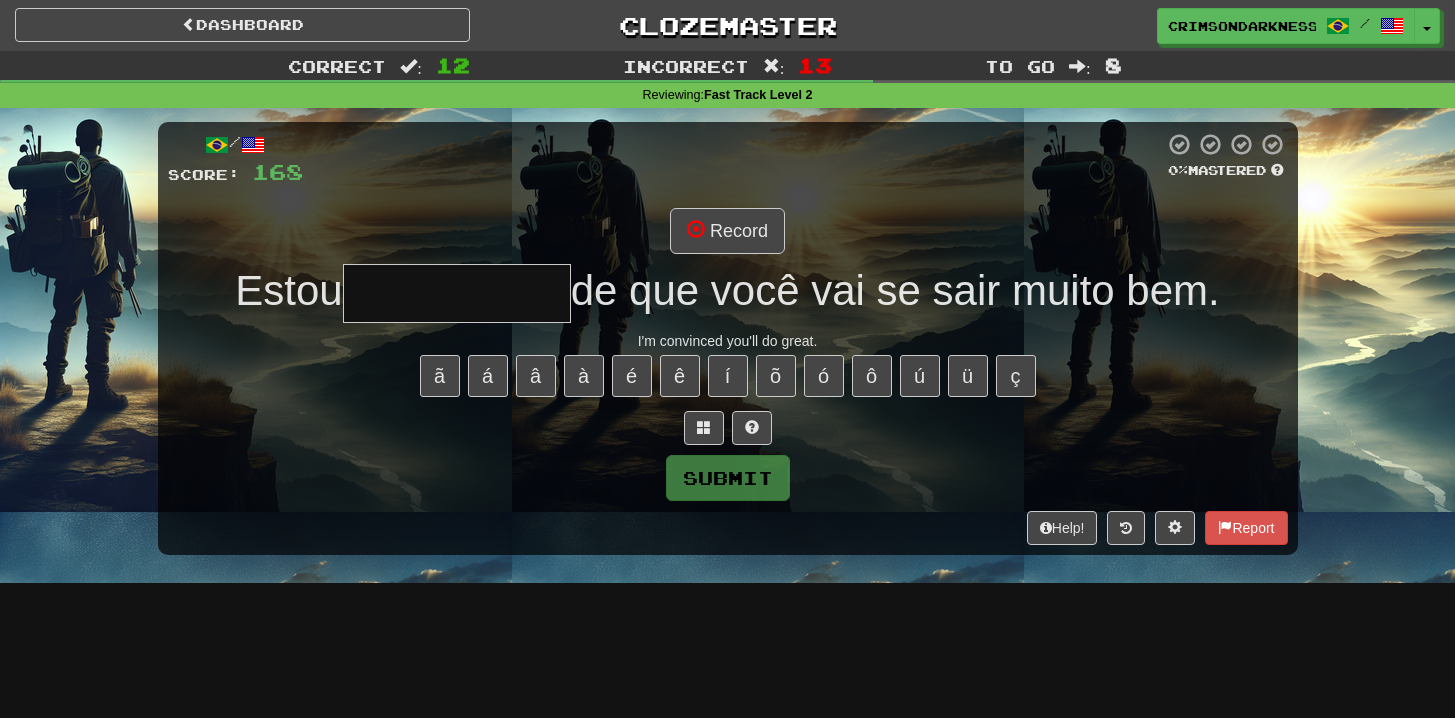 type on "**********" 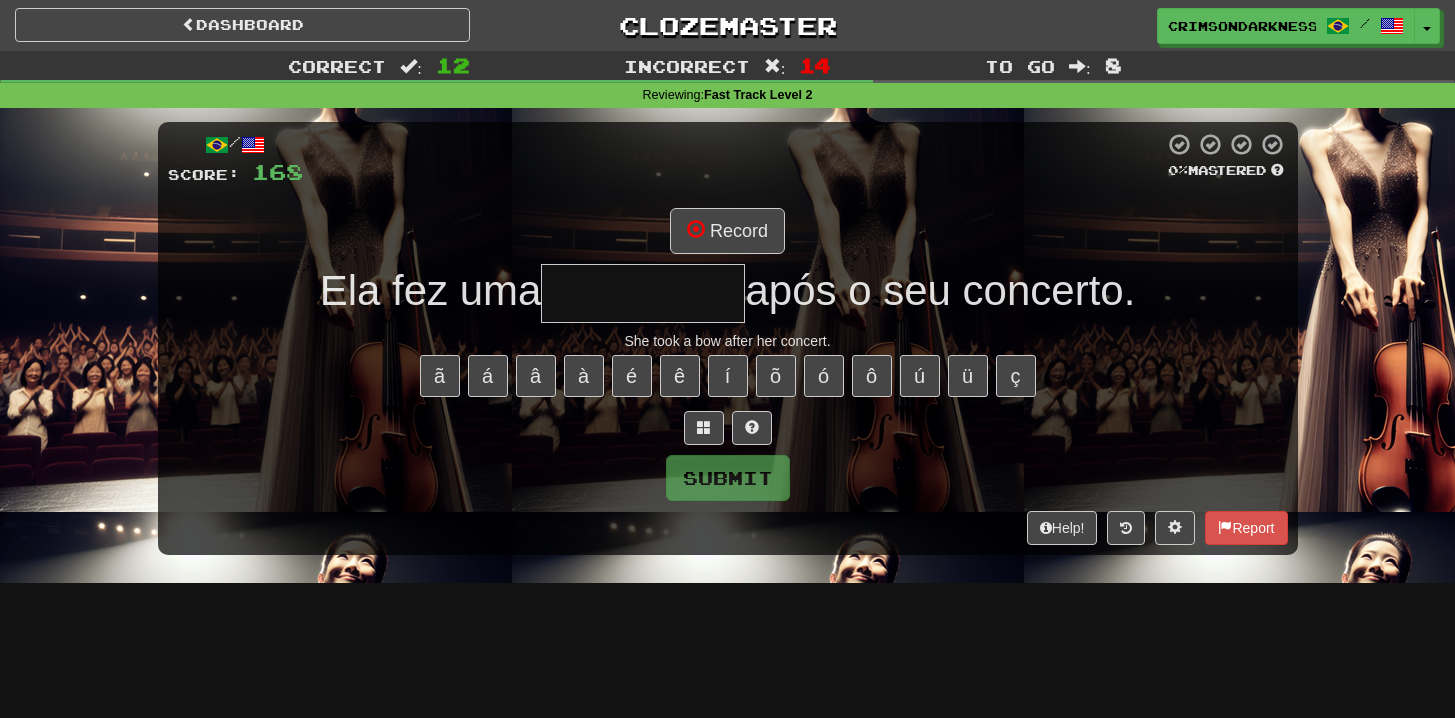 type on "**********" 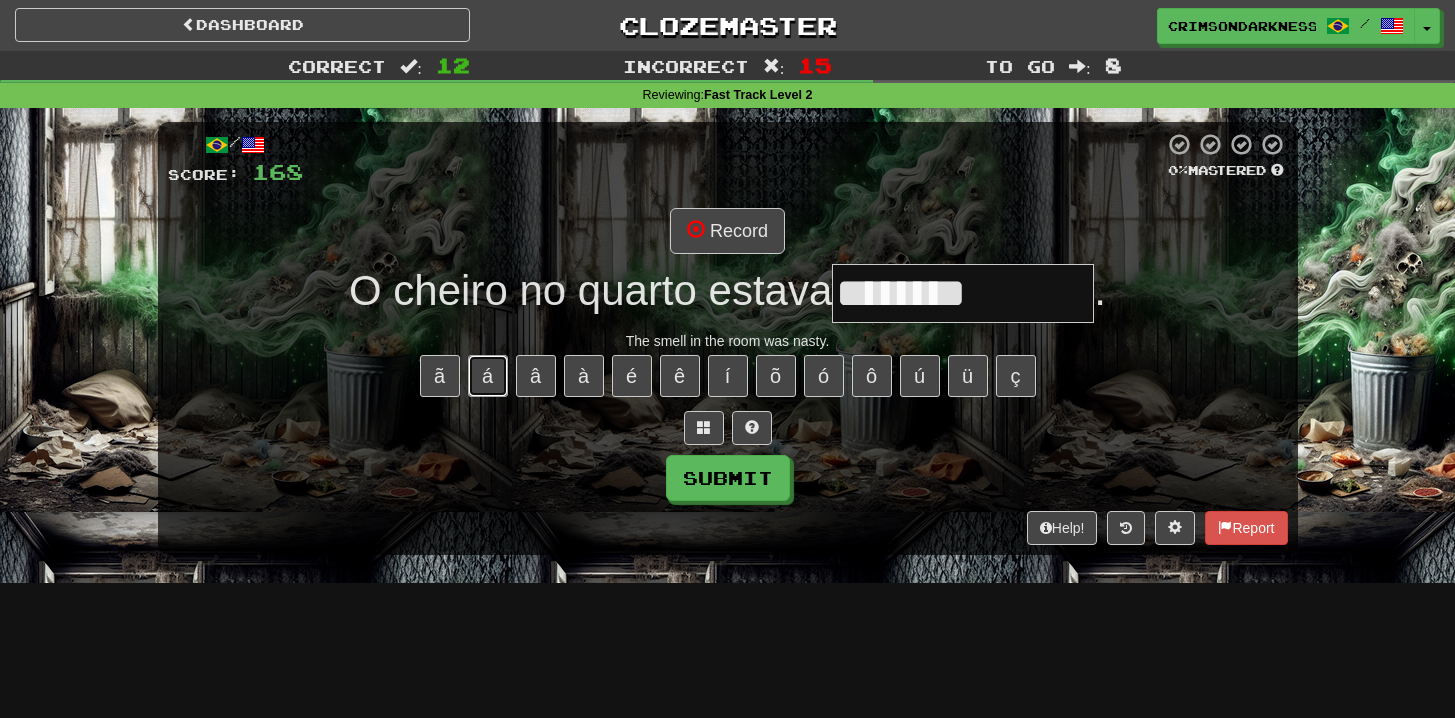 click on "á" at bounding box center [488, 376] 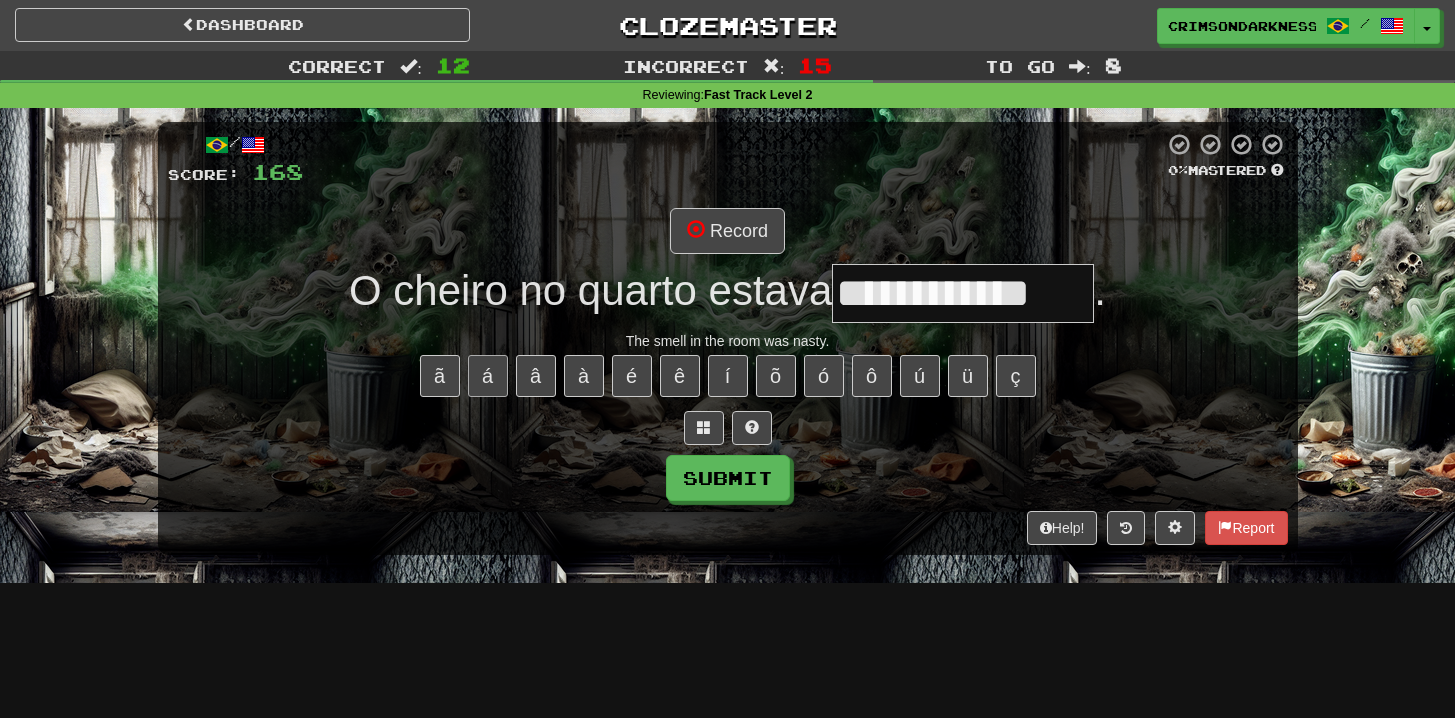 type on "**********" 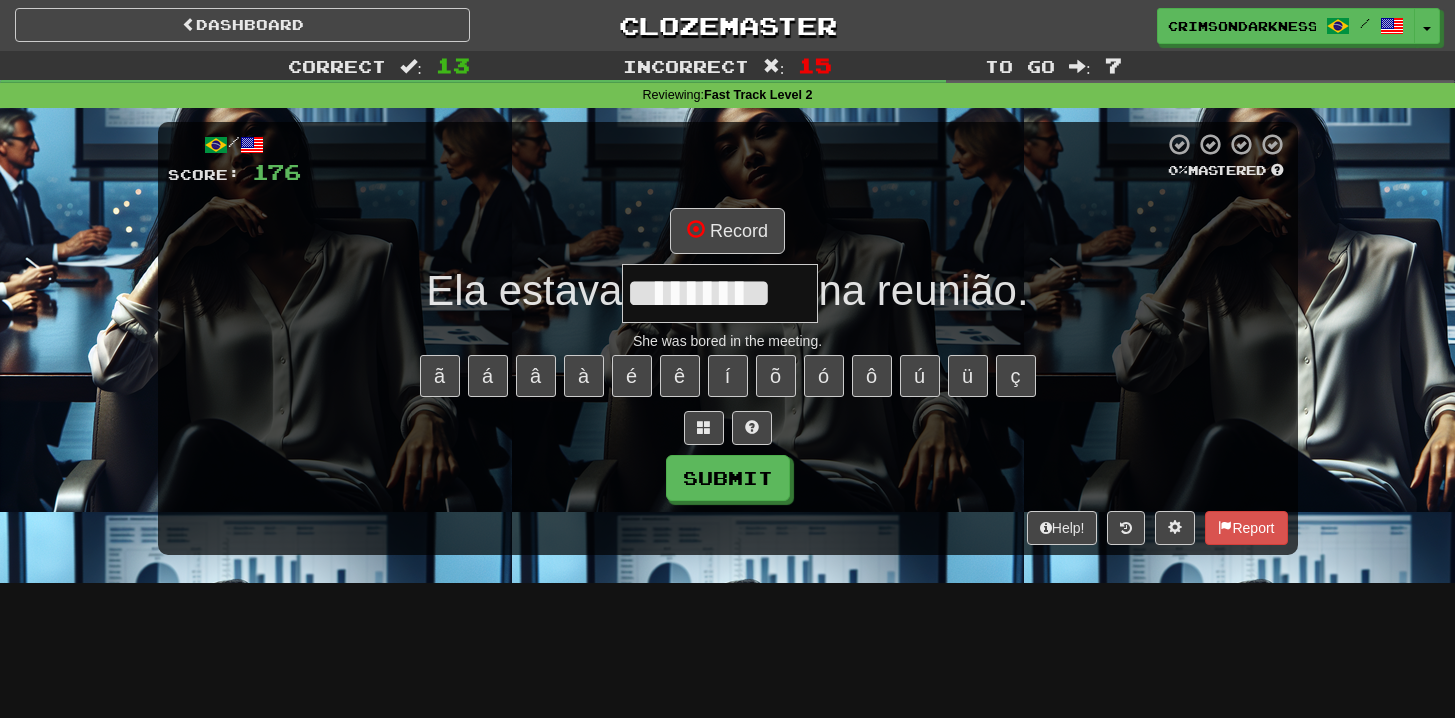 type on "*********" 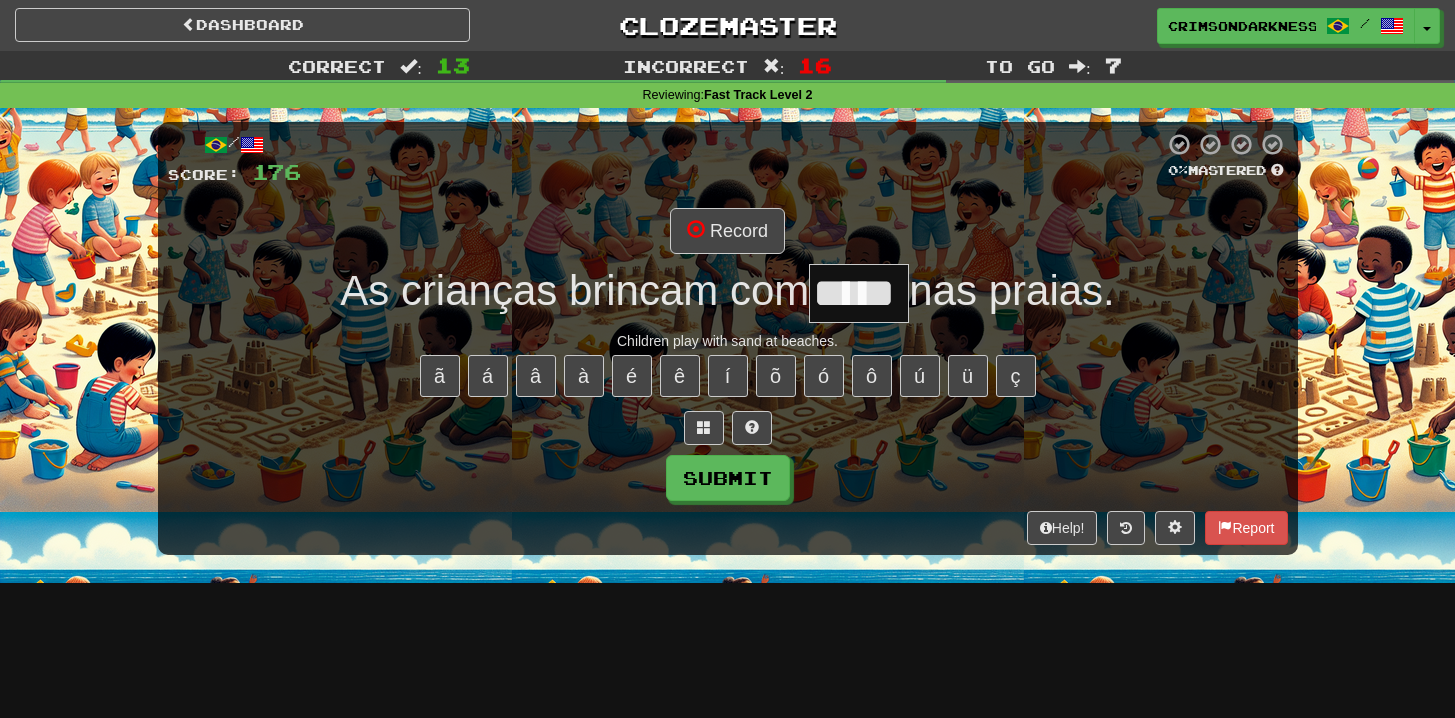 type on "*****" 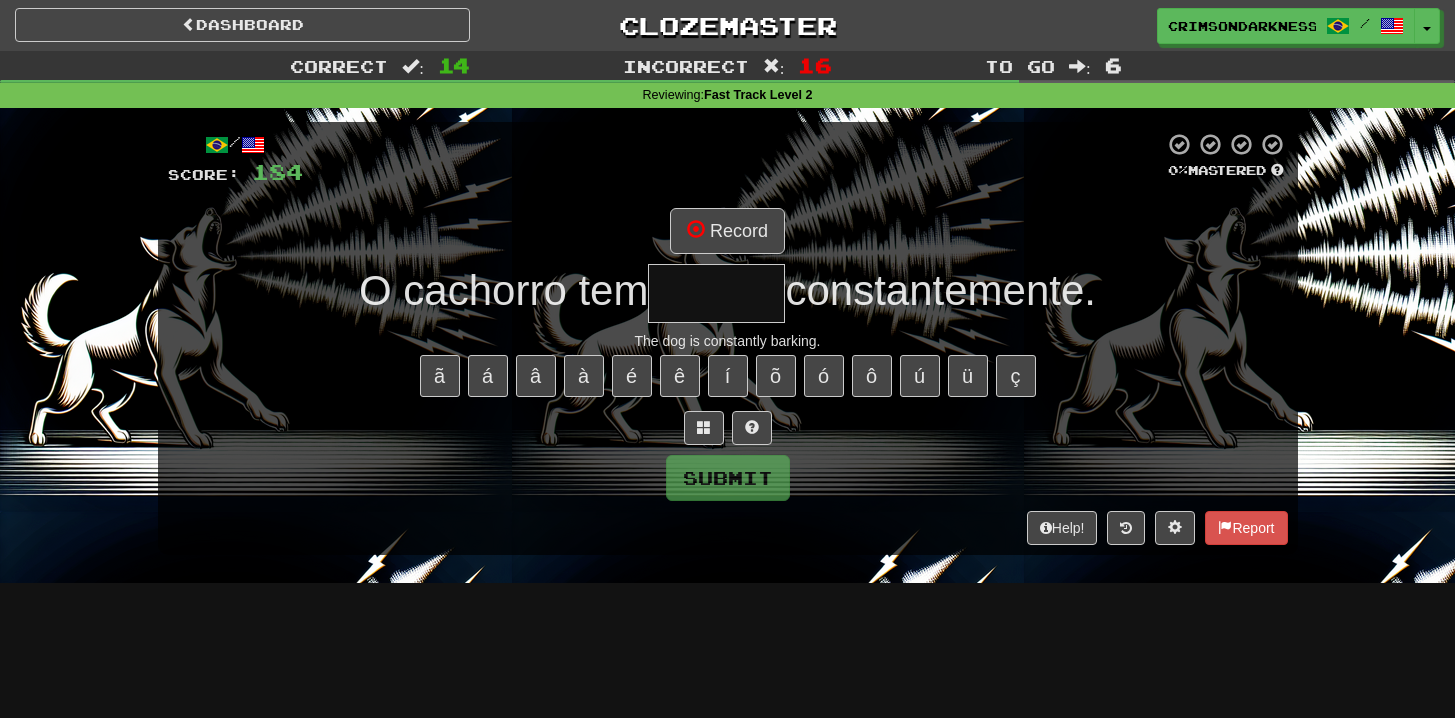 type on "*******" 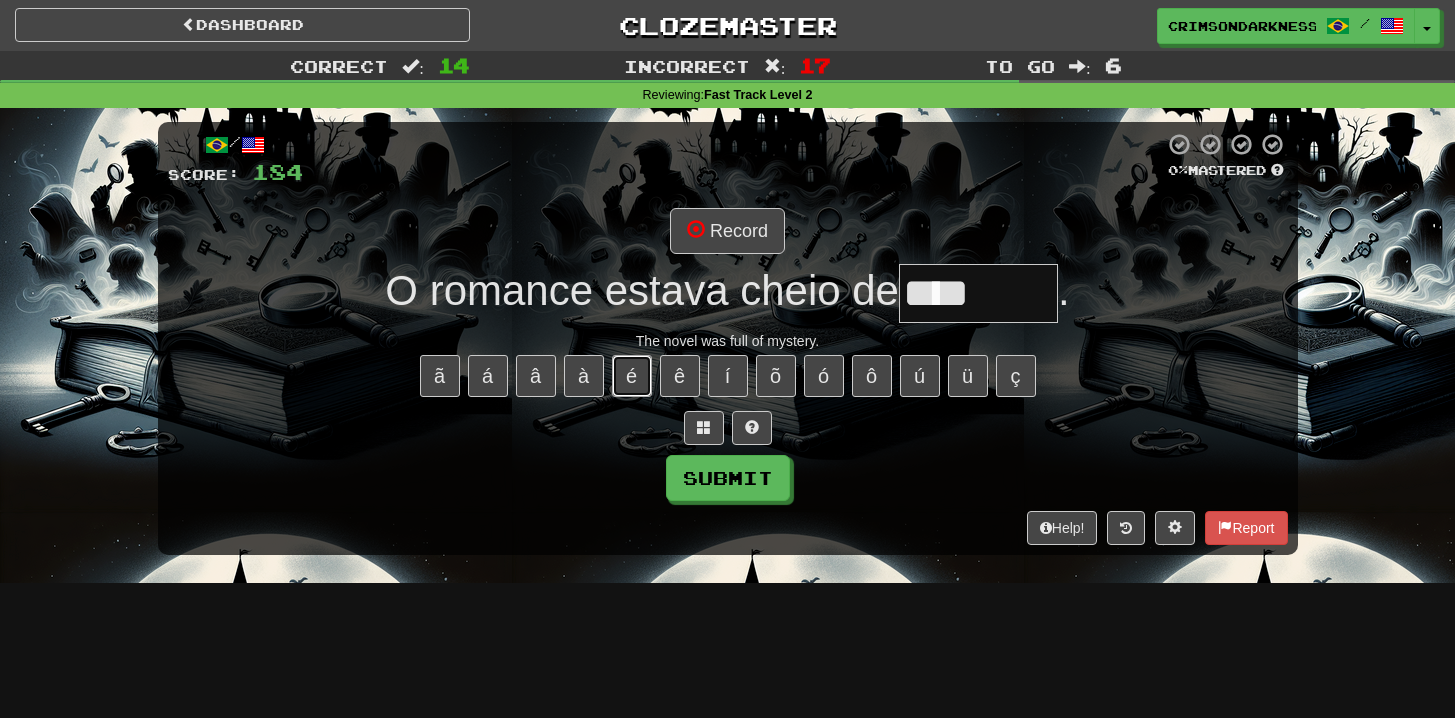 click on "é" at bounding box center [632, 376] 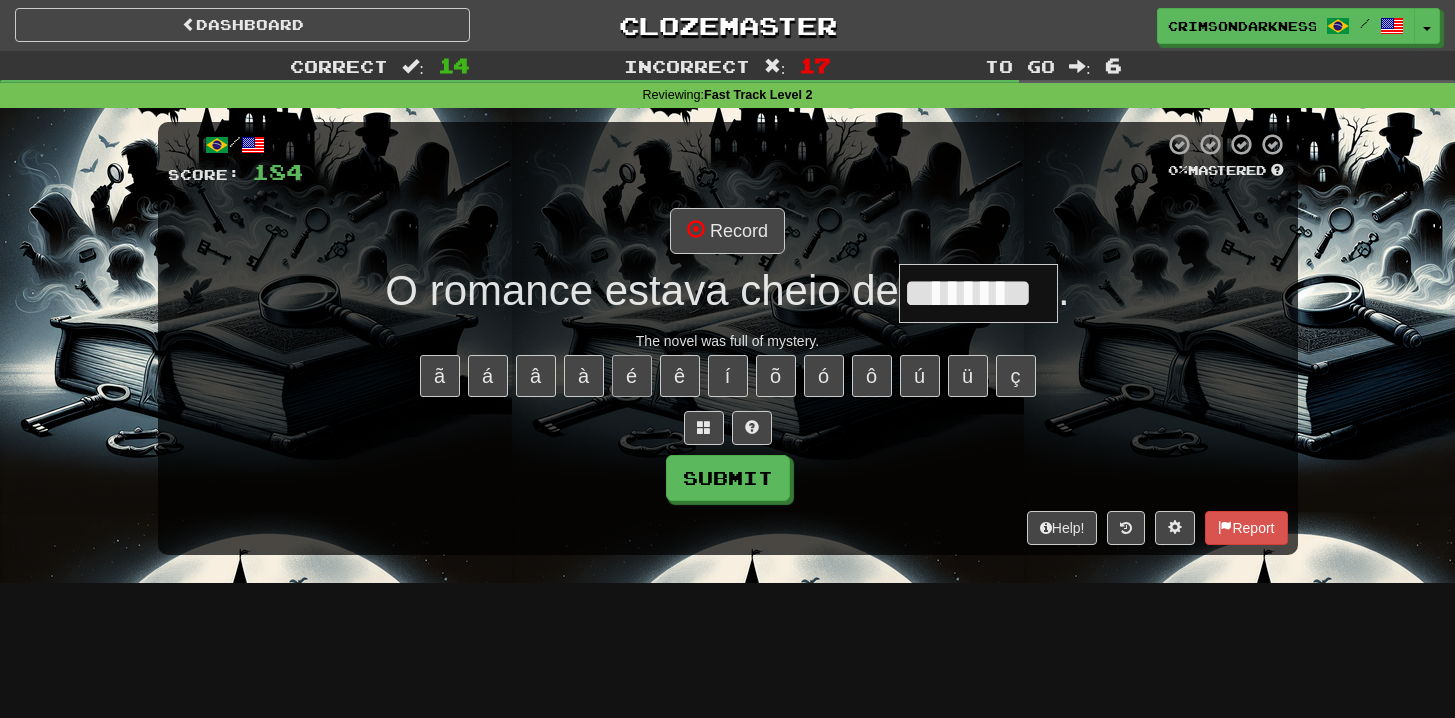 type on "********" 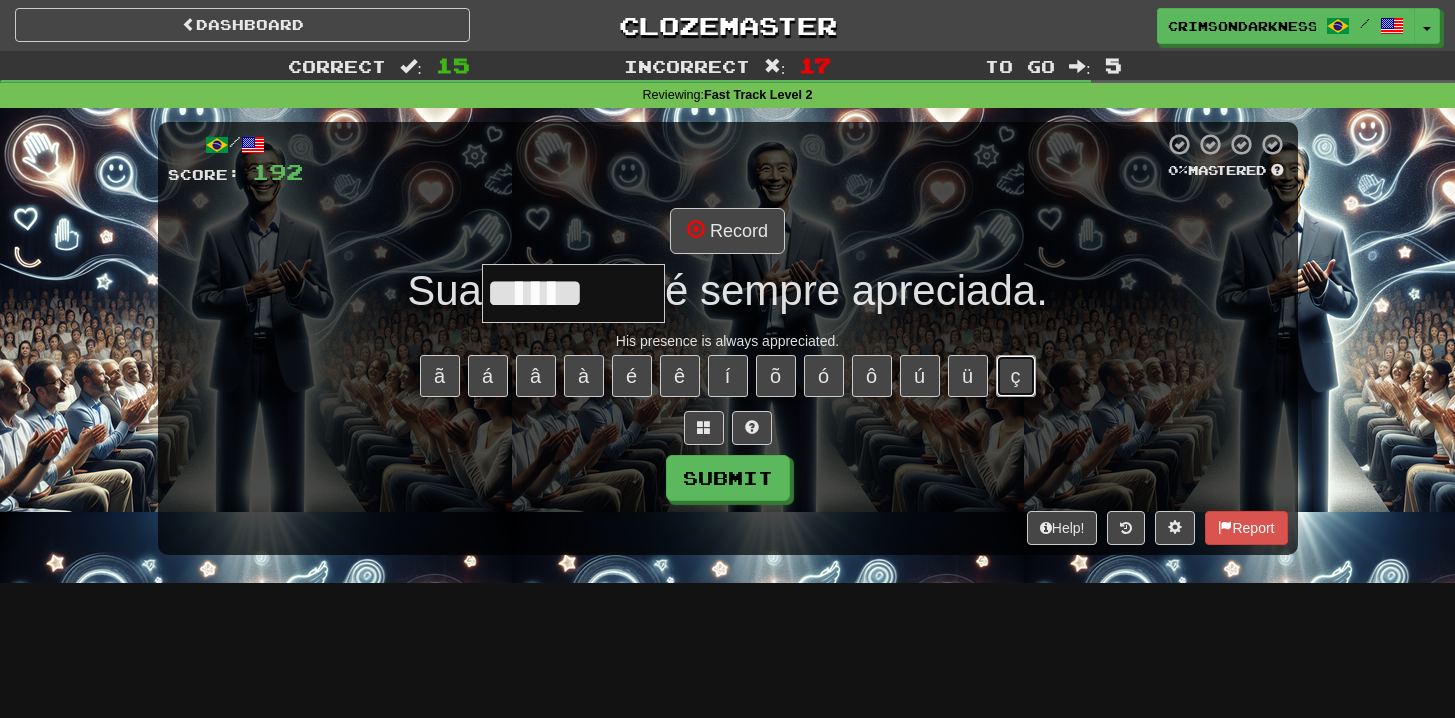 click on "ç" at bounding box center (1016, 376) 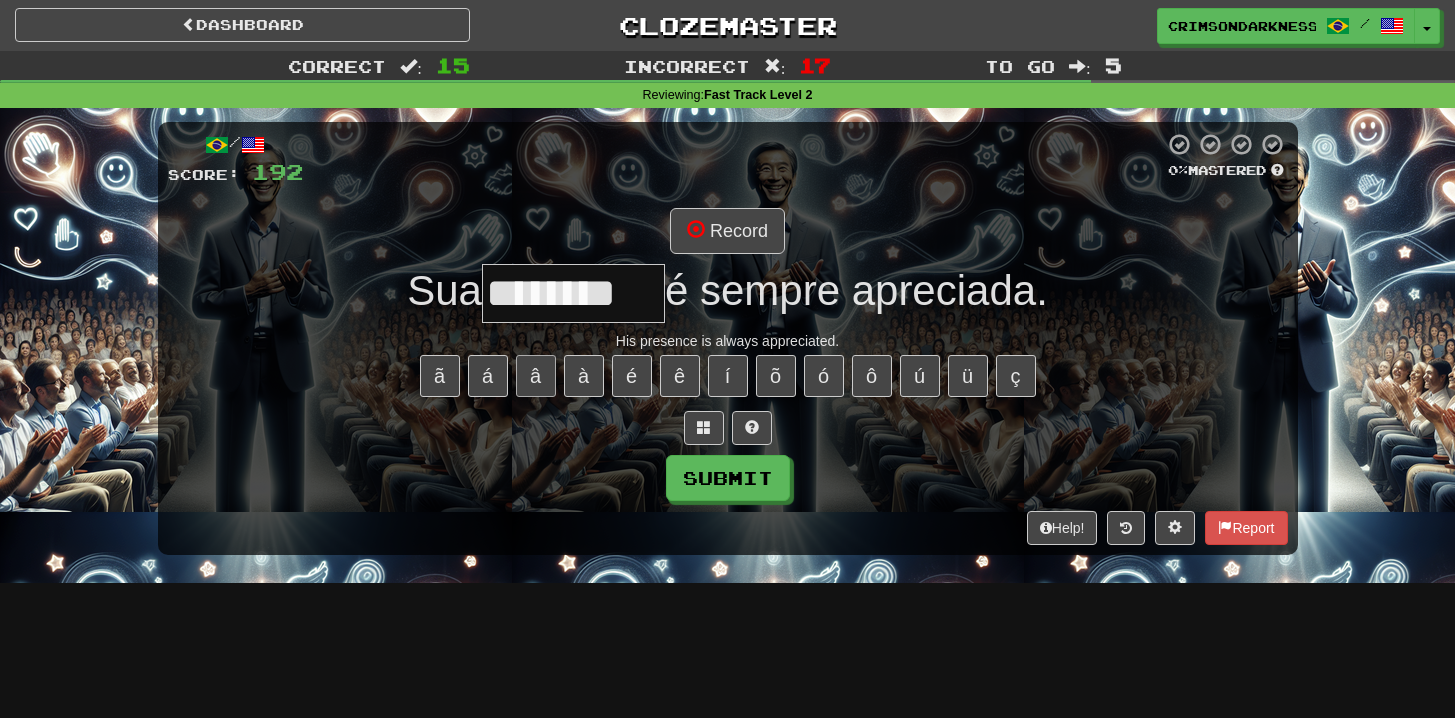 type on "********" 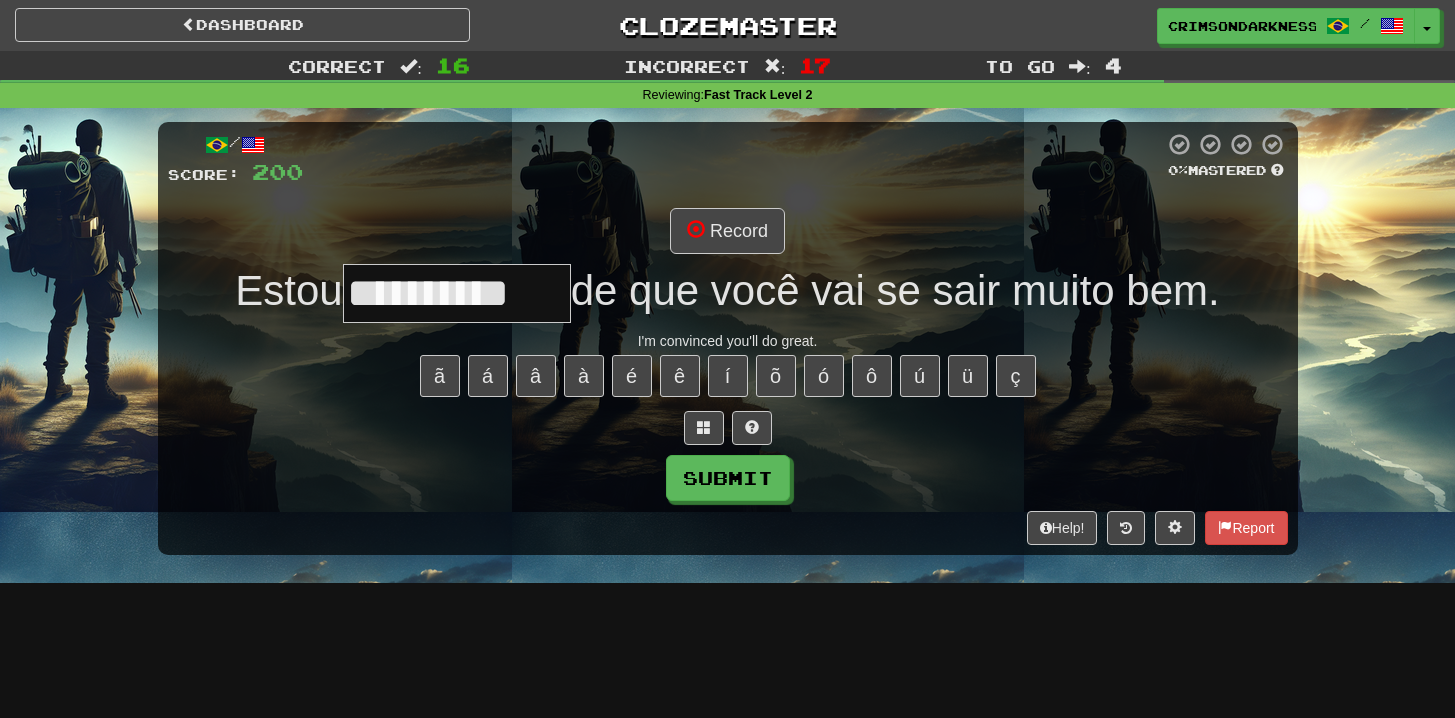type on "**********" 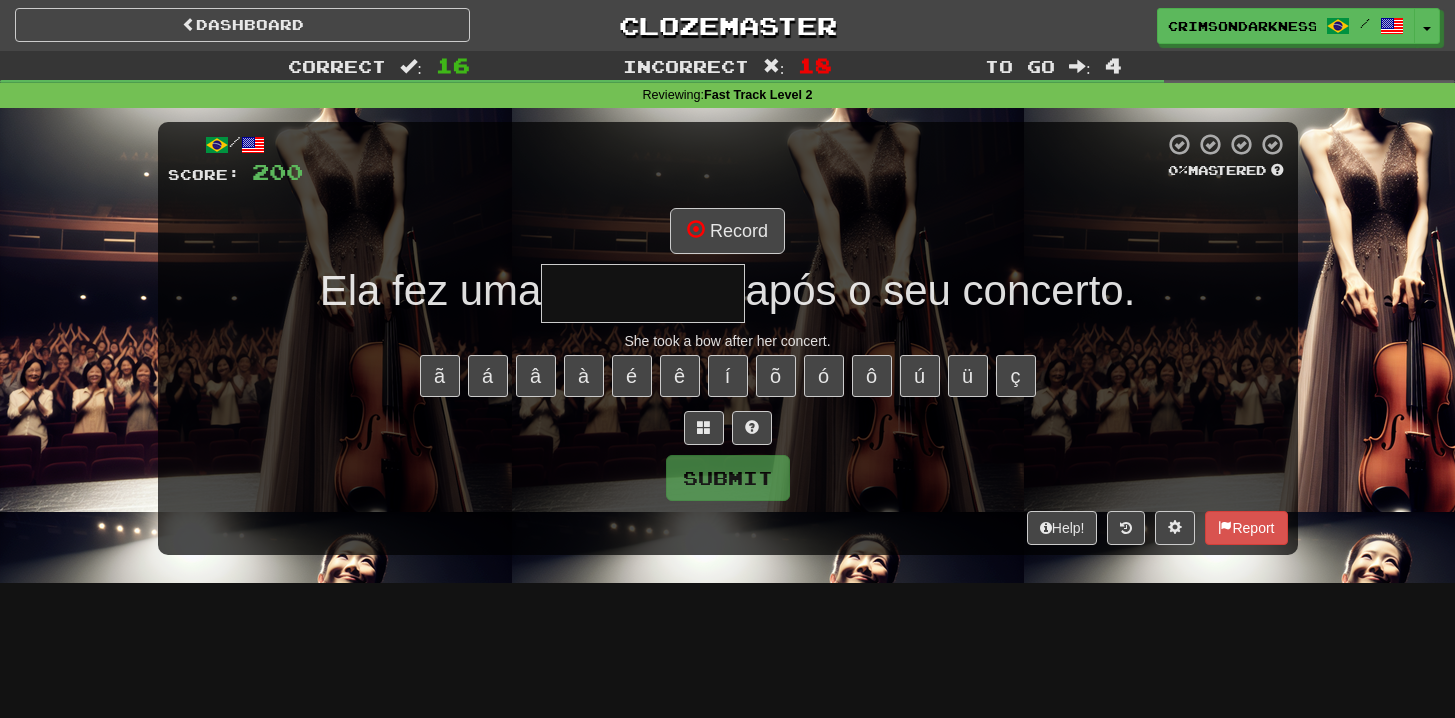 type on "**********" 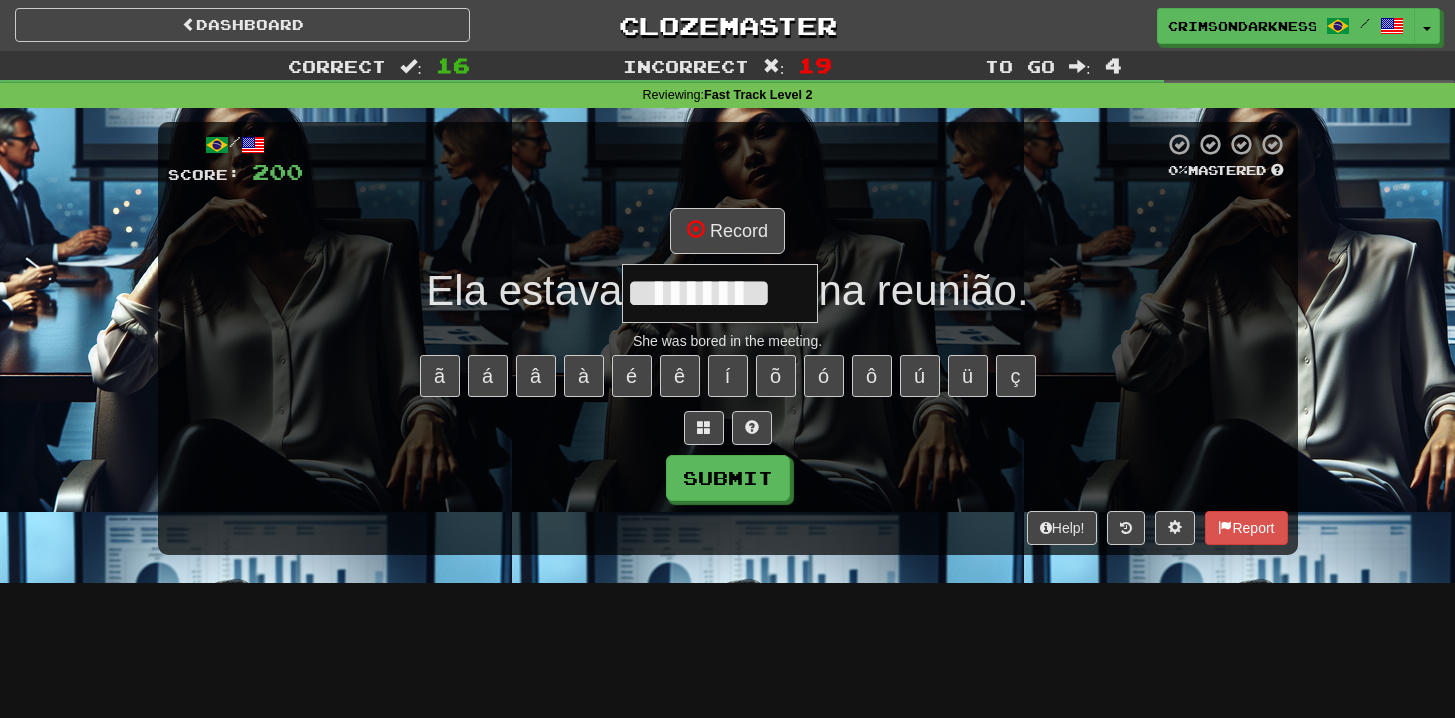 type on "*********" 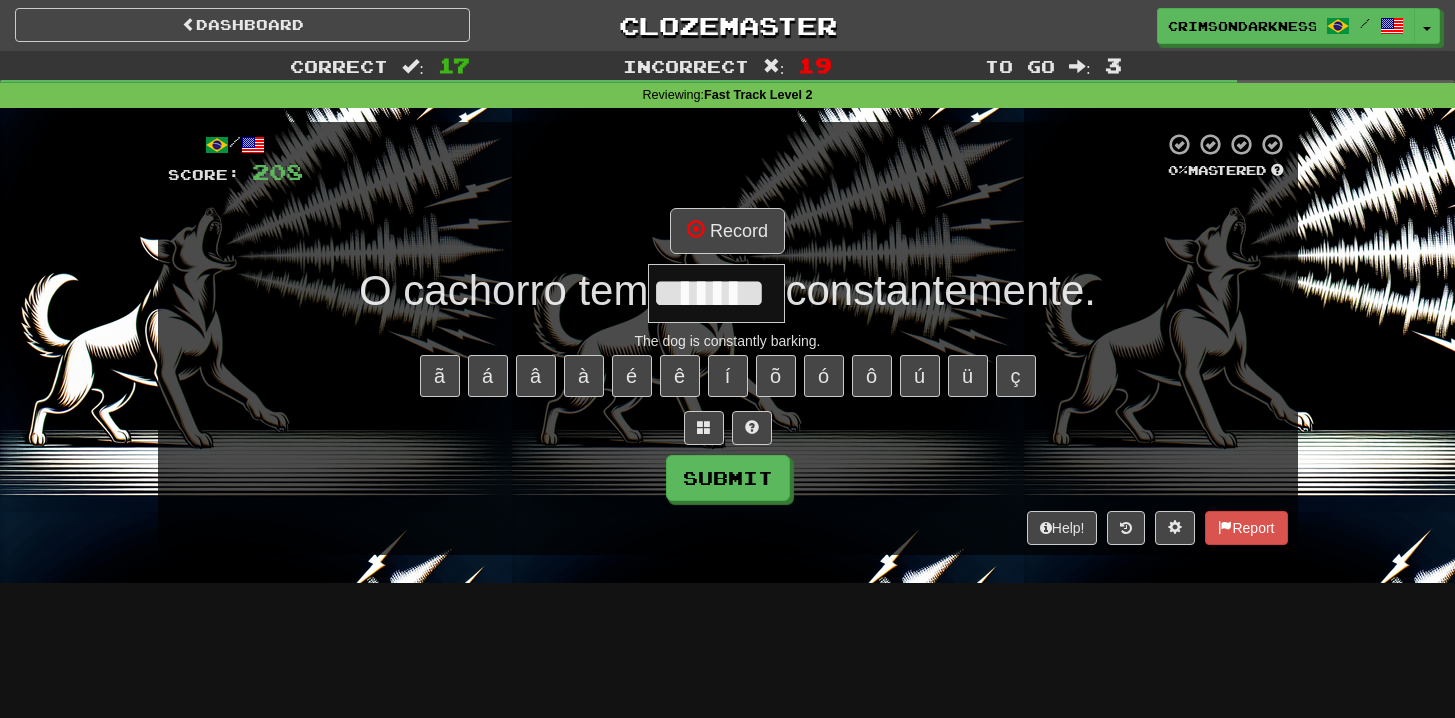 type on "*******" 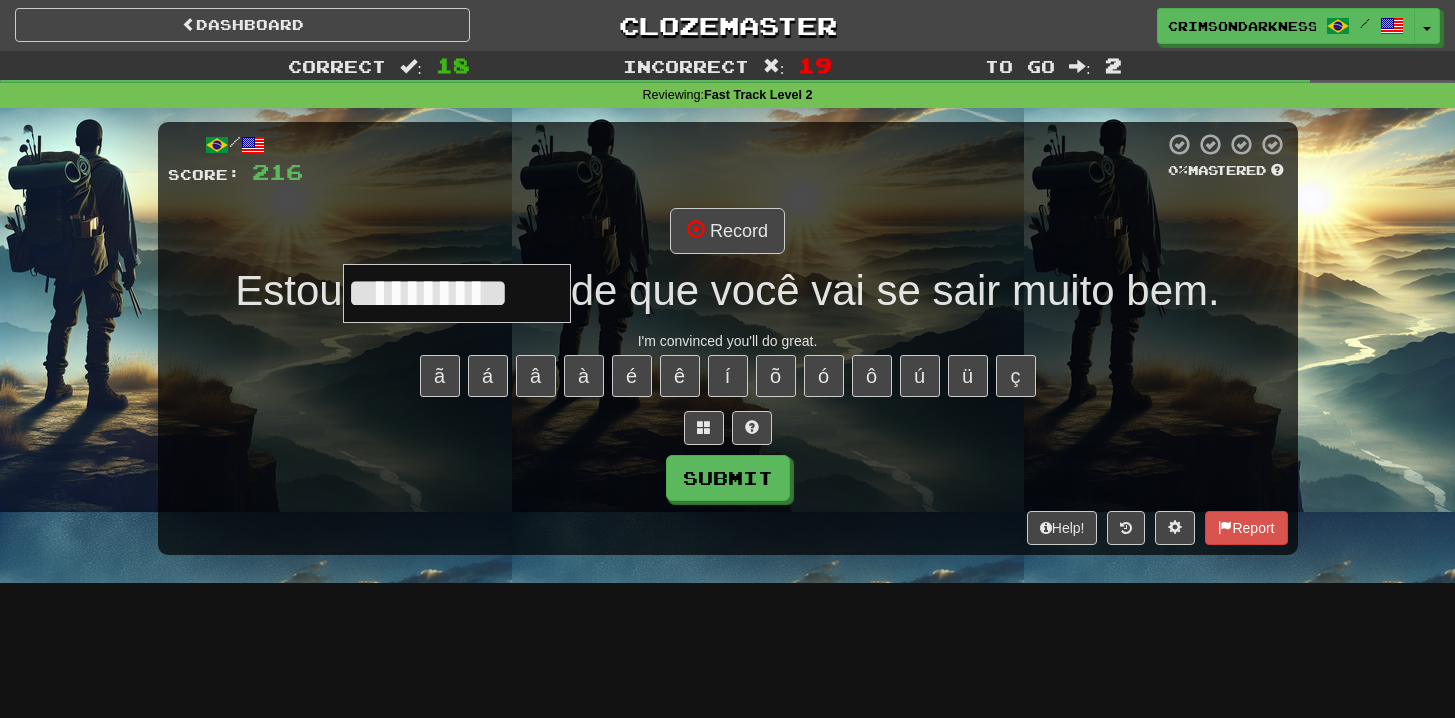 type on "**********" 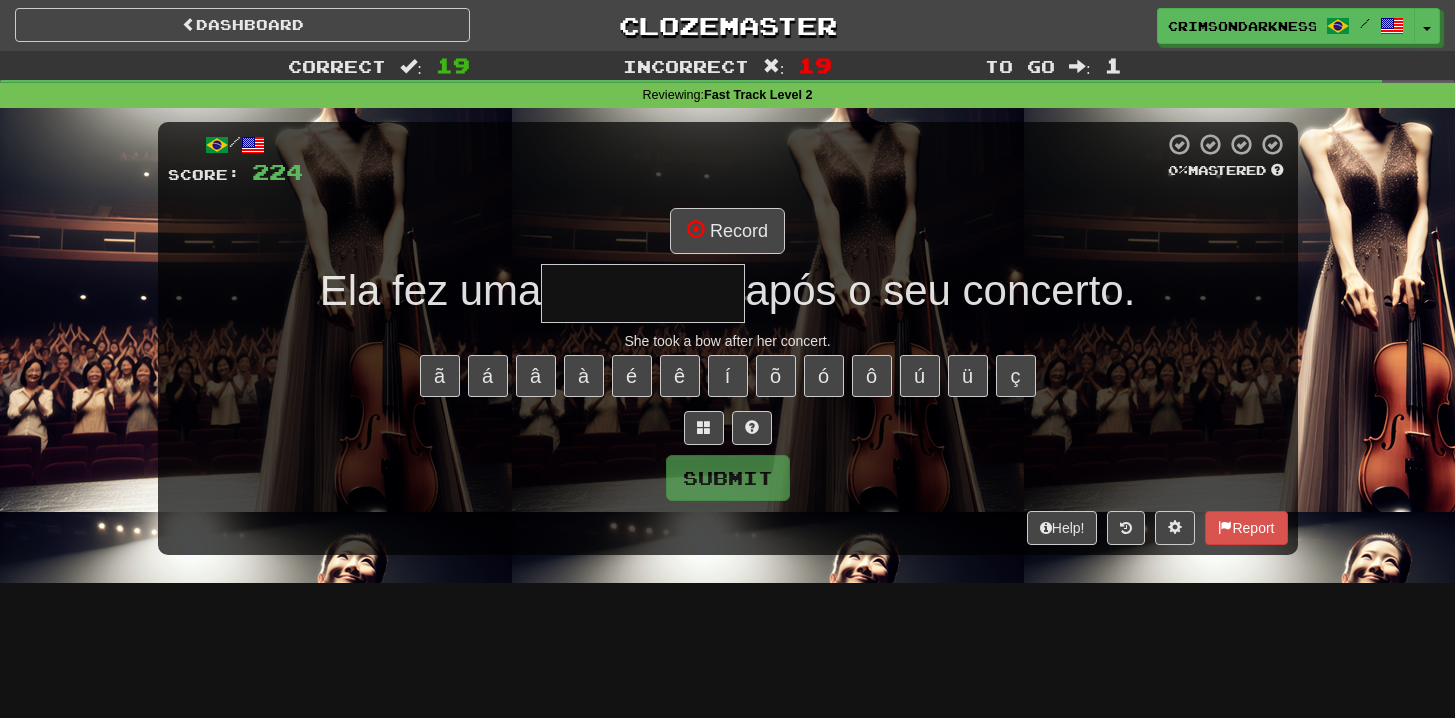 type on "**********" 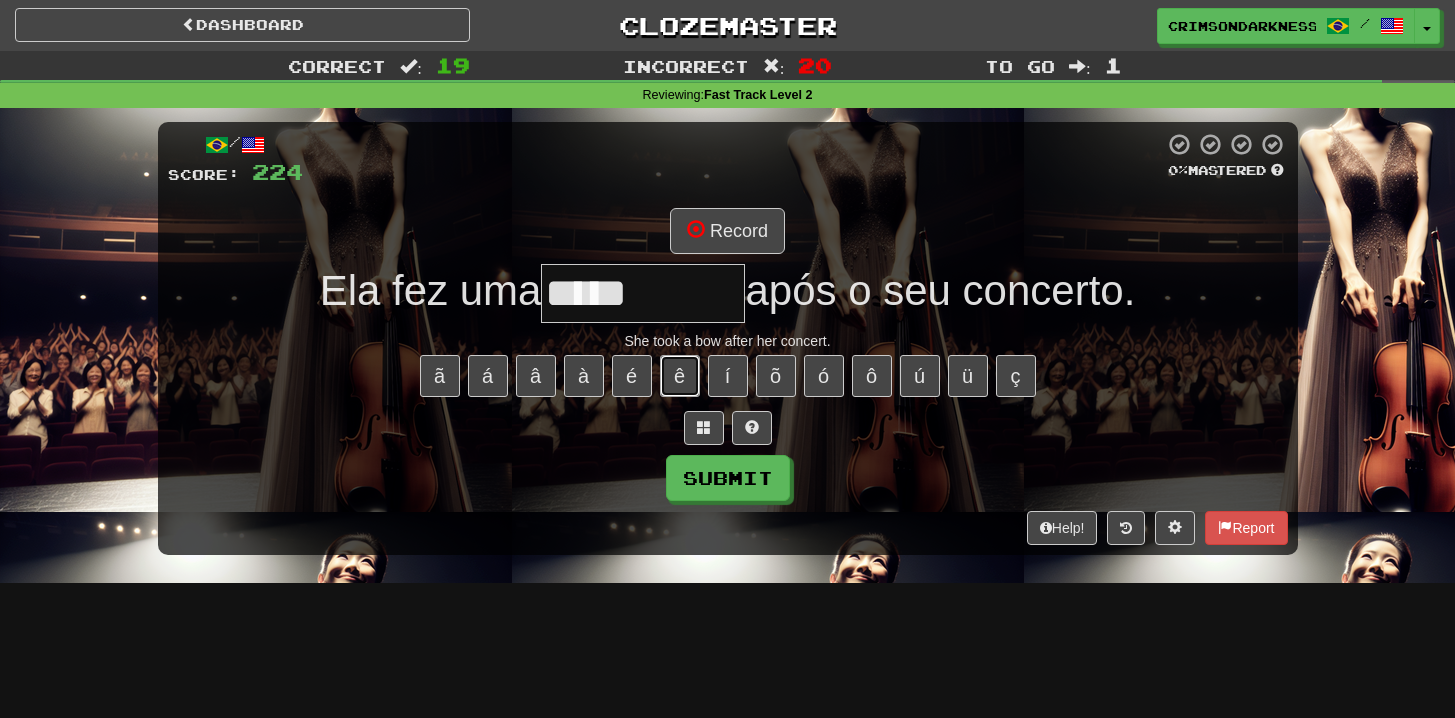click on "ê" at bounding box center (680, 376) 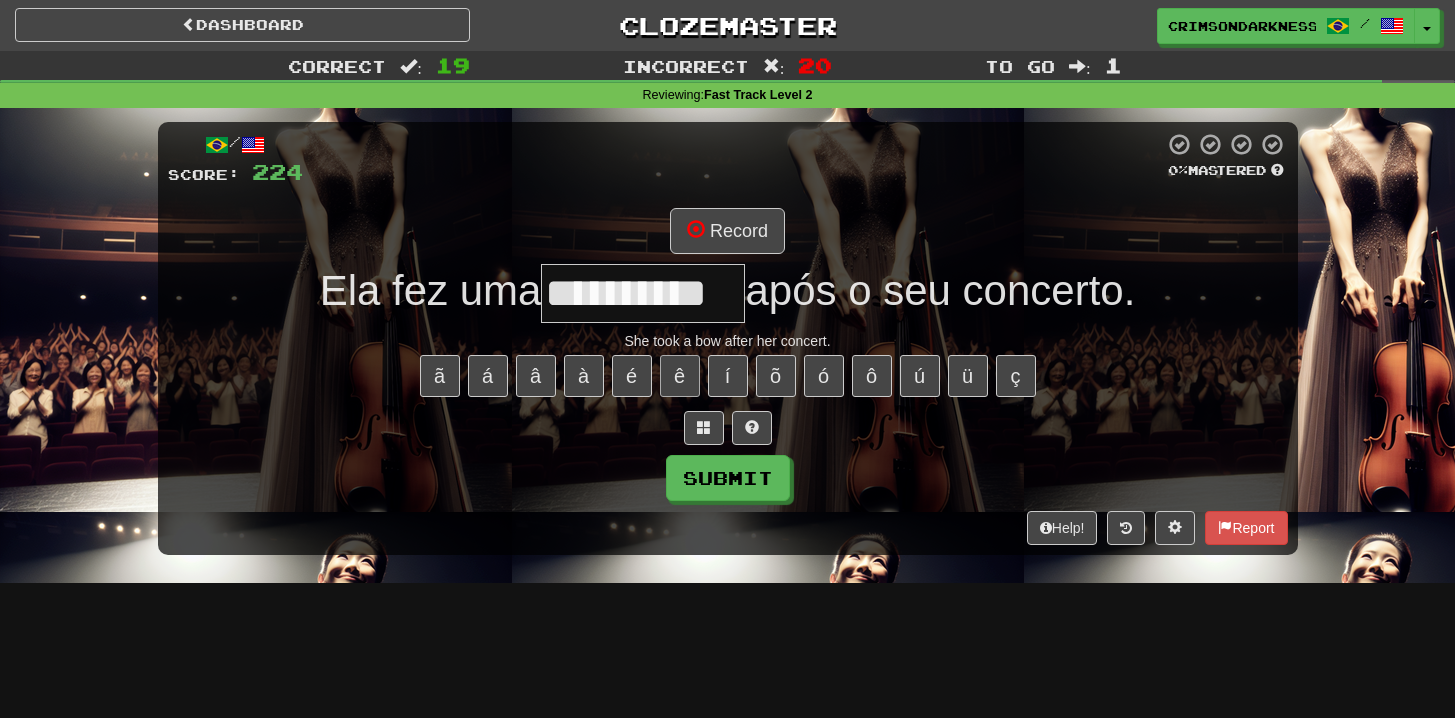 type on "**********" 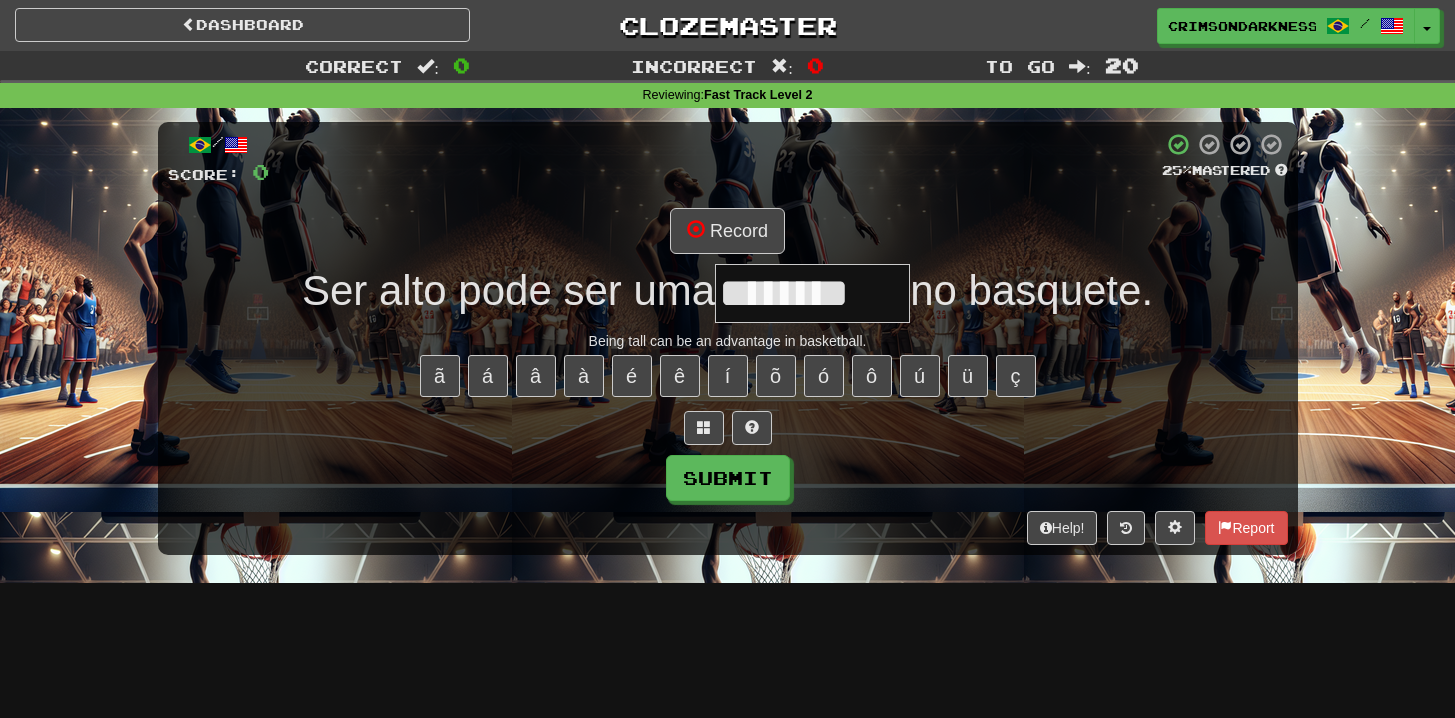 type on "********" 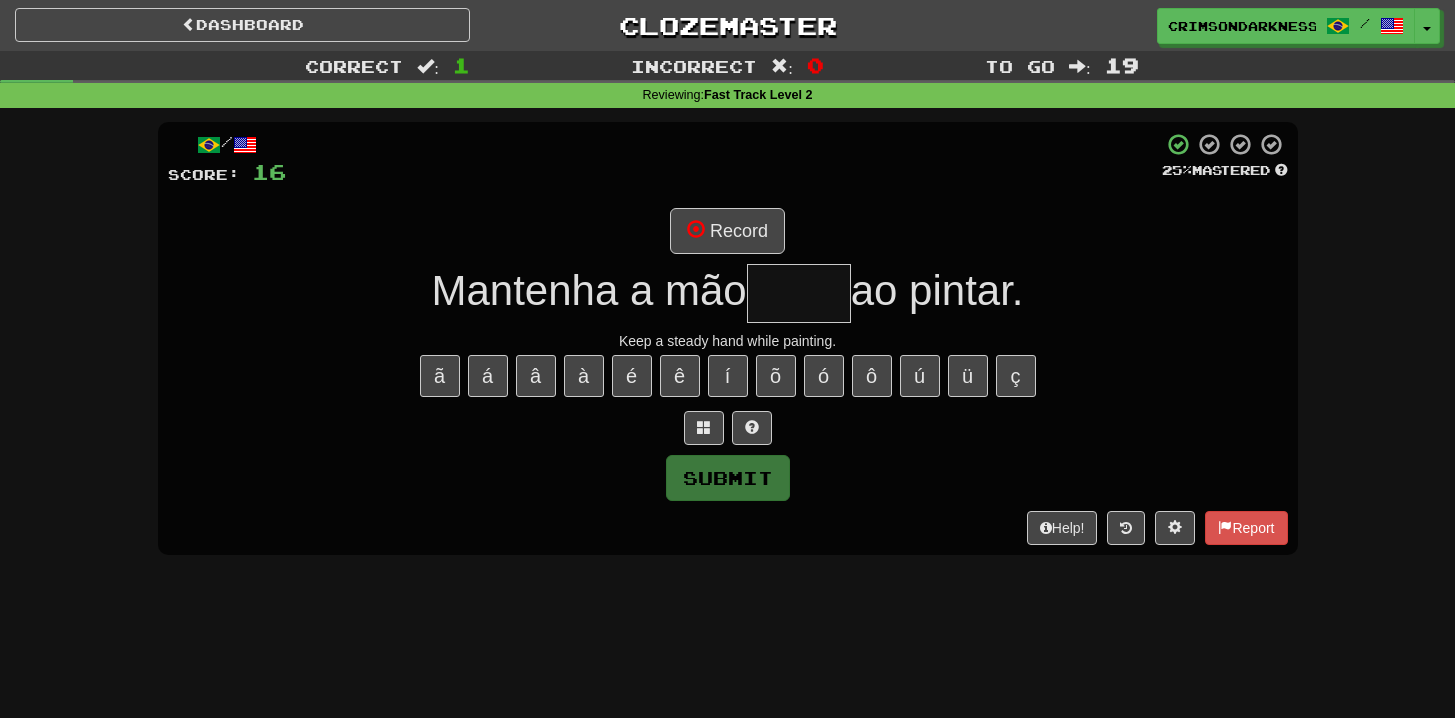 type on "*" 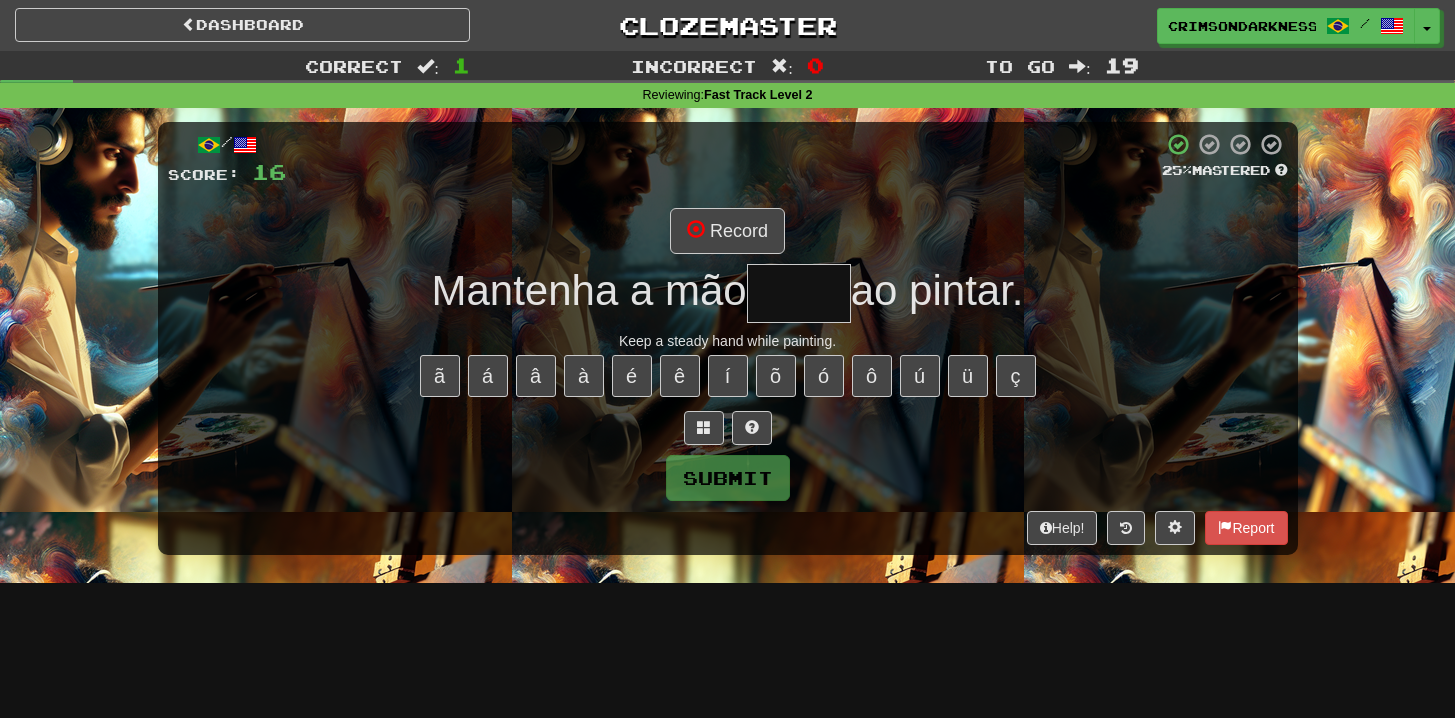type on "*****" 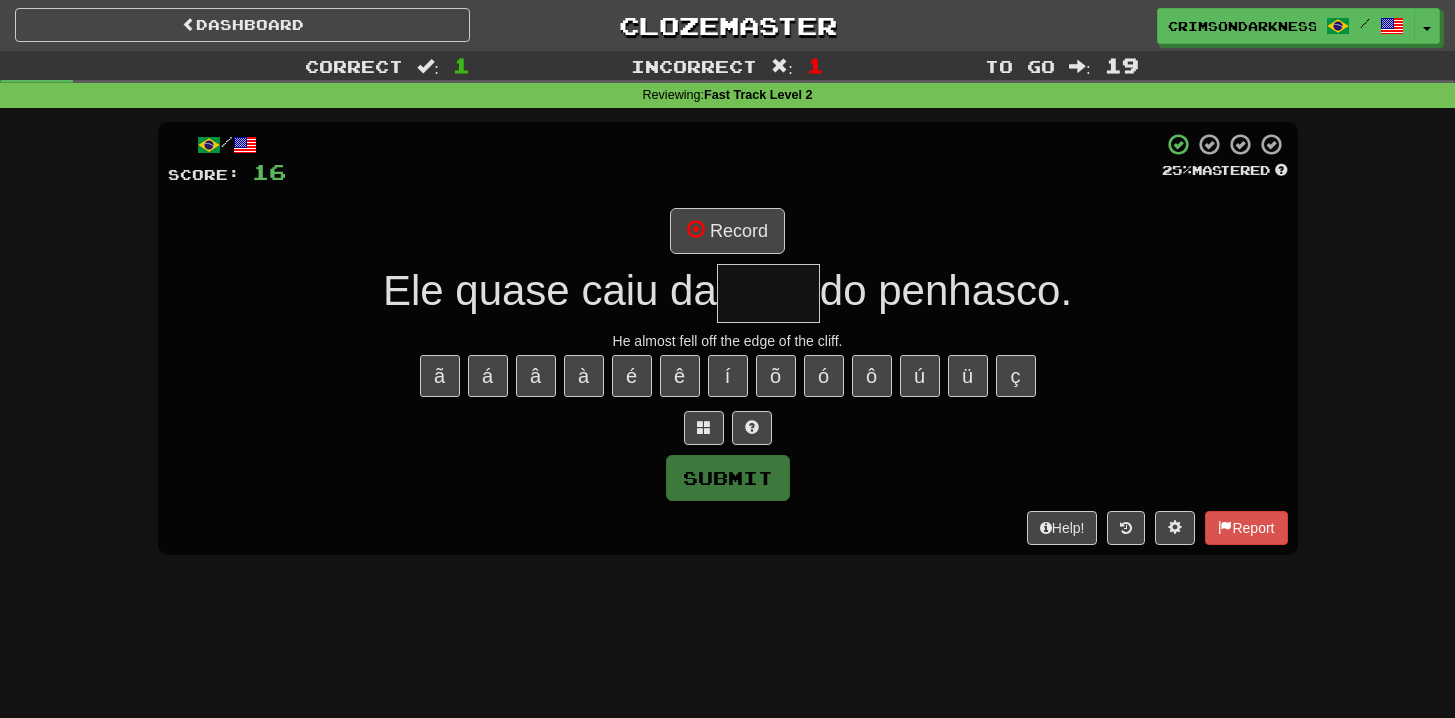 type on "*****" 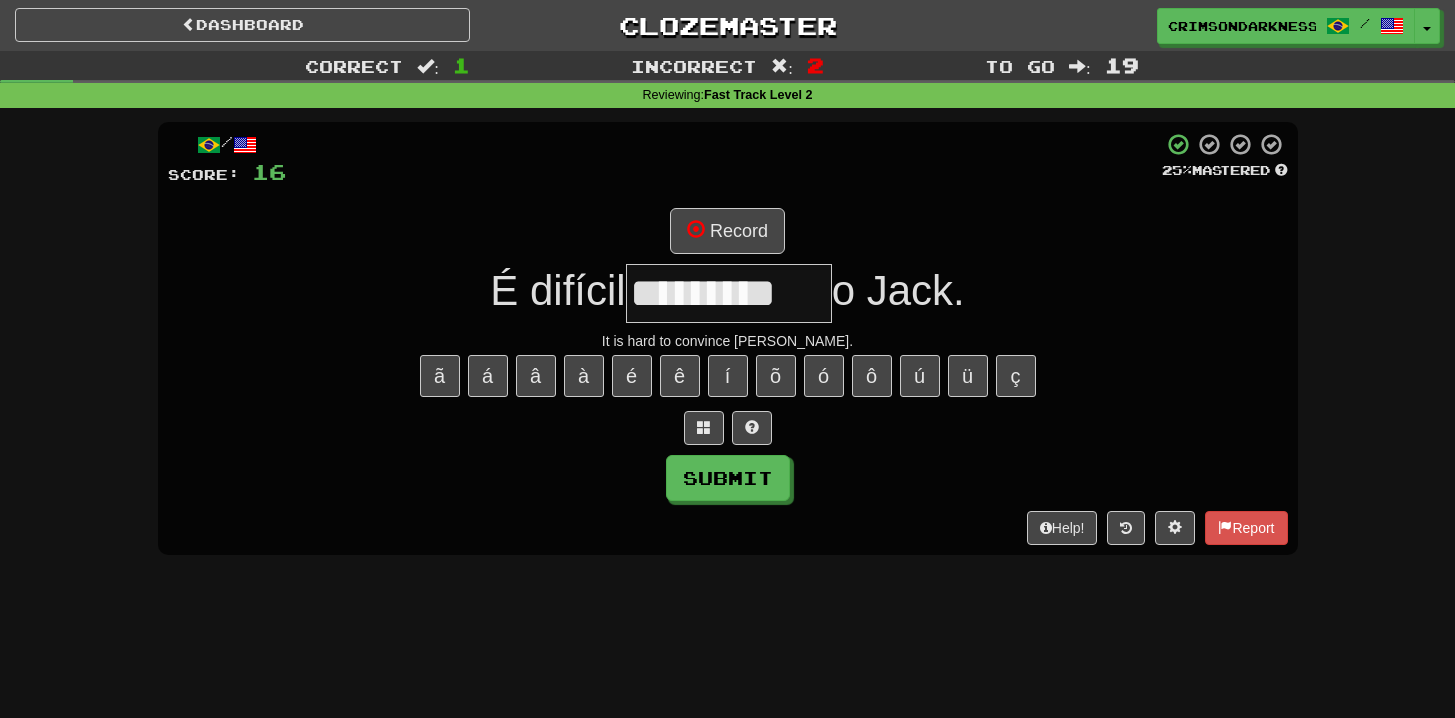 type on "*********" 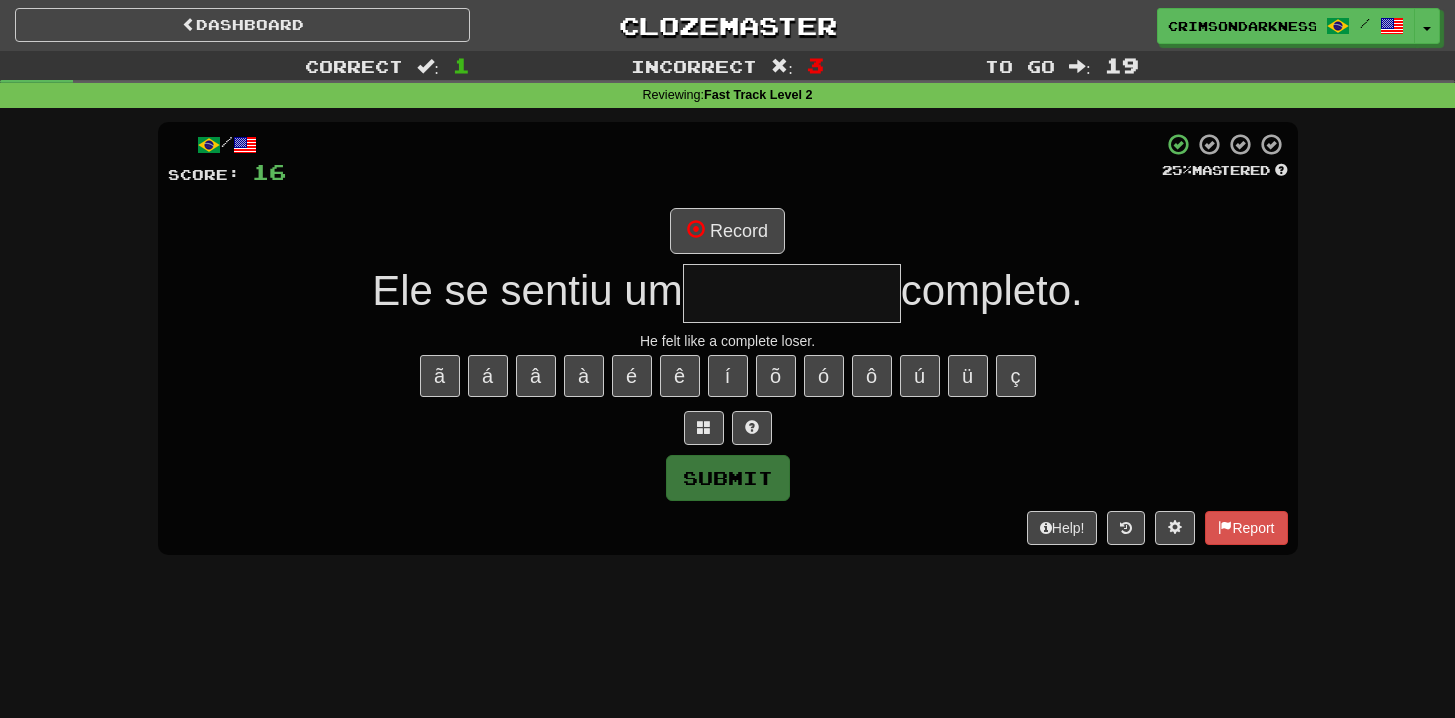 type on "**********" 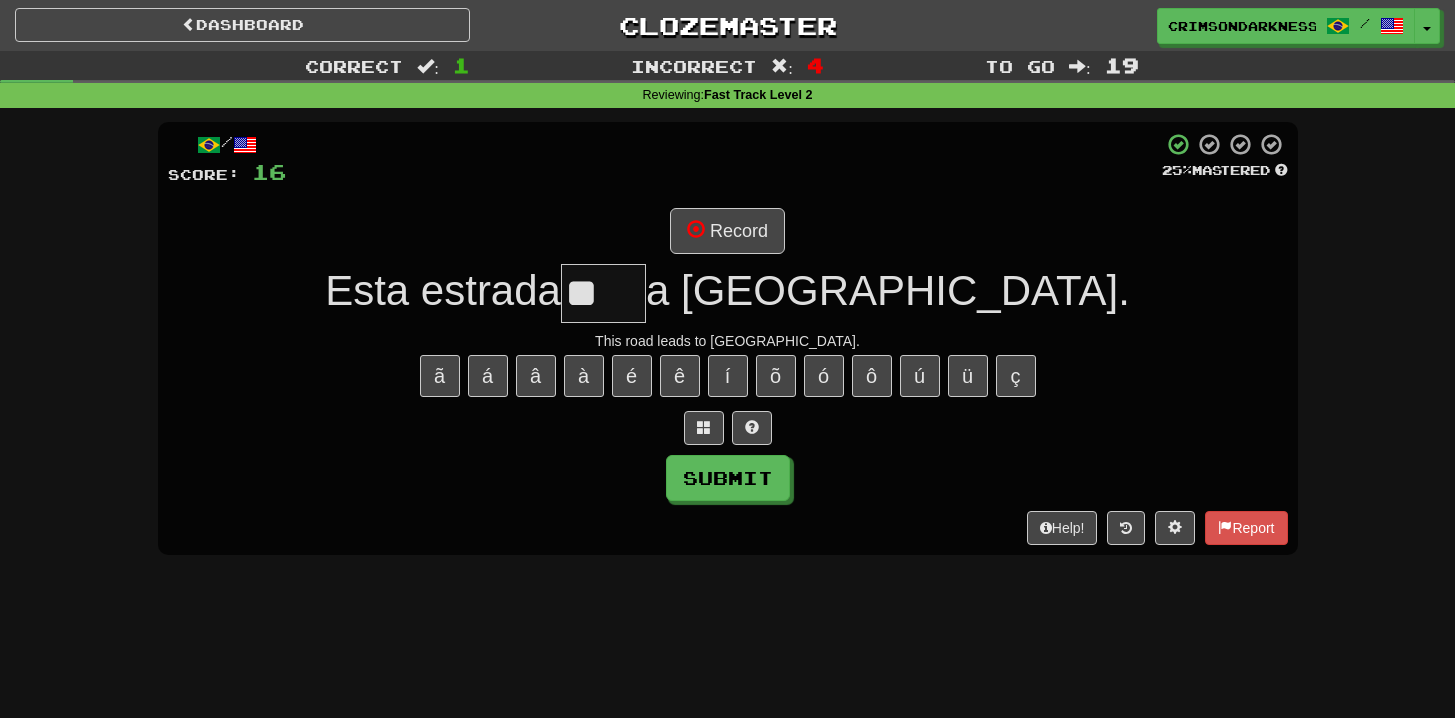 type on "*" 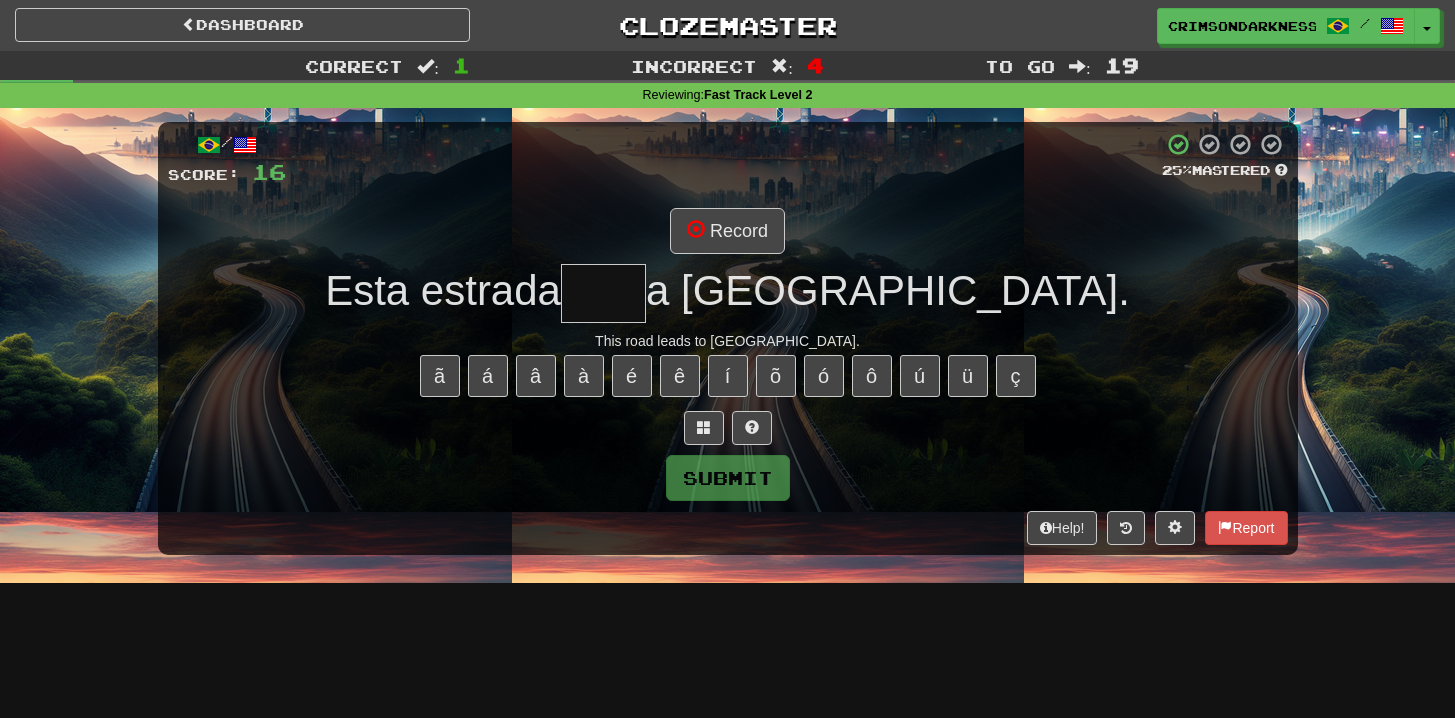 type on "****" 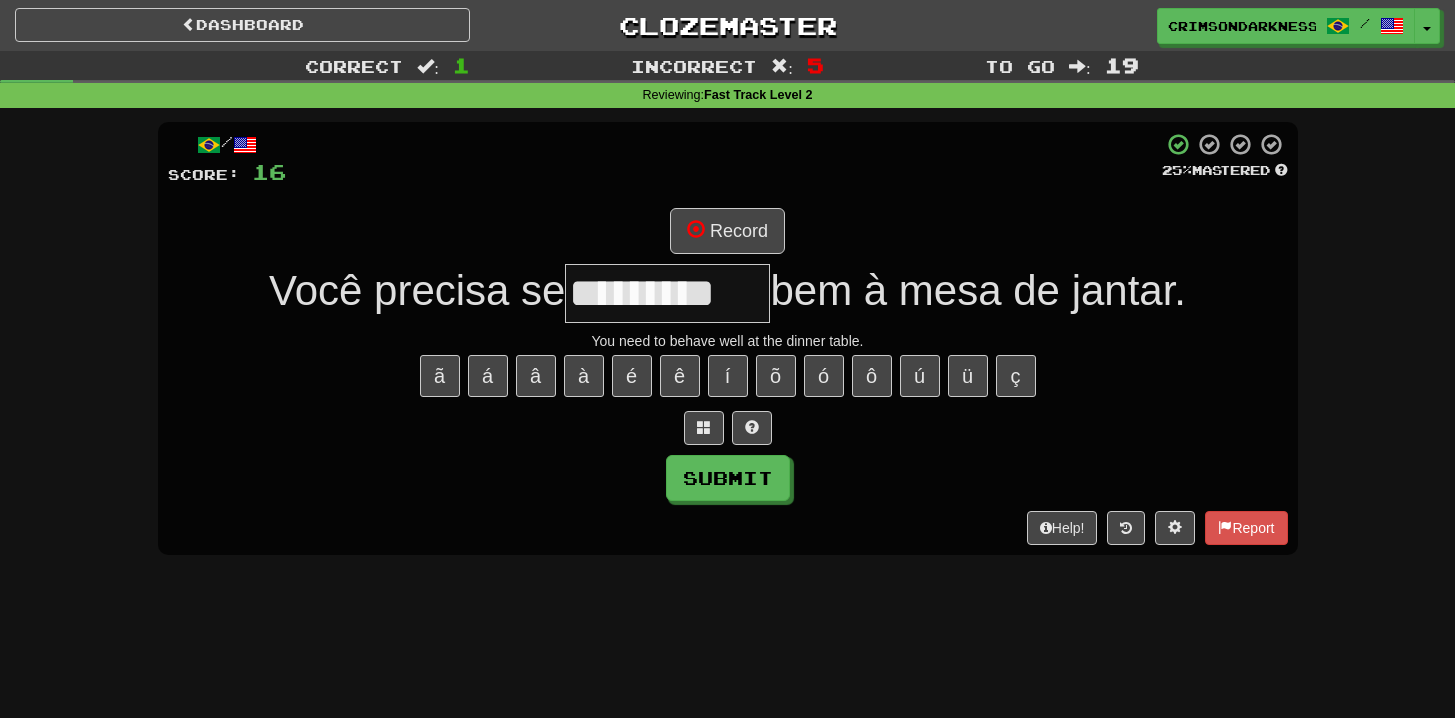 type on "*********" 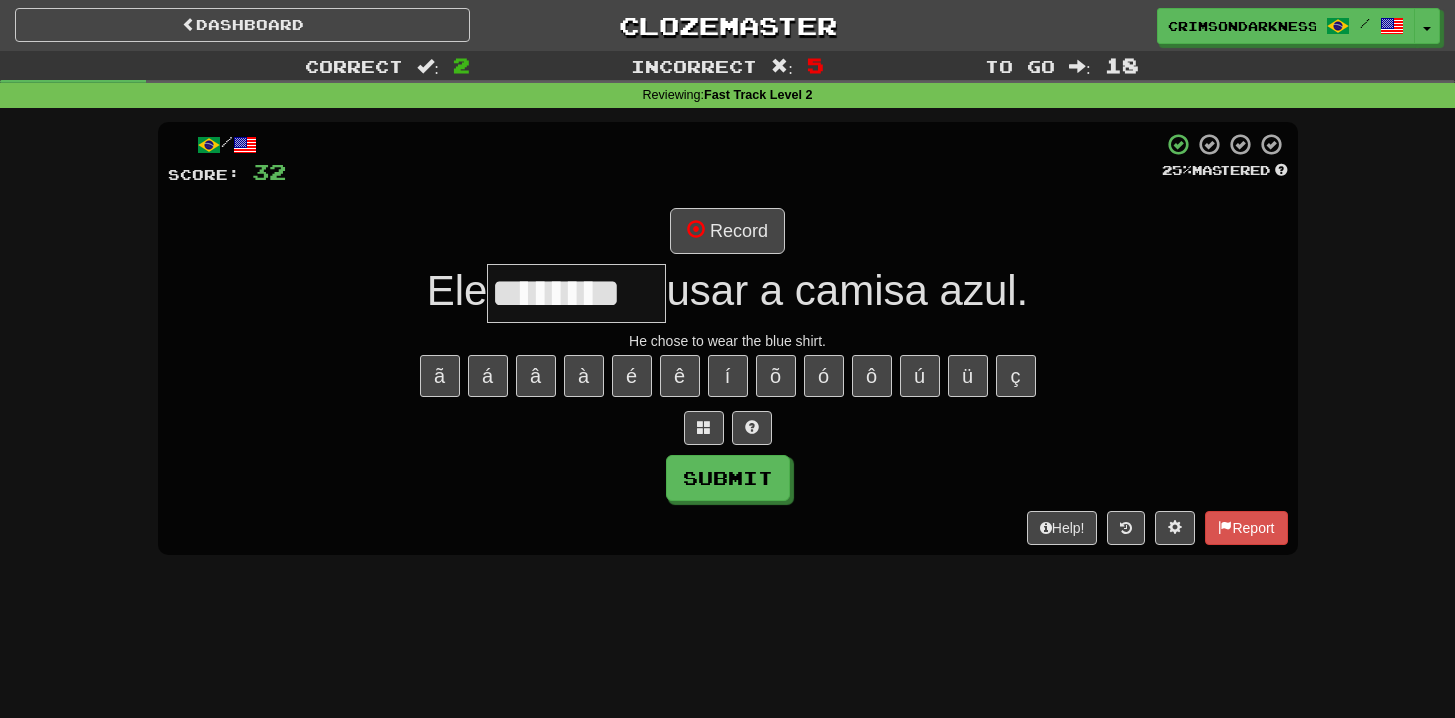 type on "********" 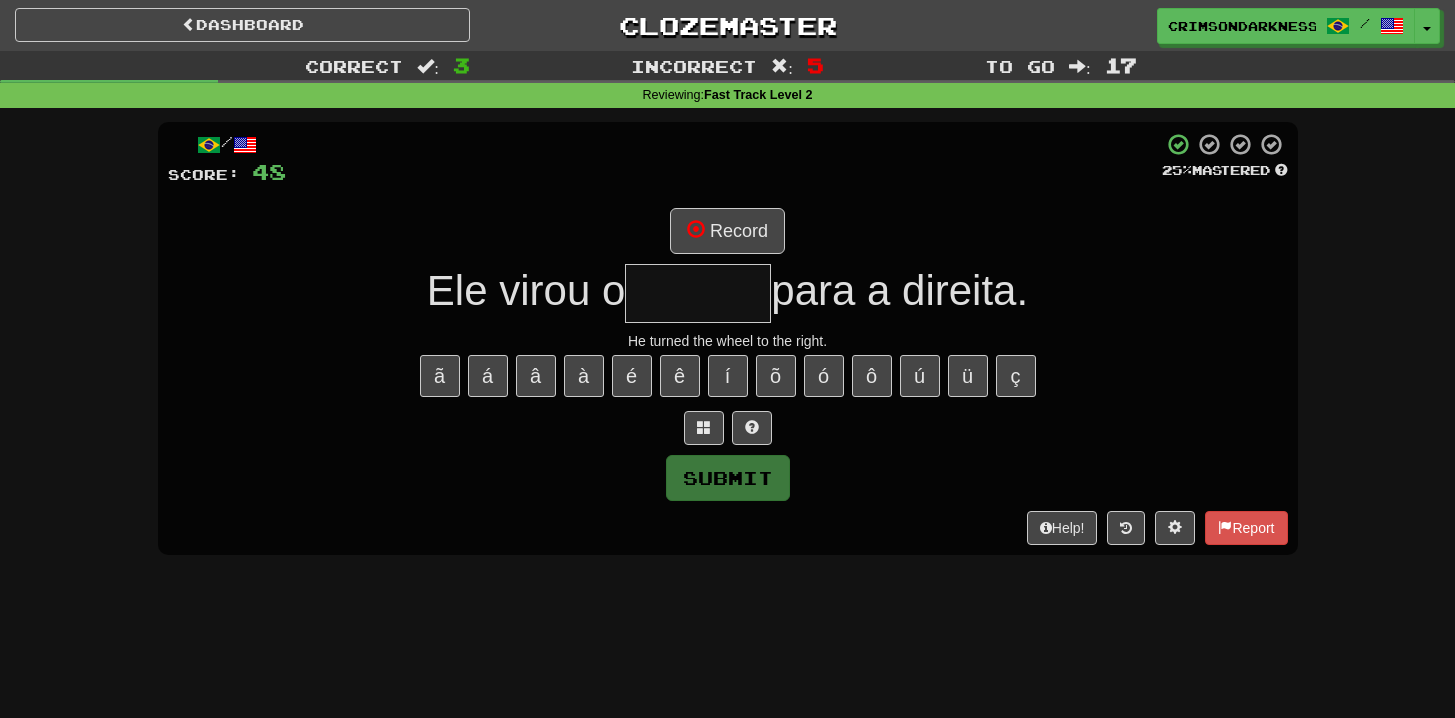 type on "*******" 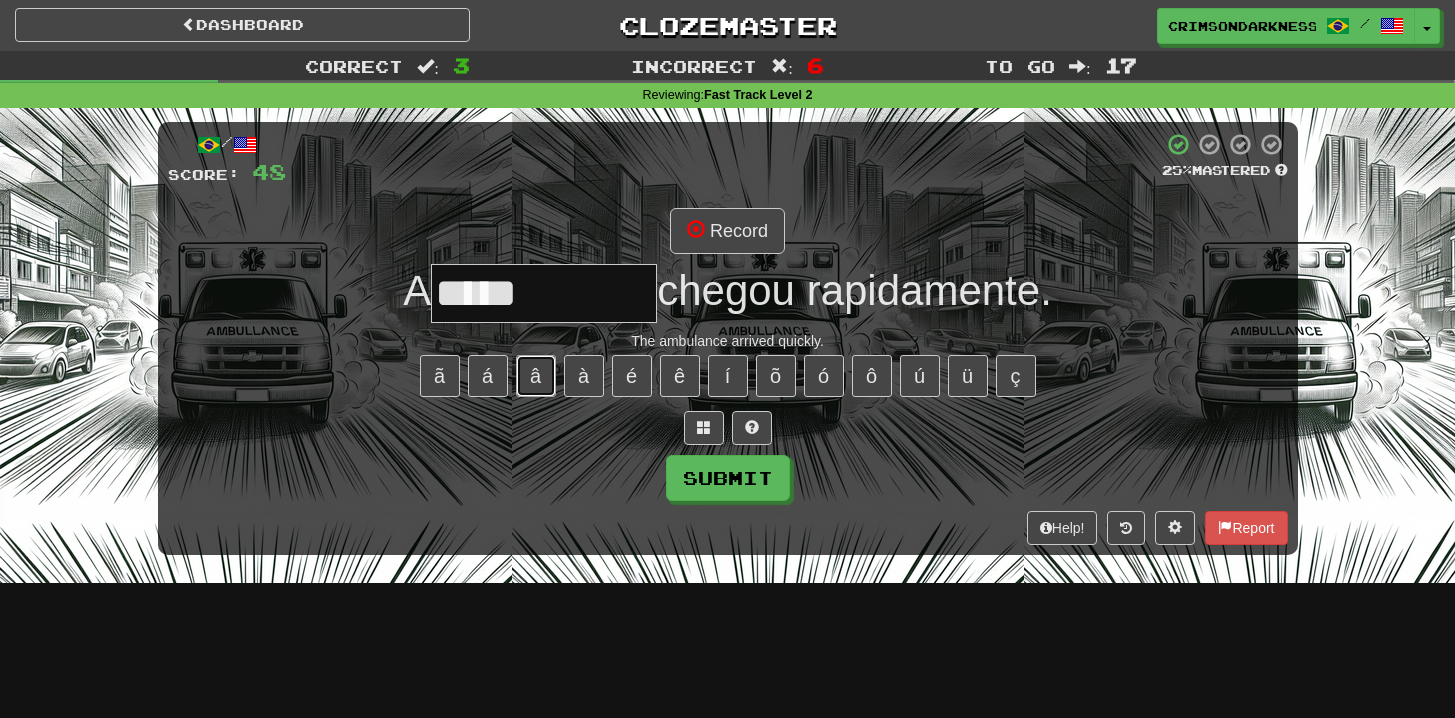click on "â" at bounding box center [536, 376] 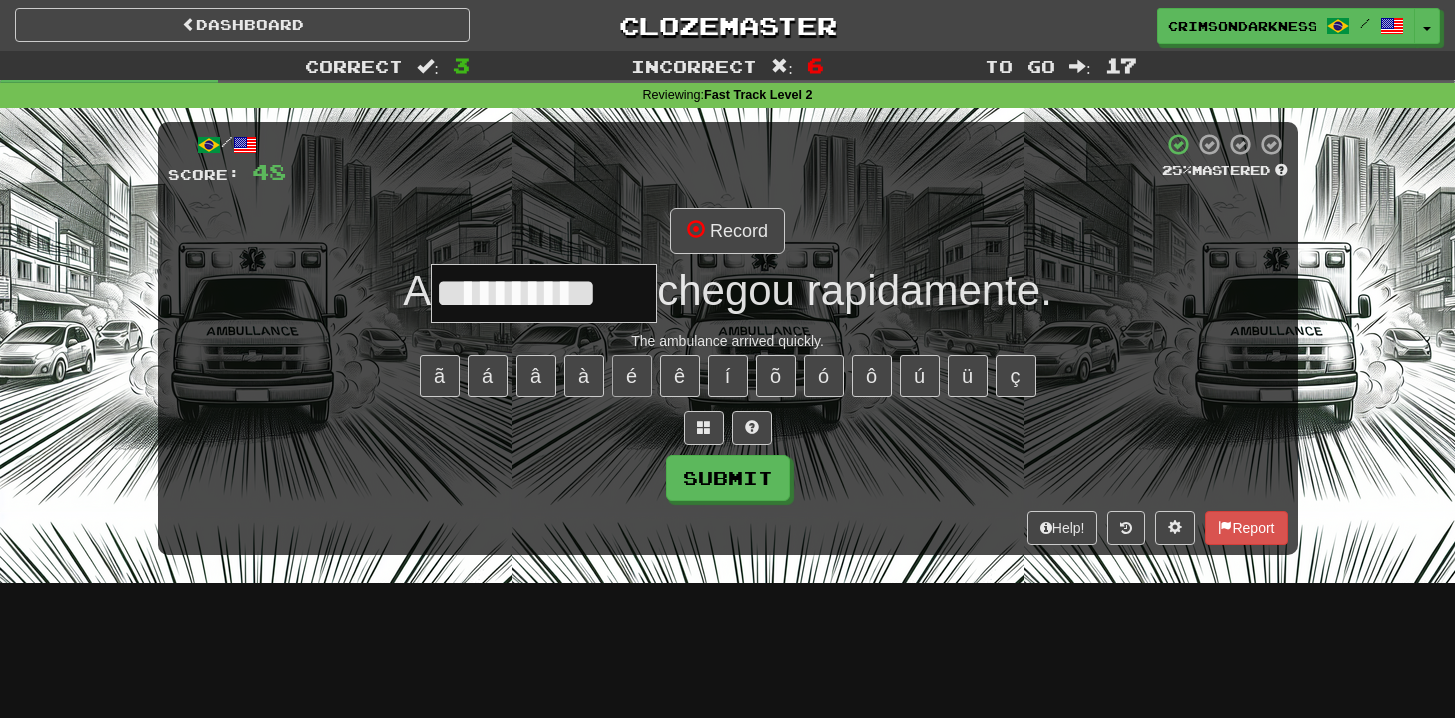 type on "**********" 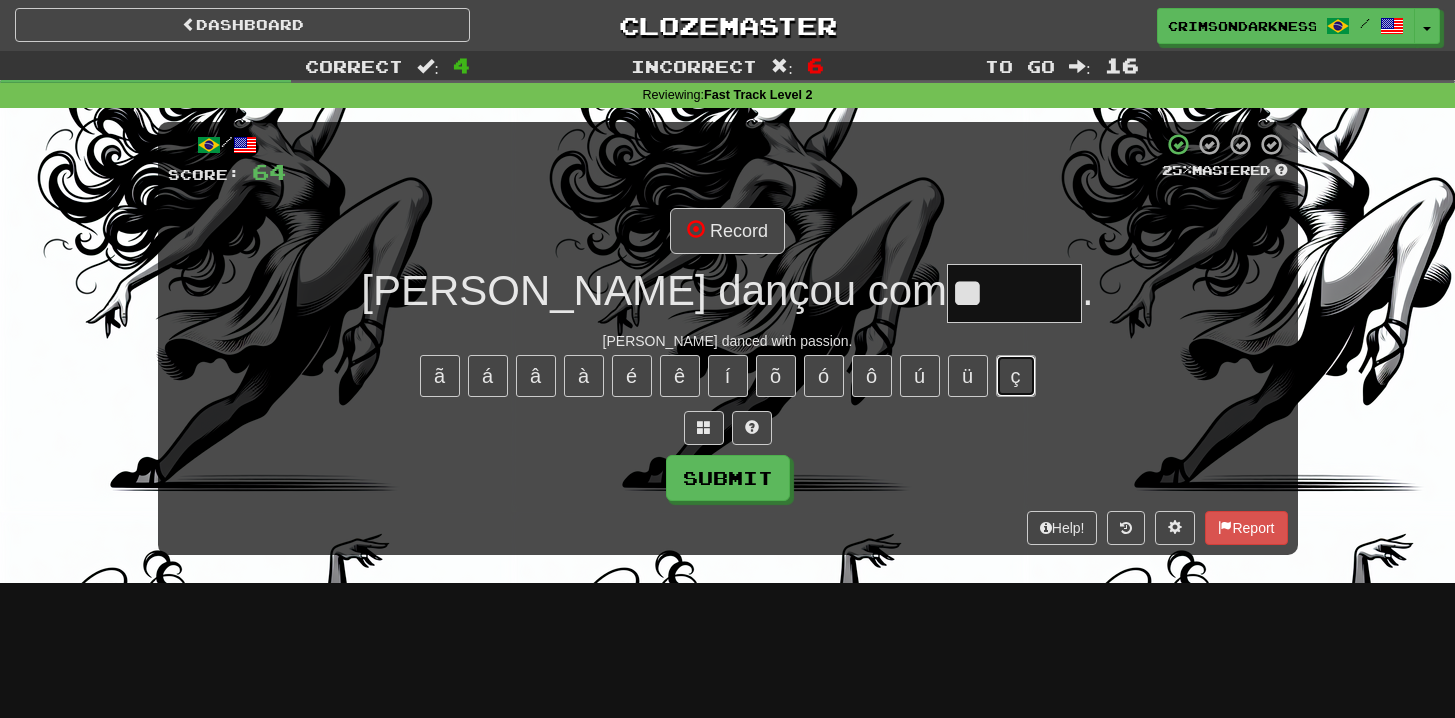 click on "ç" at bounding box center [1016, 376] 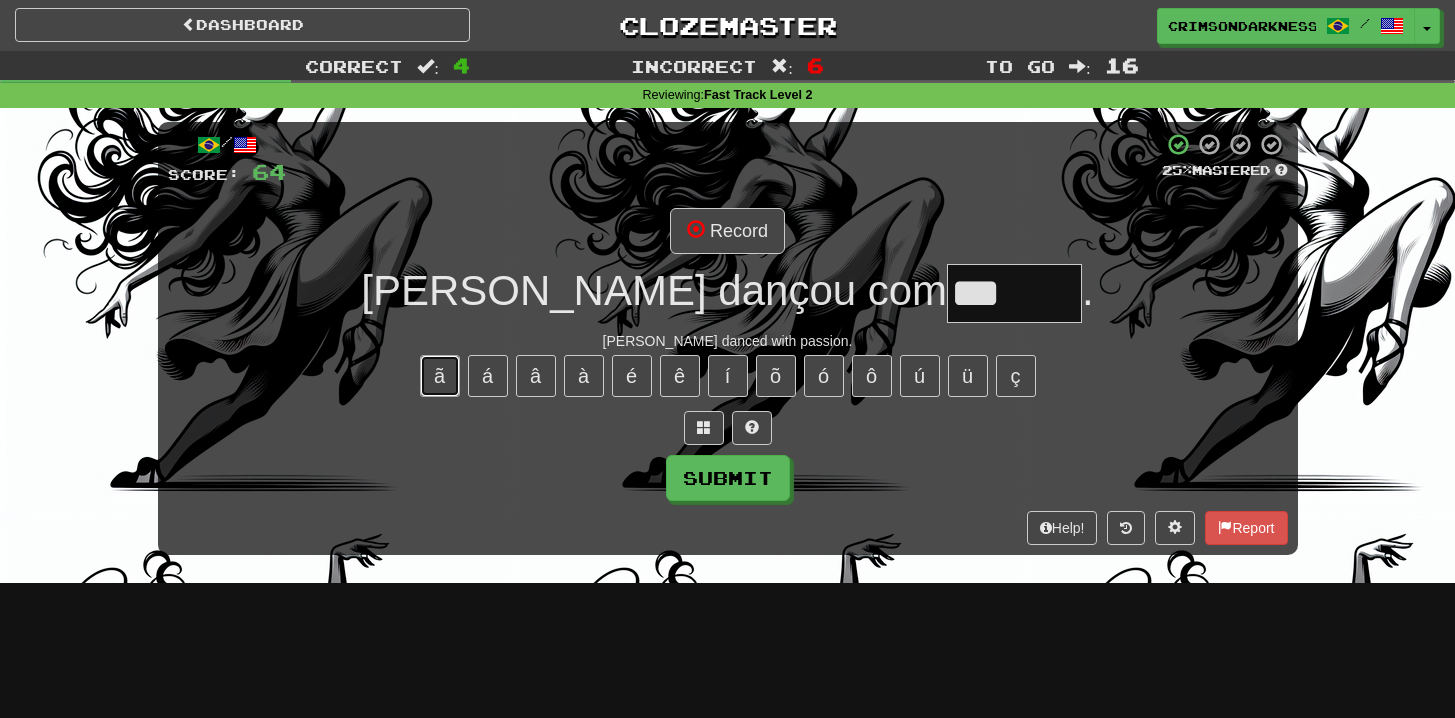 click on "ã" at bounding box center (440, 376) 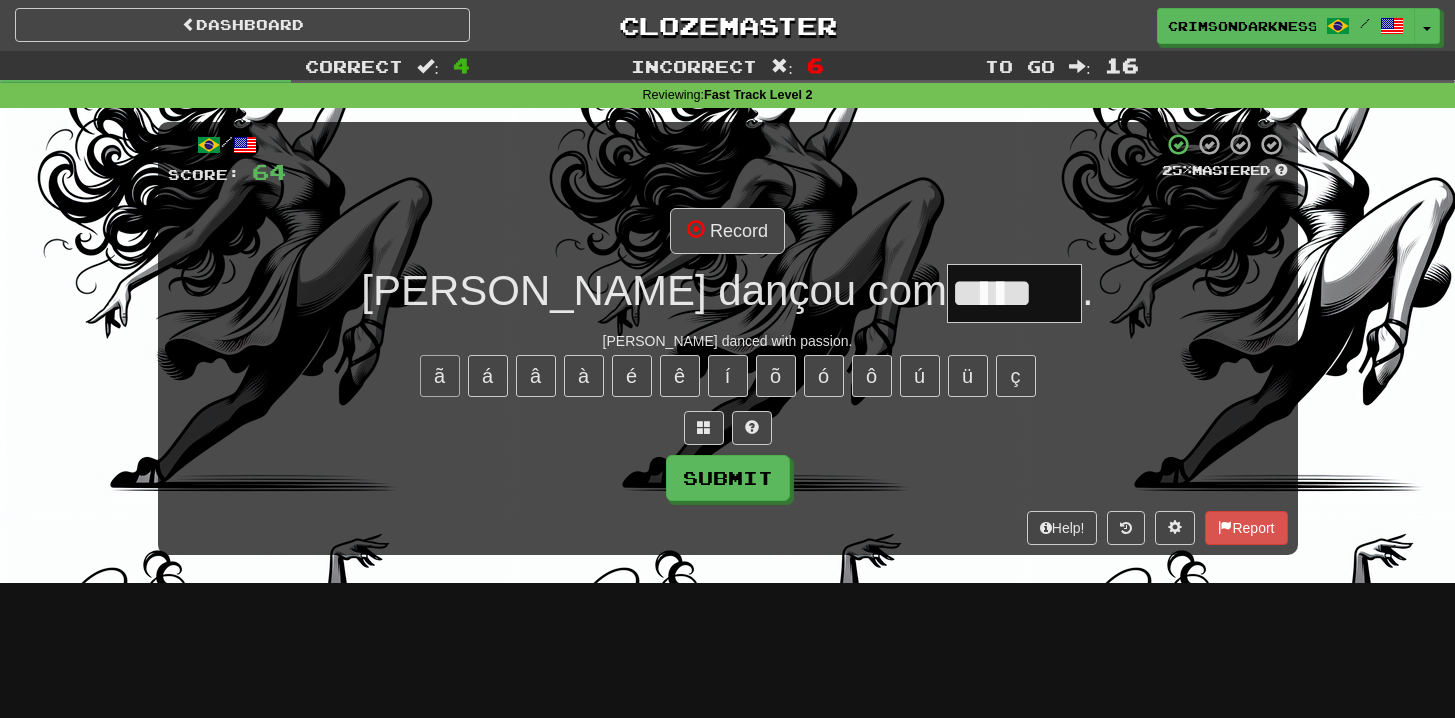 type on "******" 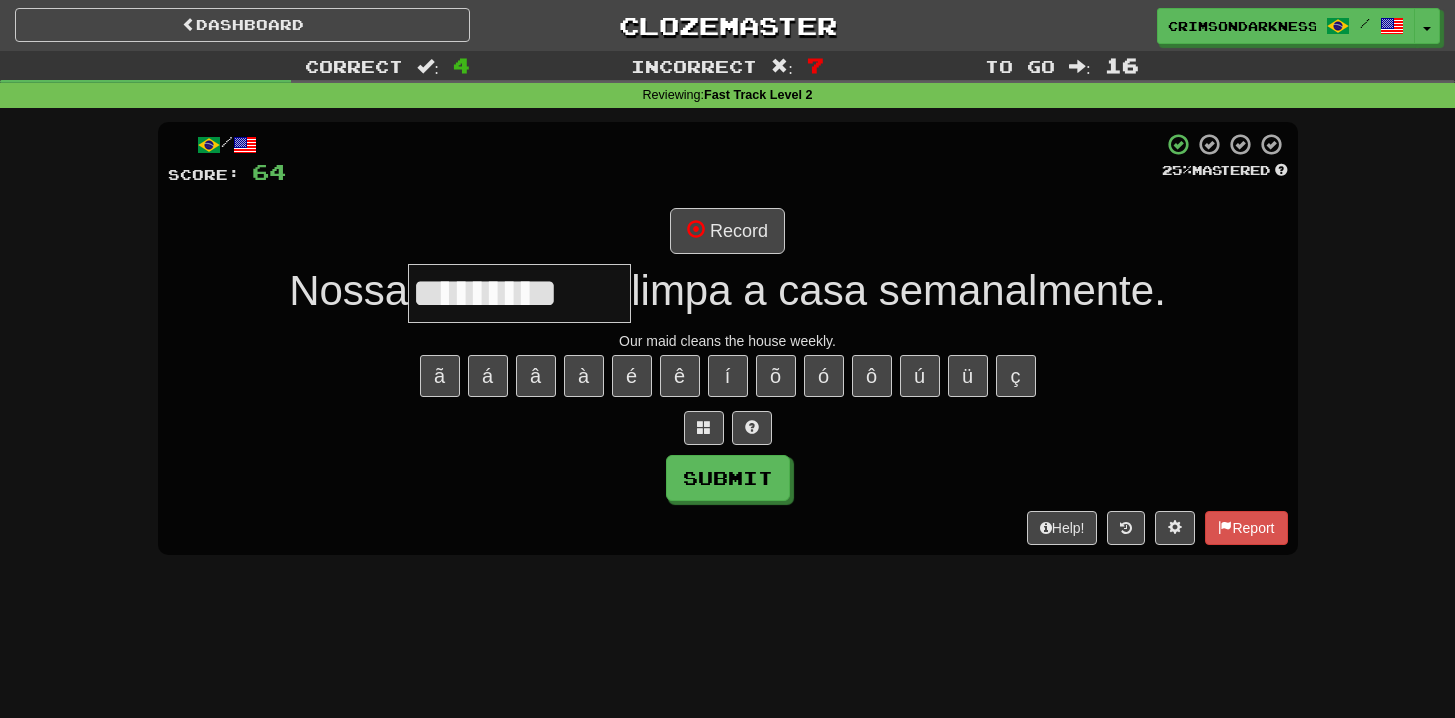 type on "*********" 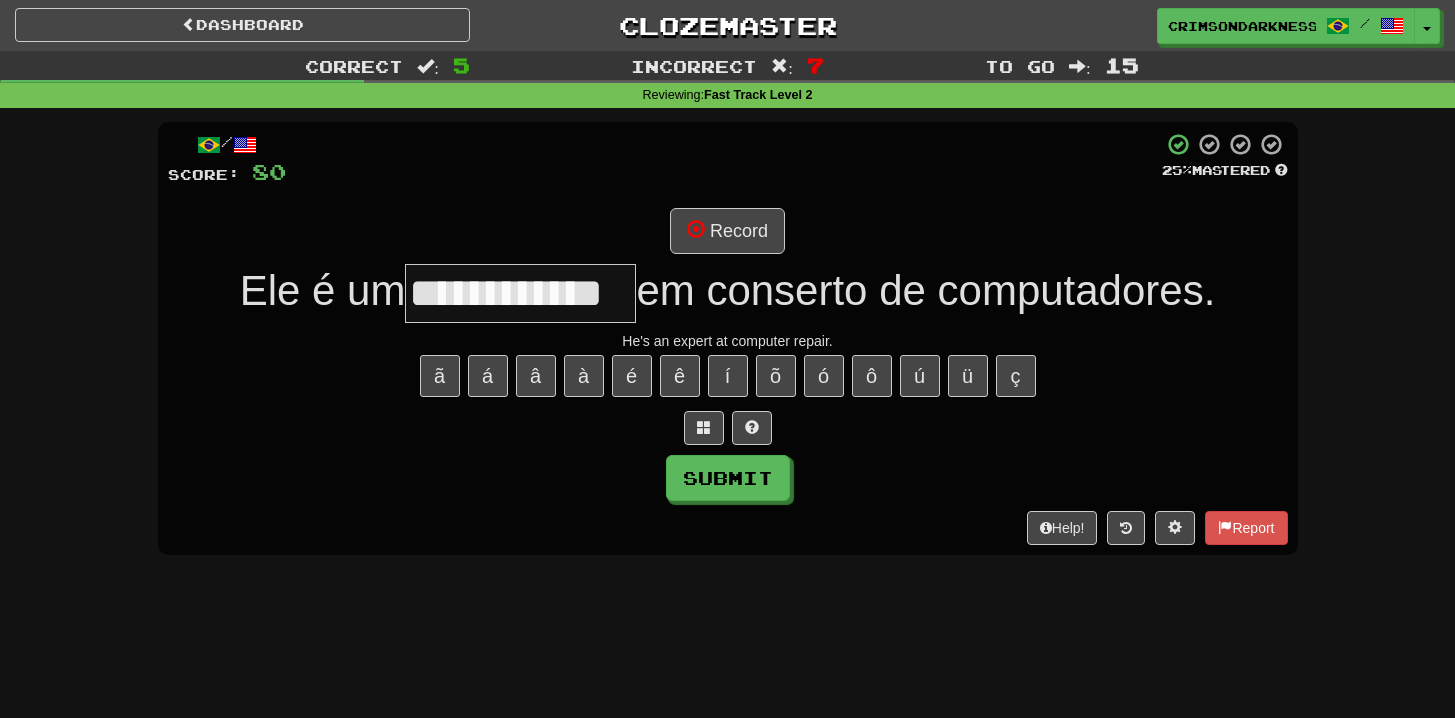 type on "**********" 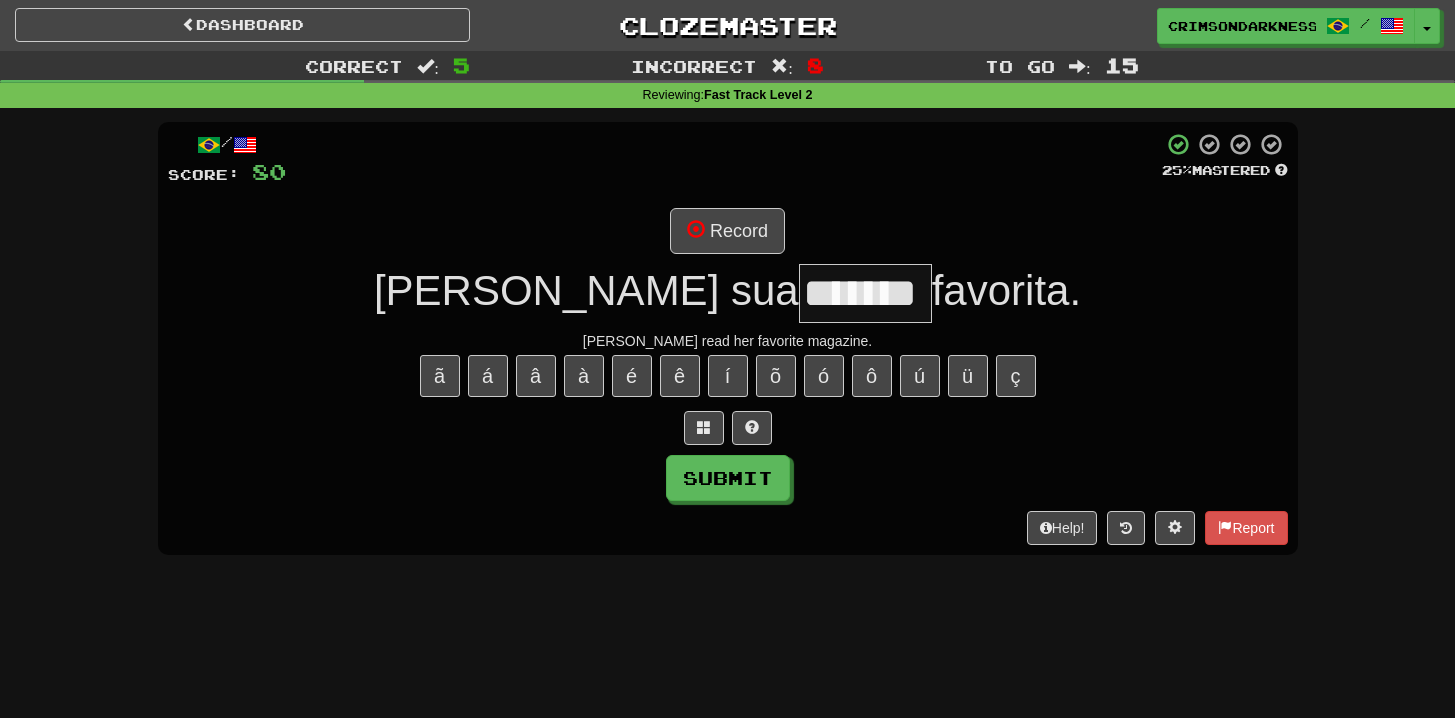 type on "*******" 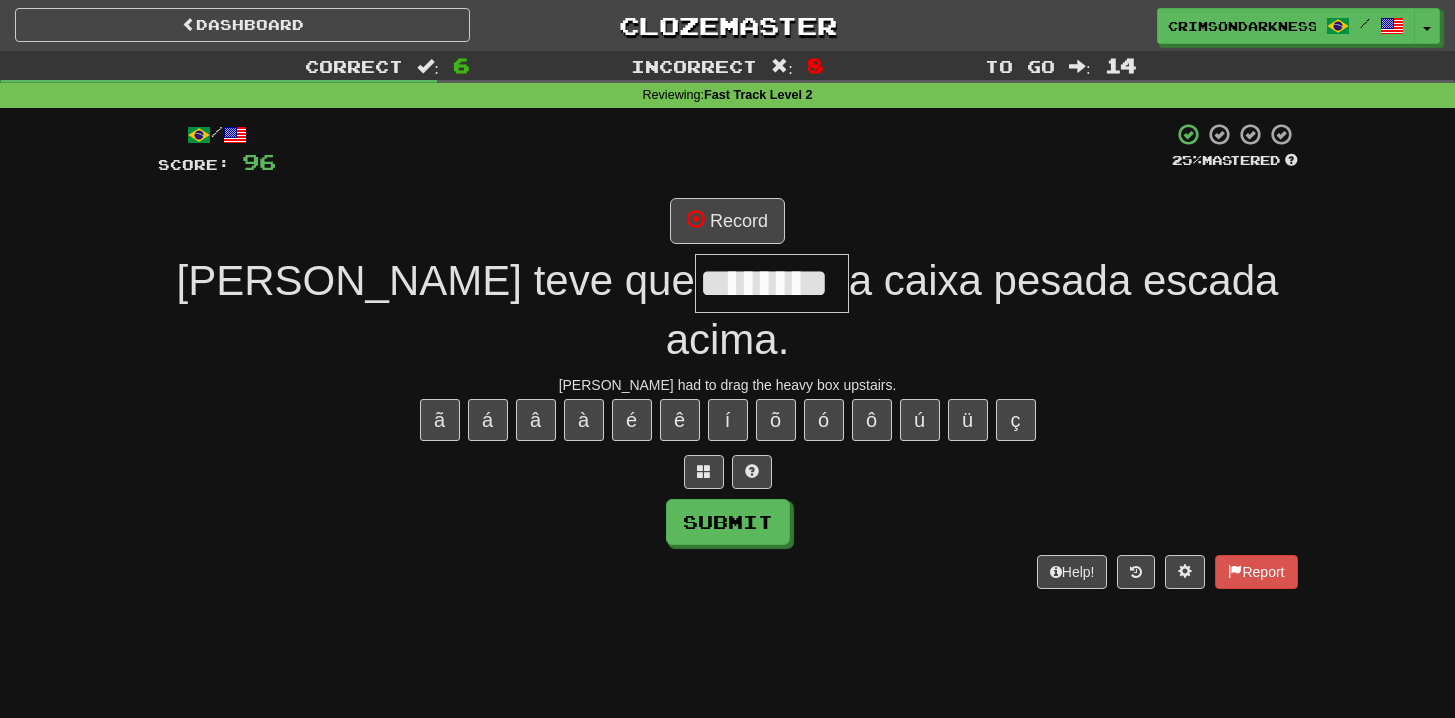 scroll, scrollTop: 0, scrollLeft: 2, axis: horizontal 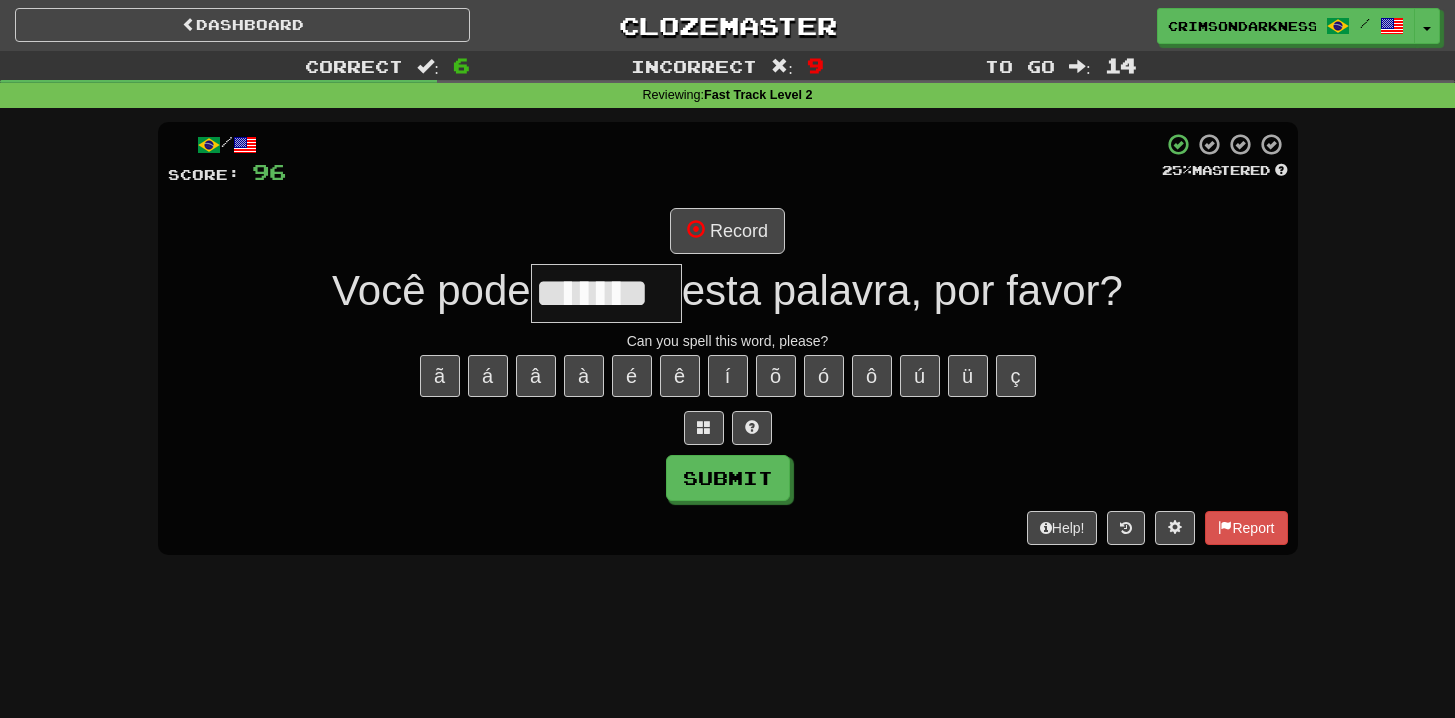 type on "********" 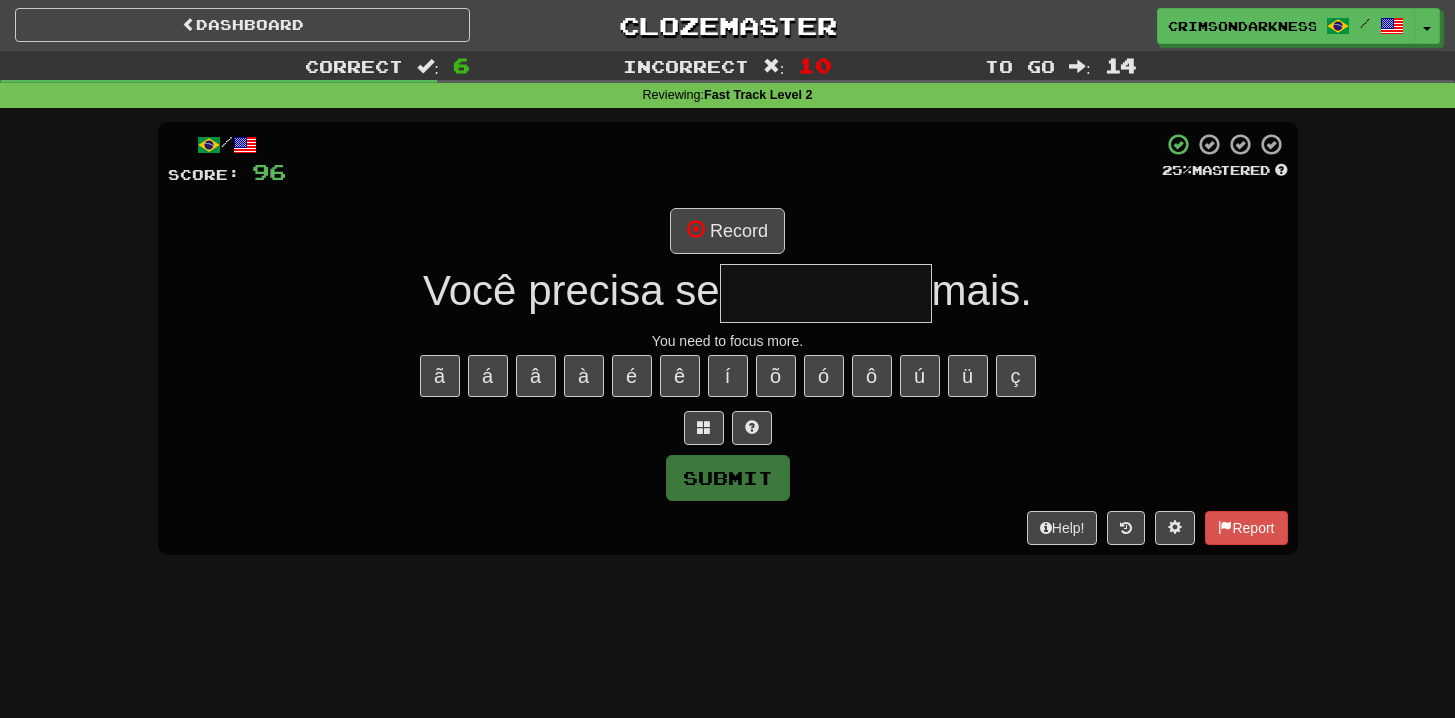 type on "**********" 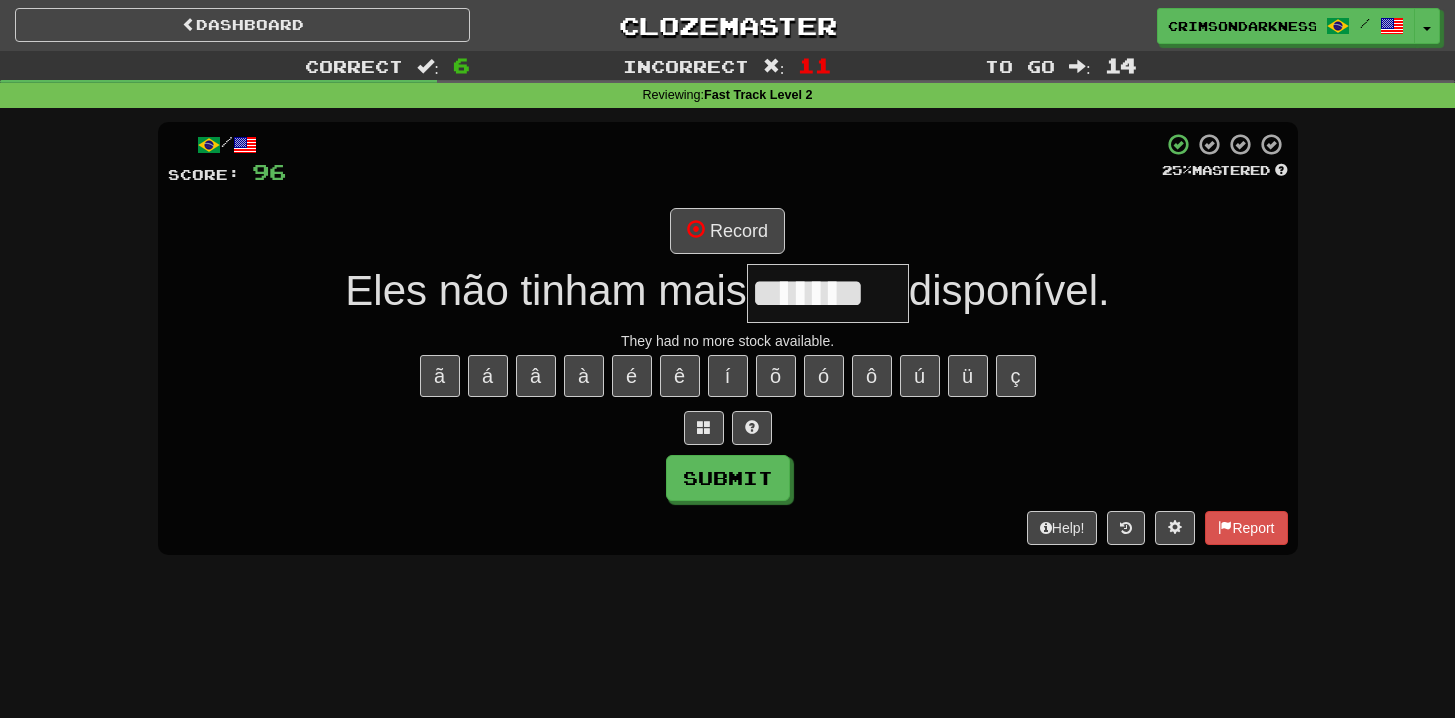 type on "*******" 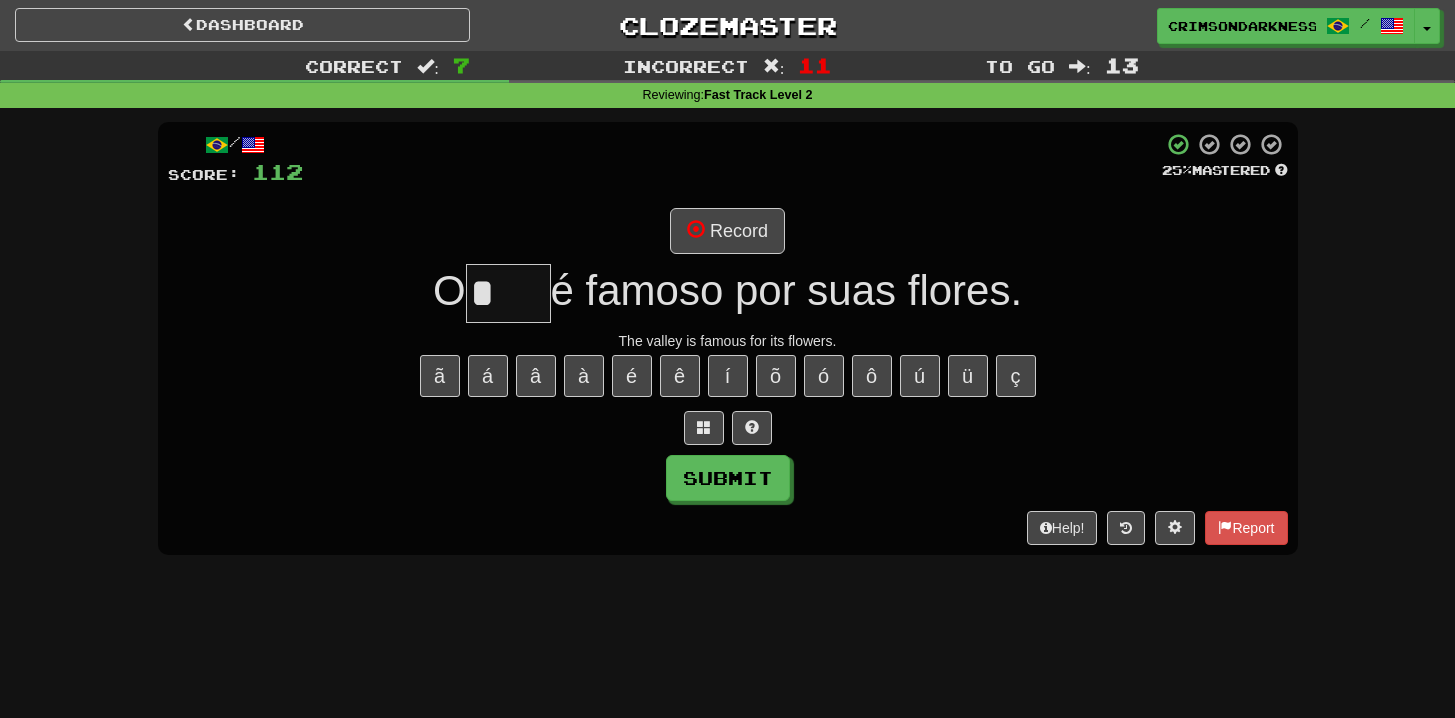 type on "*" 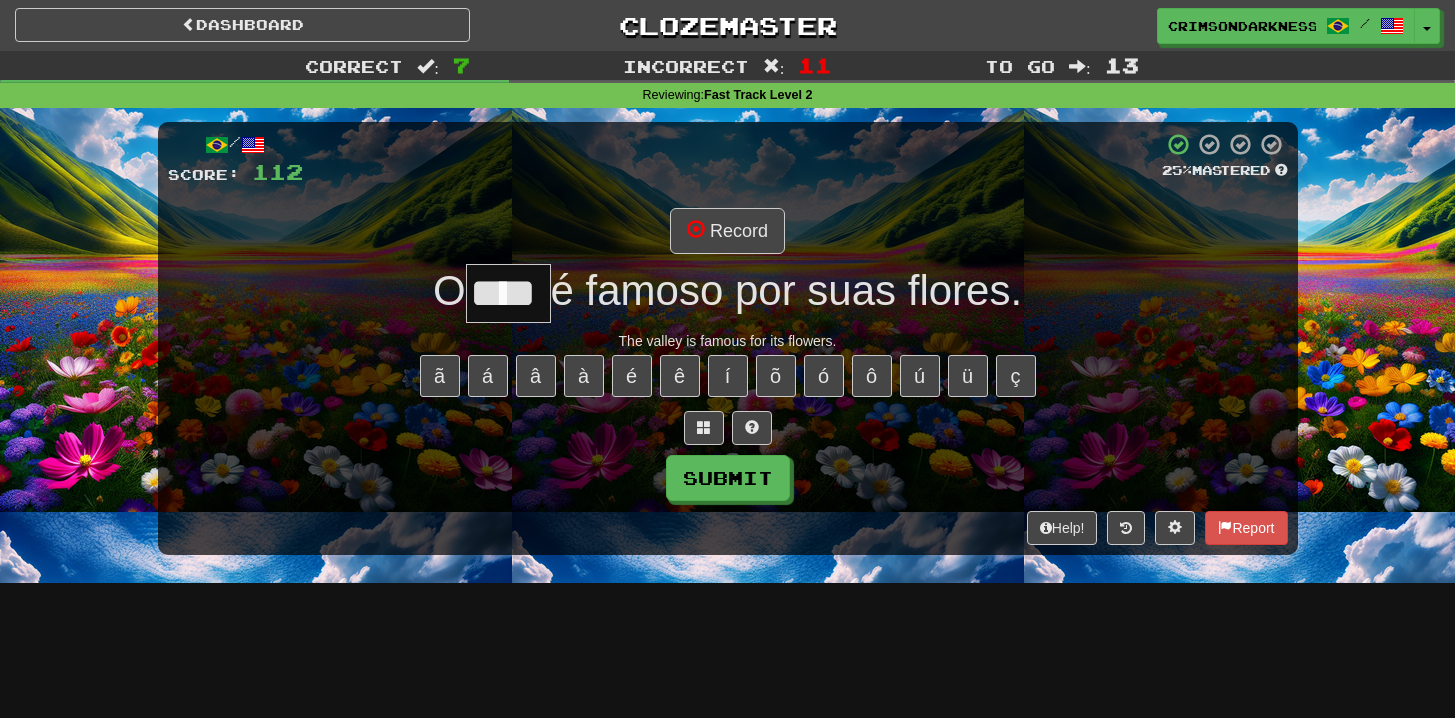 type on "****" 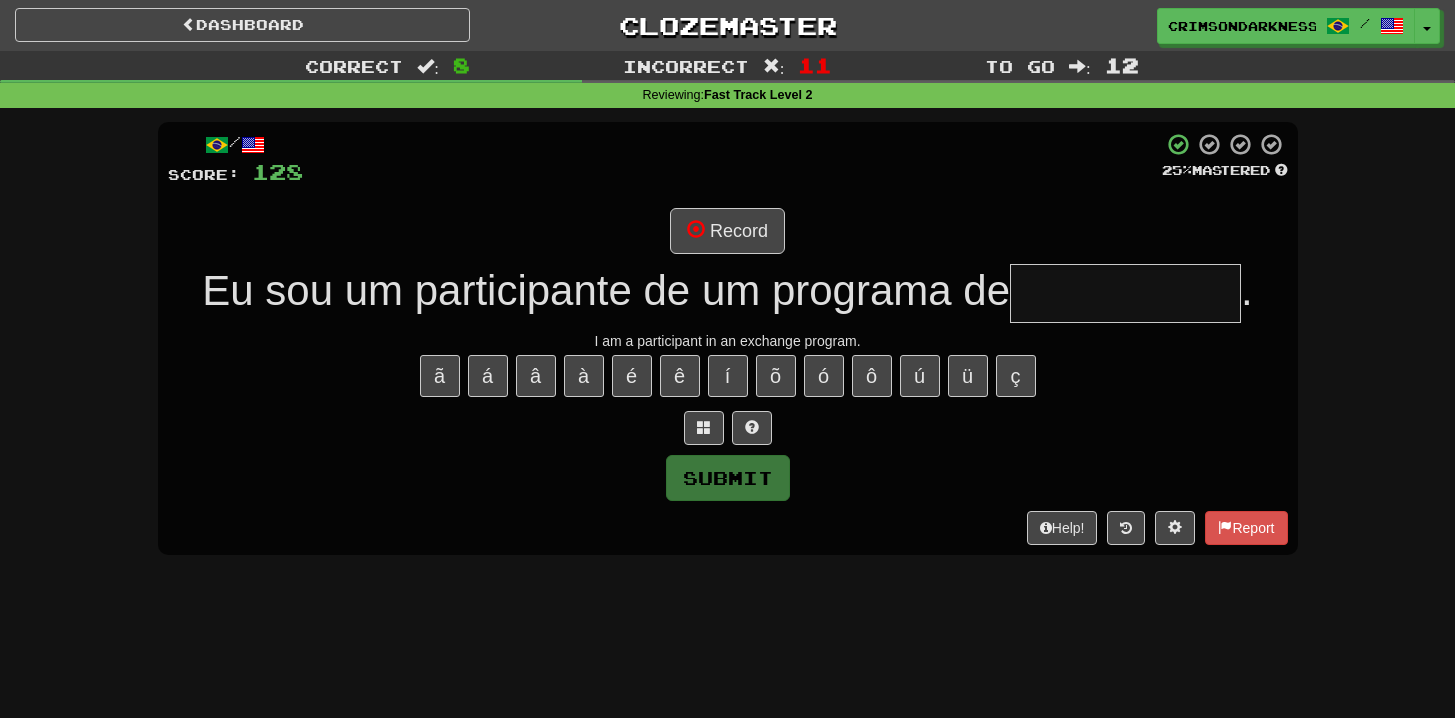 type on "**********" 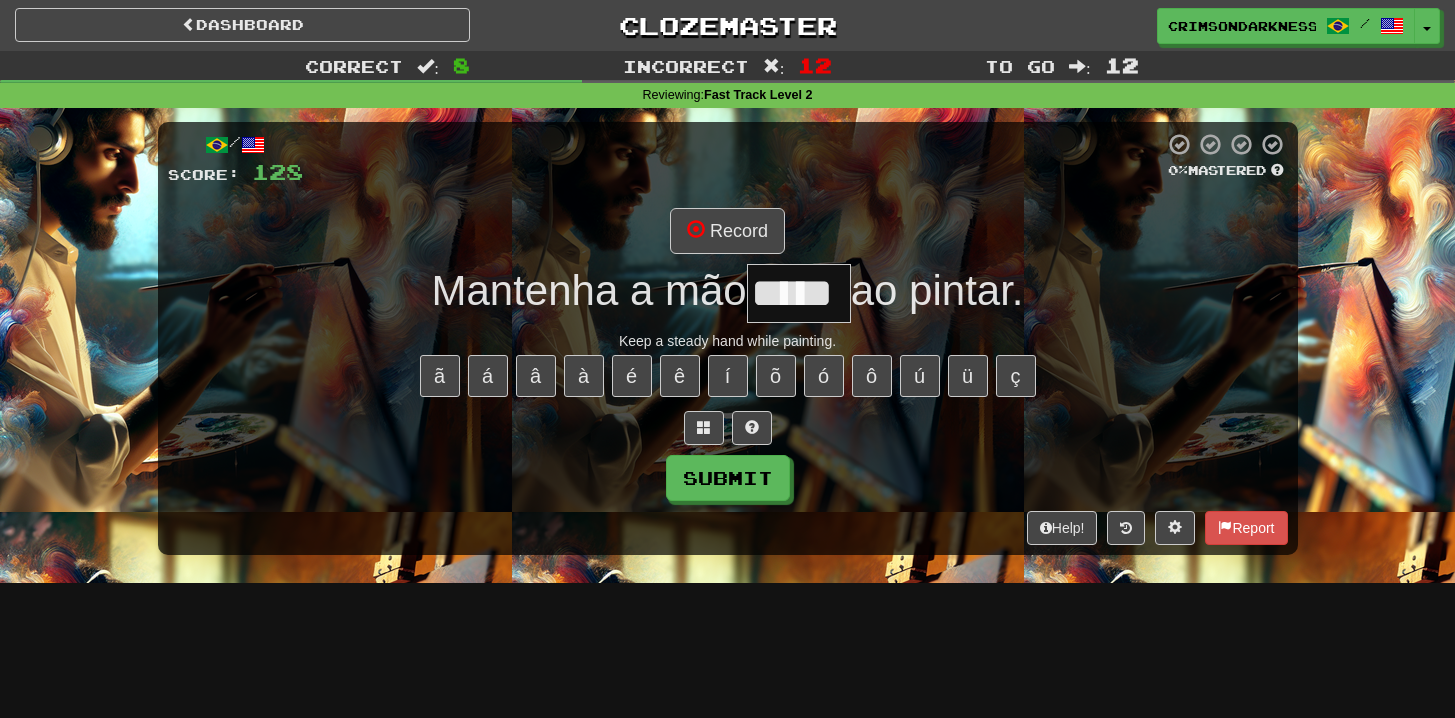 type on "*****" 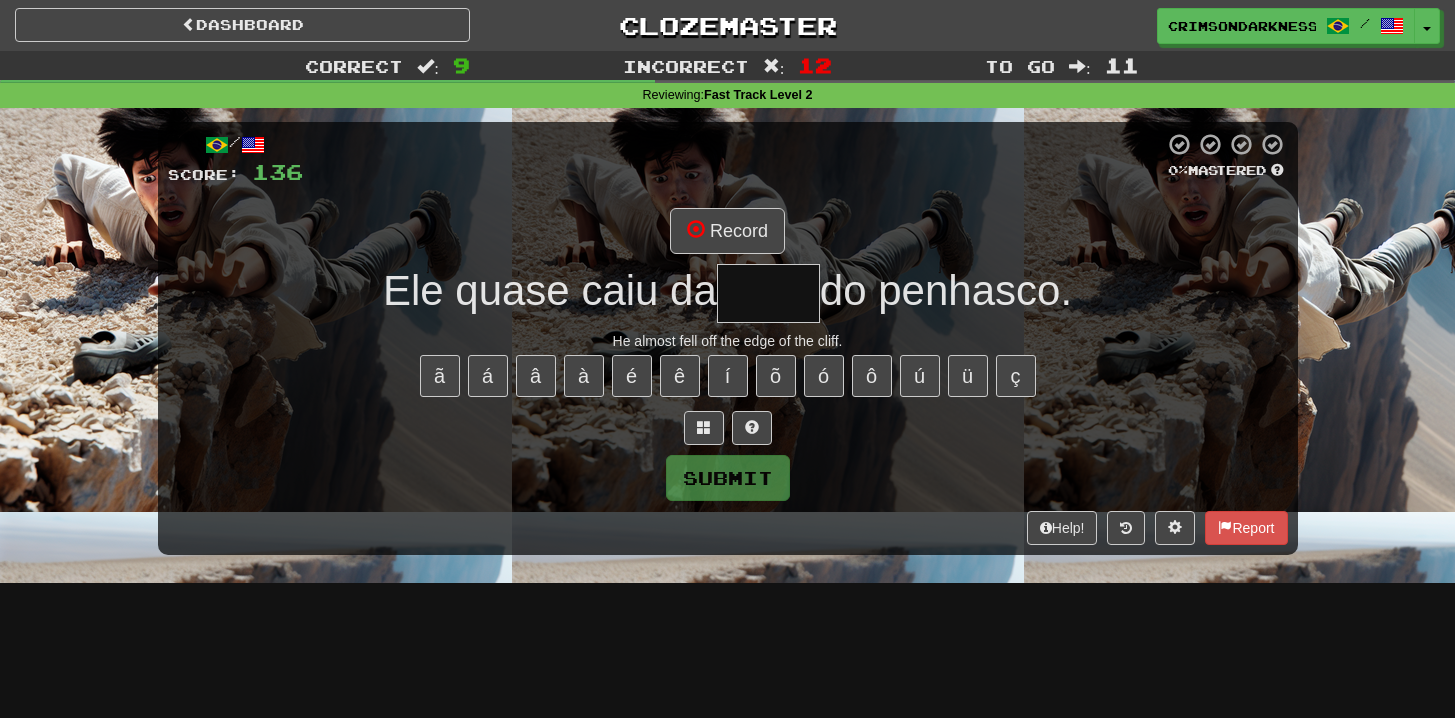 type on "*****" 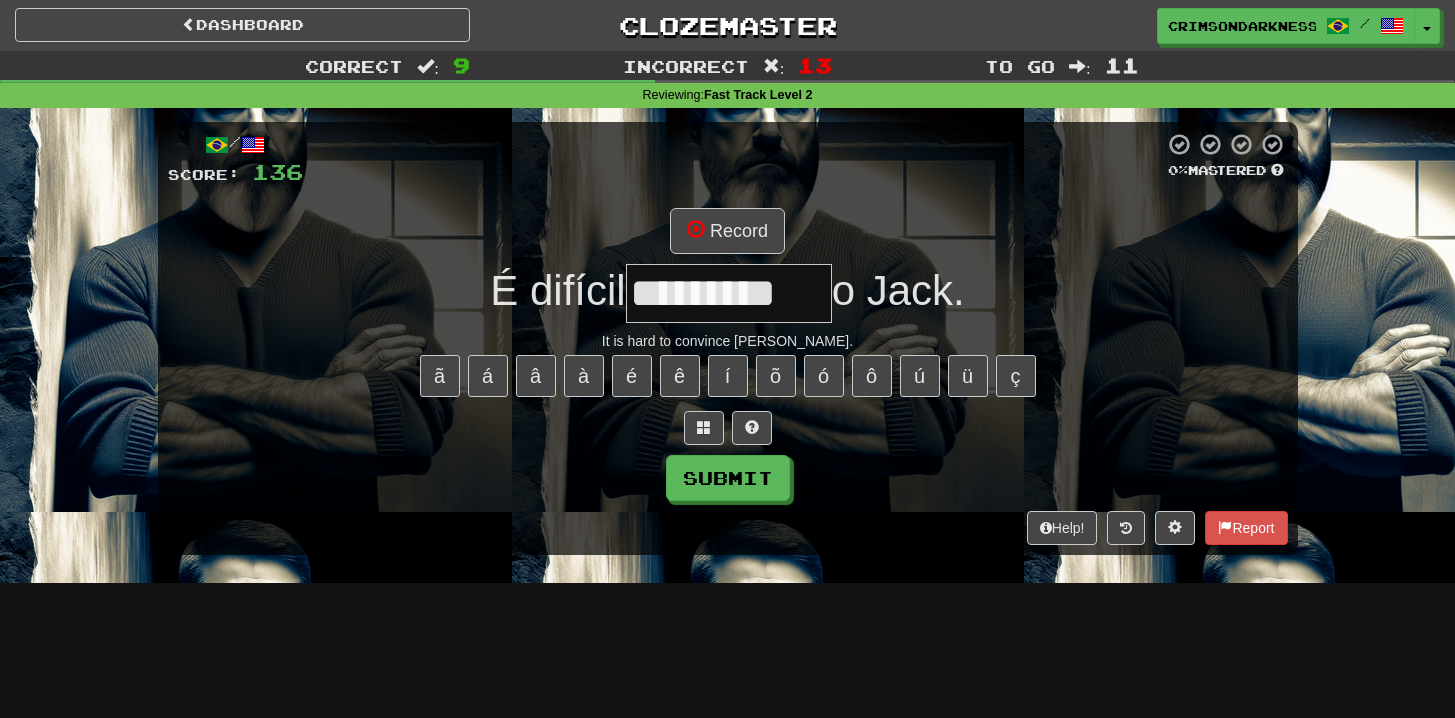 type on "*********" 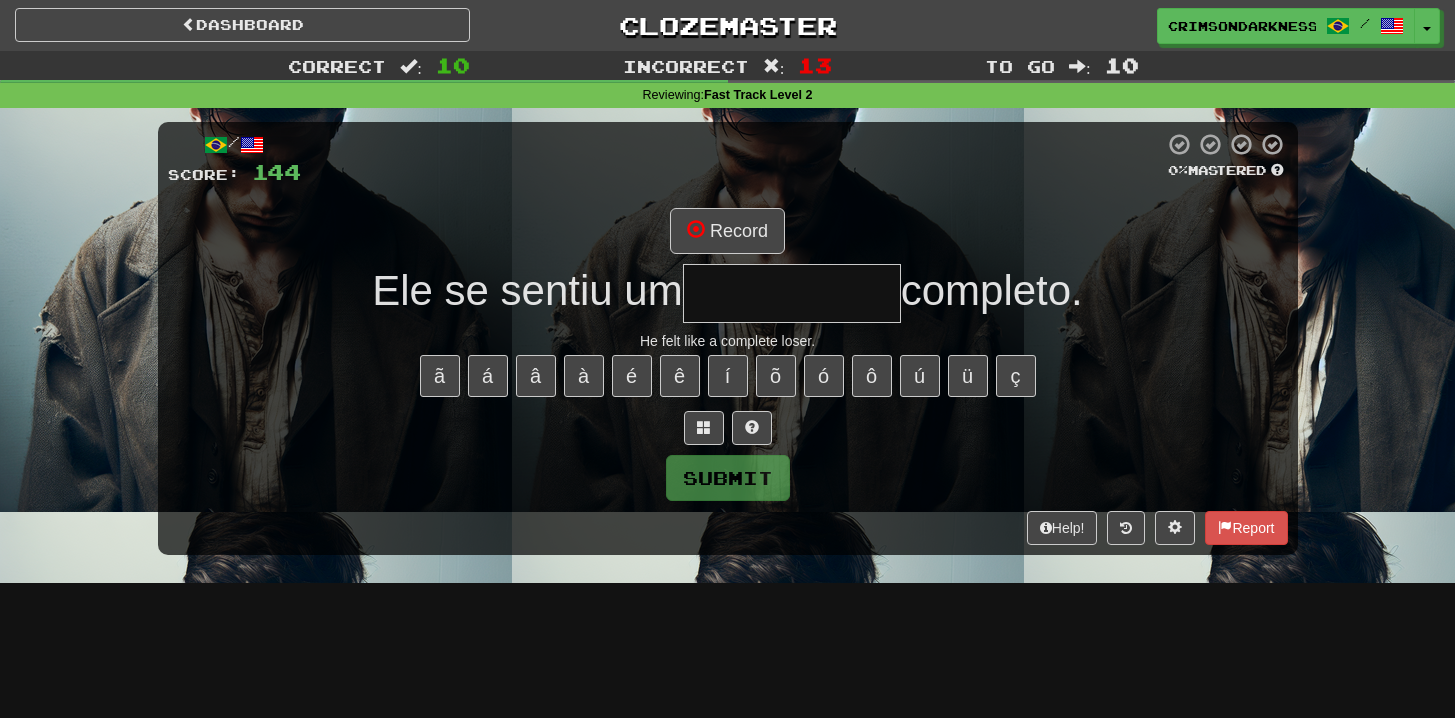 type on "**********" 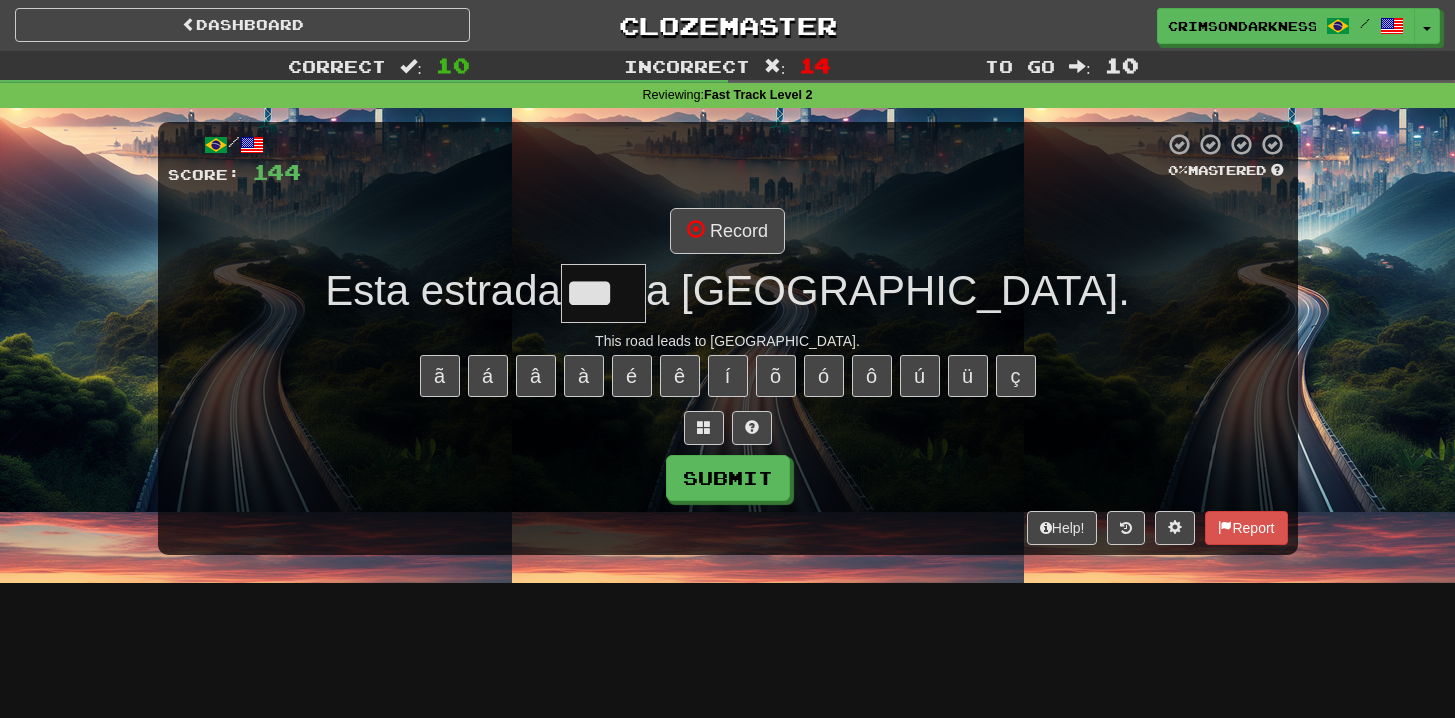 type on "****" 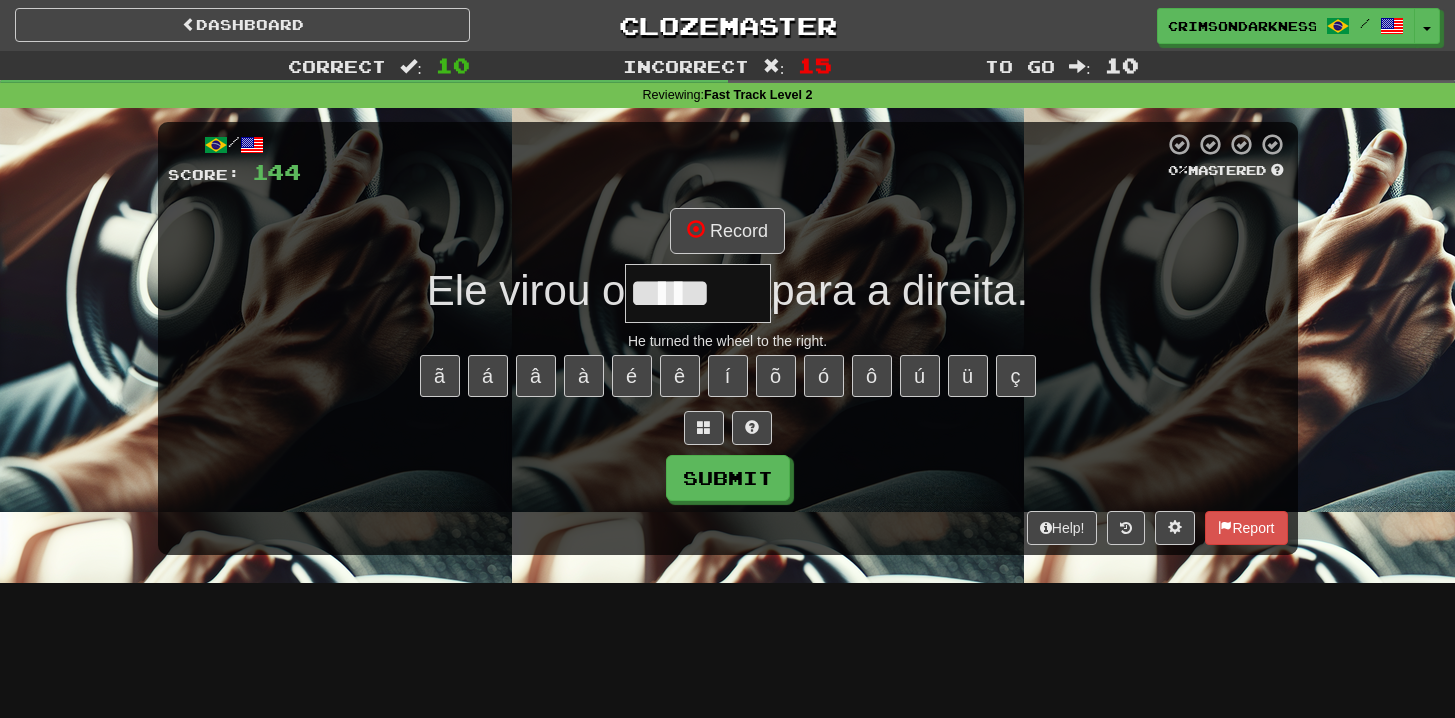 type on "*******" 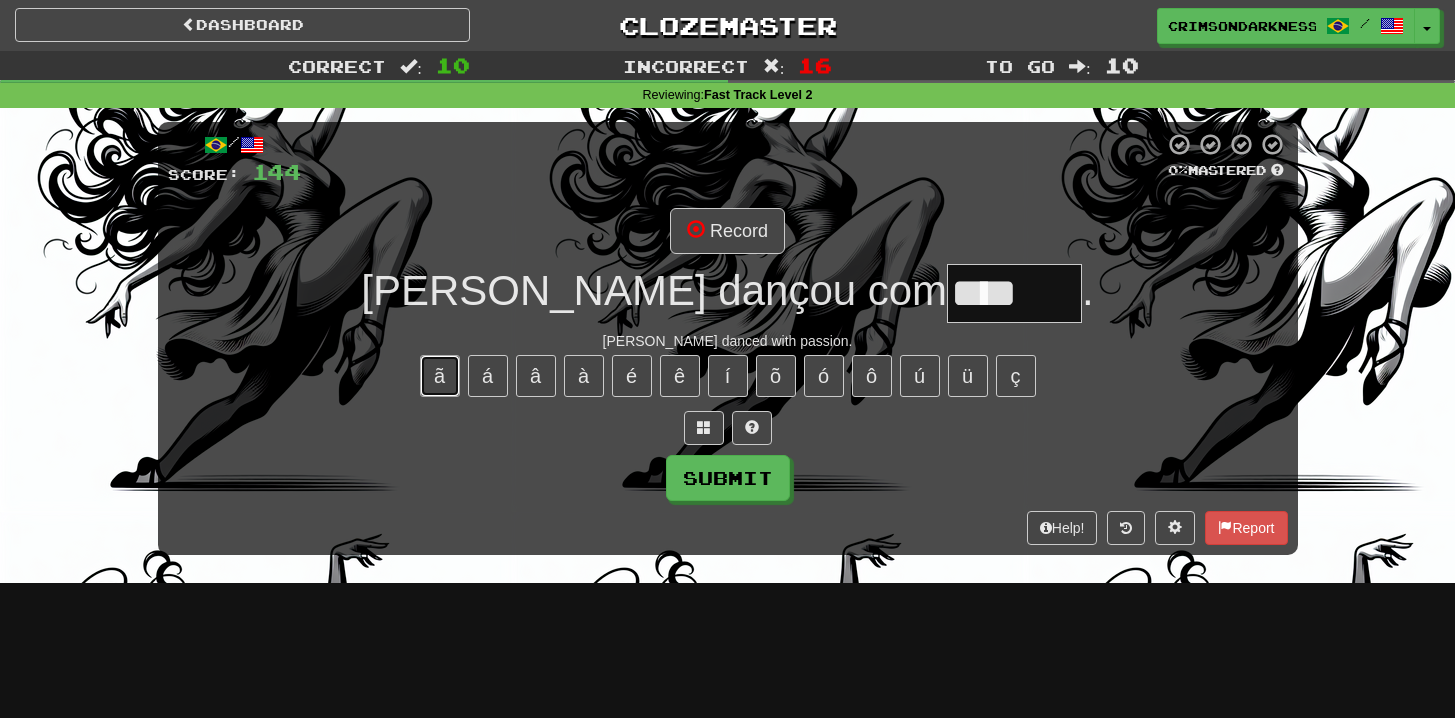 click on "ã" at bounding box center [440, 376] 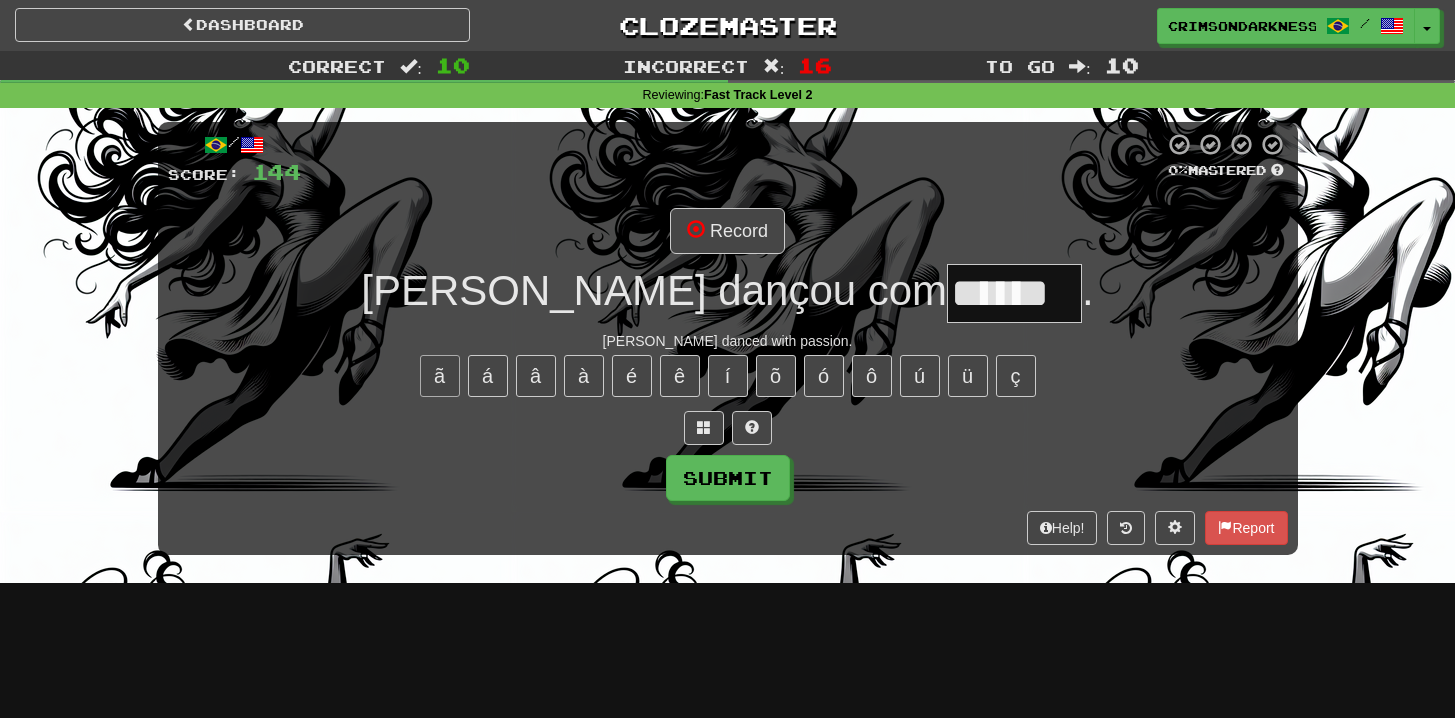 type on "******" 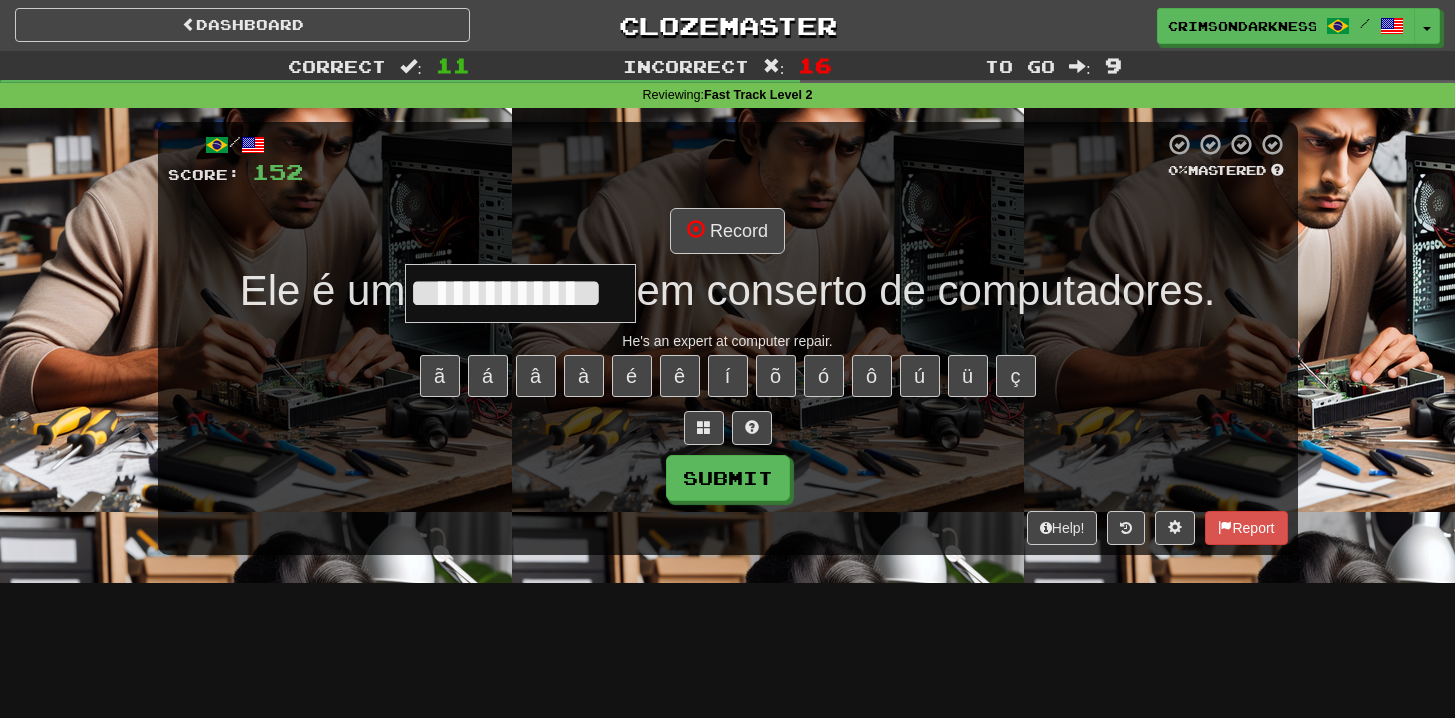 type on "**********" 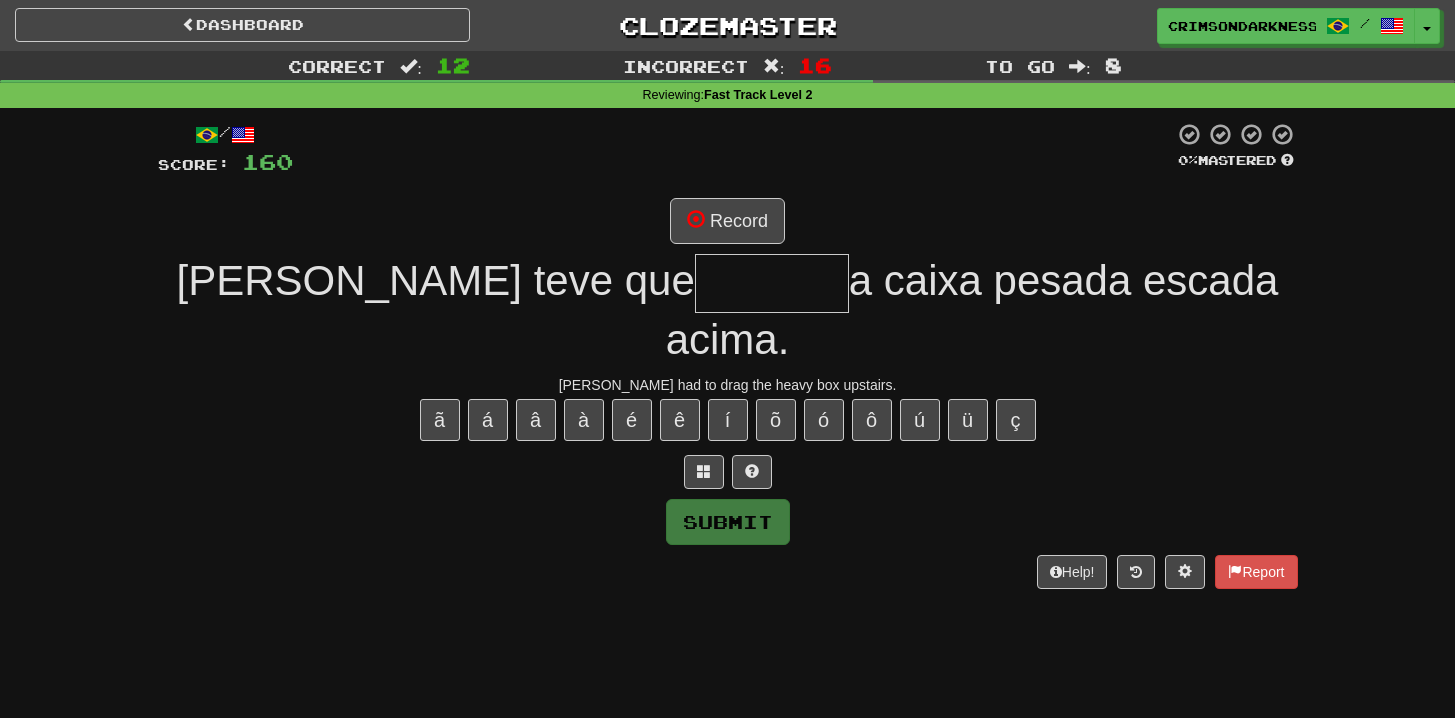 type on "********" 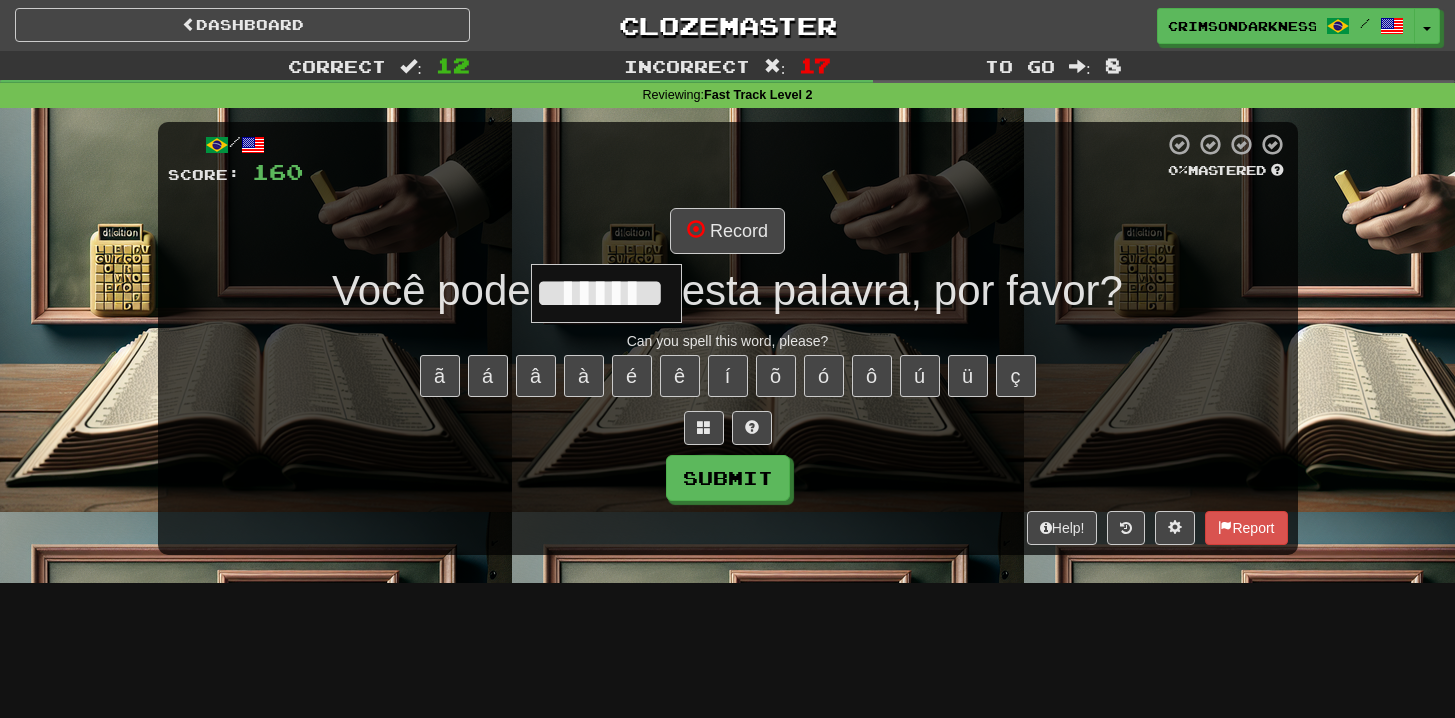 type on "********" 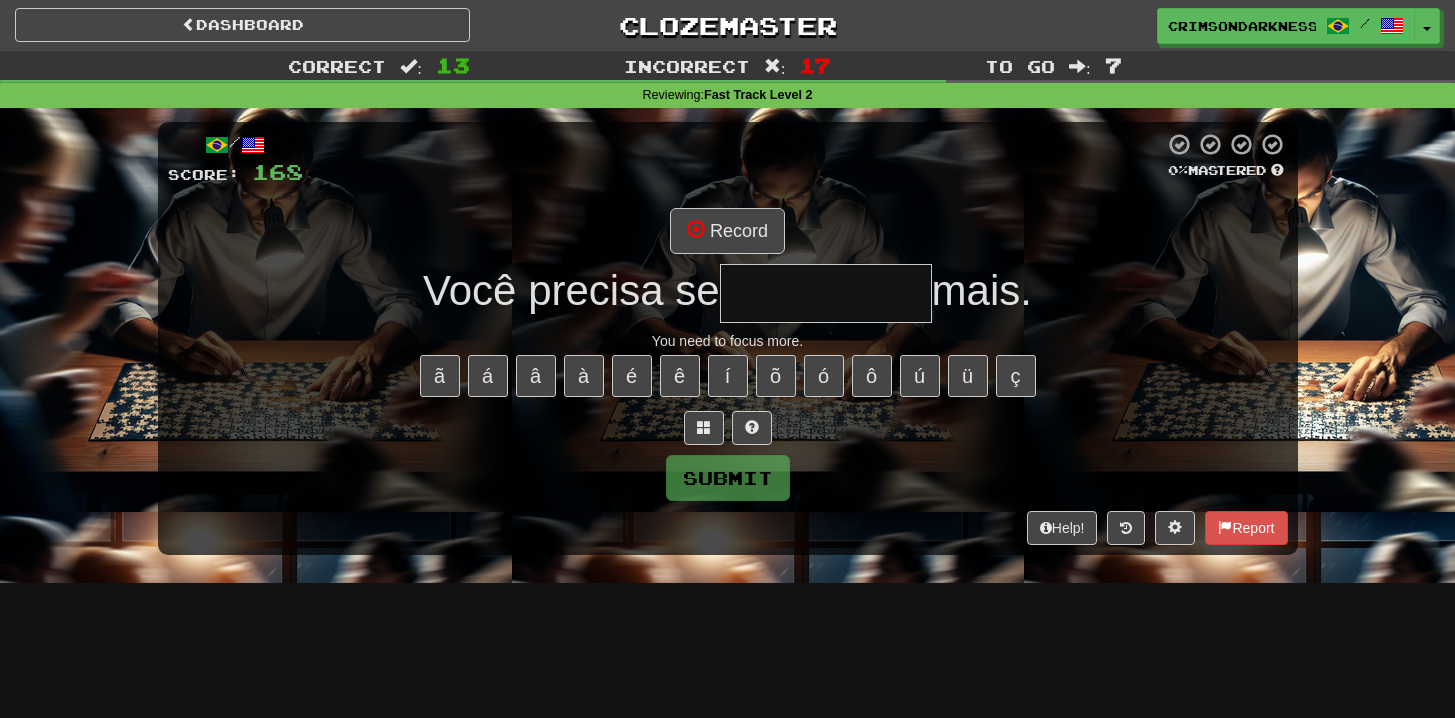 type on "**********" 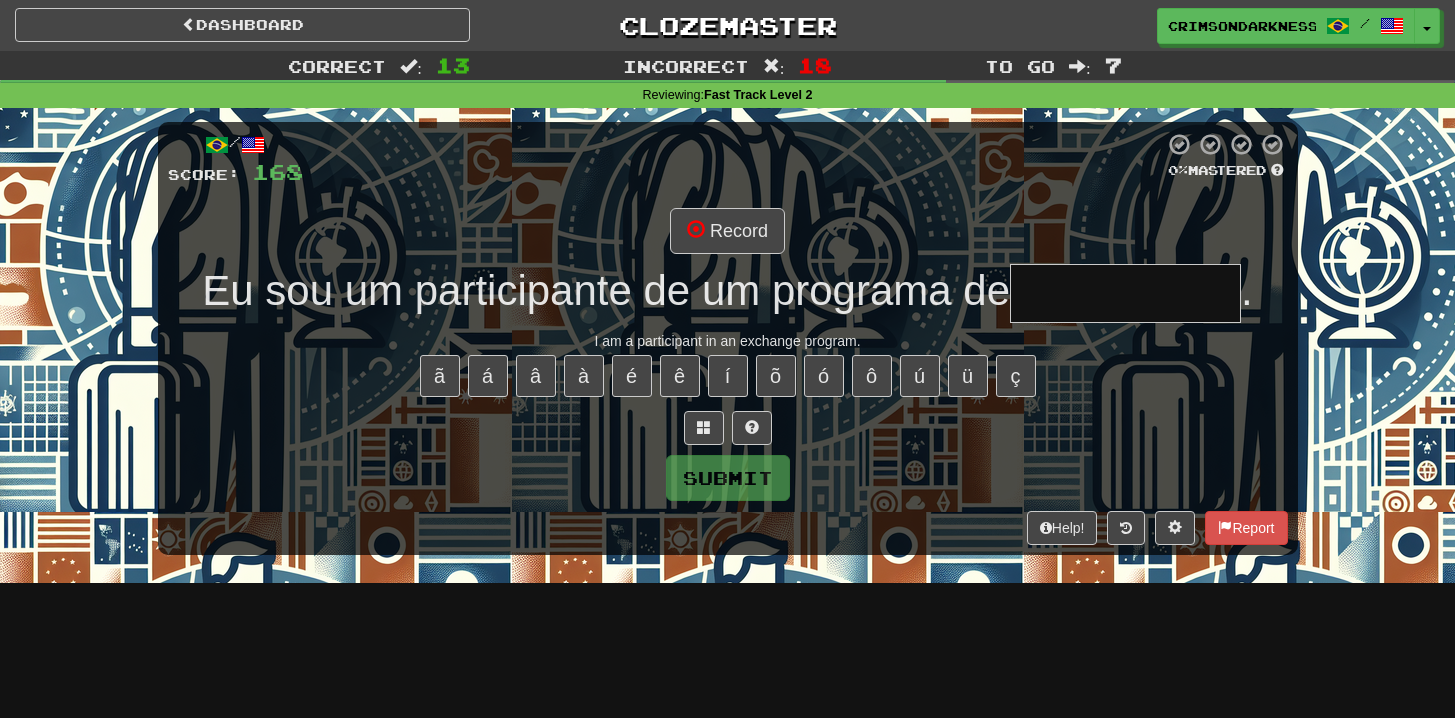 type on "**********" 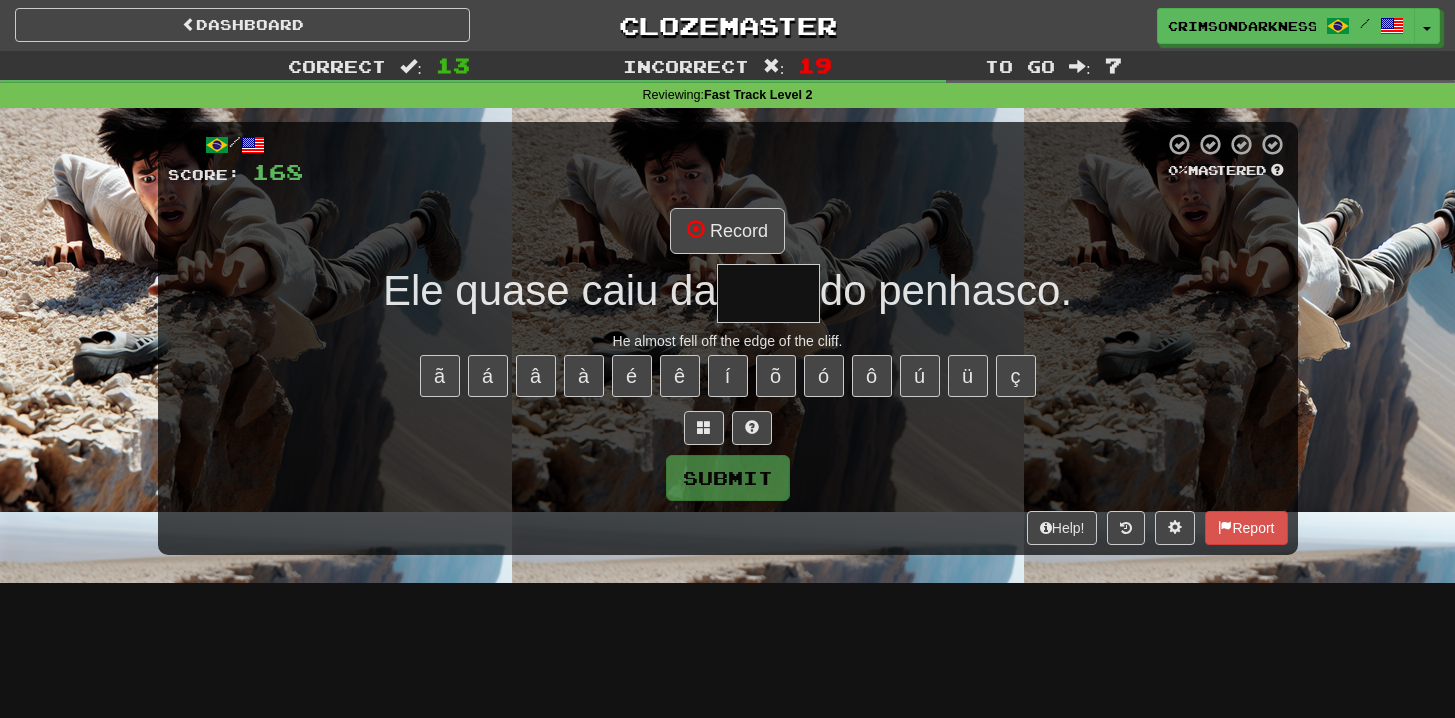 type on "*****" 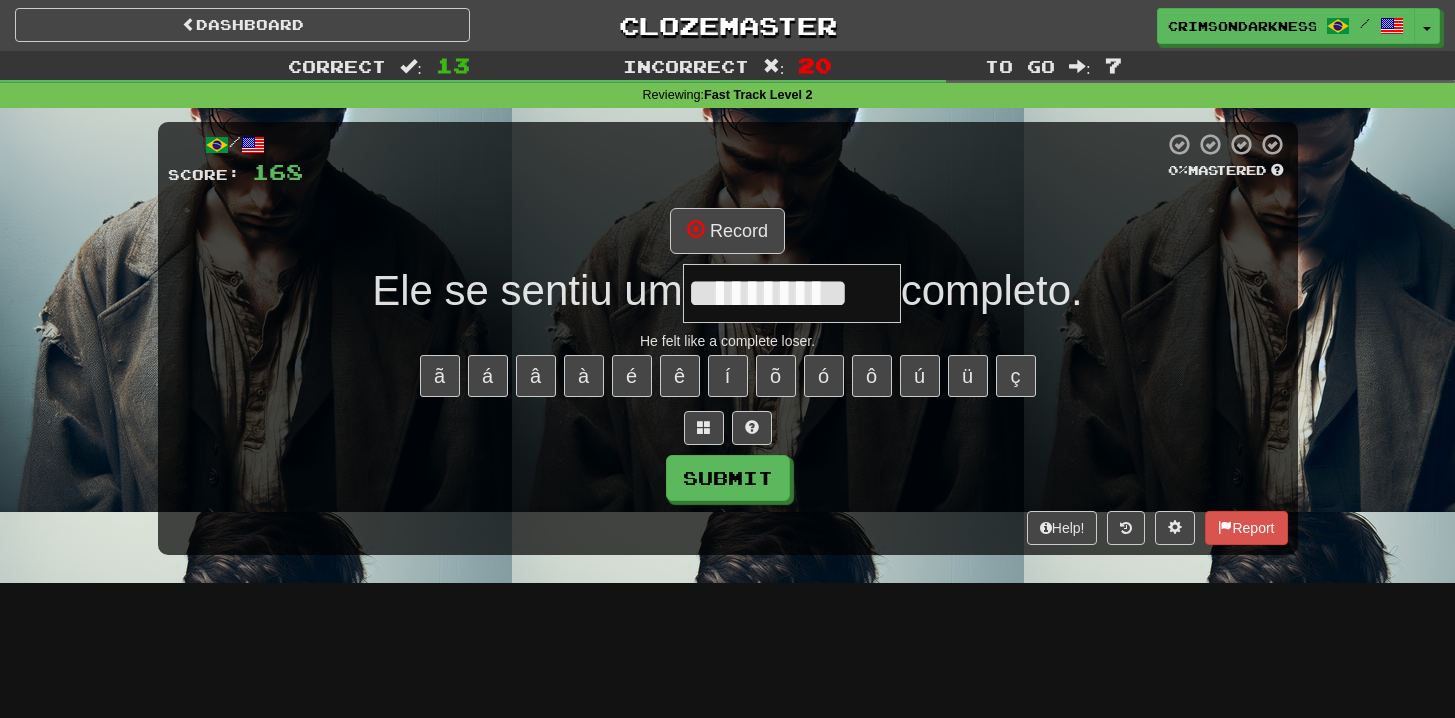 type on "**********" 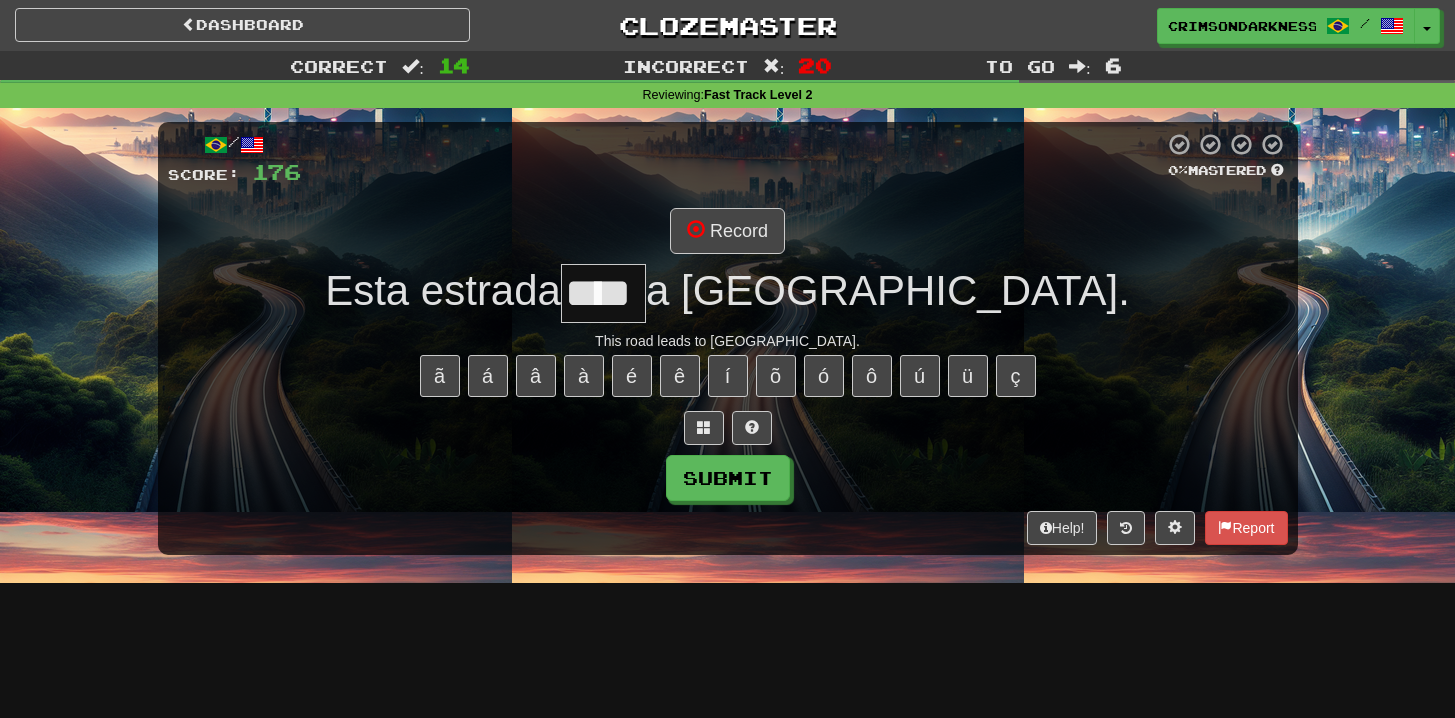 type on "****" 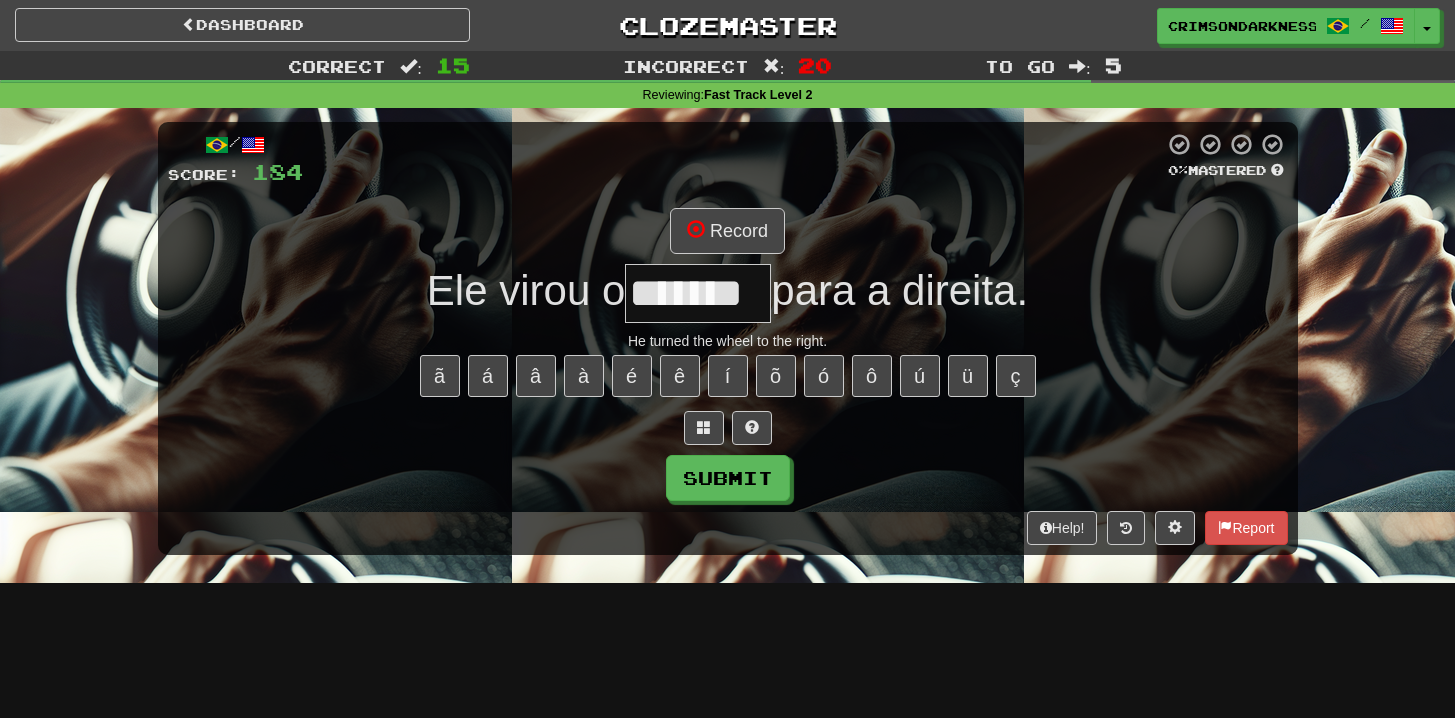 type on "*******" 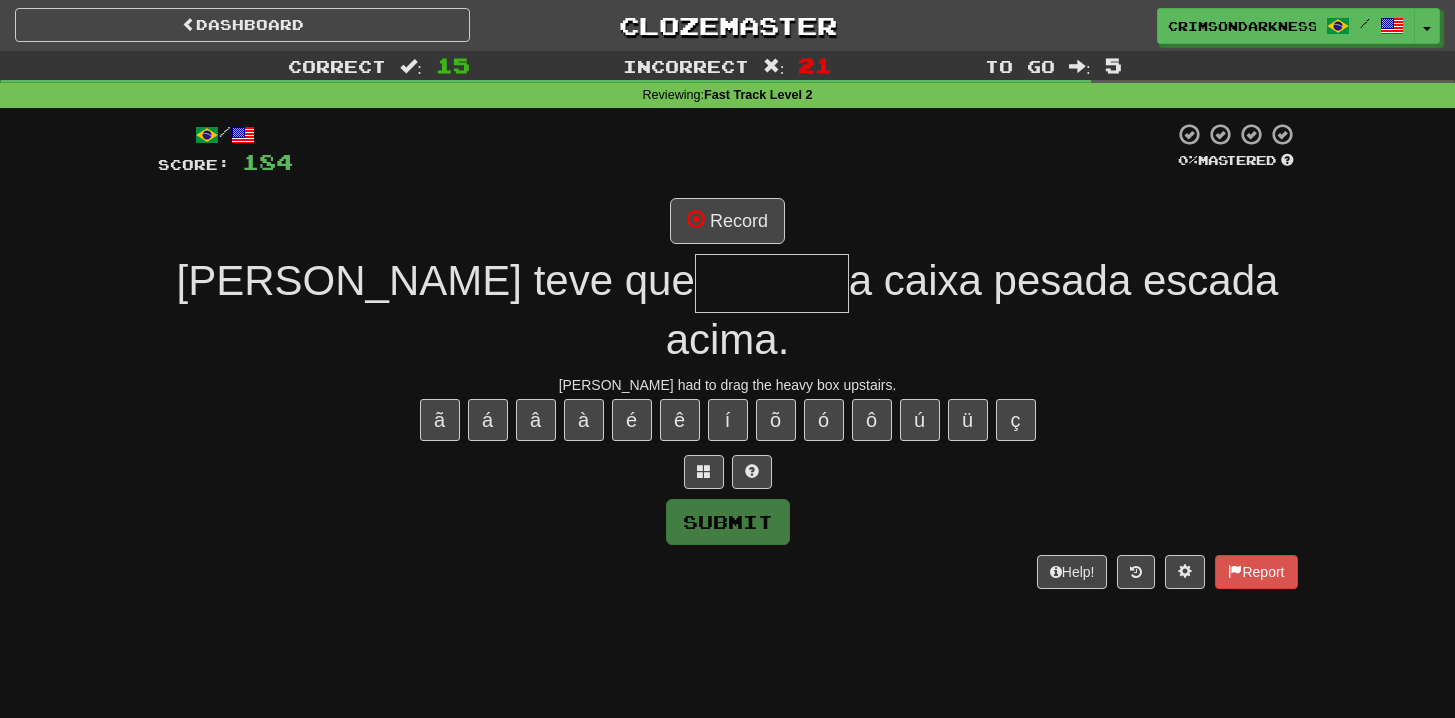 type on "********" 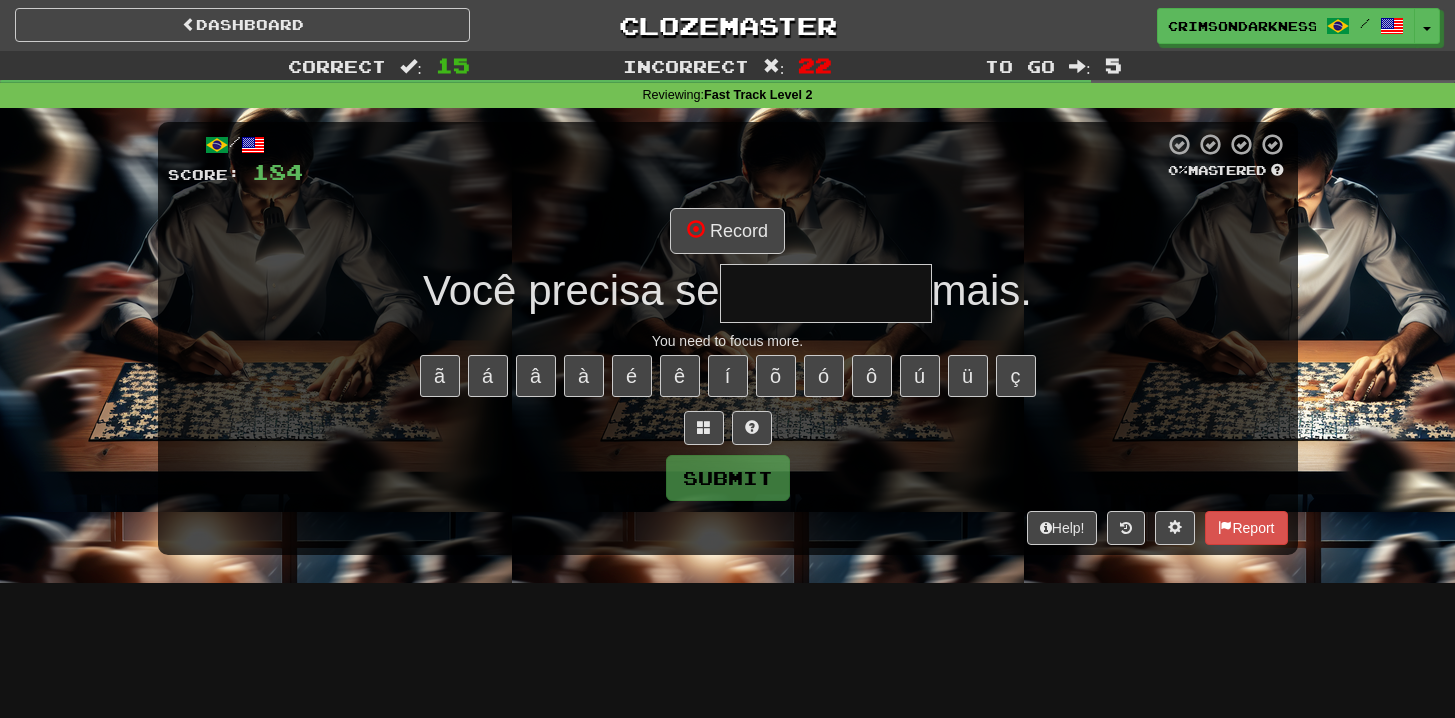 type on "**********" 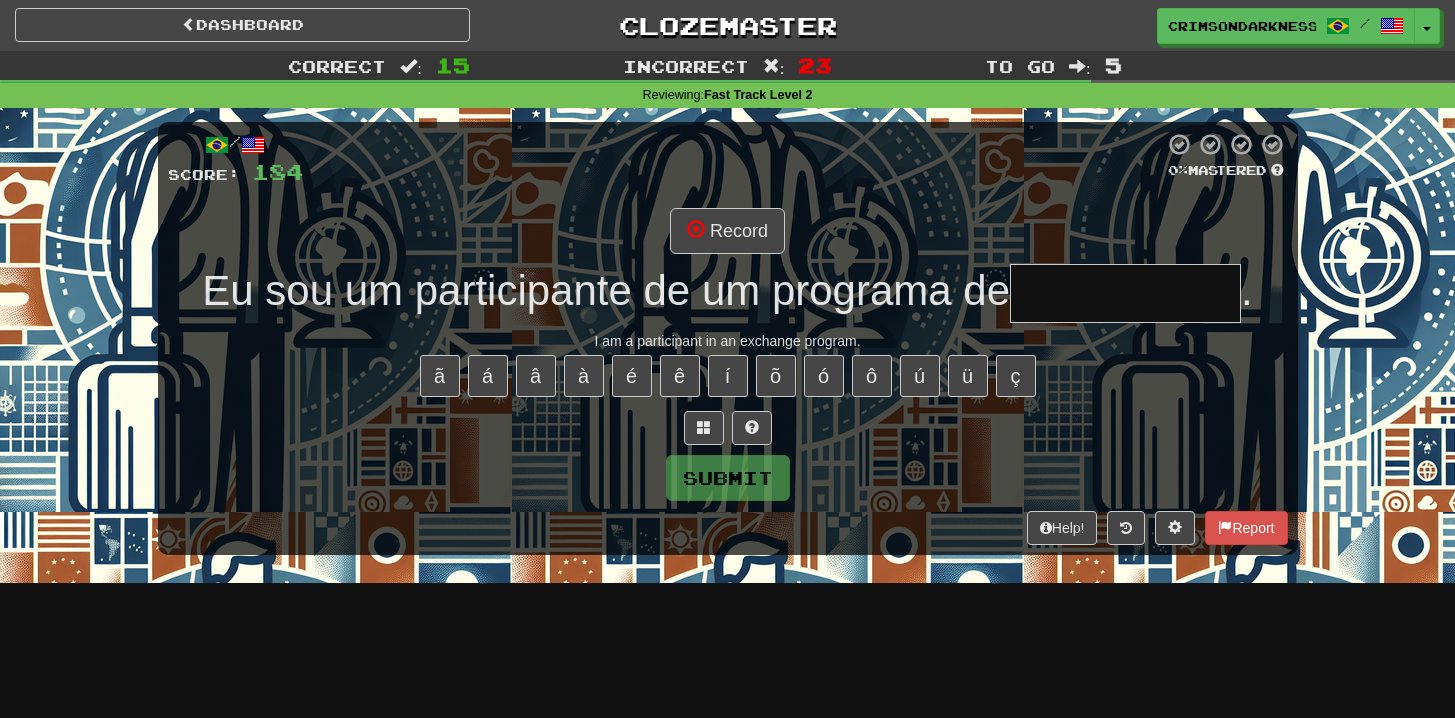 type on "**********" 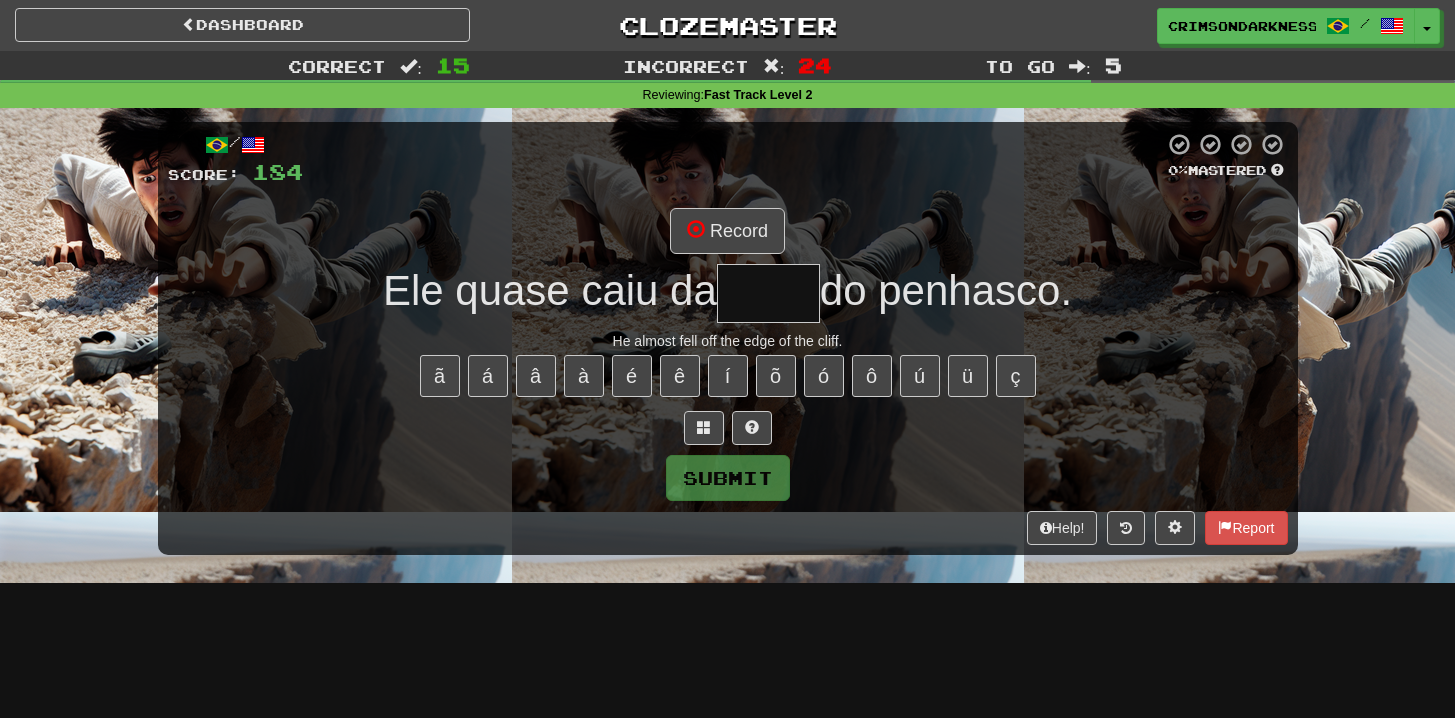 type on "*****" 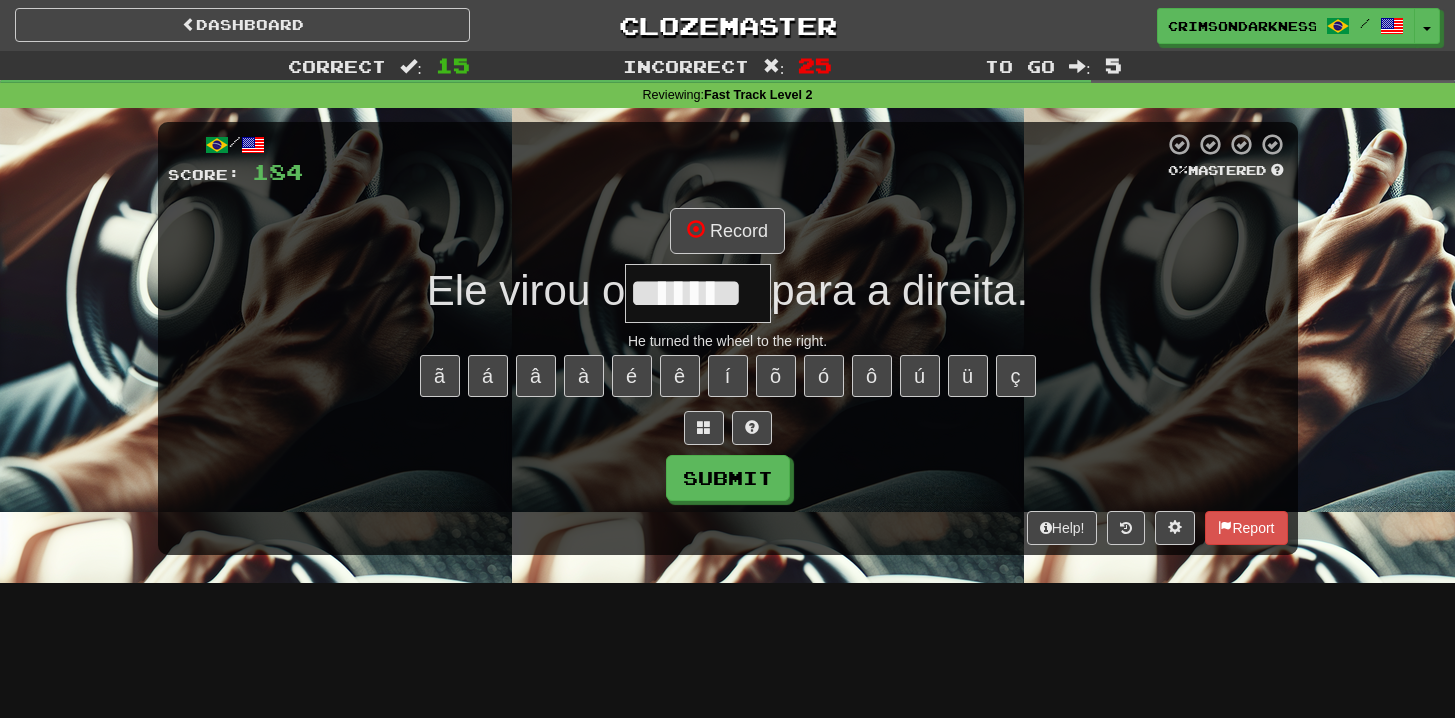 type on "*******" 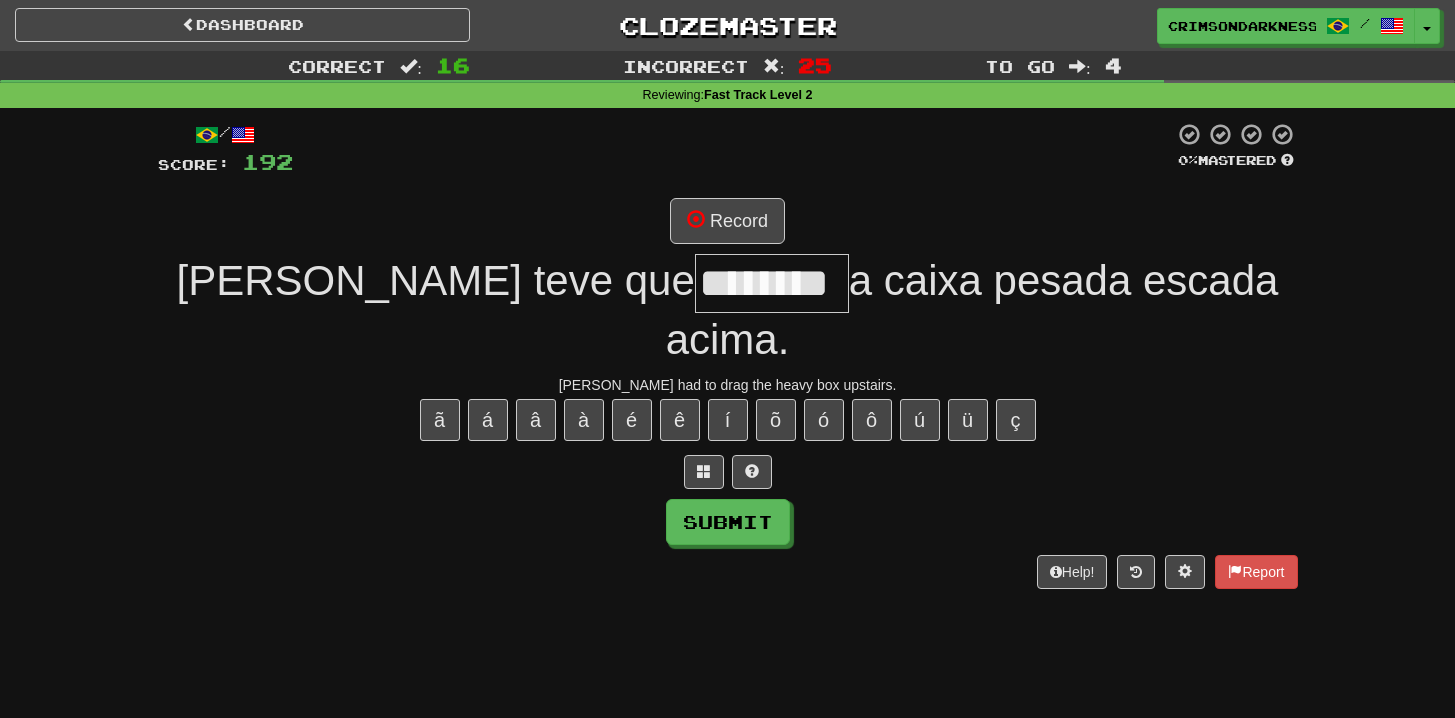 type on "********" 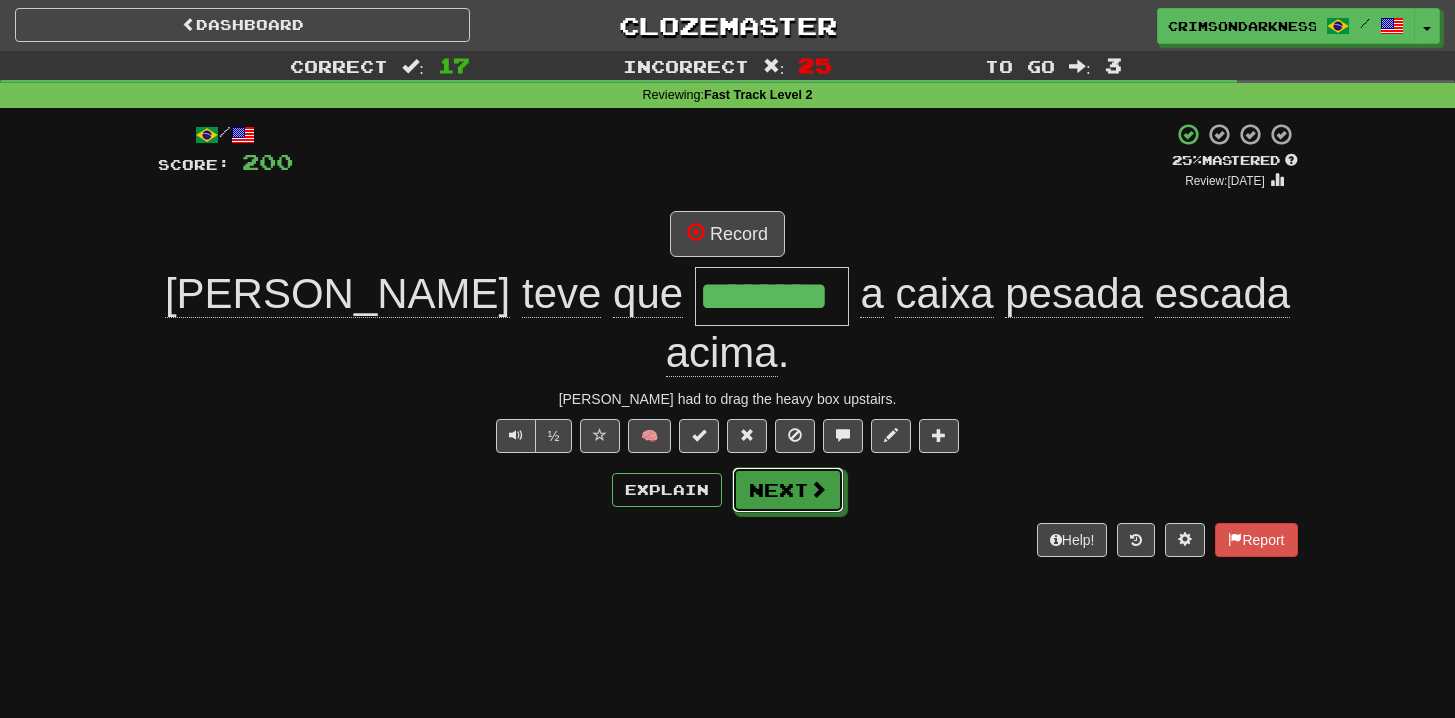 click on "Next" at bounding box center [788, 490] 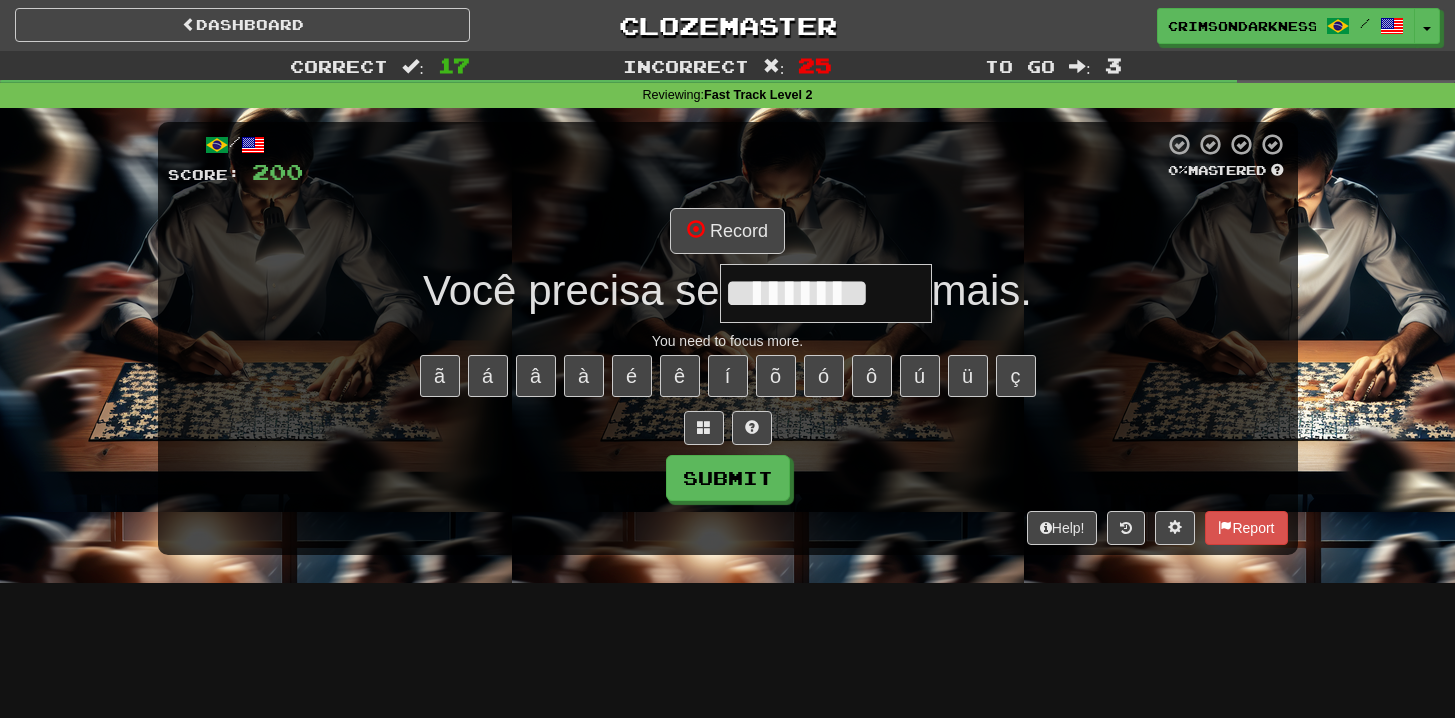 type on "**********" 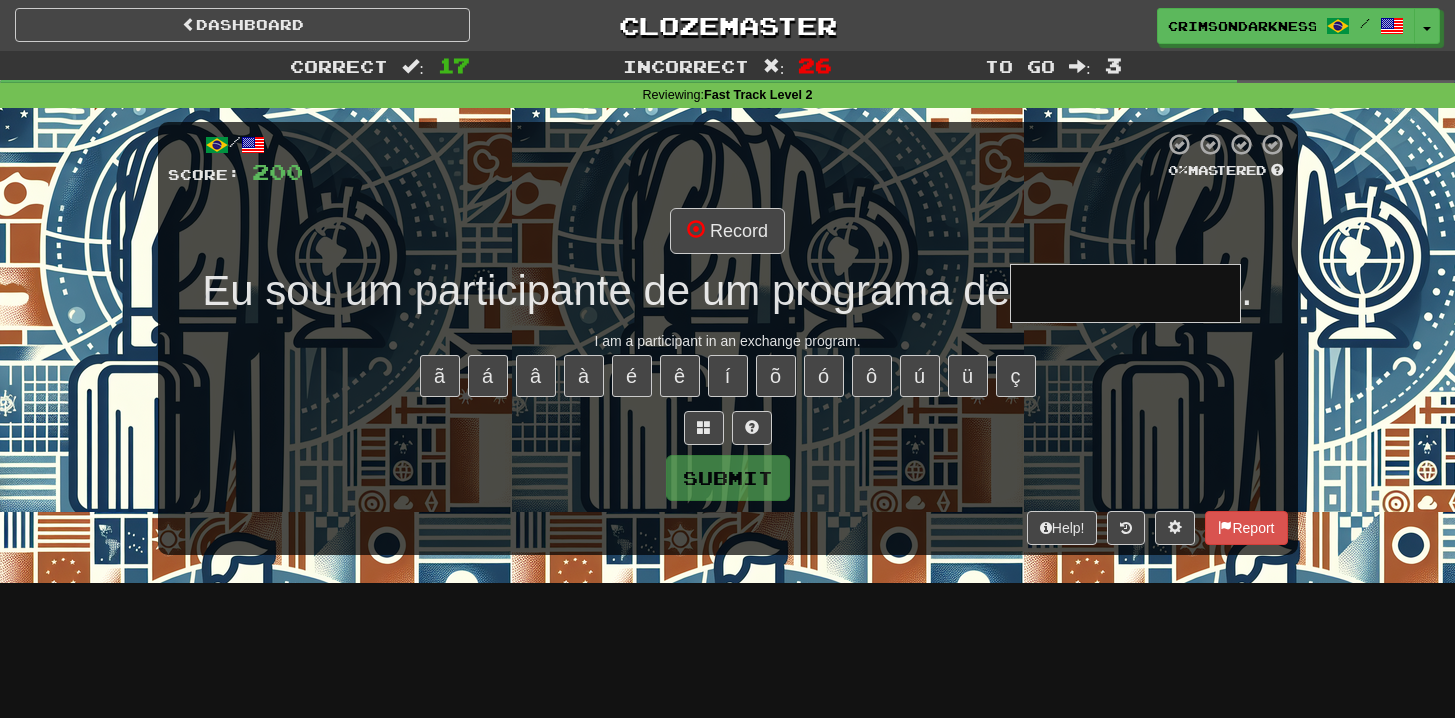 type on "**********" 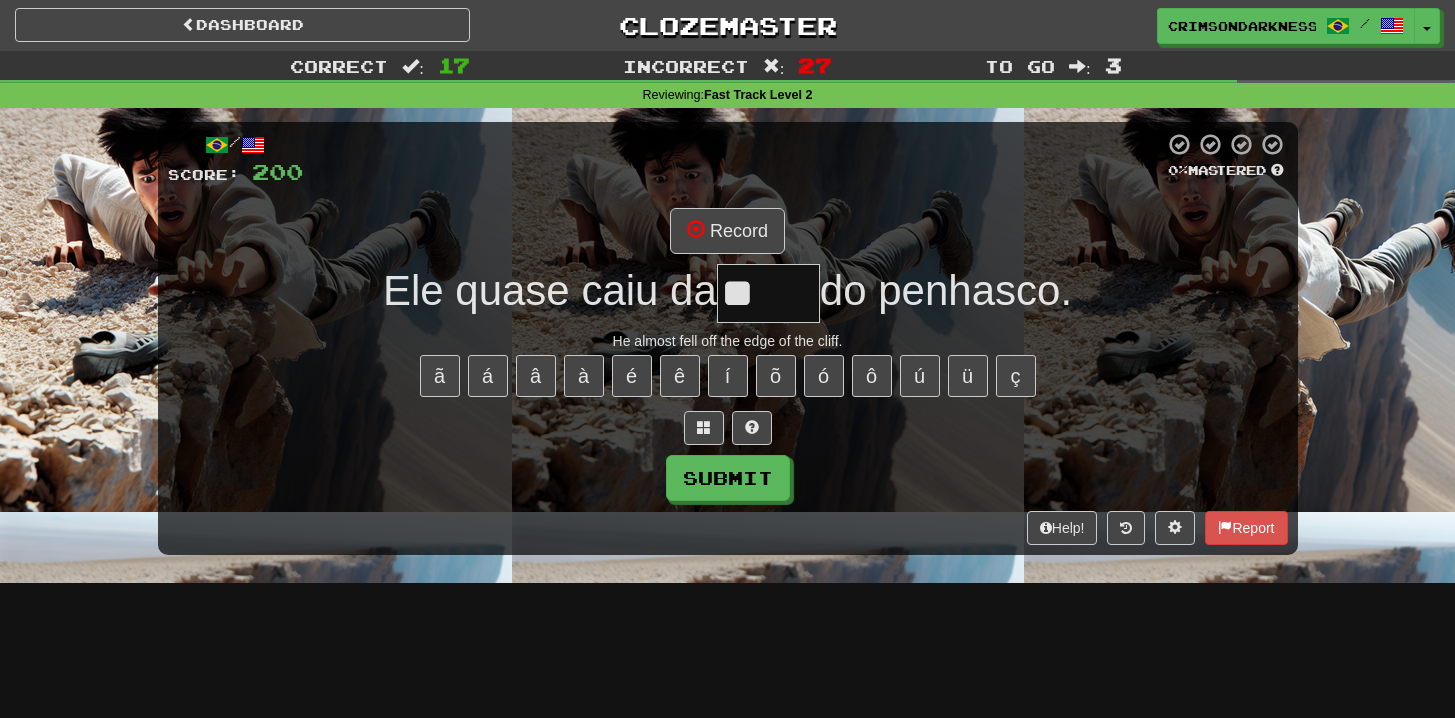 type on "*" 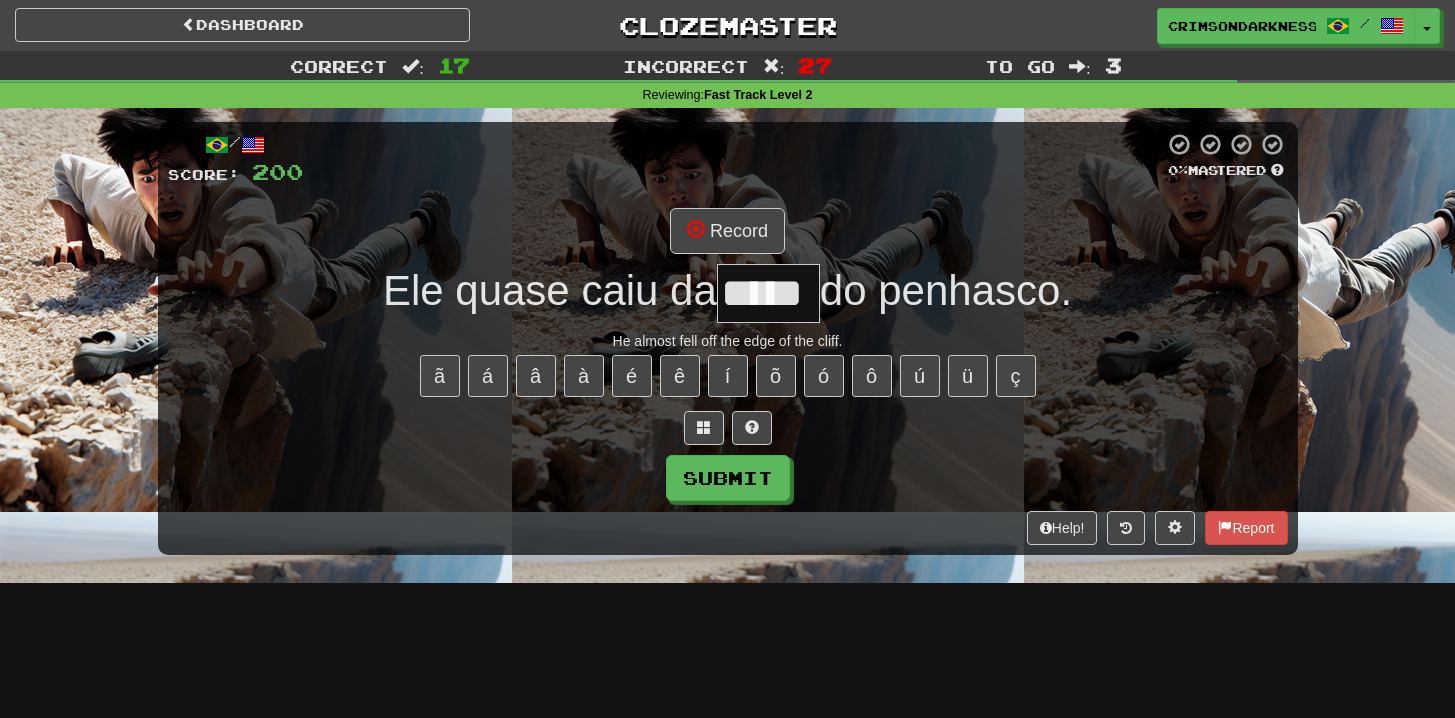 type on "*****" 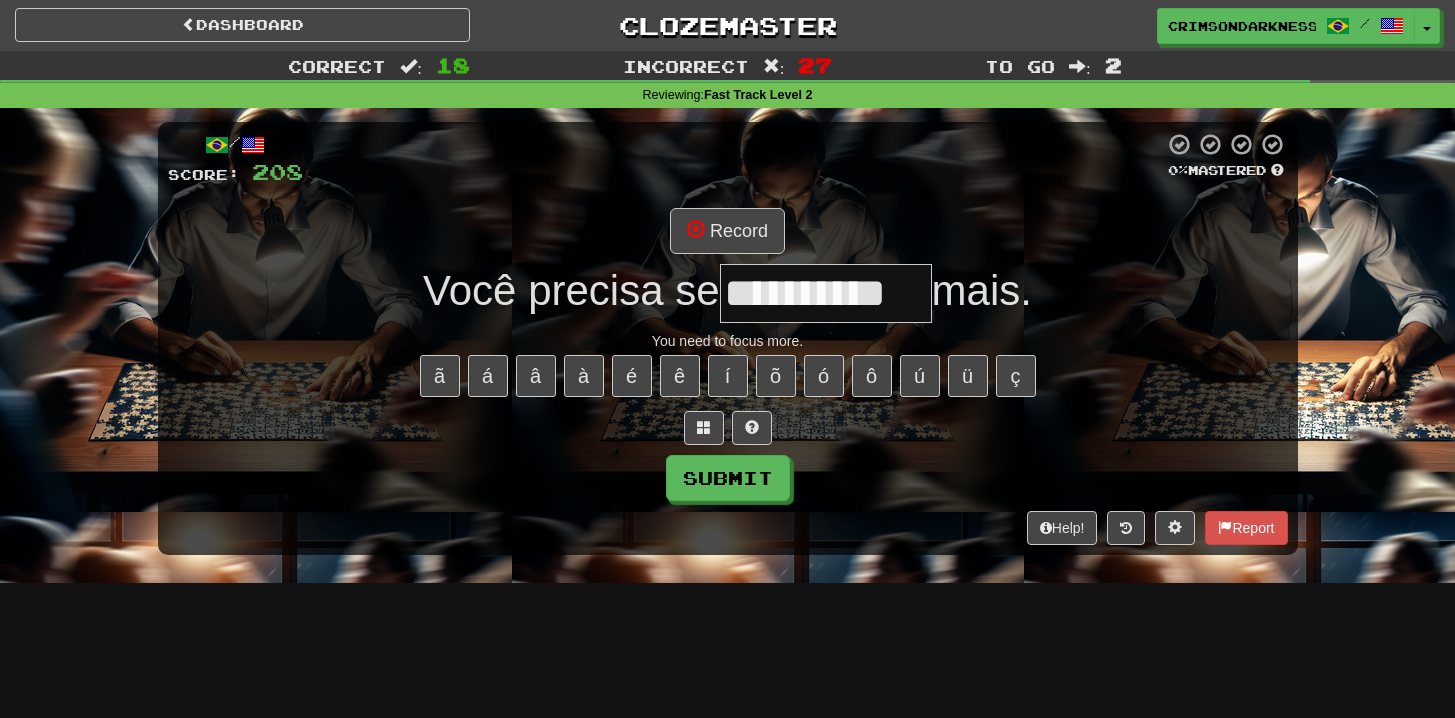 type on "**********" 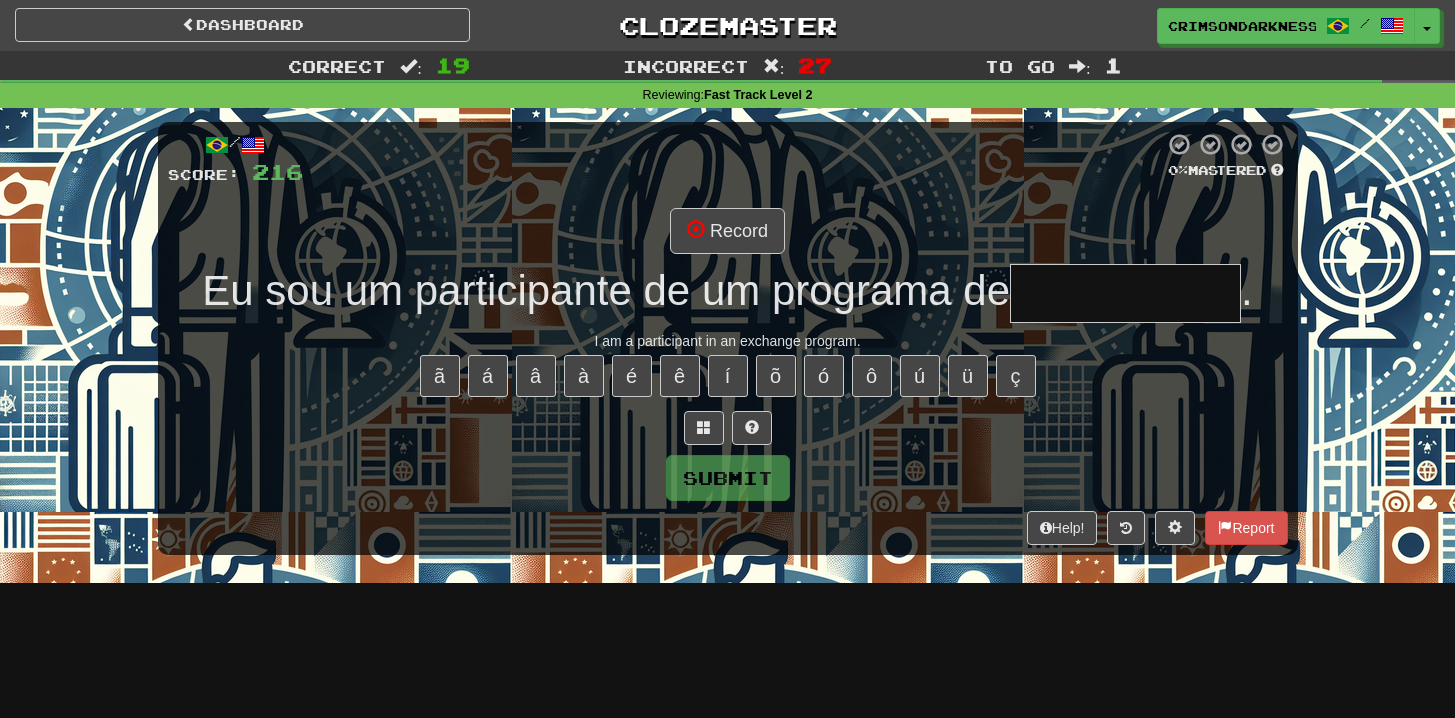 type on "**********" 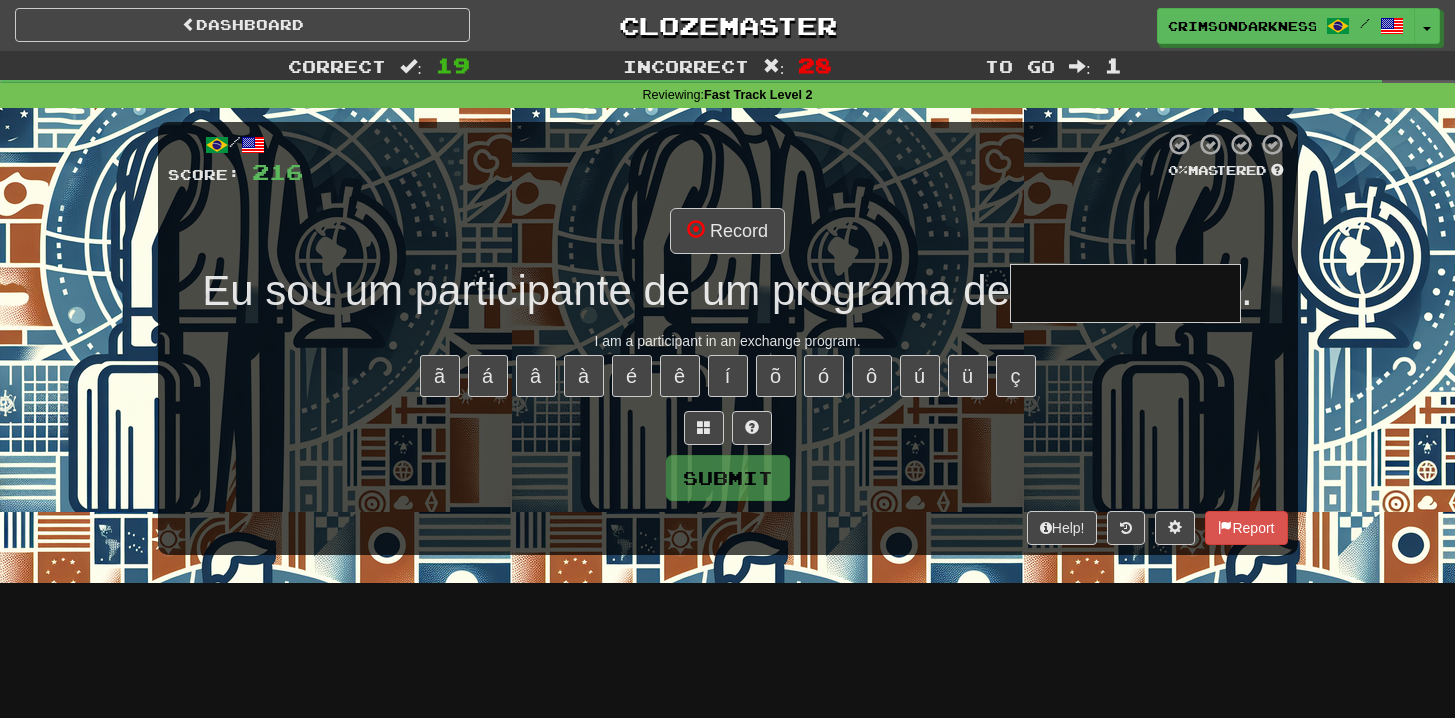 type on "**********" 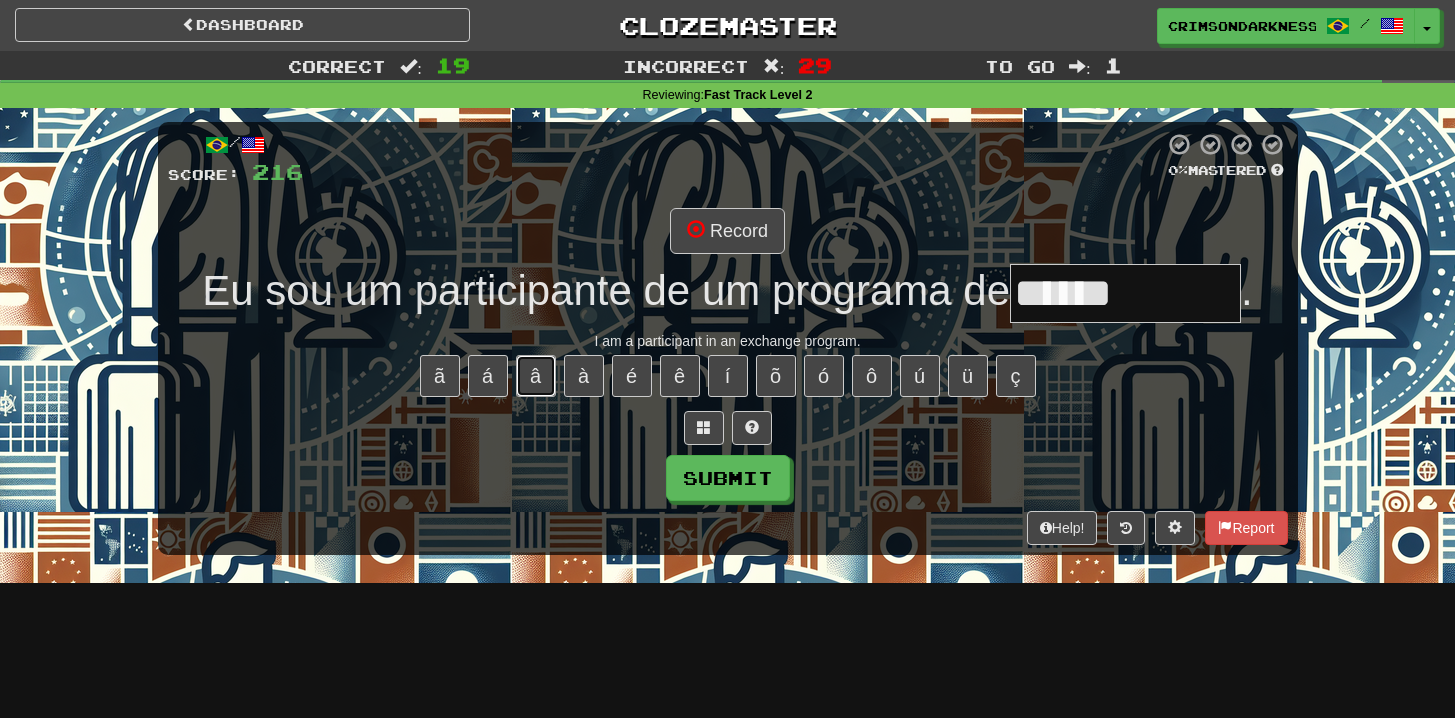 click on "â" at bounding box center (536, 376) 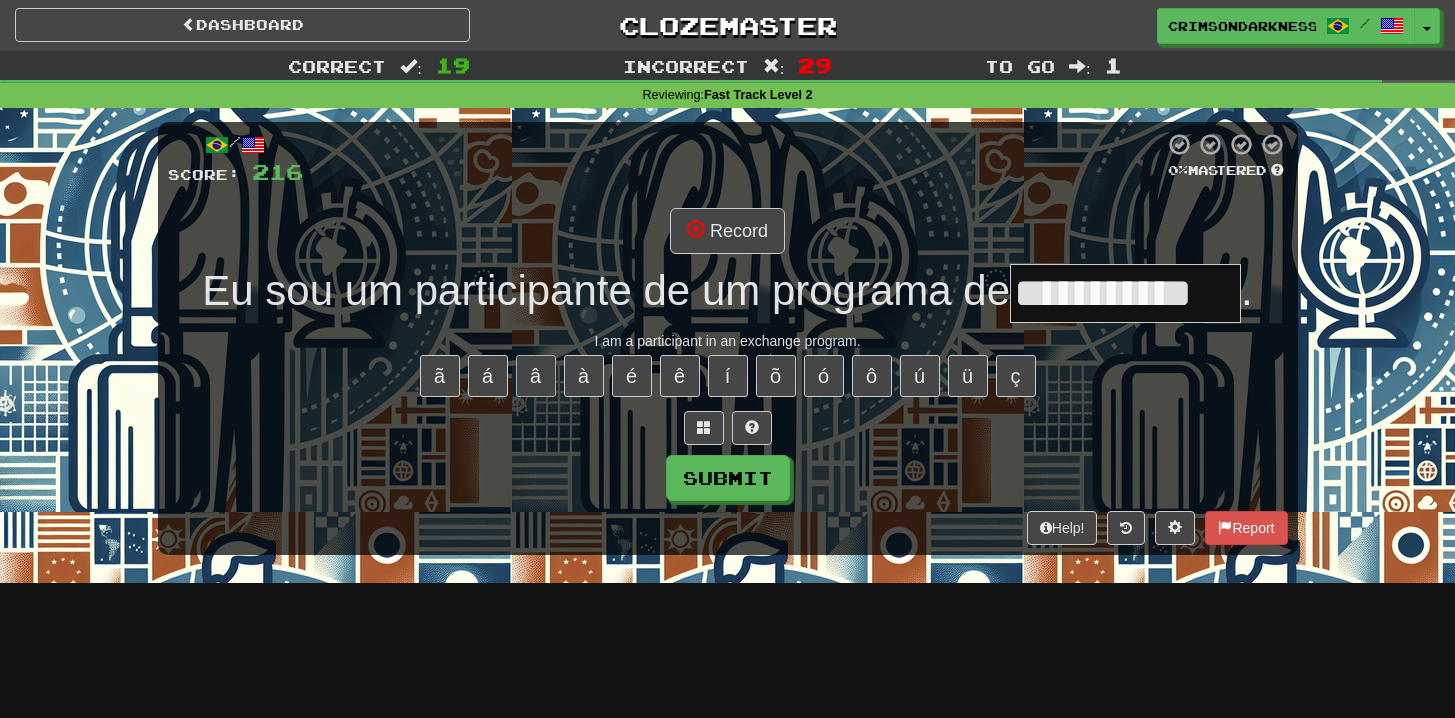 type on "**********" 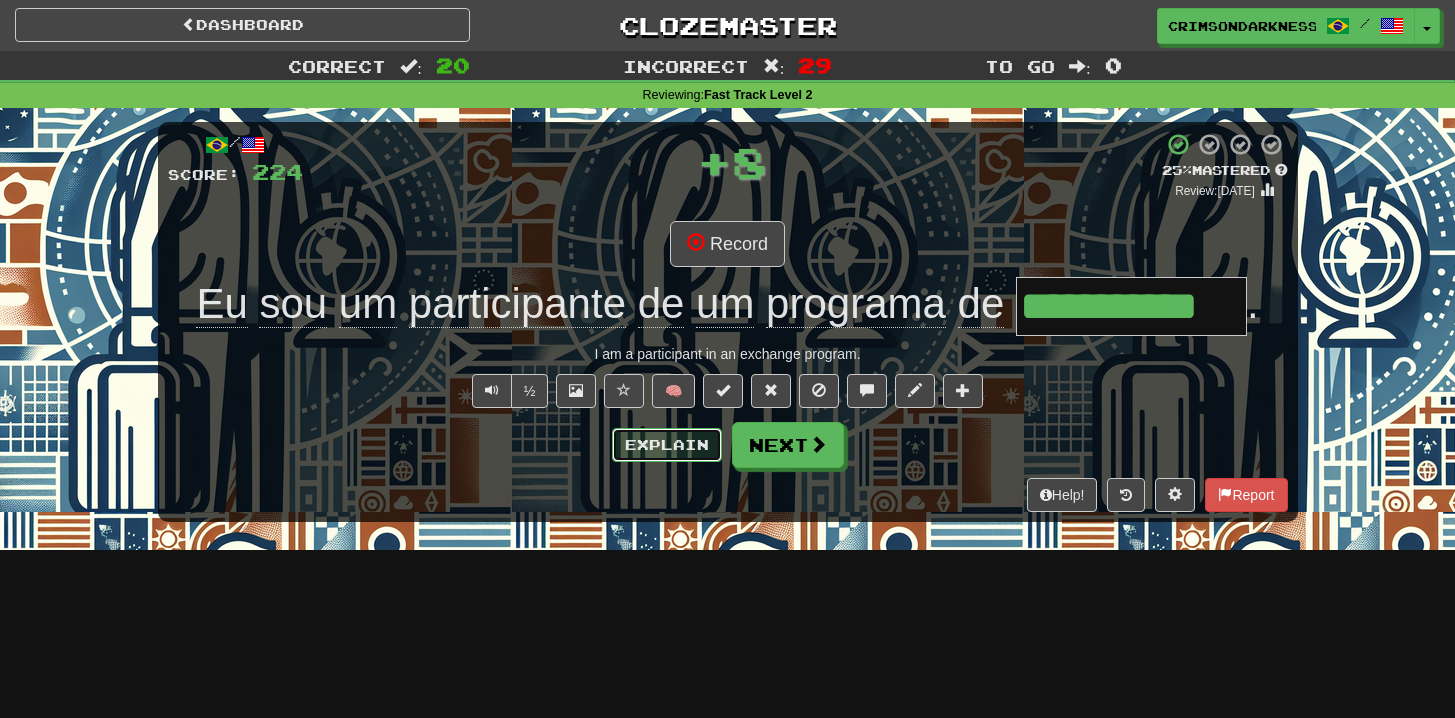 click on "Explain" at bounding box center [667, 445] 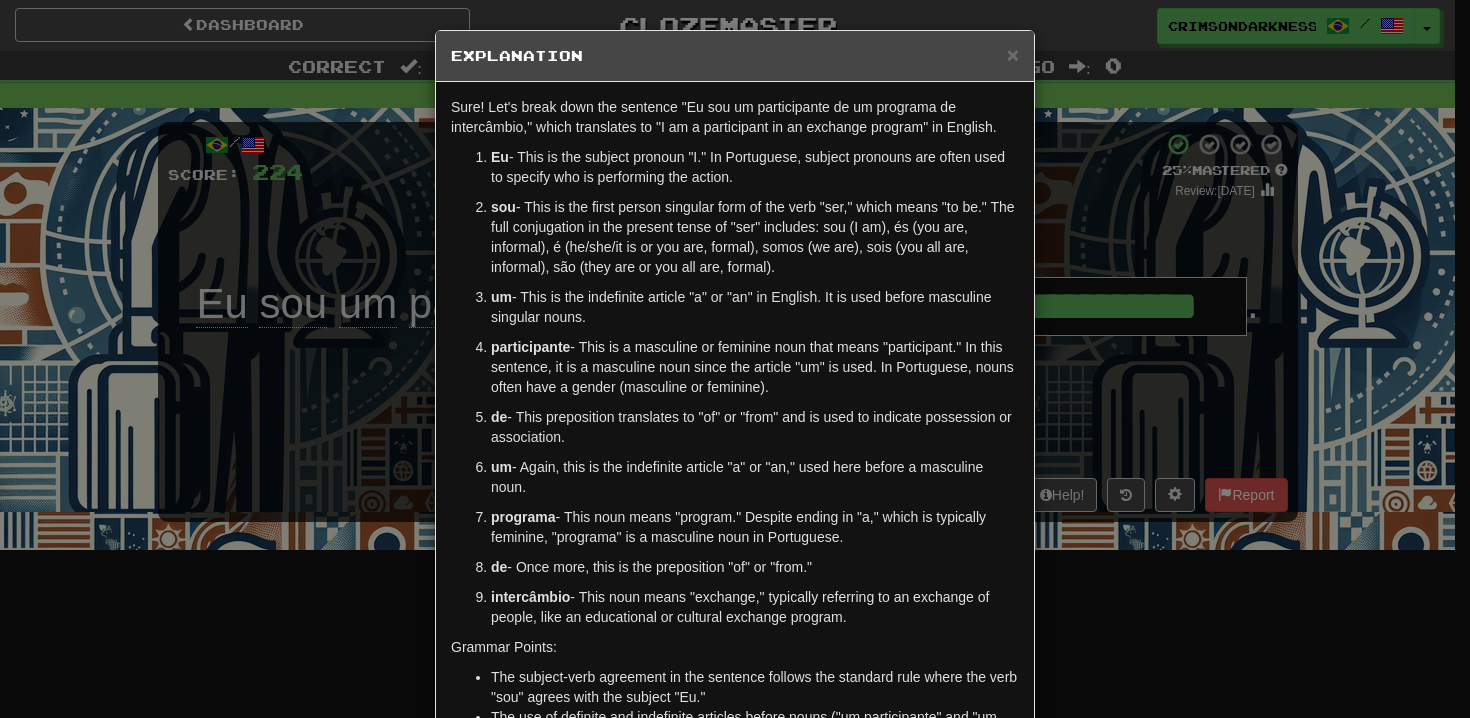 click on "× Explanation Sure! Let's break down the sentence "Eu sou um participante de um programa de intercâmbio," which translates to "I am a participant in an exchange program" in English.
Eu  - This is the subject pronoun "I." In Portuguese, subject pronouns are often used to specify who is performing the action.
sou  - This is the first person singular form of the verb "ser," which means "to be." The full conjugation in the present tense of "ser" includes: sou (I am), és (you are, informal), é (he/she/it is or you are, formal), somos (we are), sois (you all are, informal), são (they are or you all are, formal).
um  - This is the indefinite article "a" or "an" in English. It is used before masculine singular nouns.
participante  - This is a masculine or feminine noun that means "participant." In this sentence, it is a masculine noun since the article "um" is used. In Portuguese, nouns often have a gender (masculine or feminine).
de
um
programa
de" at bounding box center (735, 359) 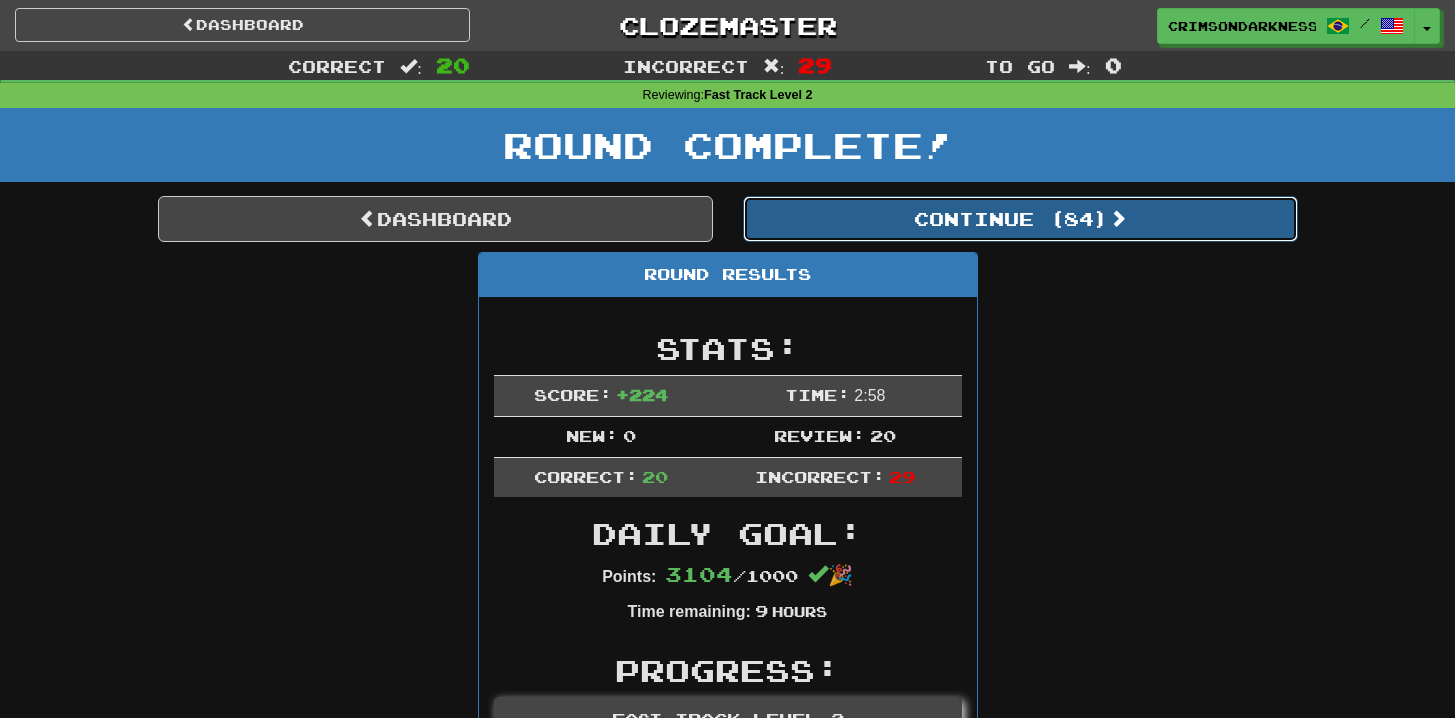 click on "Continue ( 84 )" at bounding box center [1020, 219] 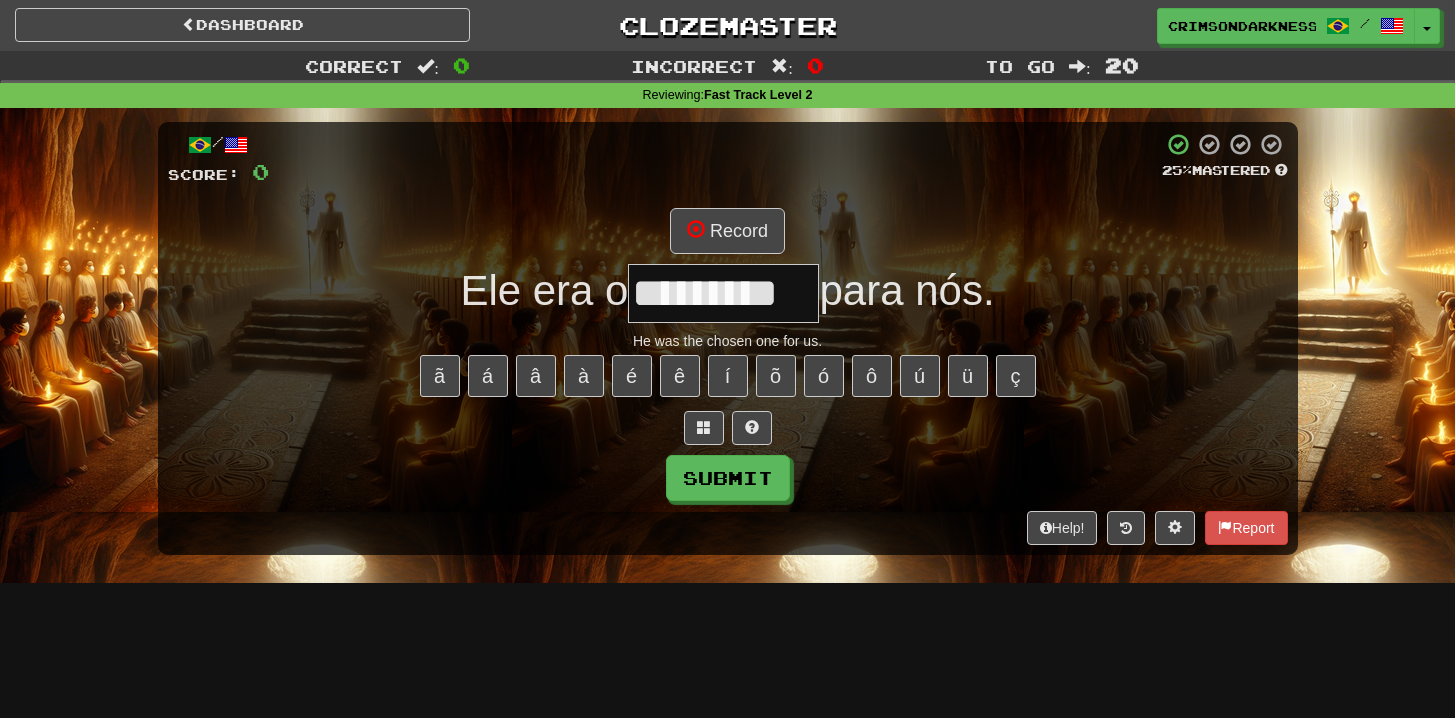 scroll, scrollTop: 0, scrollLeft: 11, axis: horizontal 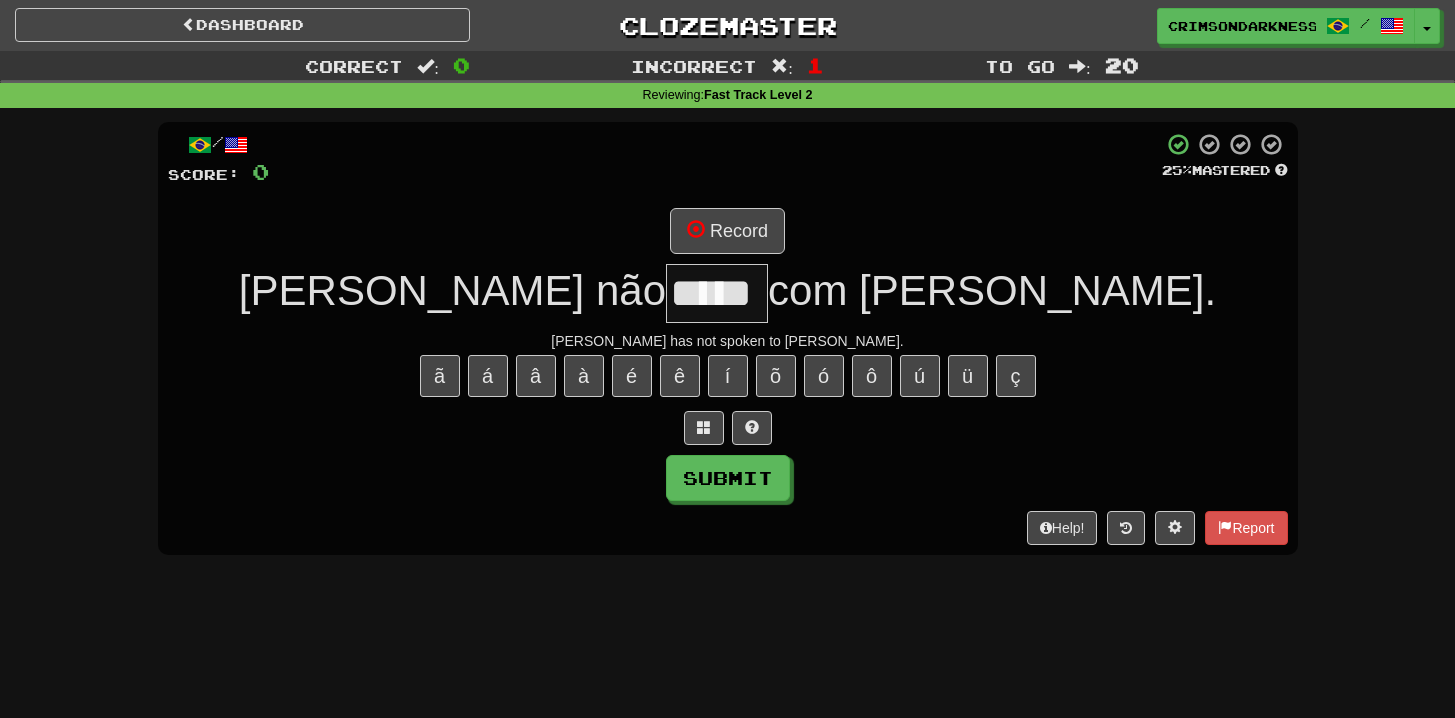 type on "*****" 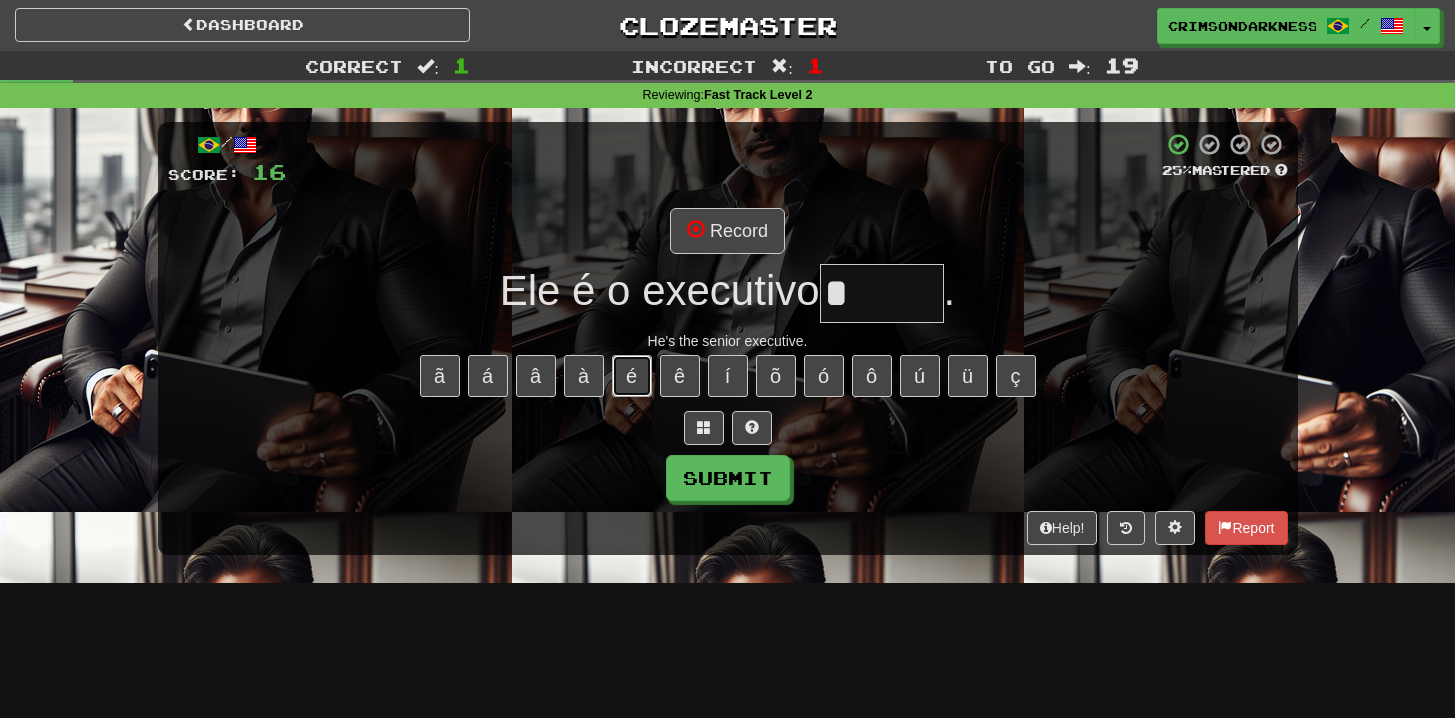 click on "é" at bounding box center [632, 376] 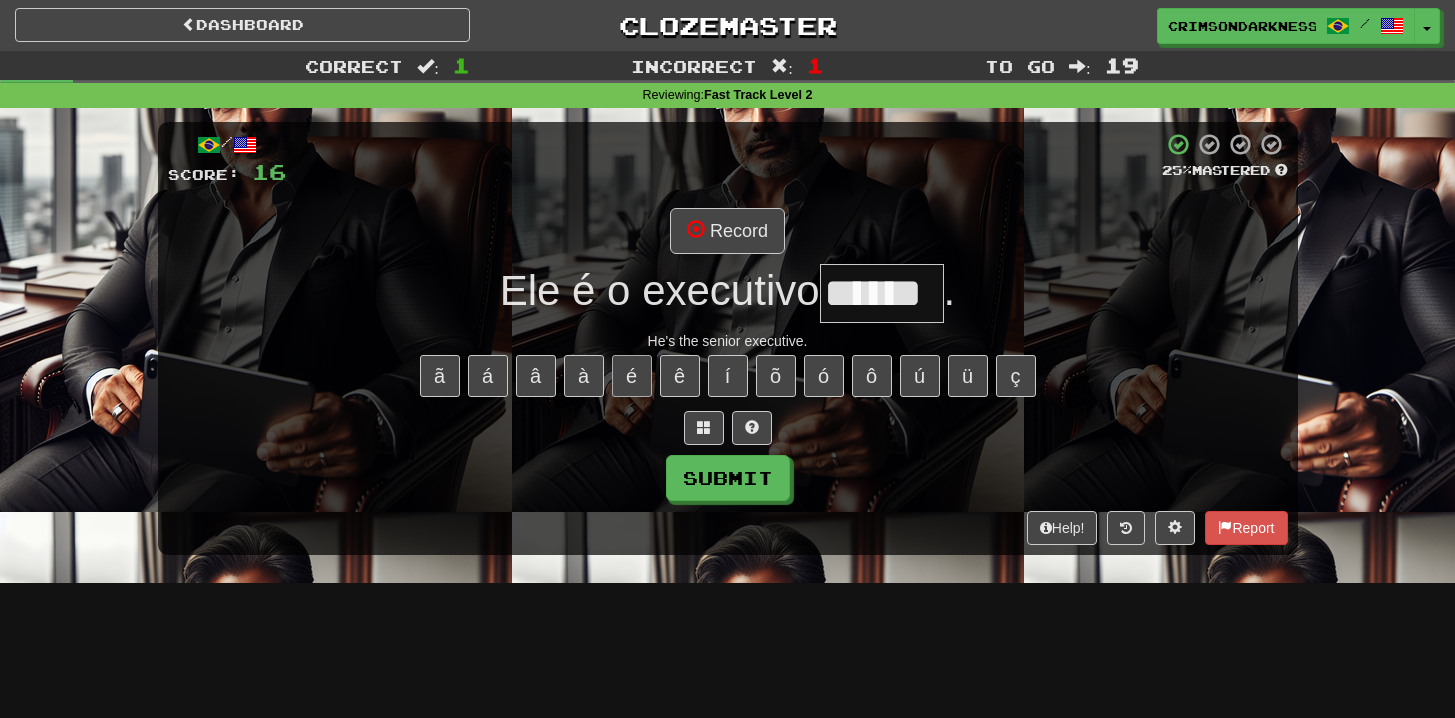 type on "******" 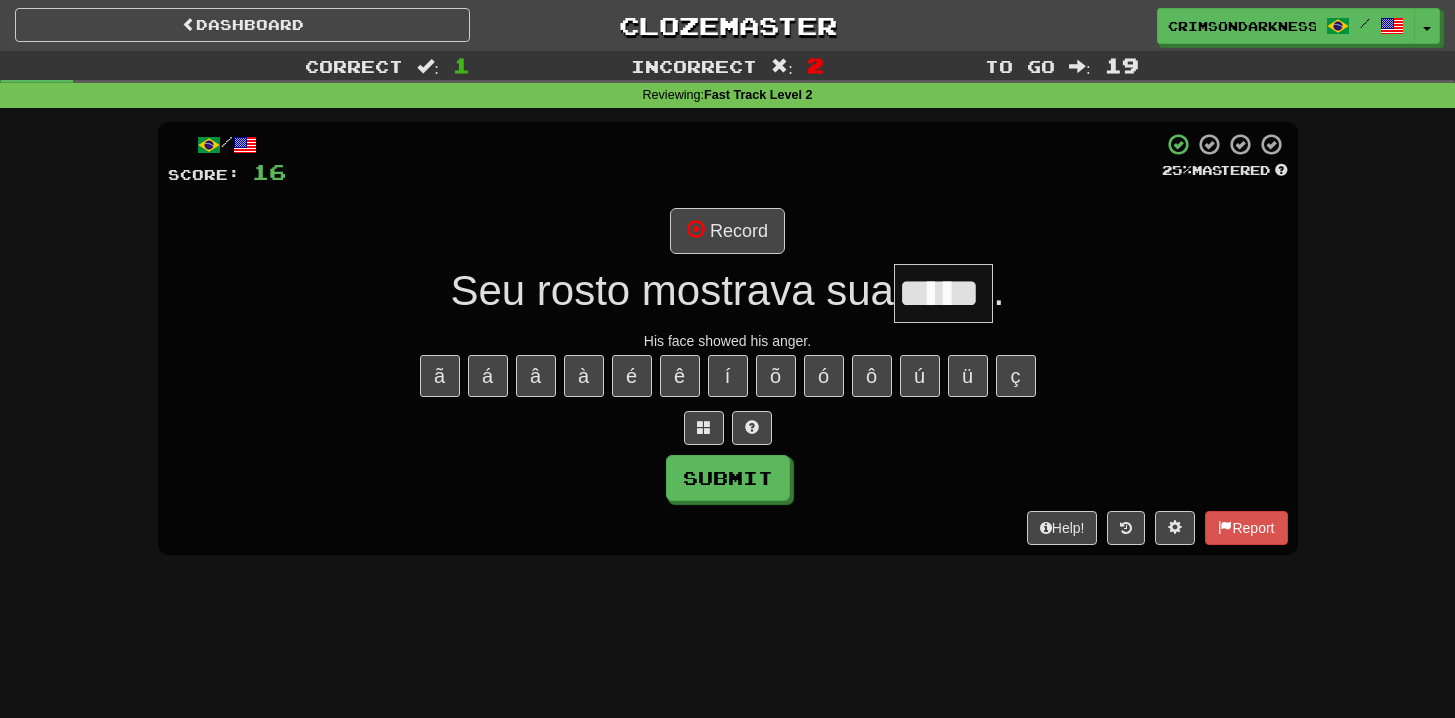 type on "*****" 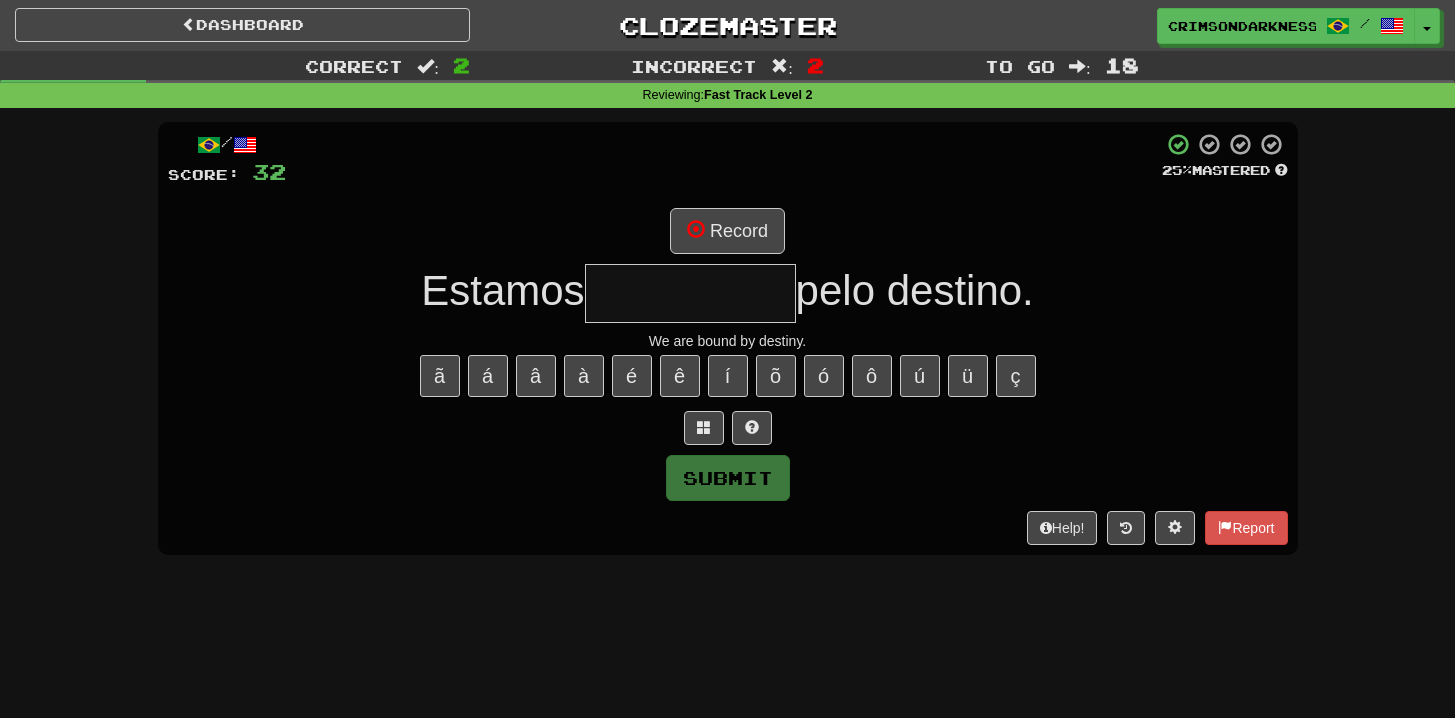 type on "**********" 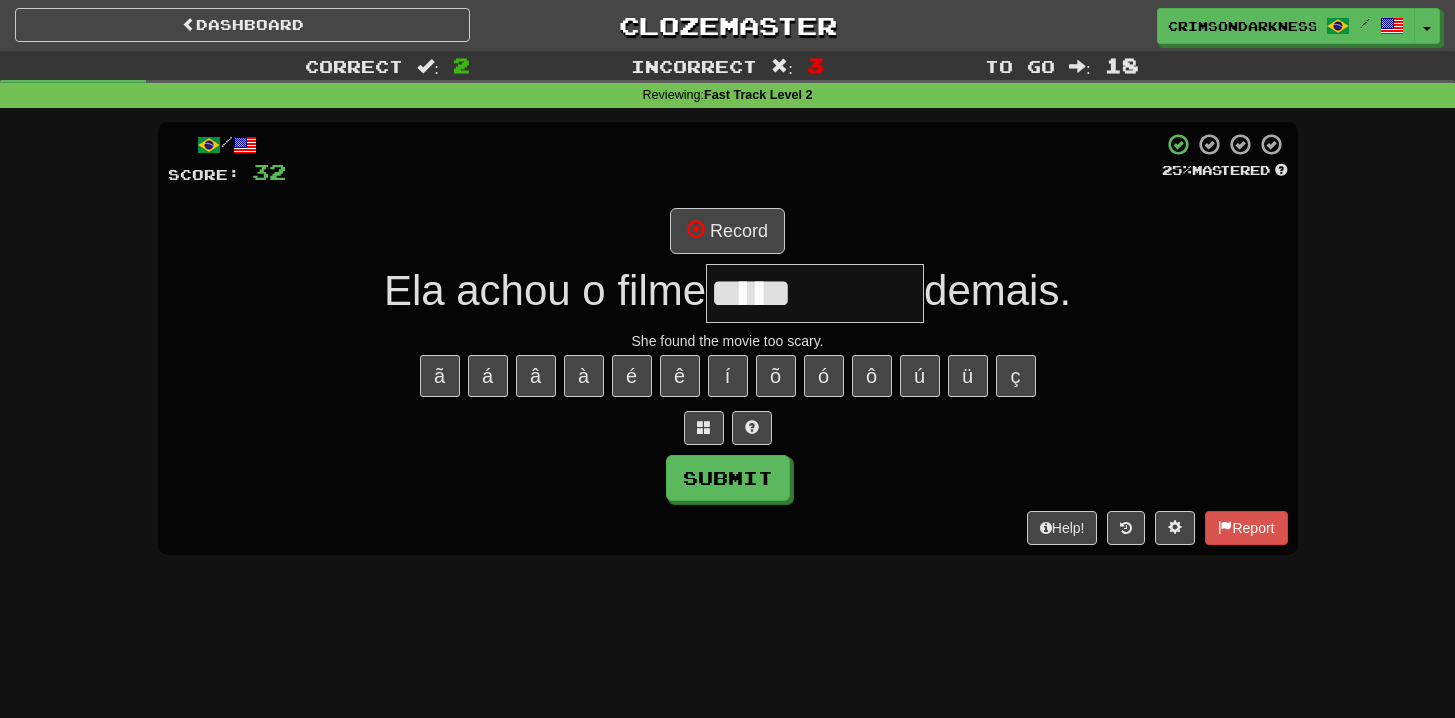type on "**********" 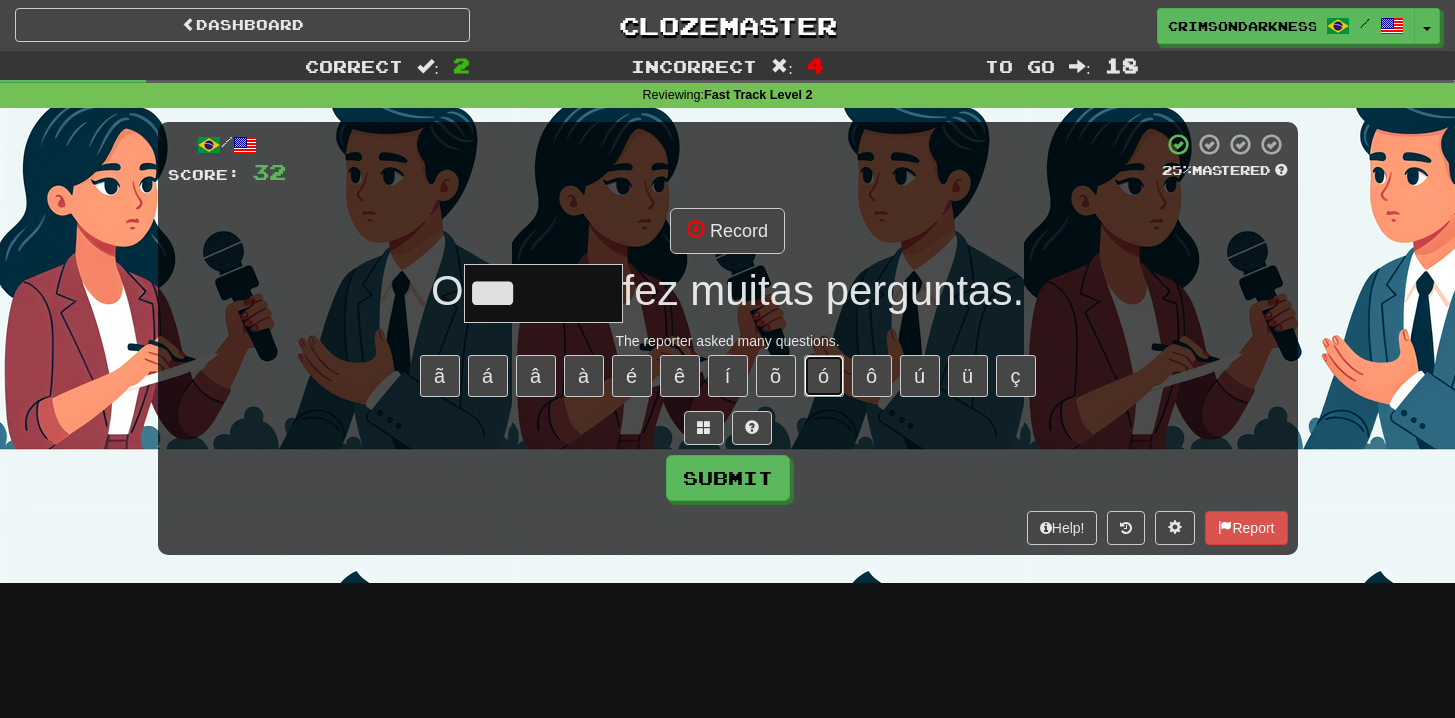 click on "ó" at bounding box center (824, 376) 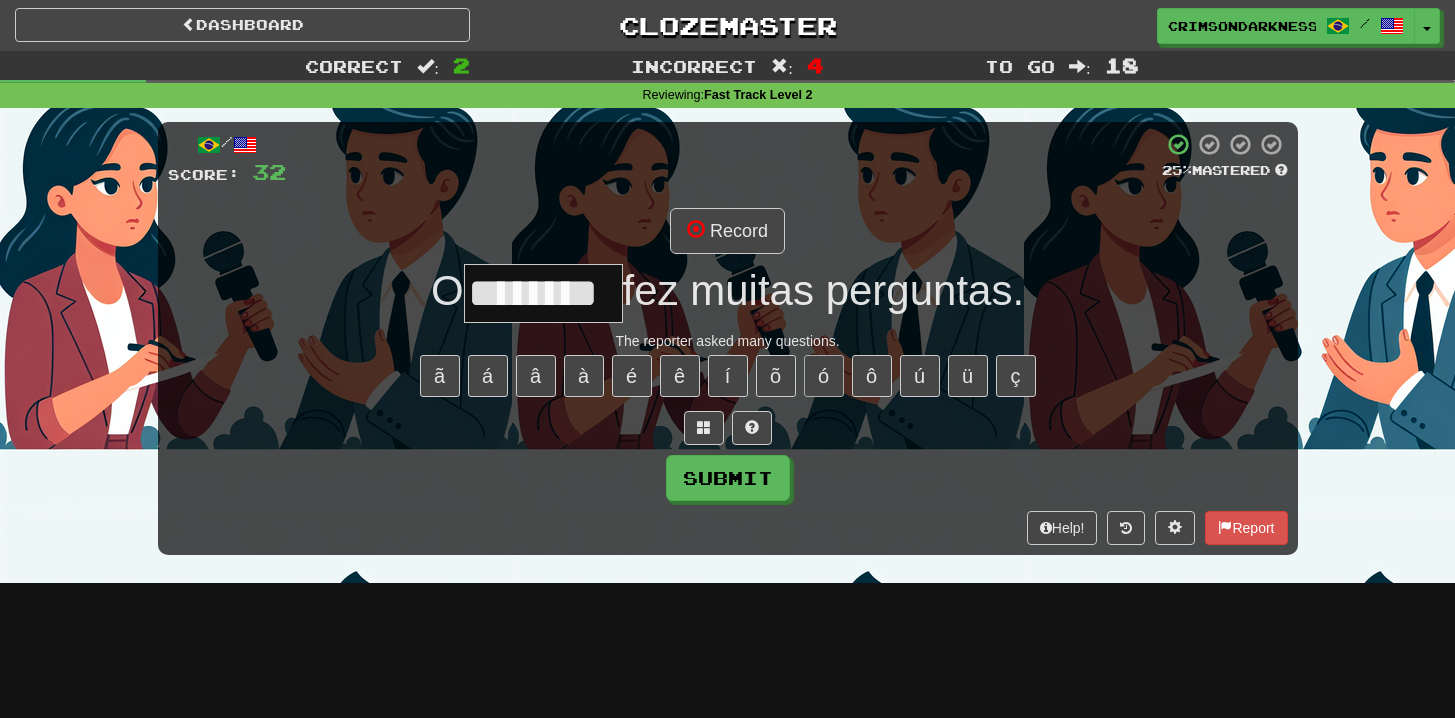 type on "********" 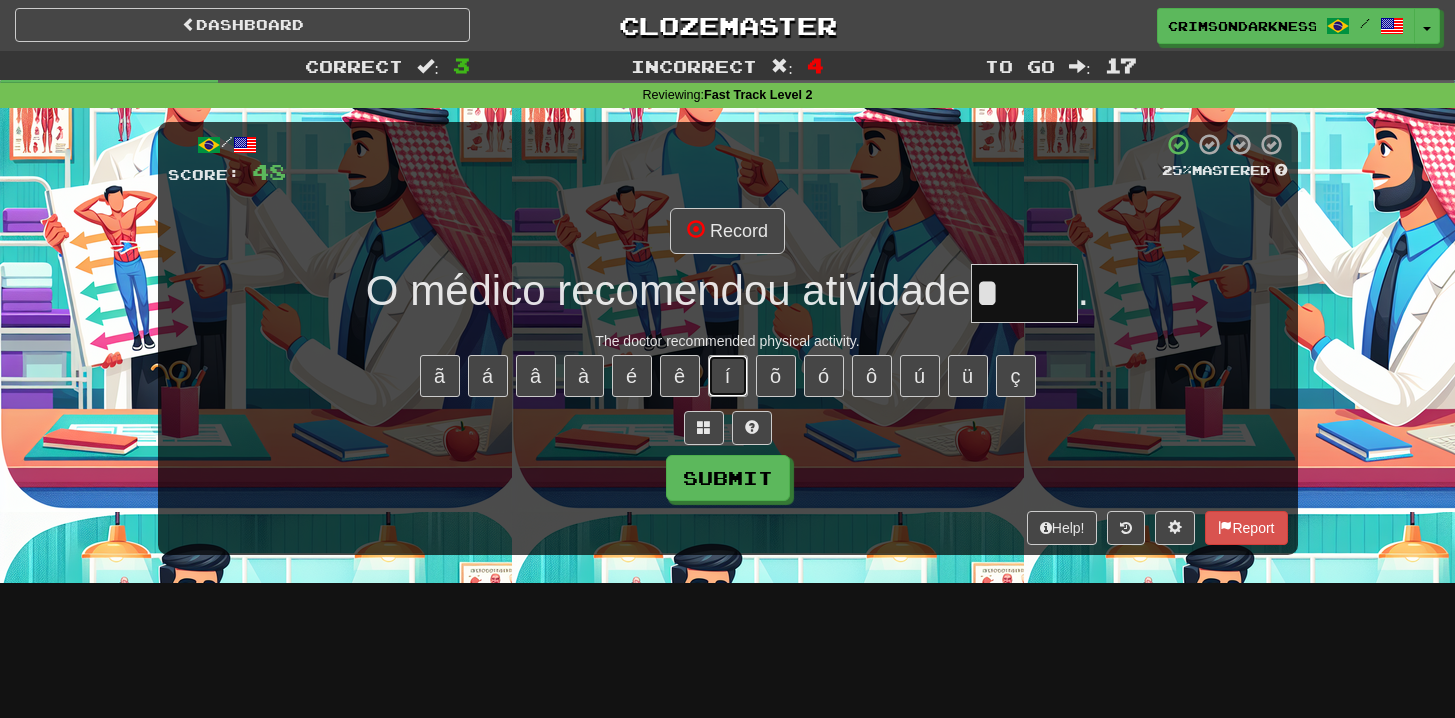 click on "í" at bounding box center (728, 376) 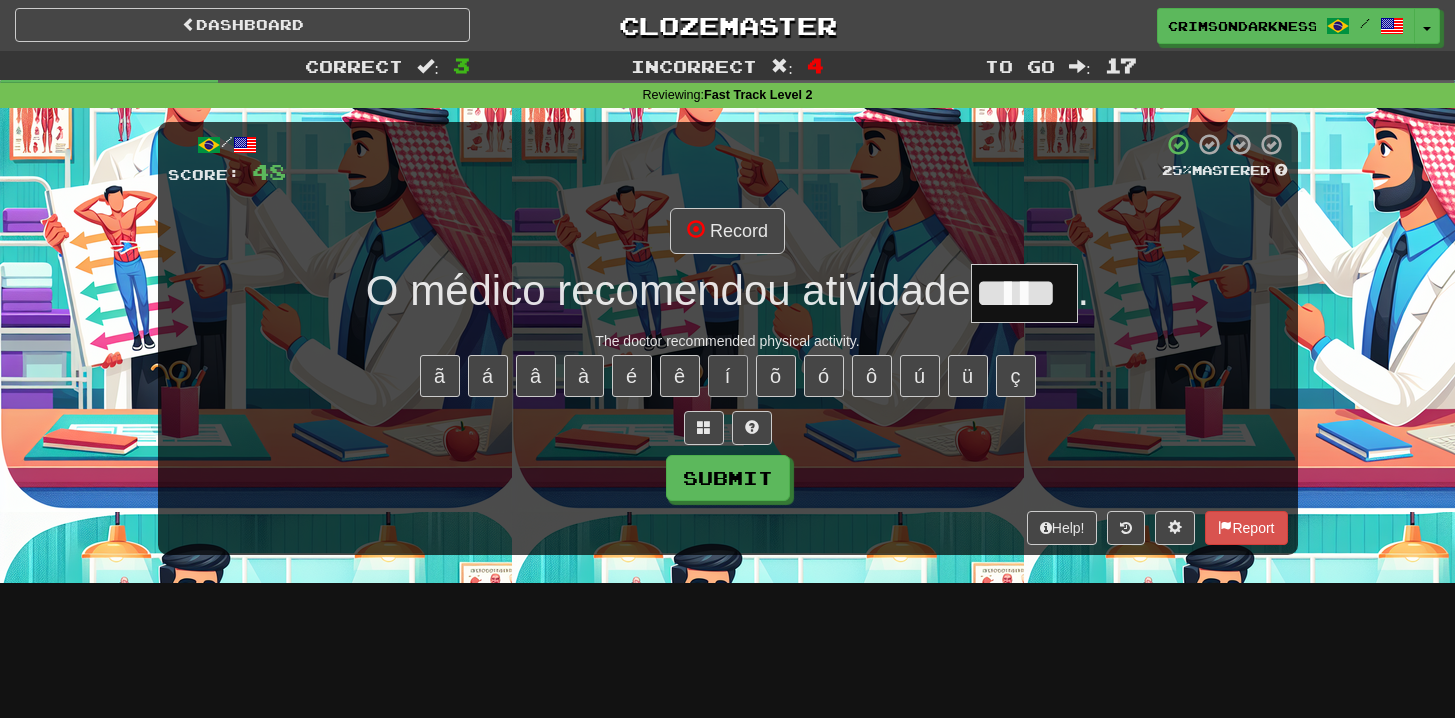 scroll, scrollTop: 0, scrollLeft: 0, axis: both 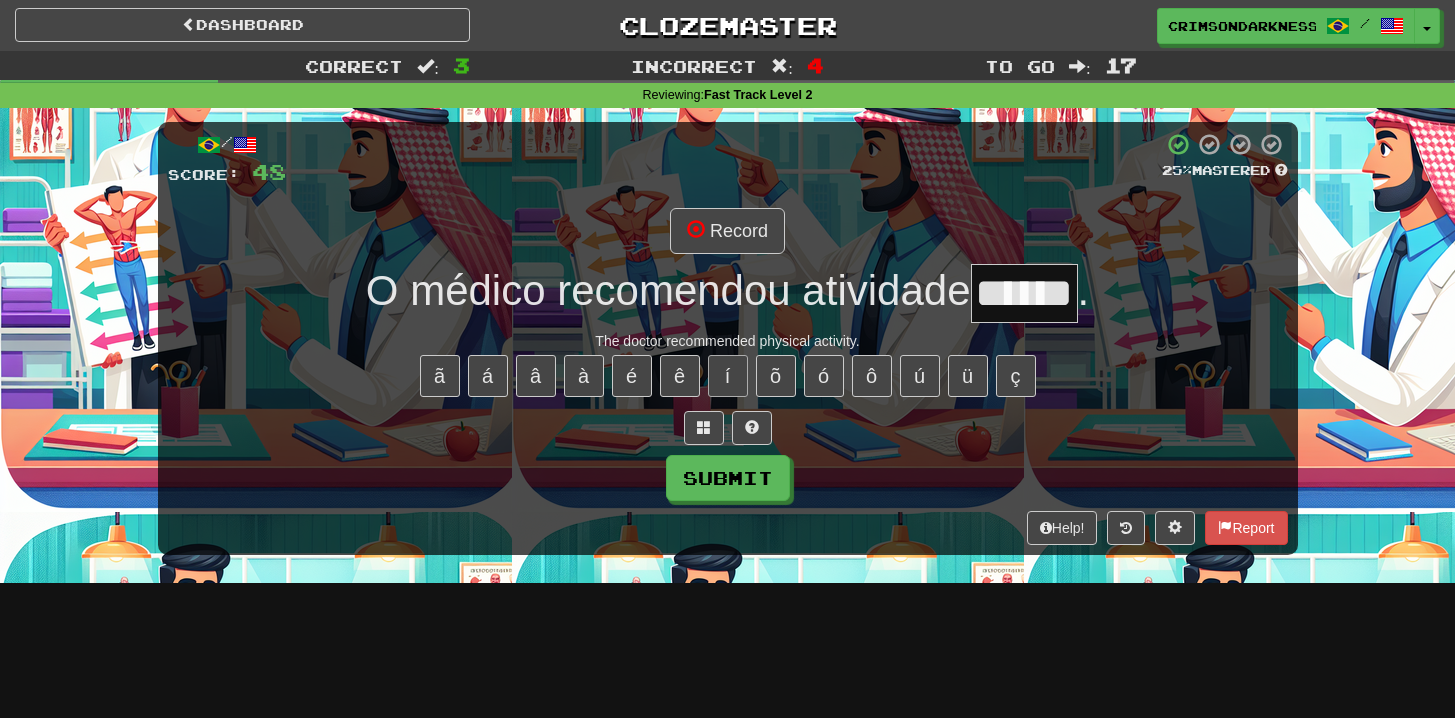 type on "******" 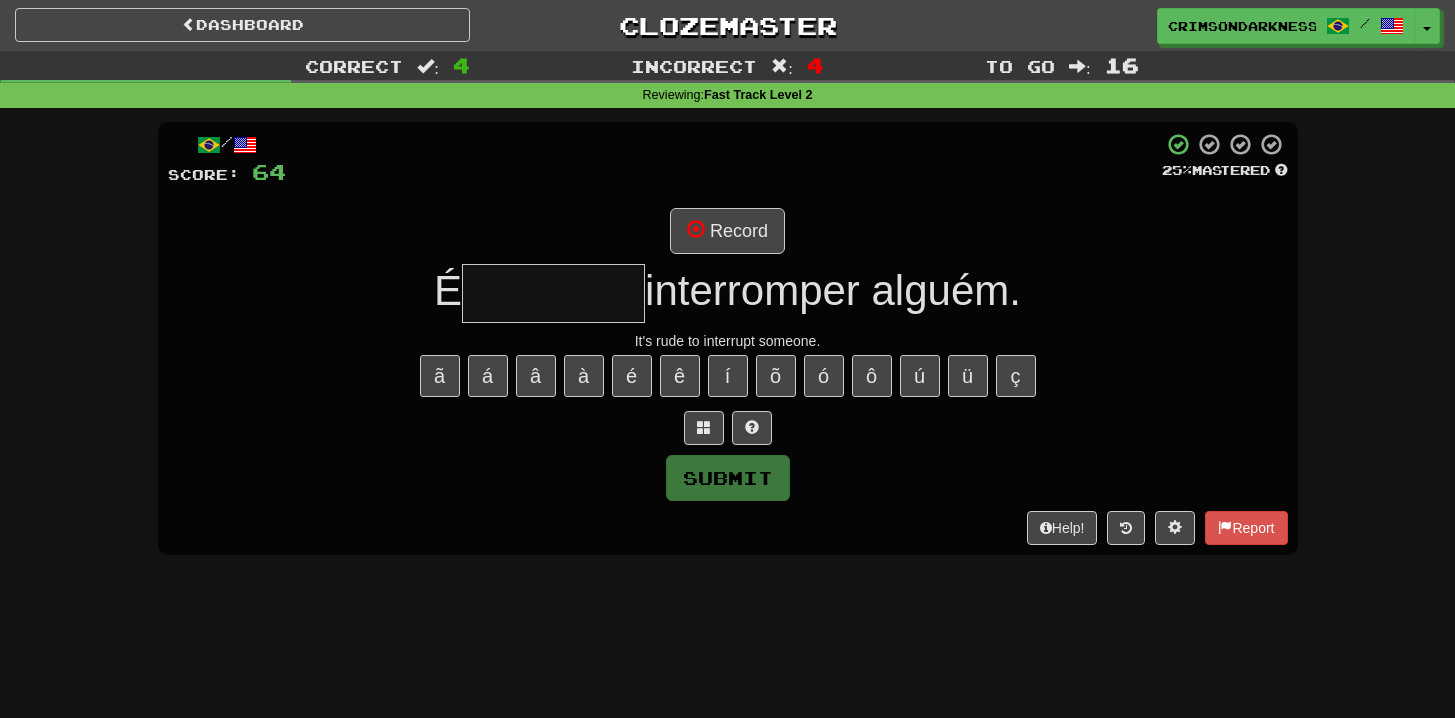 type on "*********" 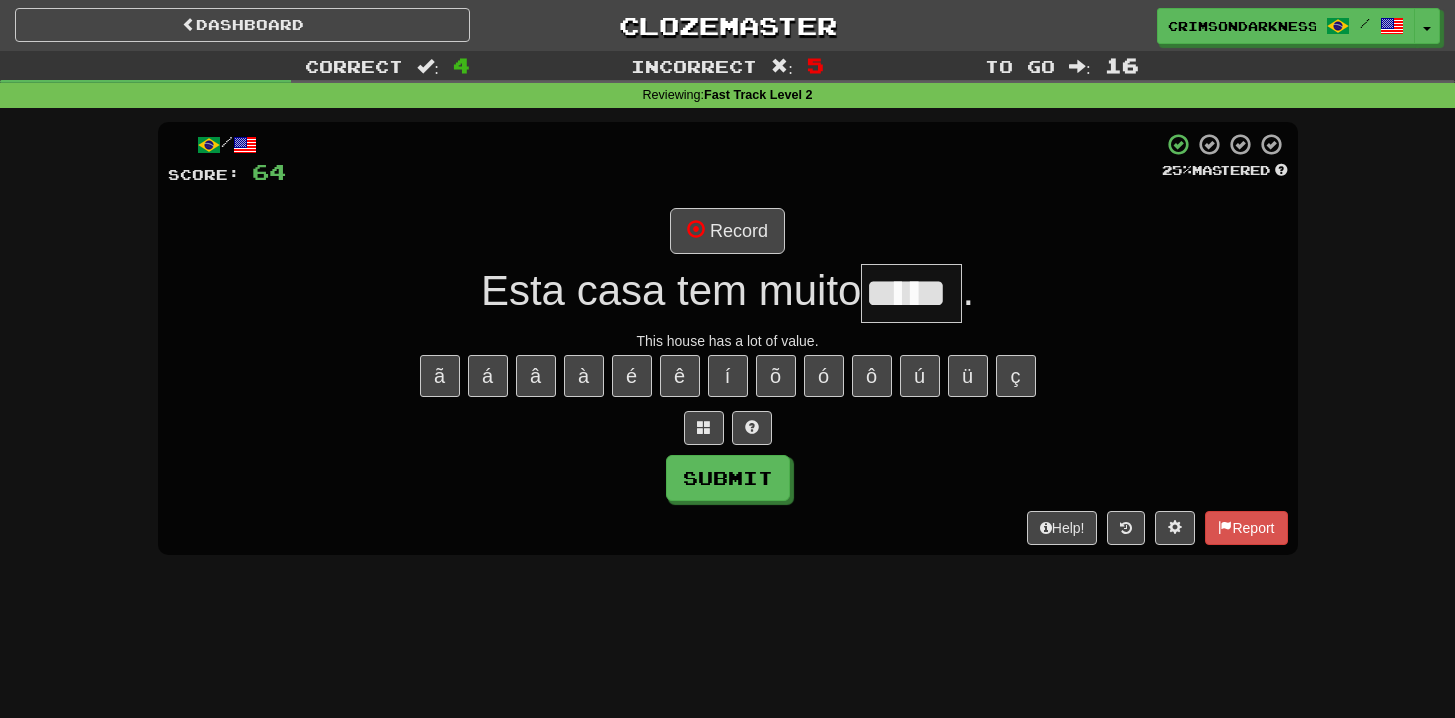 type on "*****" 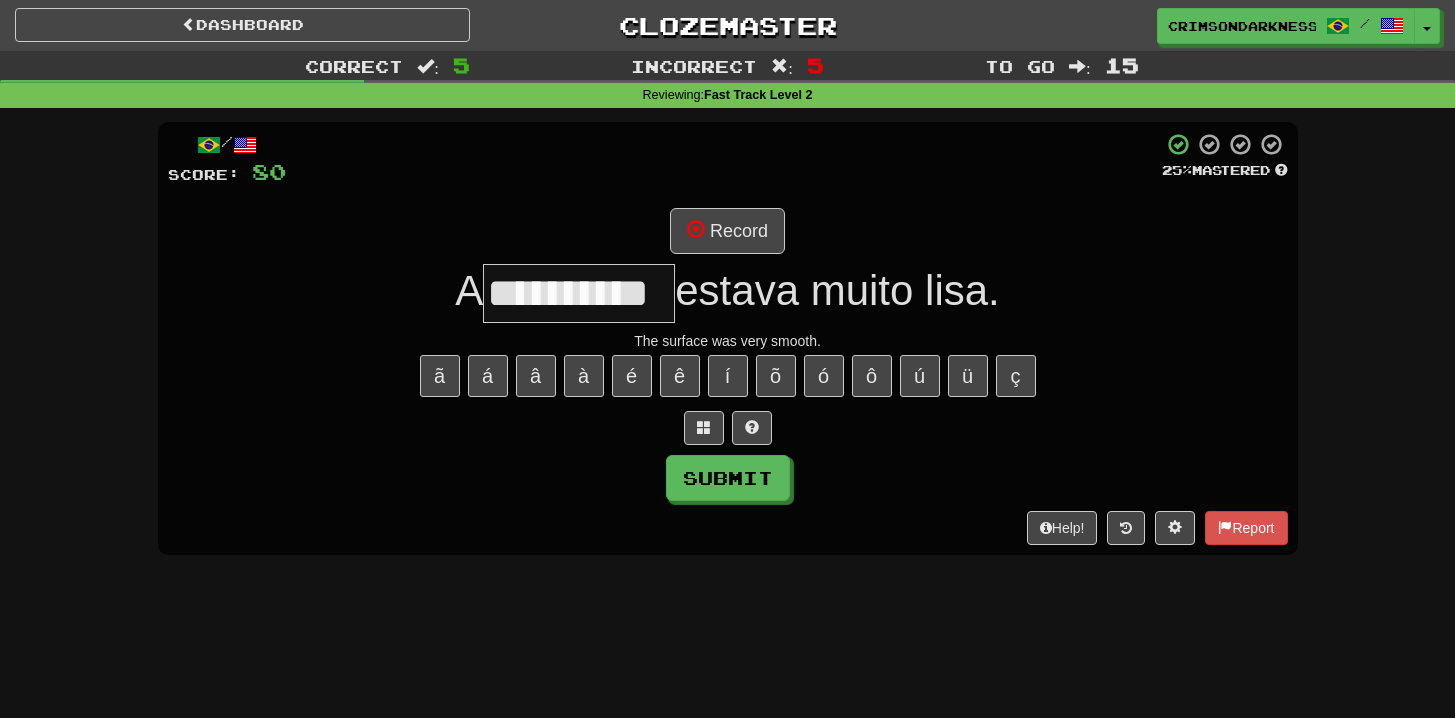 type on "**********" 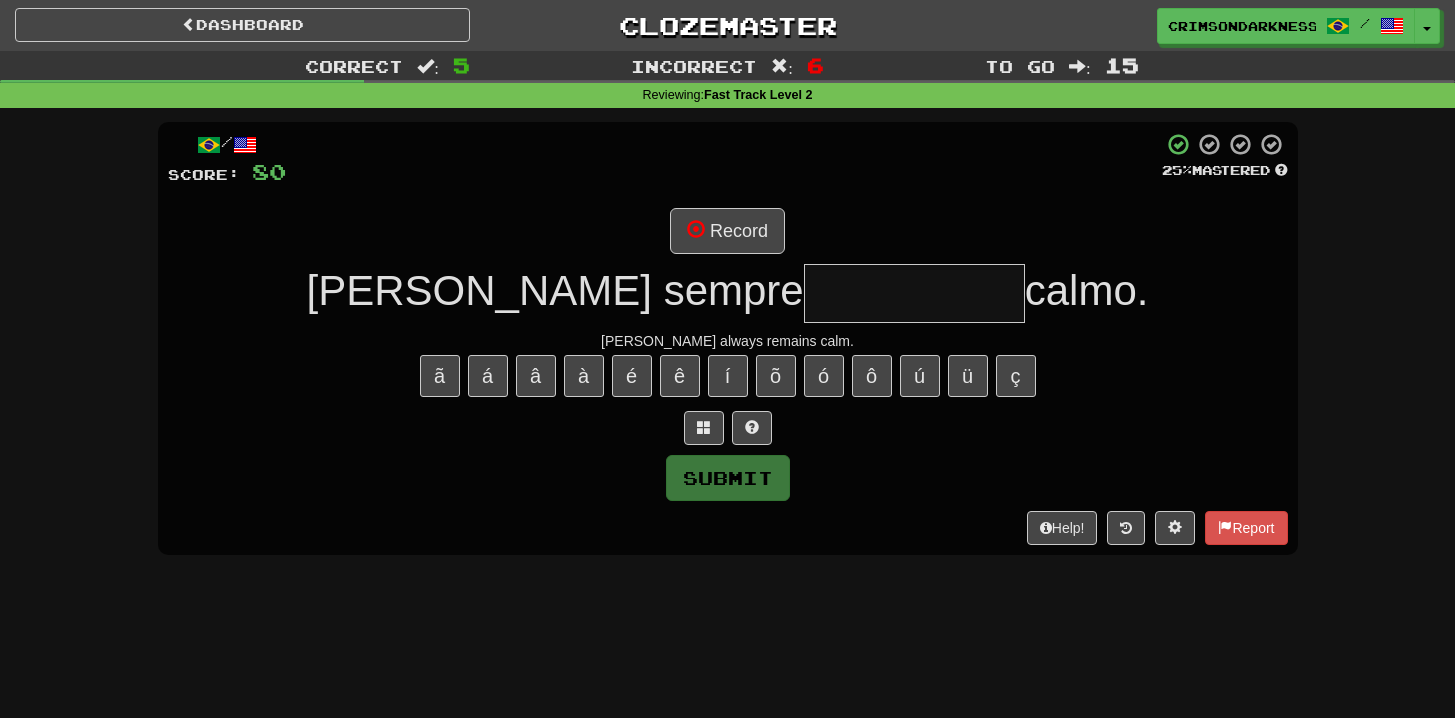 type on "*********" 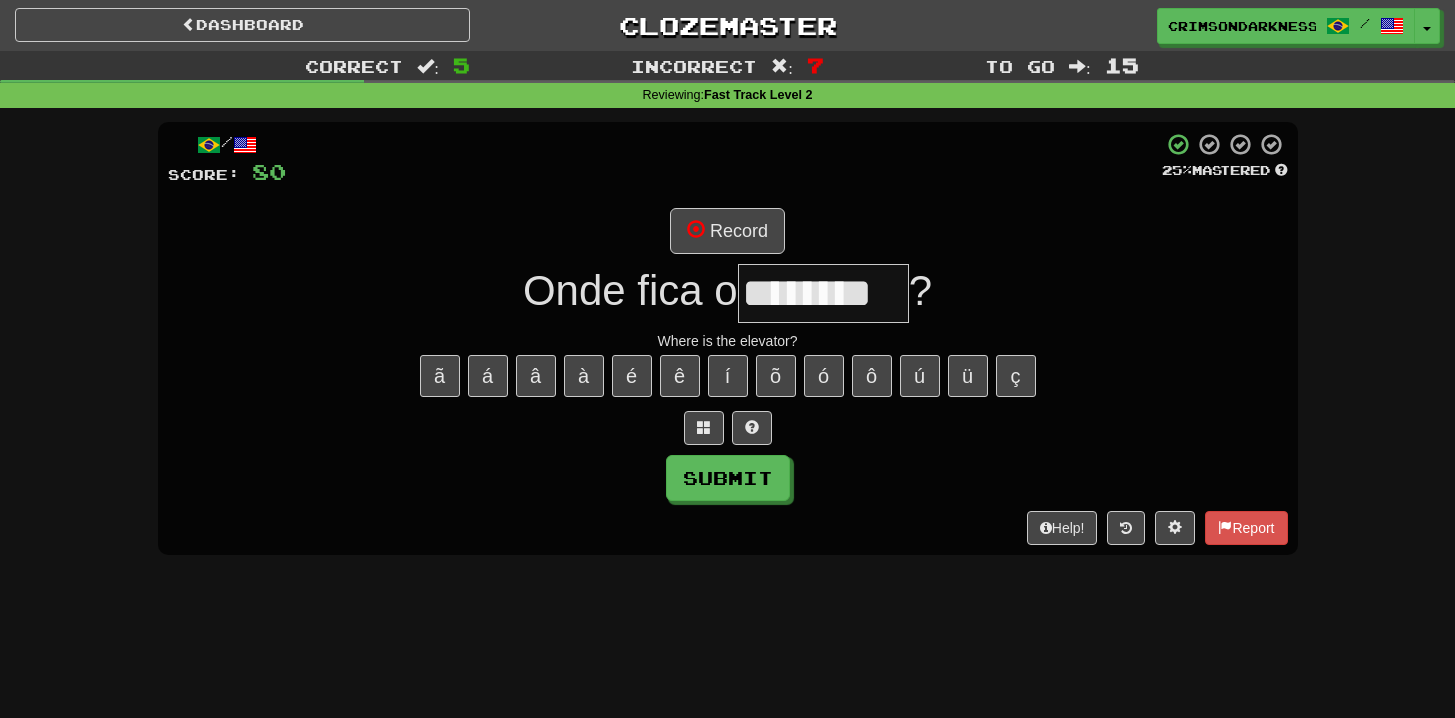 type on "********" 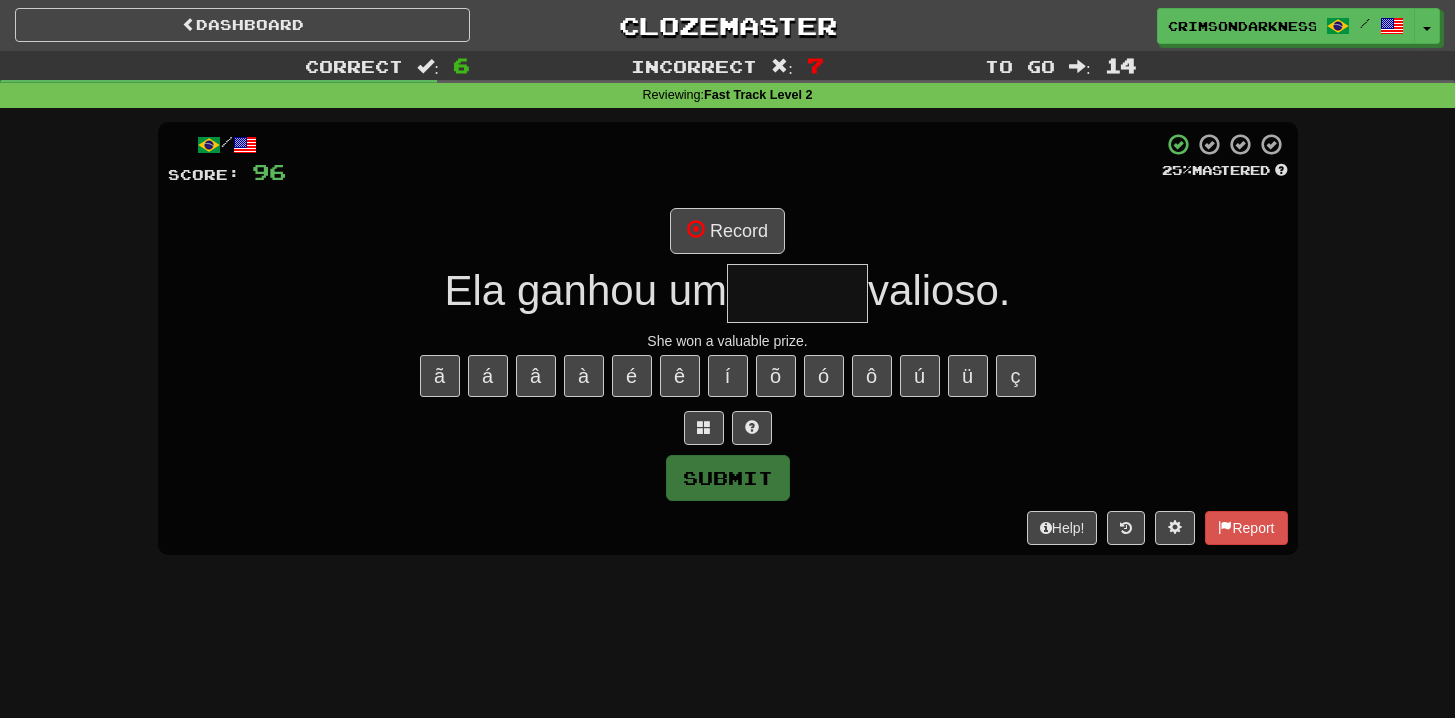 type on "******" 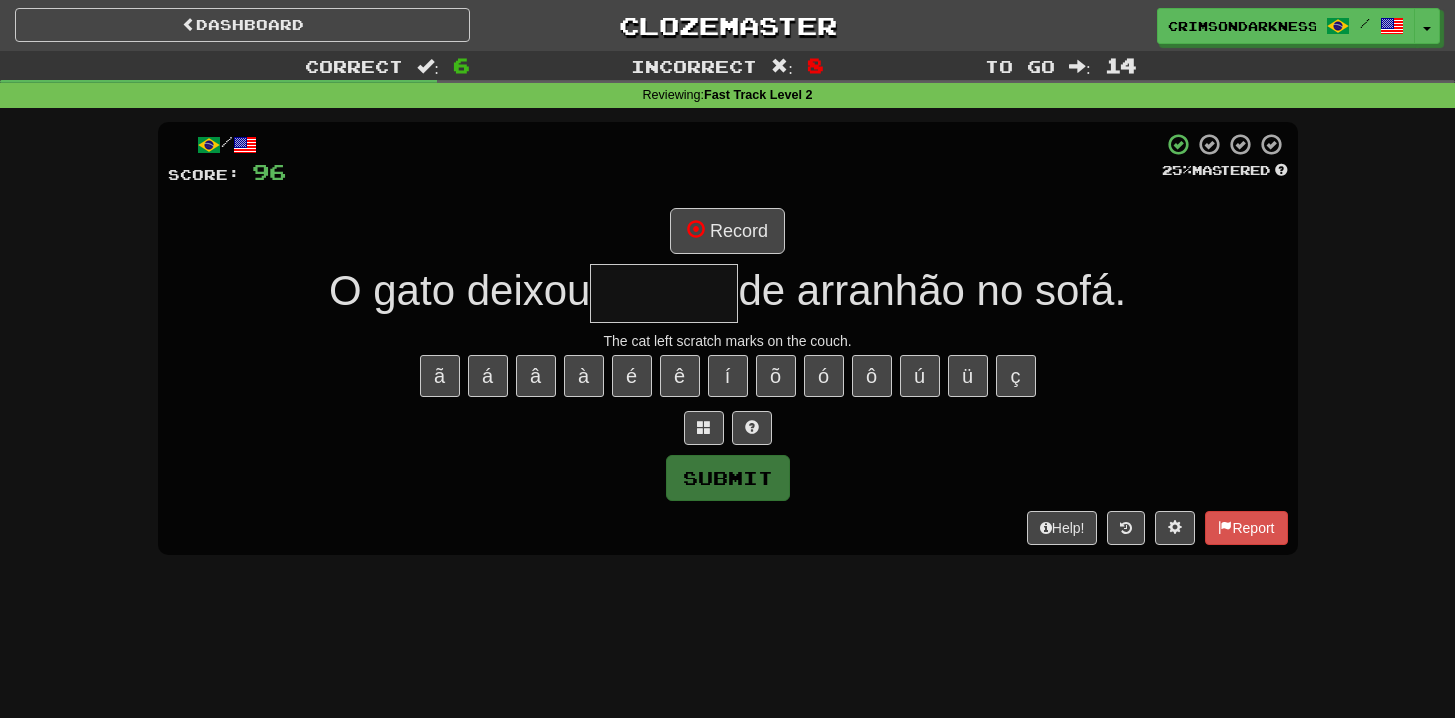 type on "******" 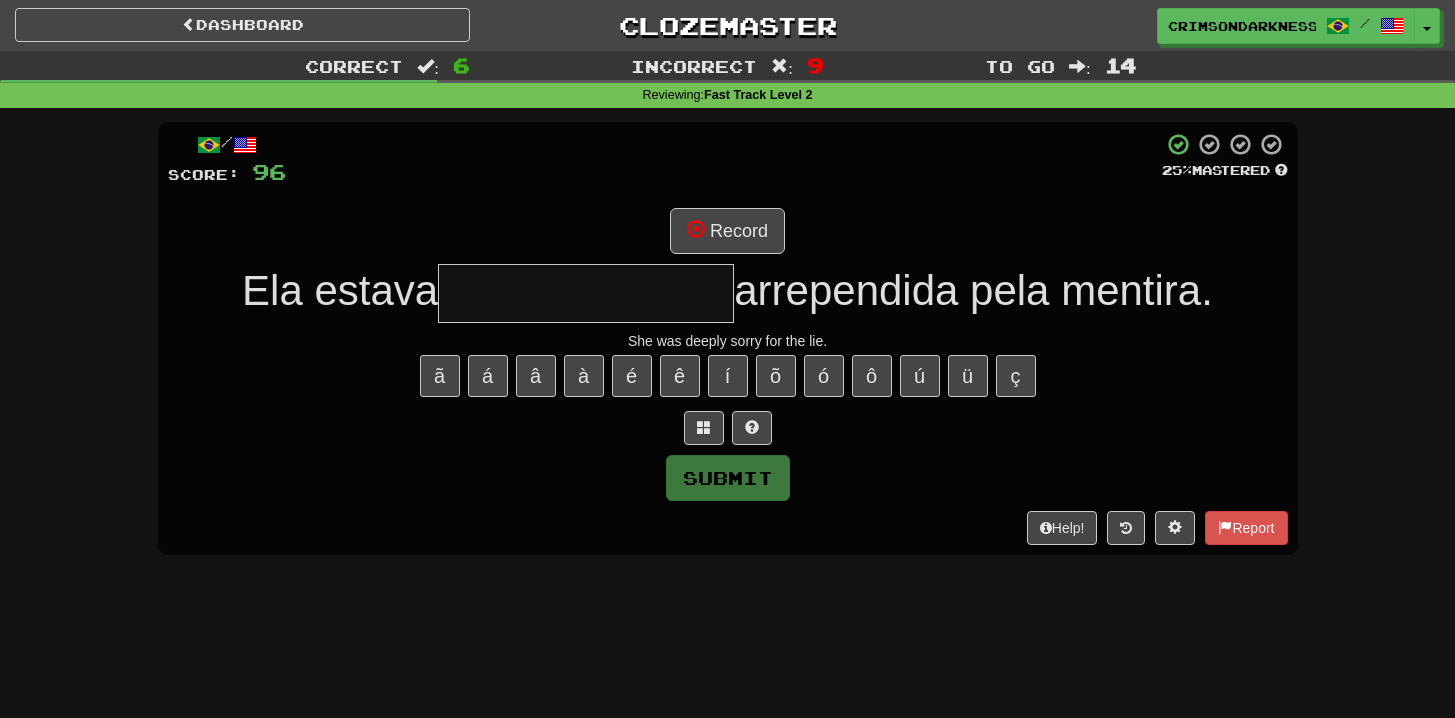 type on "**********" 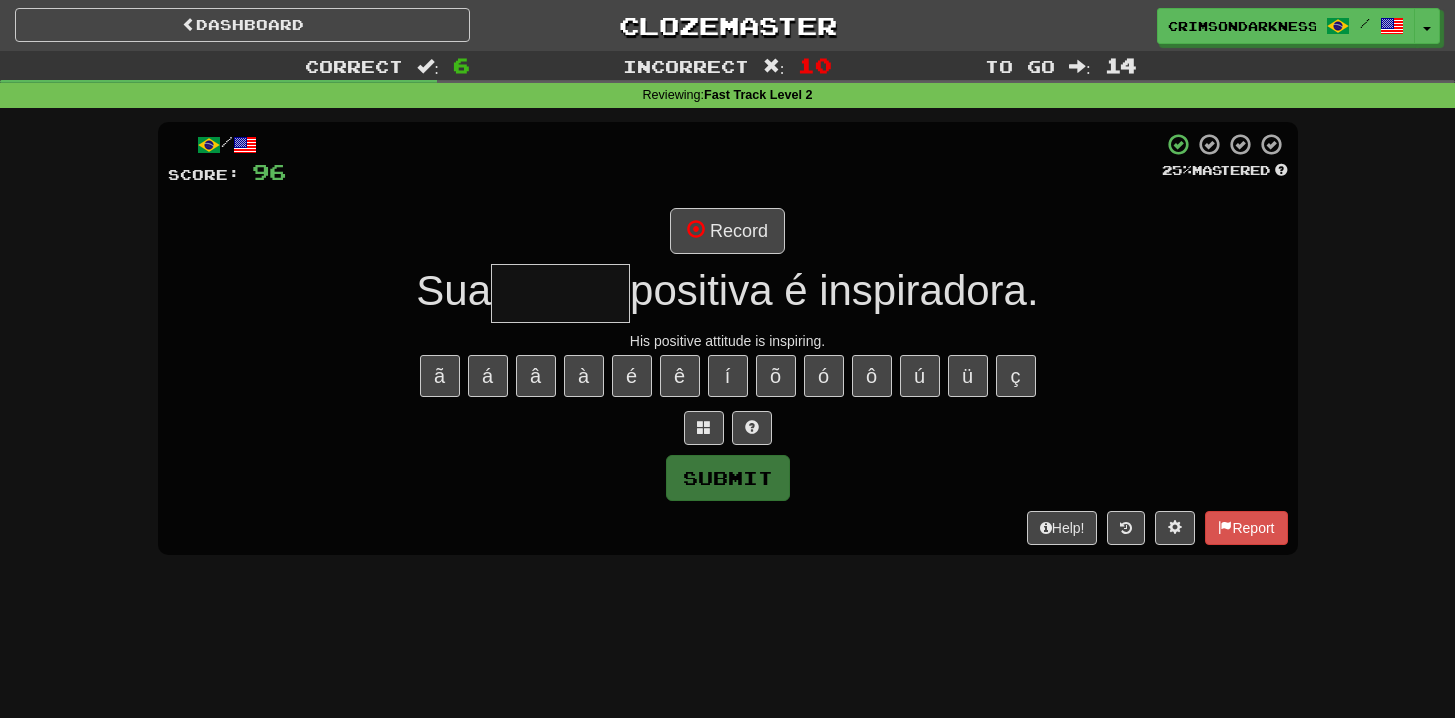 type on "*******" 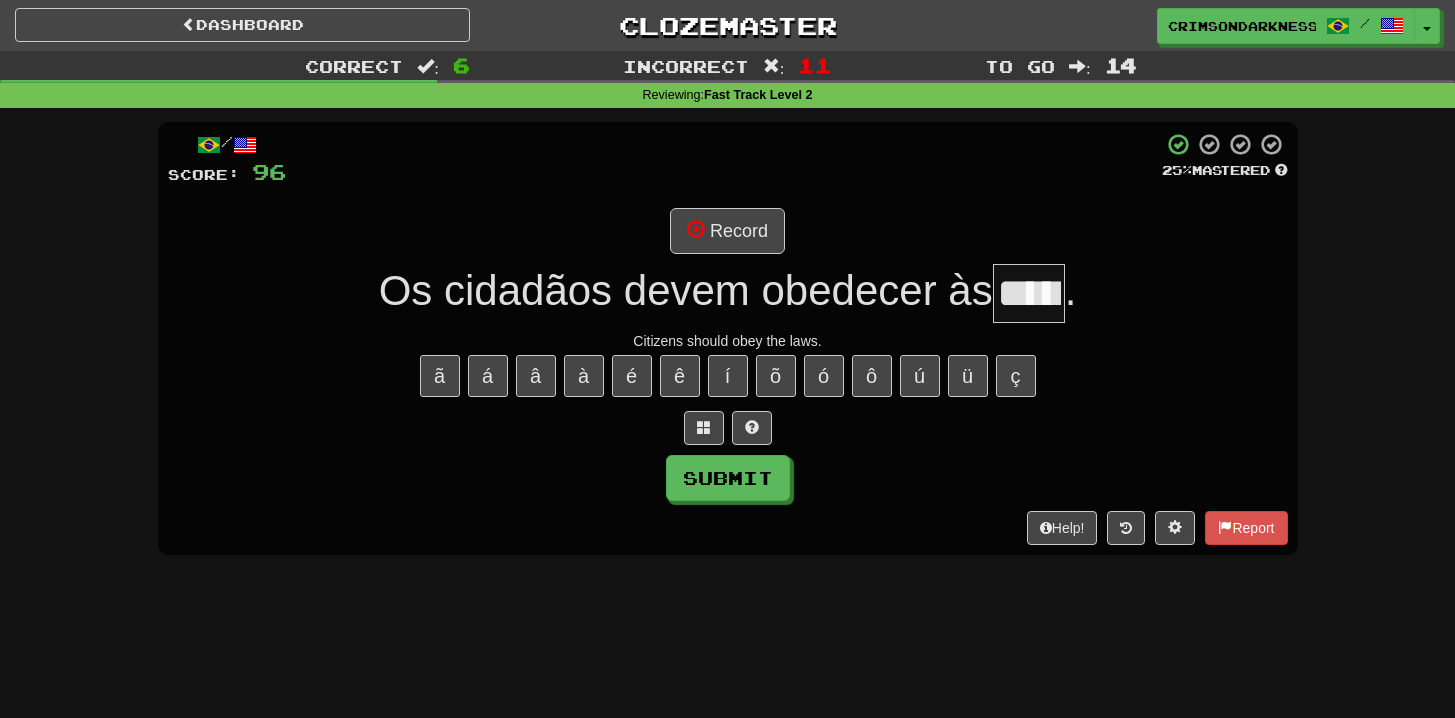 scroll, scrollTop: 0, scrollLeft: 21, axis: horizontal 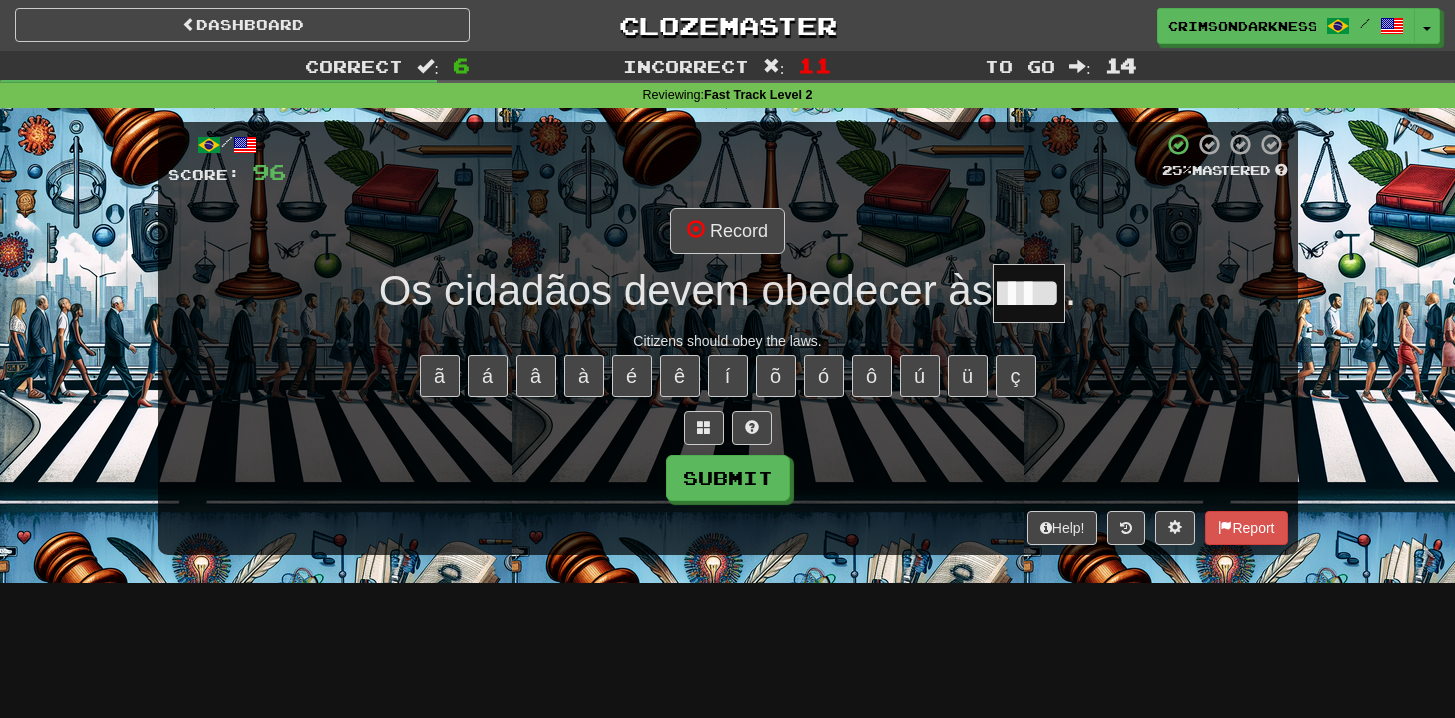 type on "****" 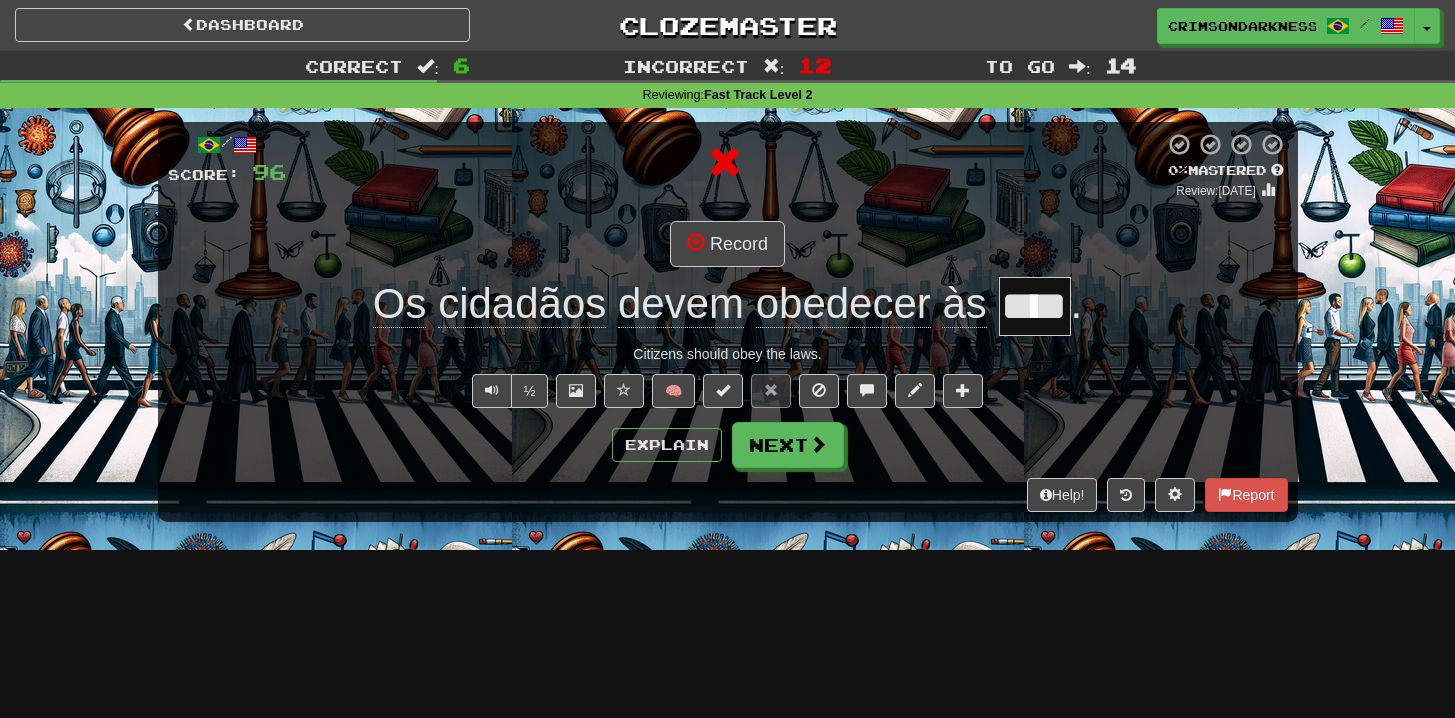 scroll, scrollTop: 0, scrollLeft: 0, axis: both 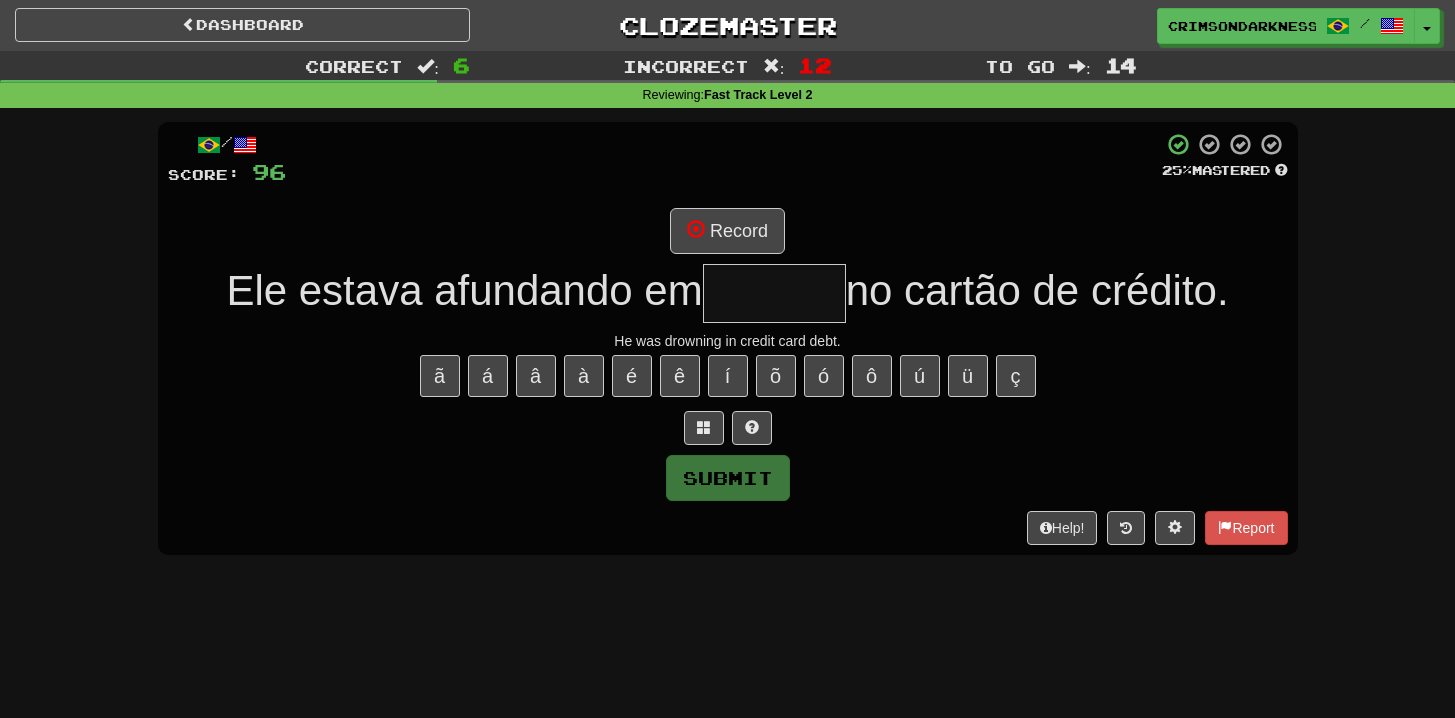type on "*******" 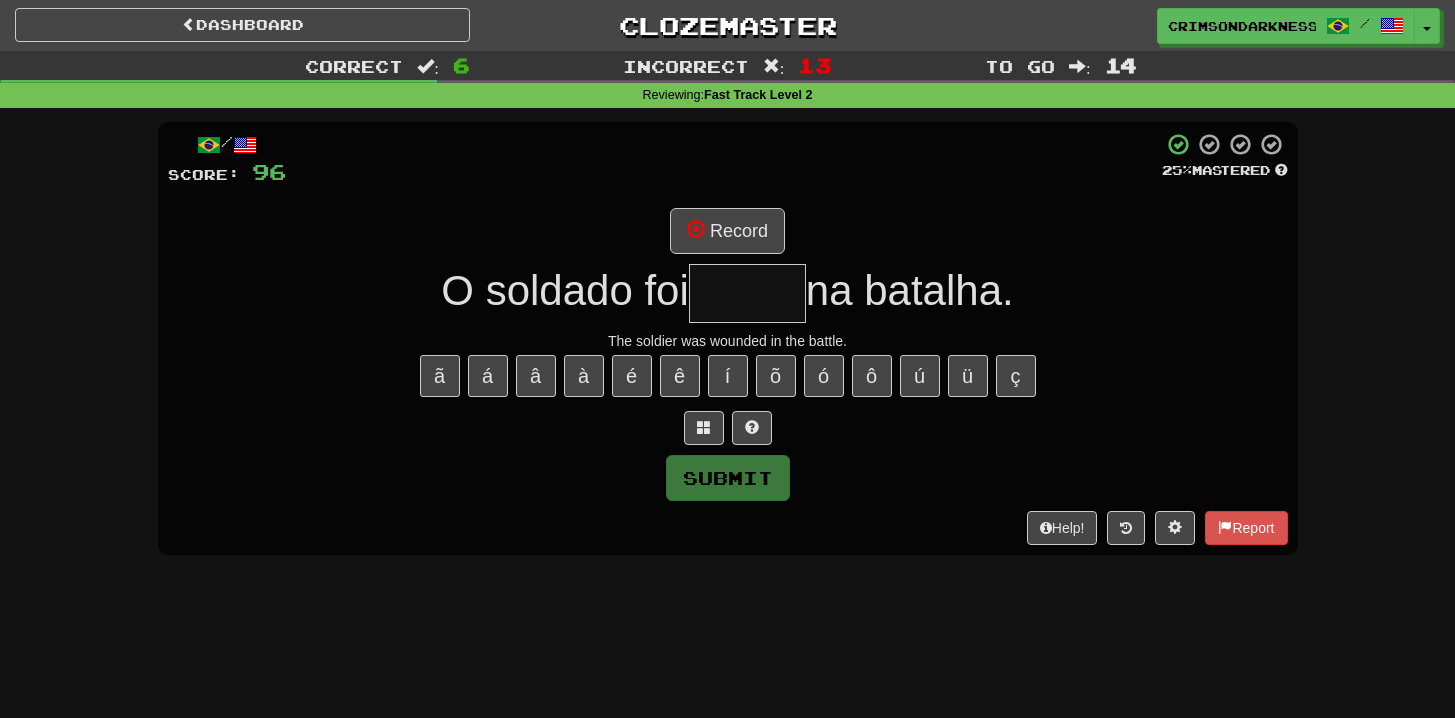 type on "******" 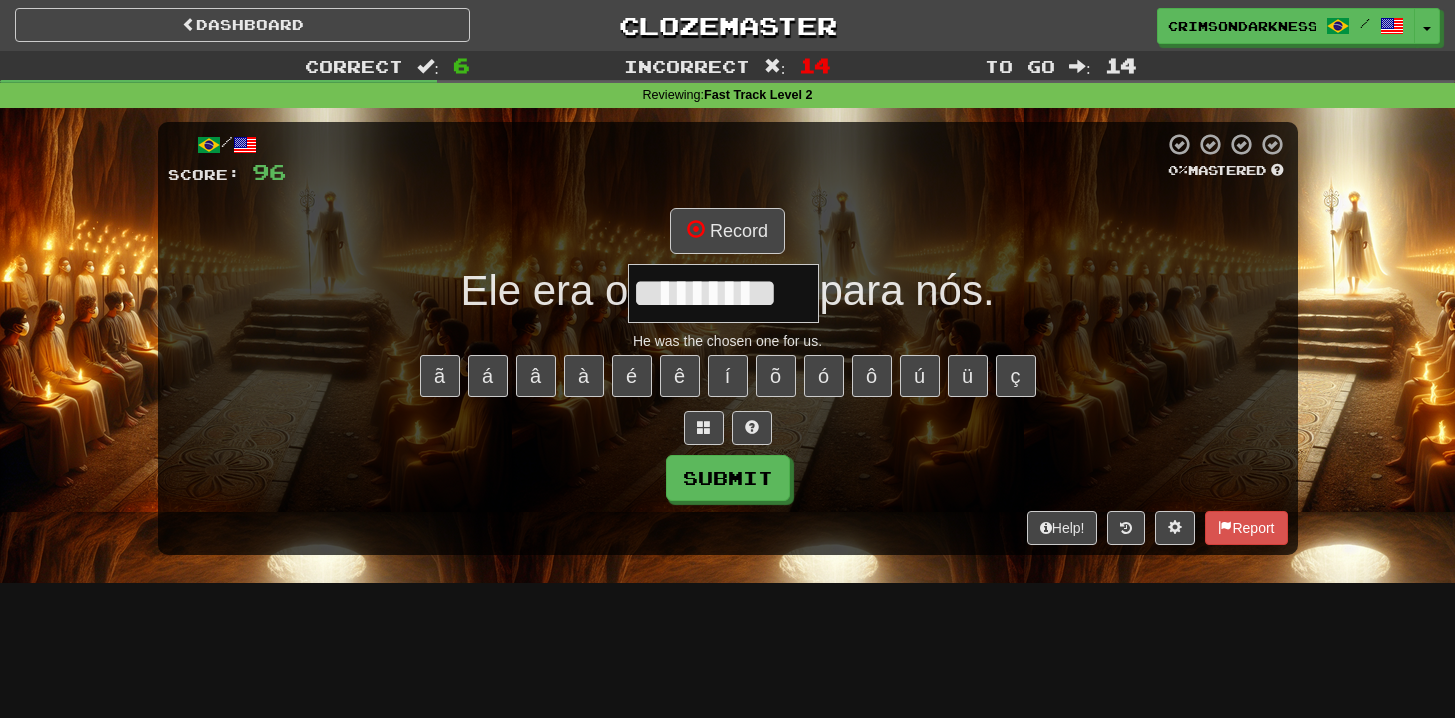 type on "*********" 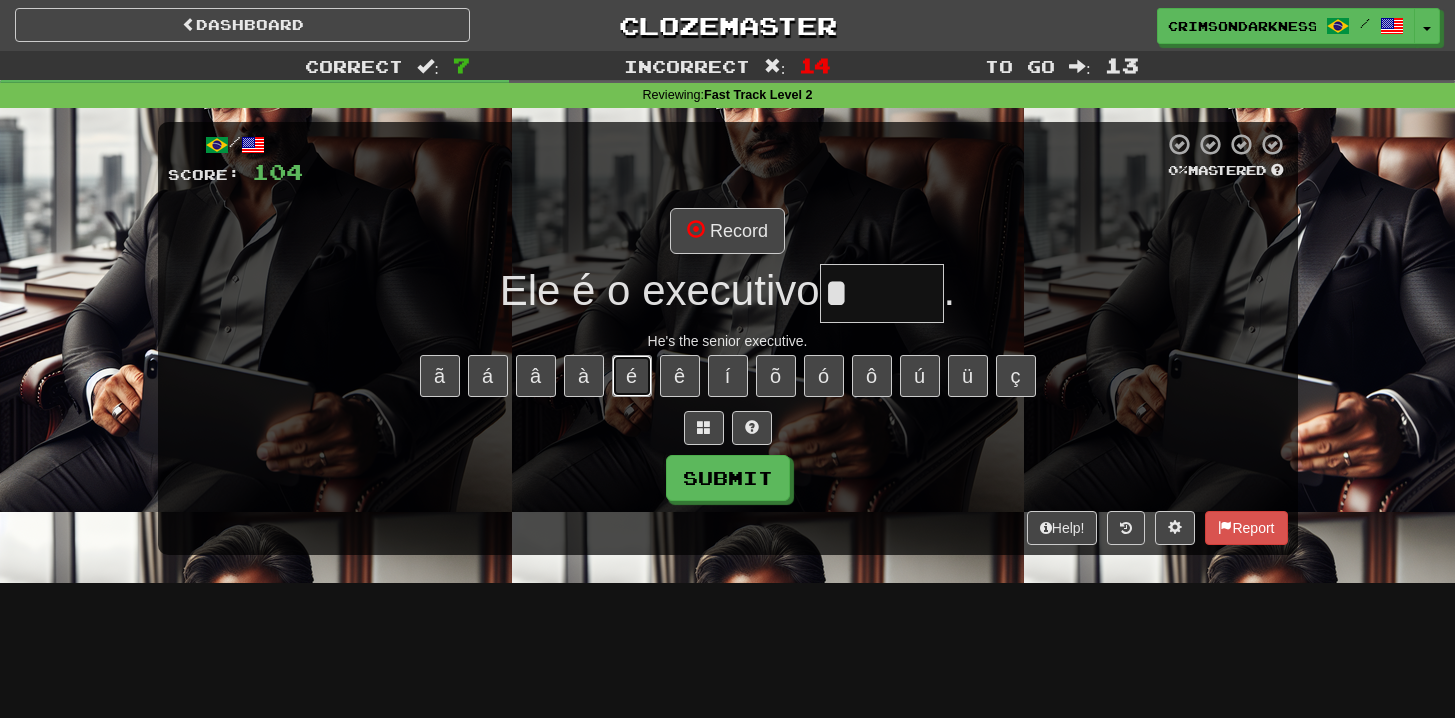 click on "é" at bounding box center [632, 376] 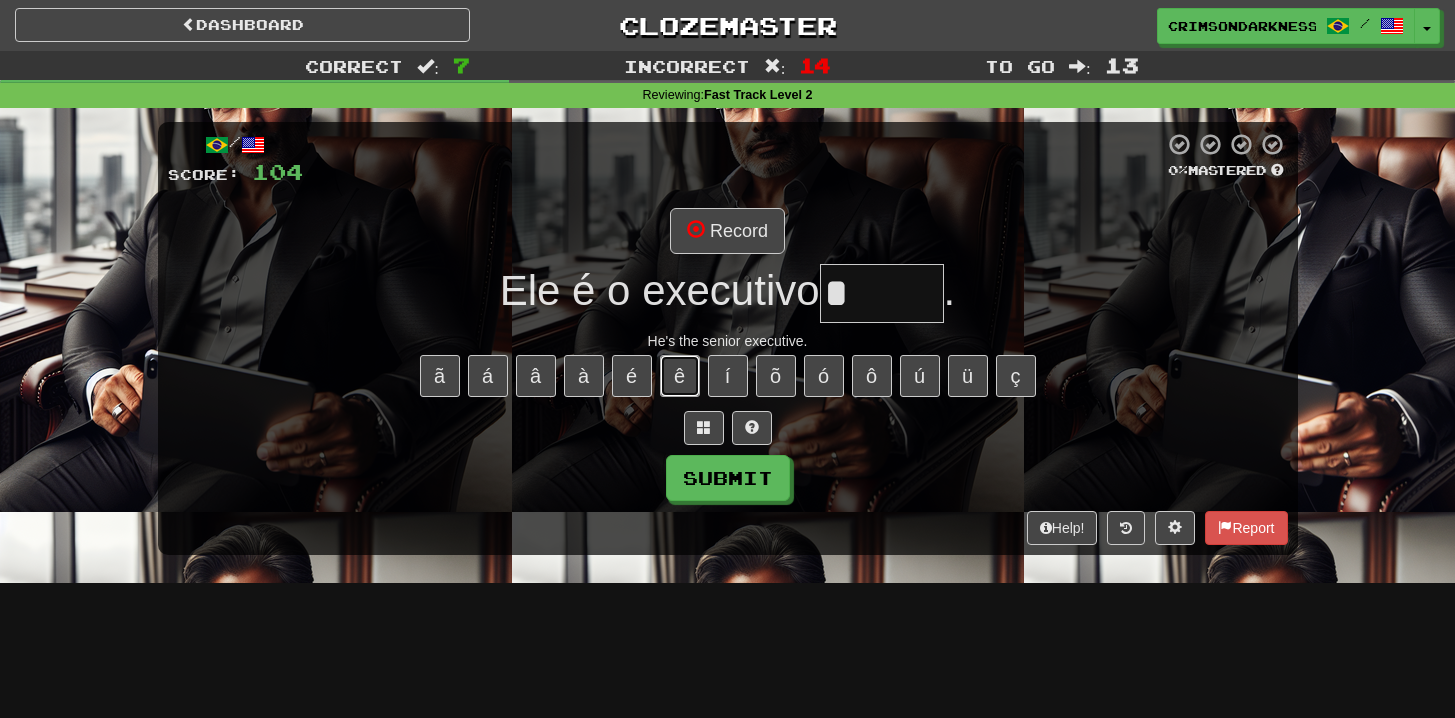 click on "ê" at bounding box center (680, 376) 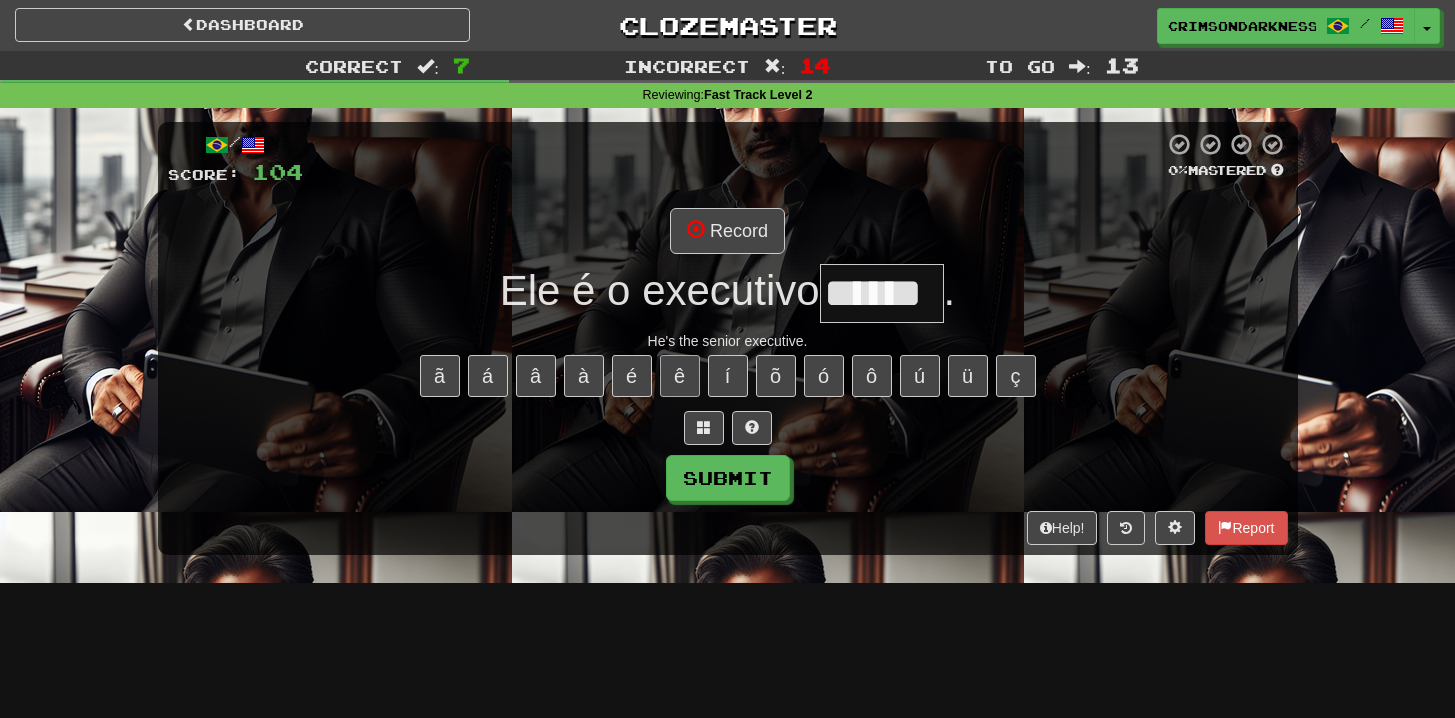 type on "******" 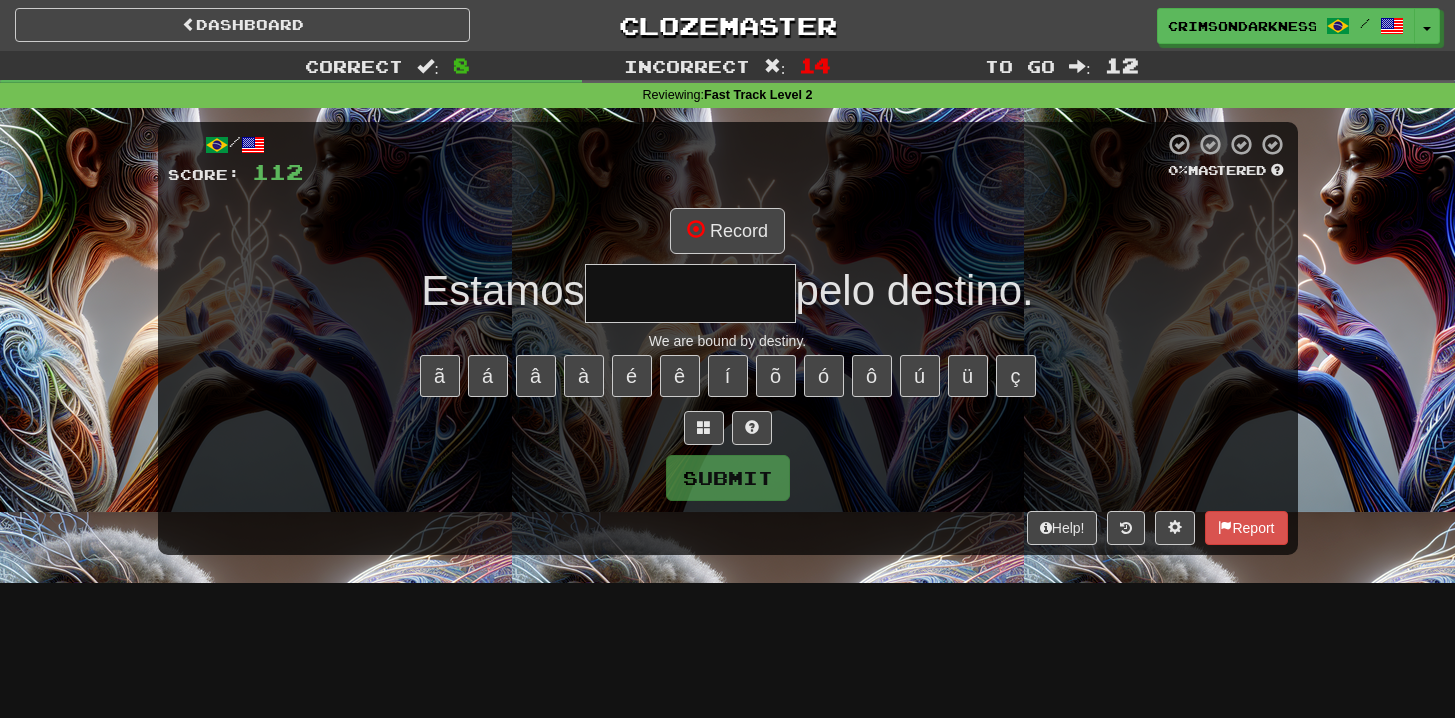 type on "**********" 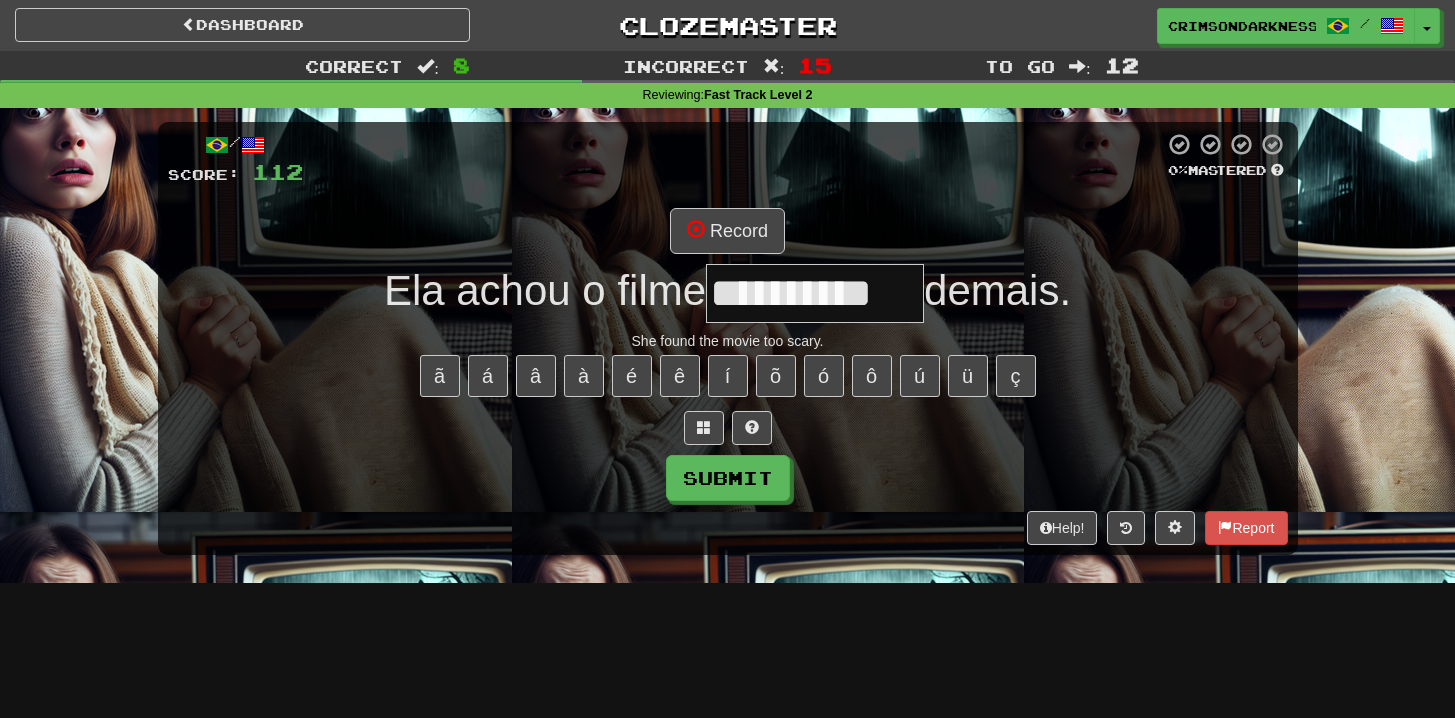 type on "**********" 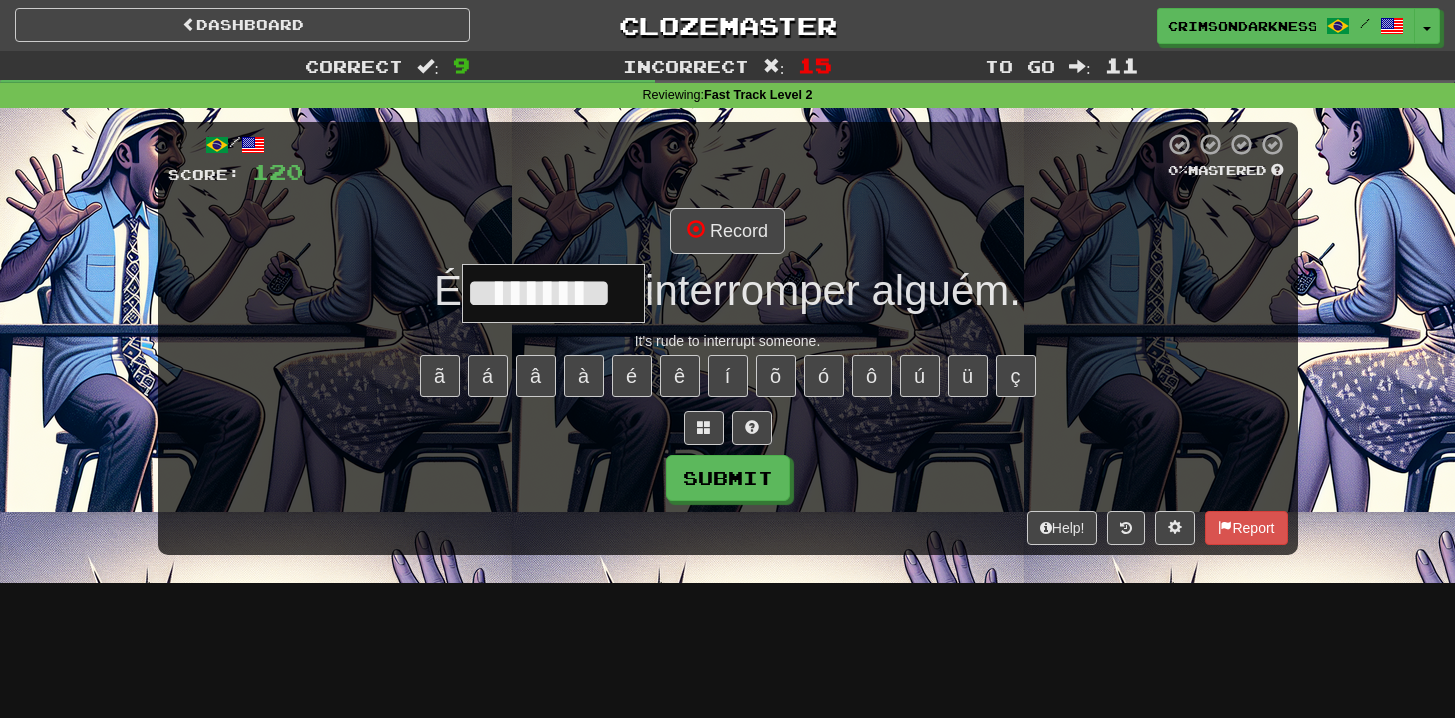 type on "*********" 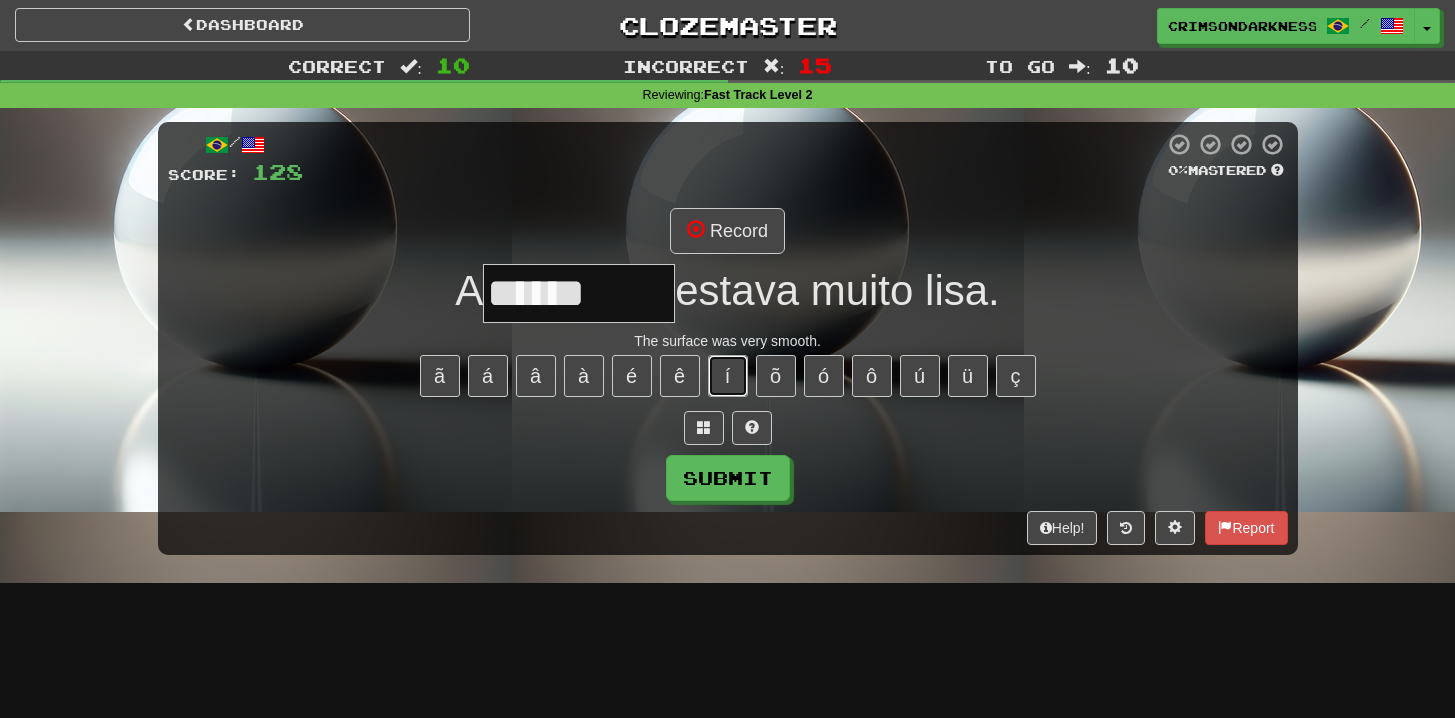 click on "í" at bounding box center (728, 376) 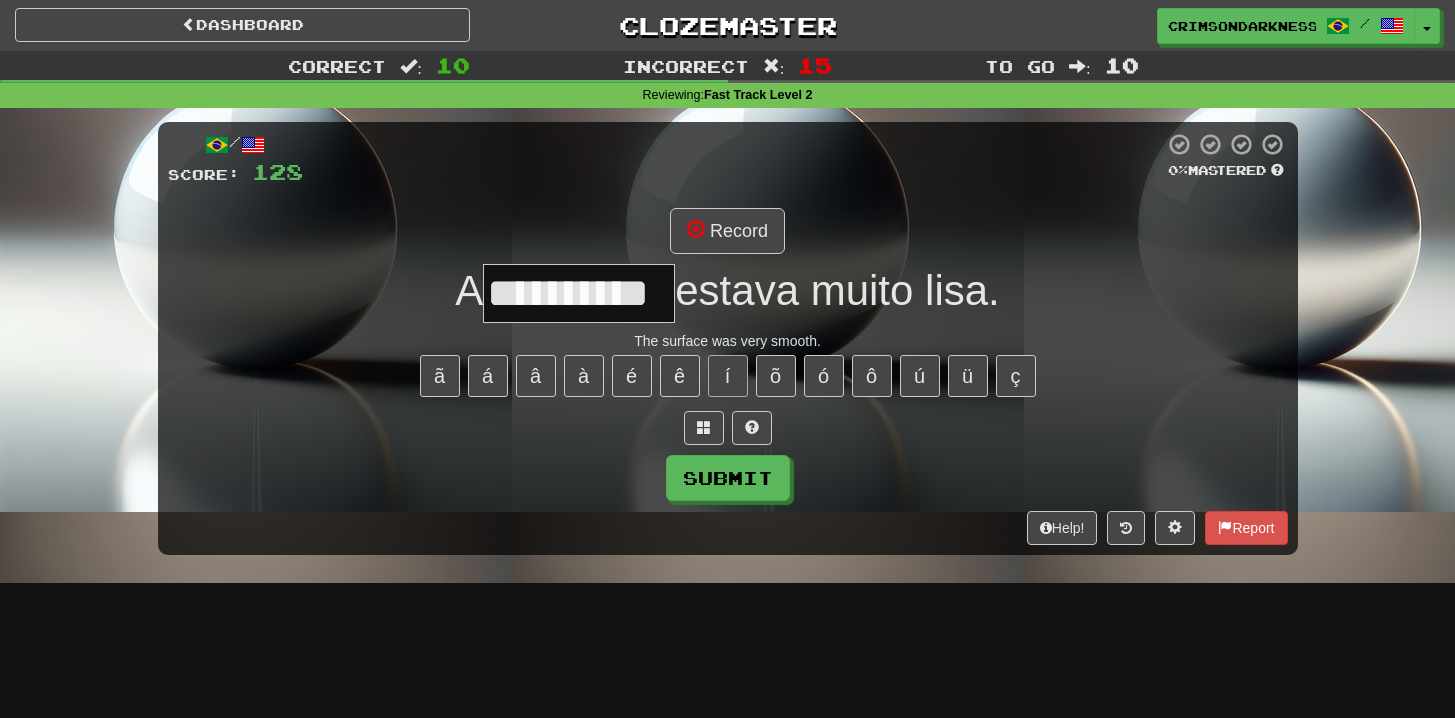 type on "**********" 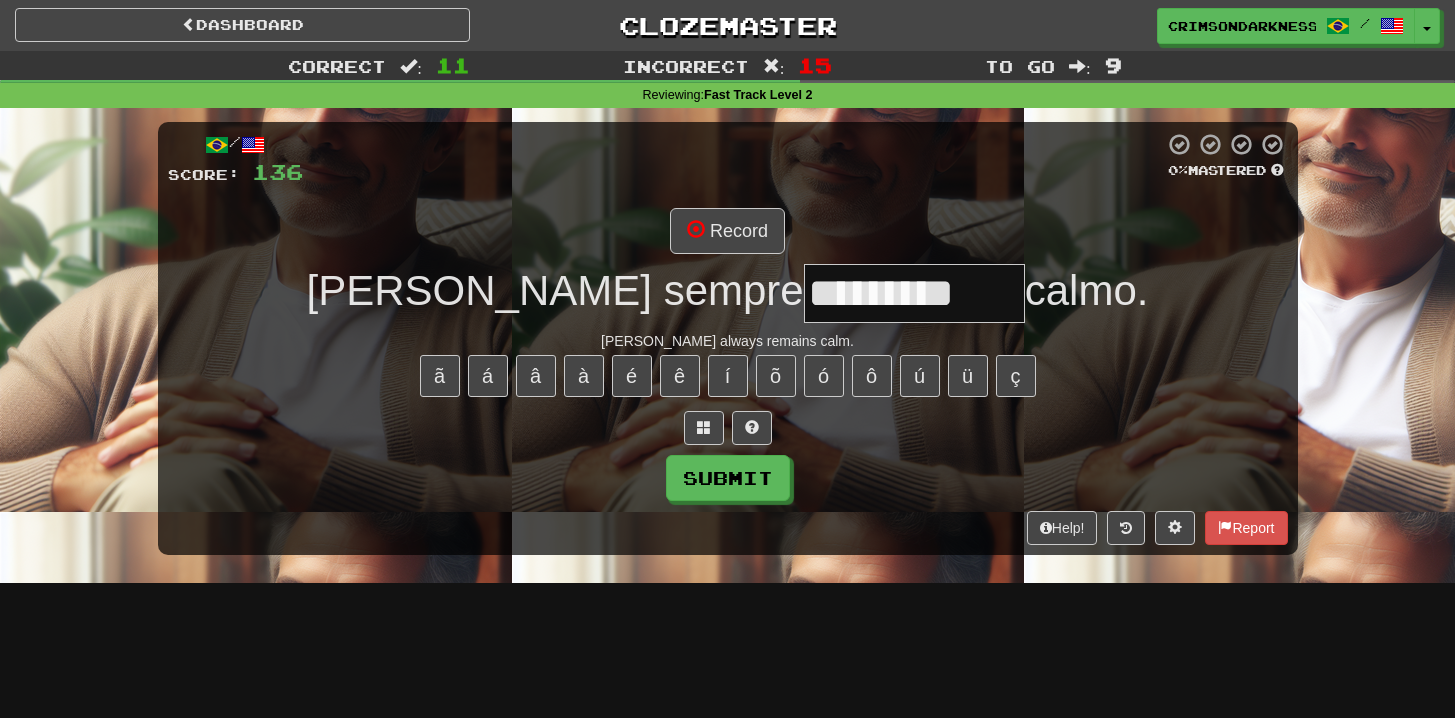 type on "*********" 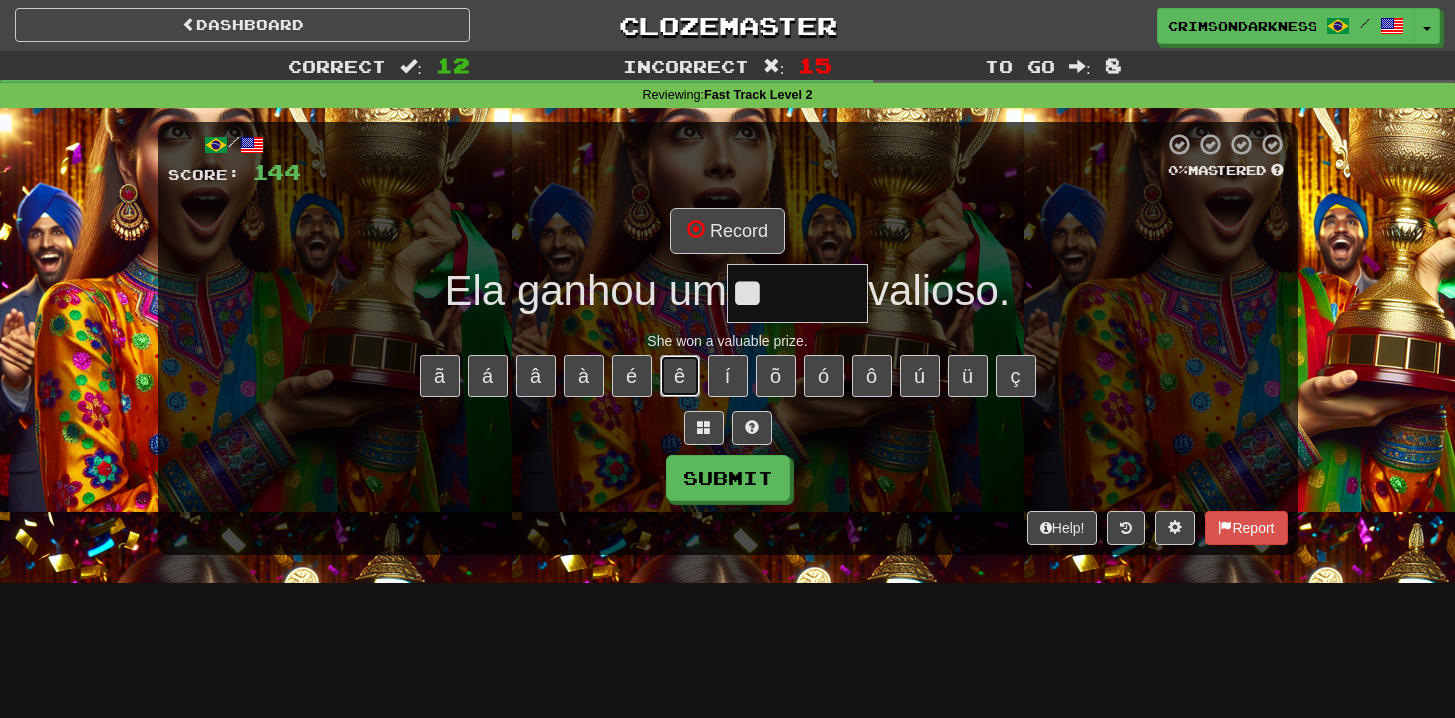 click on "ê" at bounding box center (680, 376) 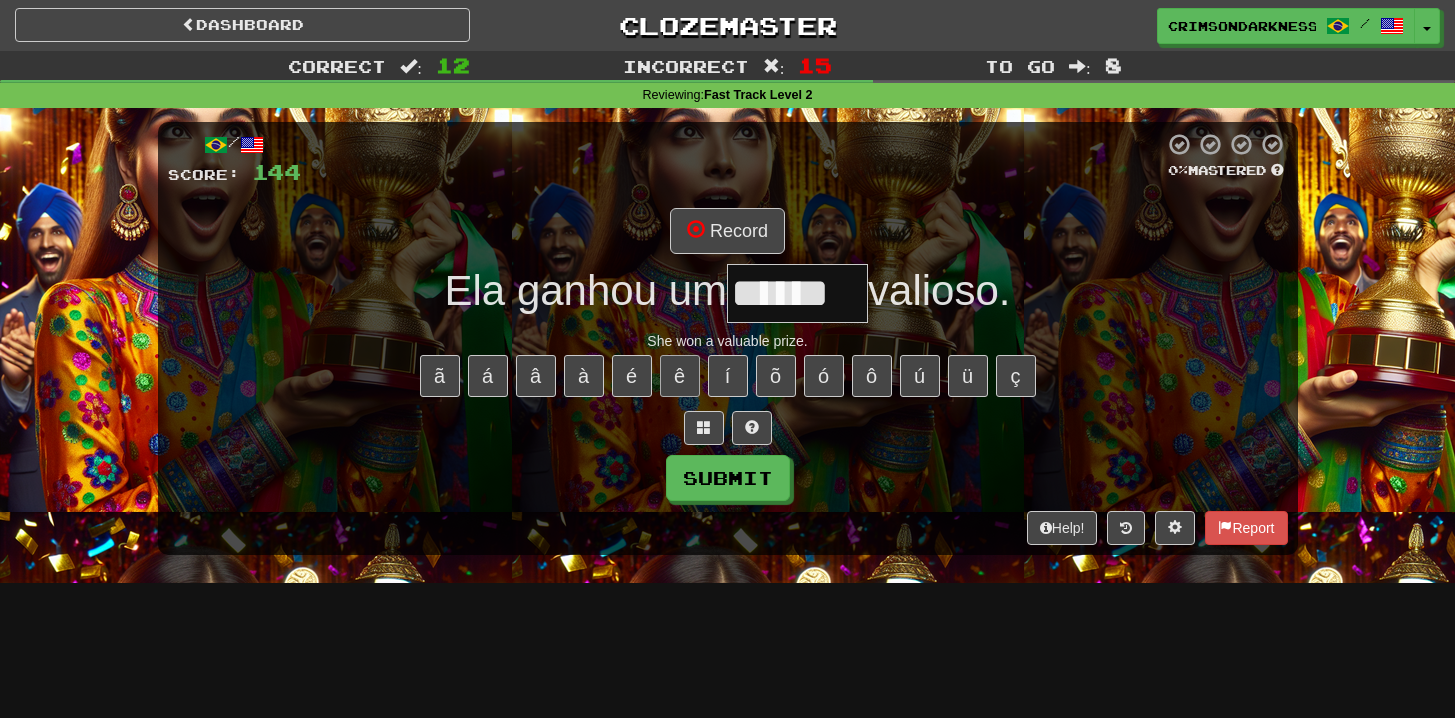 type on "******" 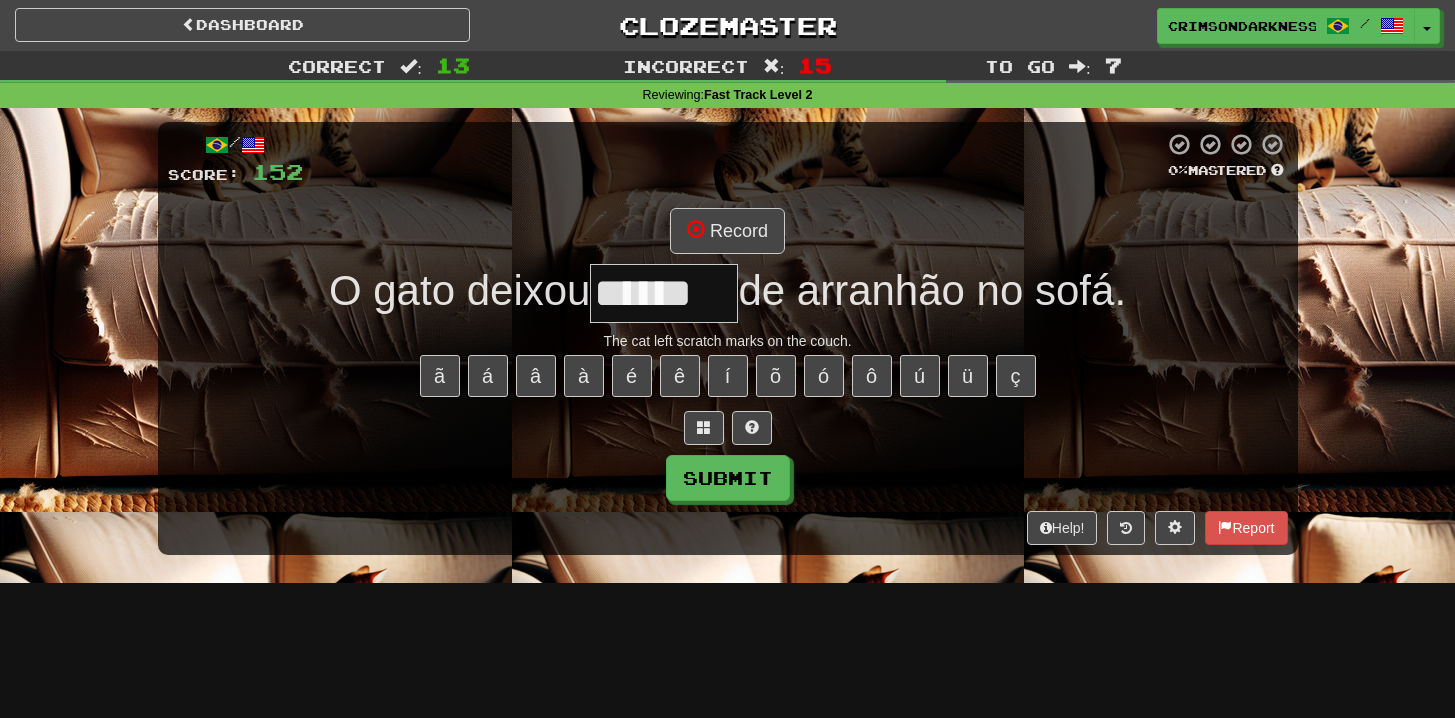 type on "******" 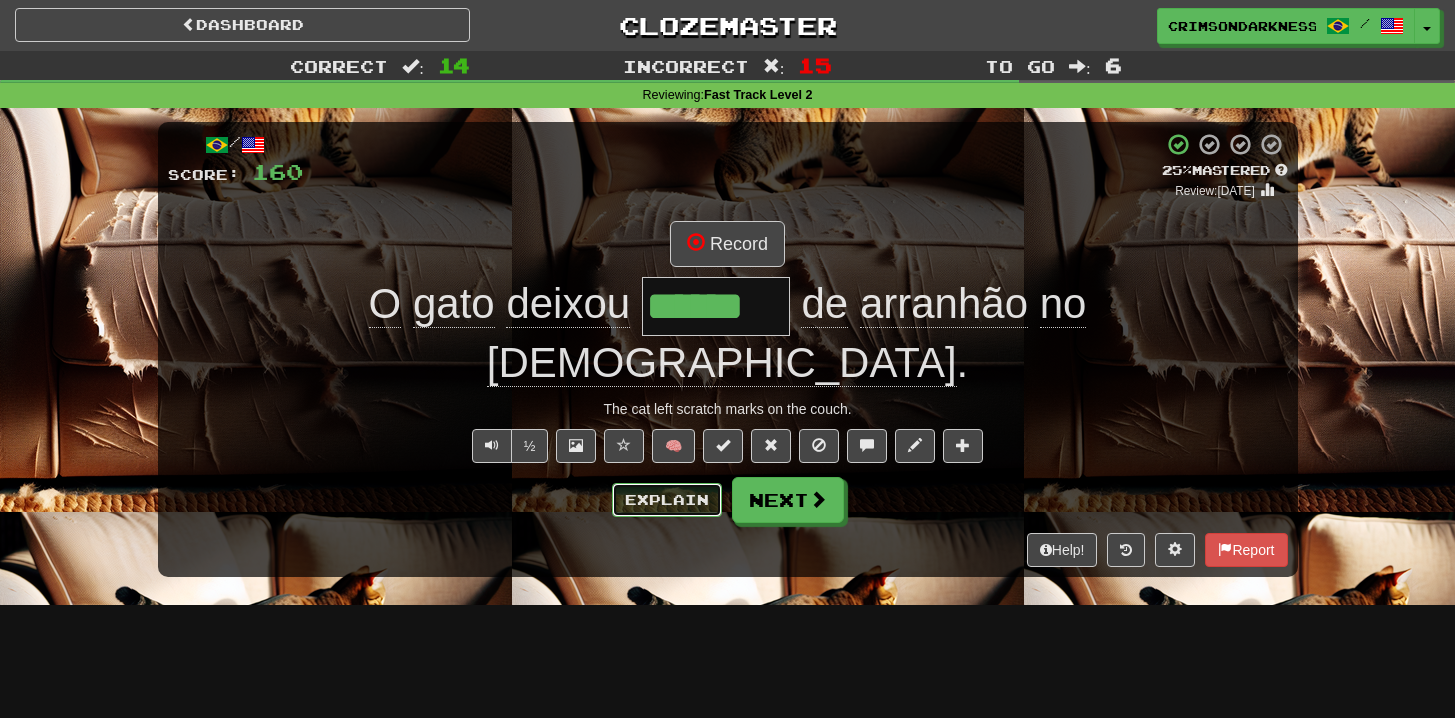 click on "Explain" at bounding box center [667, 500] 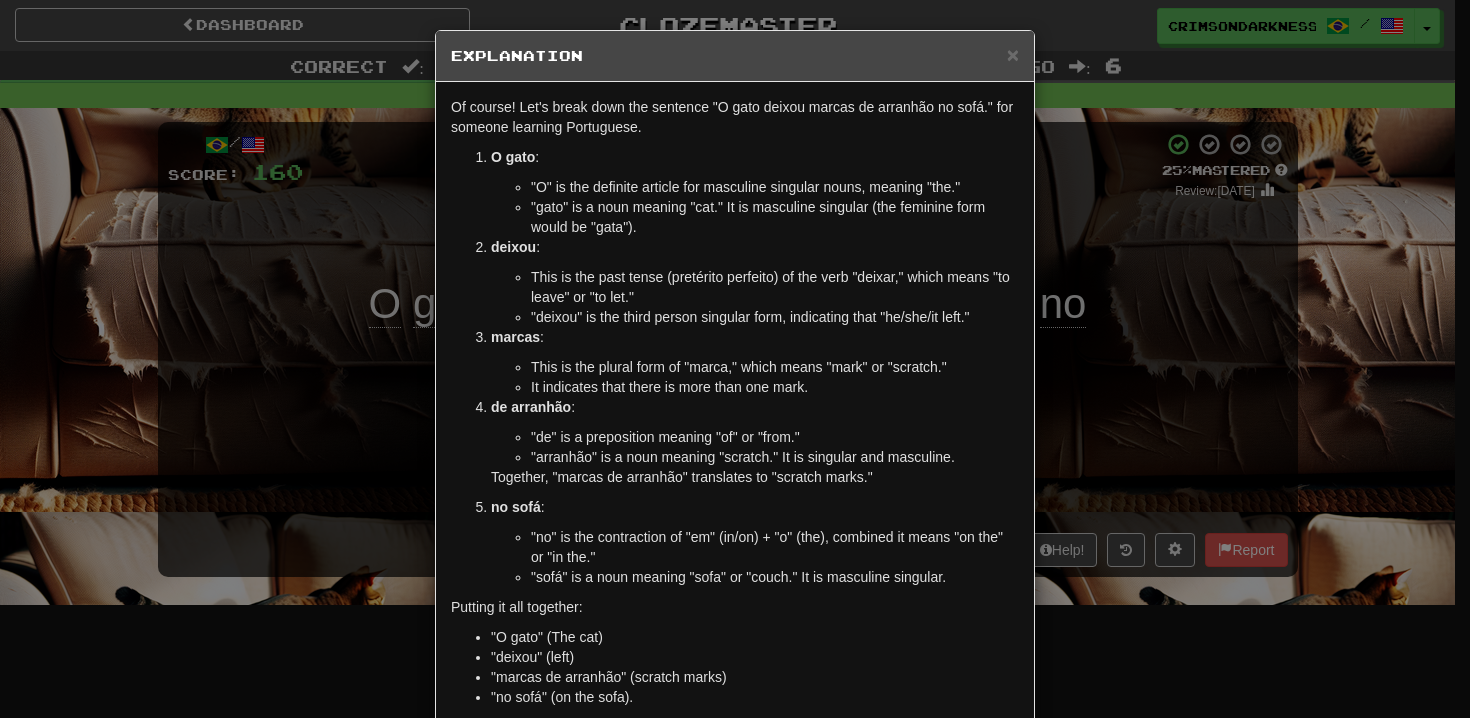 click on "× Explanation Of course! Let's break down the sentence "O gato deixou marcas de arranhão no sofá." for someone learning Portuguese.
O gato :
"O" is the definite article for masculine singular nouns, meaning "the."
"gato" is a noun meaning "cat." It is masculine singular (the feminine form would be "gata").
deixou :
This is the past tense (pretérito perfeito) of the verb "deixar," which means "to leave" or "to let."
"deixou" is the third person singular form, indicating that "he/she/it left."
marcas :
This is the plural form of "marca," which means "mark" or "scratch."
It indicates that there is more than one mark.
de arranhão :
"de" is a preposition meaning "of" or "from."
"arranhão" is a noun meaning "scratch." It is singular and masculine.
Together, "marcas de arranhão" translates to "scratch marks."
no sofá :
"no" is the contraction of "em" (in/on) + "o" (the), combined it means "on the" or "in the."
"deixou" (left)" at bounding box center (735, 359) 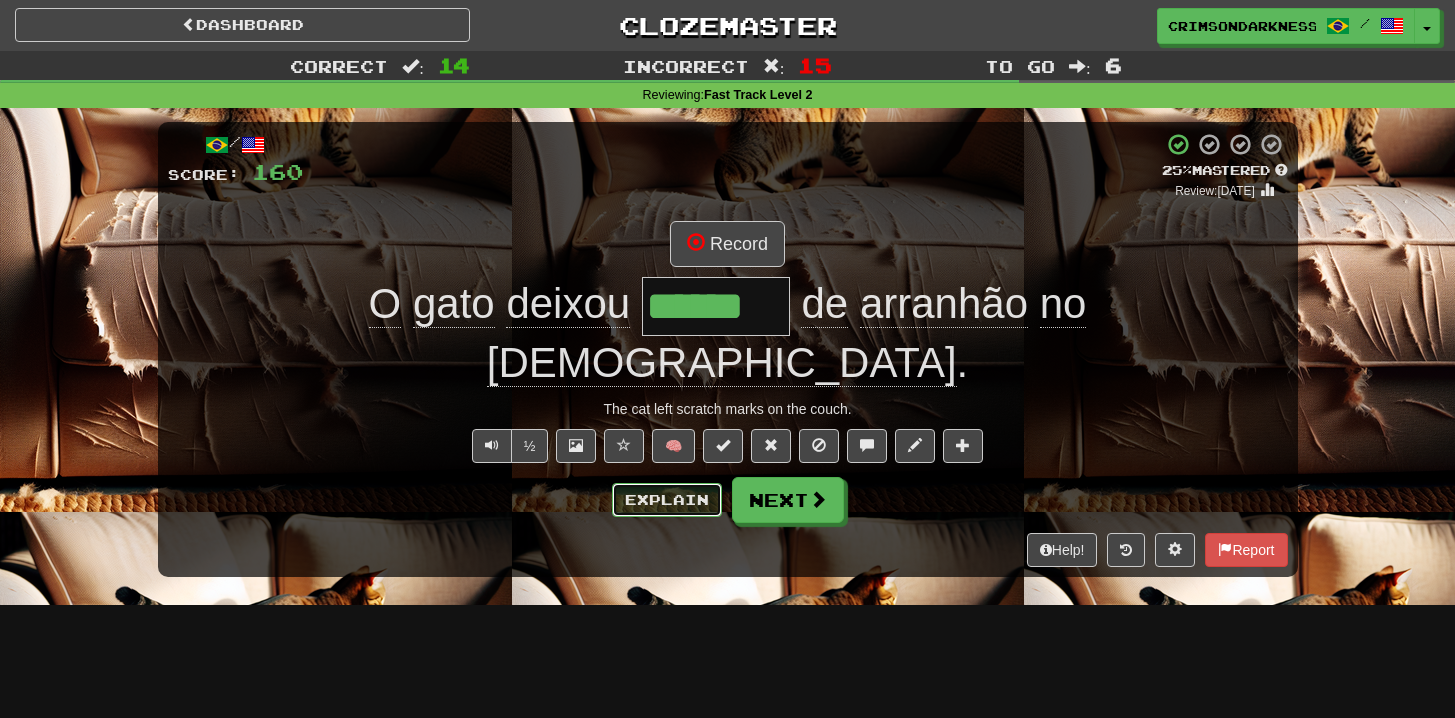 click on "Explain" at bounding box center (667, 500) 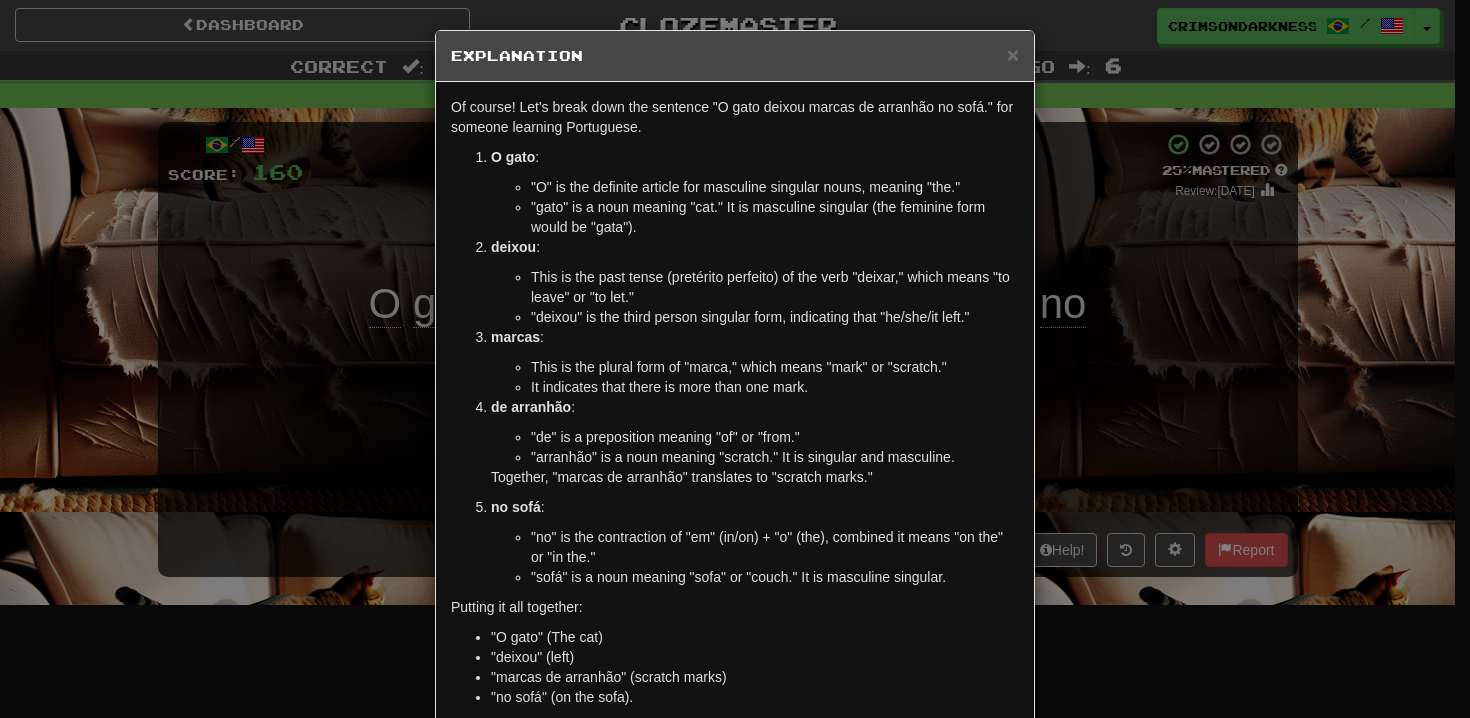 click on "× Explanation Of course! Let's break down the sentence "O gato deixou marcas de arranhão no sofá." for someone learning Portuguese.
O gato :
"O" is the definite article for masculine singular nouns, meaning "the."
"gato" is a noun meaning "cat." It is masculine singular (the feminine form would be "gata").
deixou :
This is the past tense (pretérito perfeito) of the verb "deixar," which means "to leave" or "to let."
"deixou" is the third person singular form, indicating that "he/she/it left."
marcas :
This is the plural form of "marca," which means "mark" or "scratch."
It indicates that there is more than one mark.
de arranhão :
"de" is a preposition meaning "of" or "from."
"arranhão" is a noun meaning "scratch." It is singular and masculine.
Together, "marcas de arranhão" translates to "scratch marks."
no sofá :
"no" is the contraction of "em" (in/on) + "o" (the), combined it means "on the" or "in the."
"deixou" (left)" at bounding box center (735, 359) 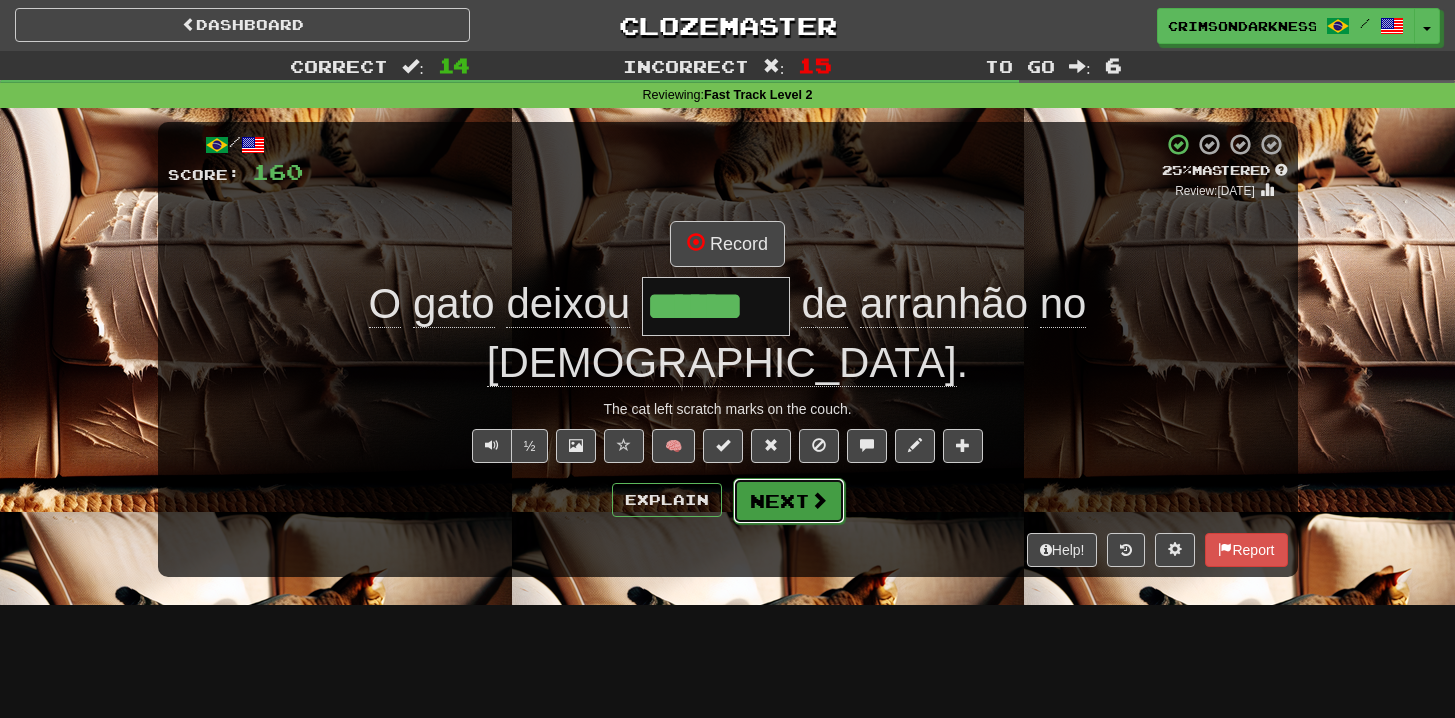 click on "Next" at bounding box center [789, 501] 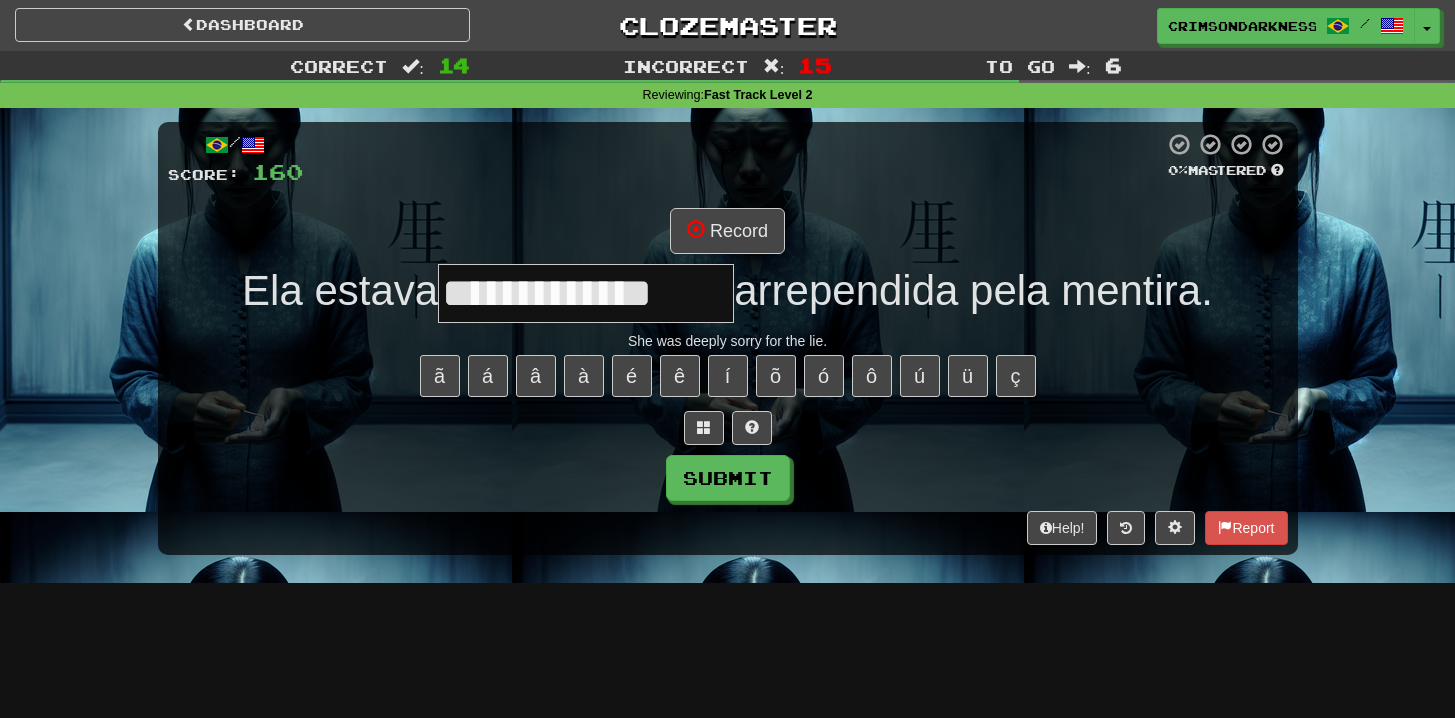 type on "**********" 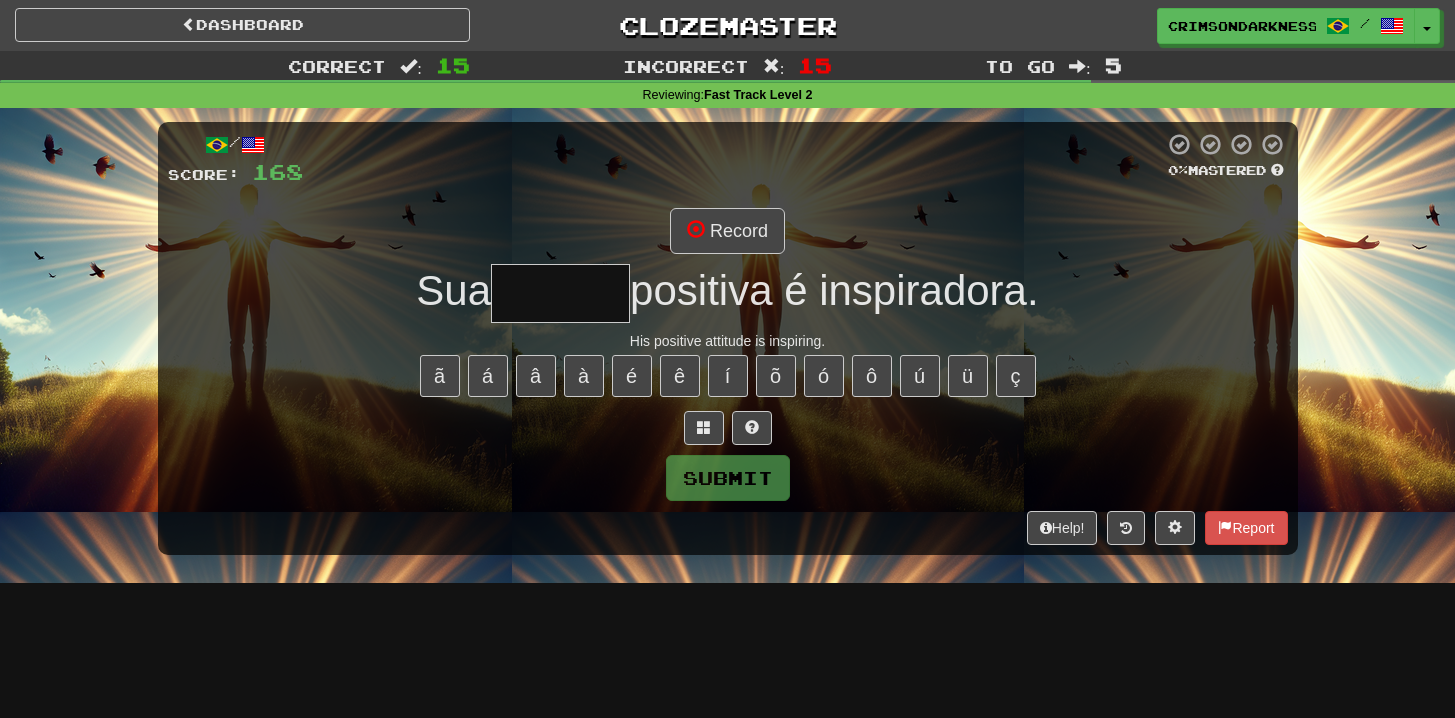 type on "*******" 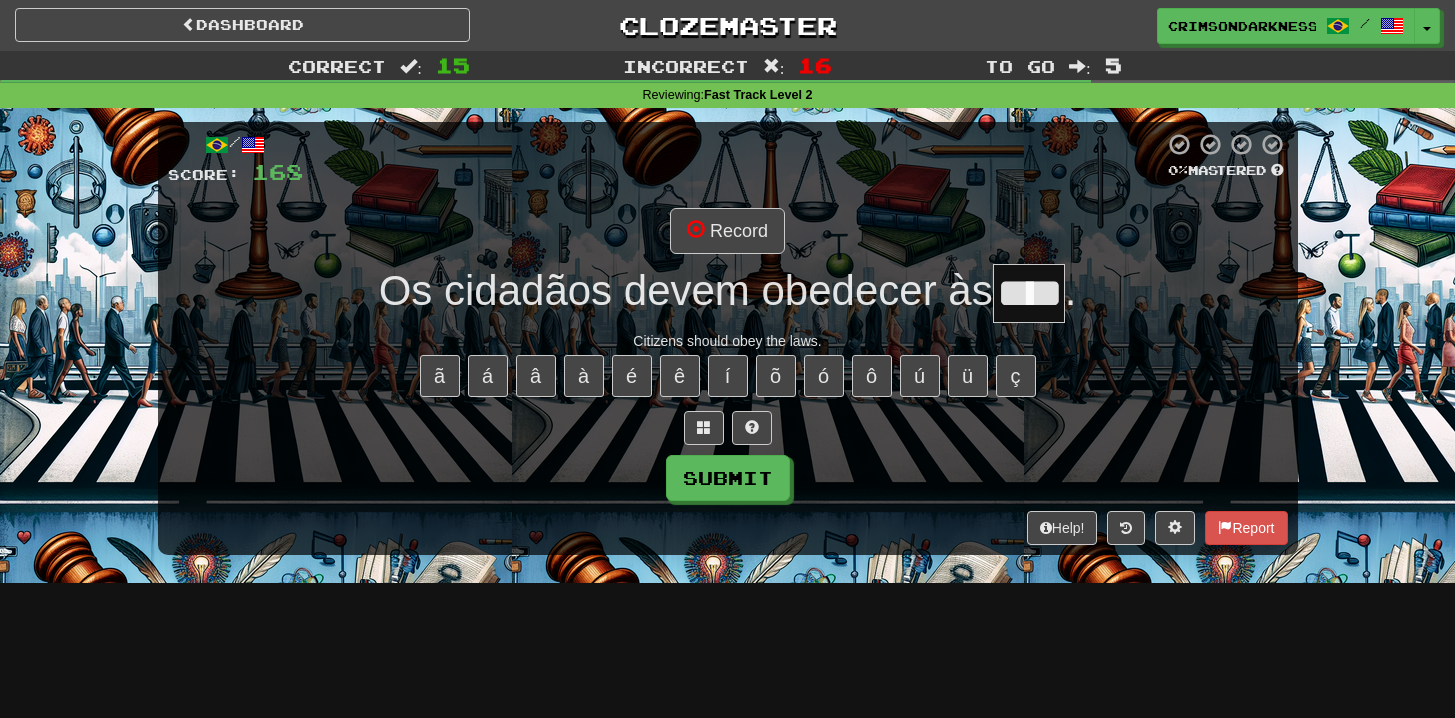 type on "****" 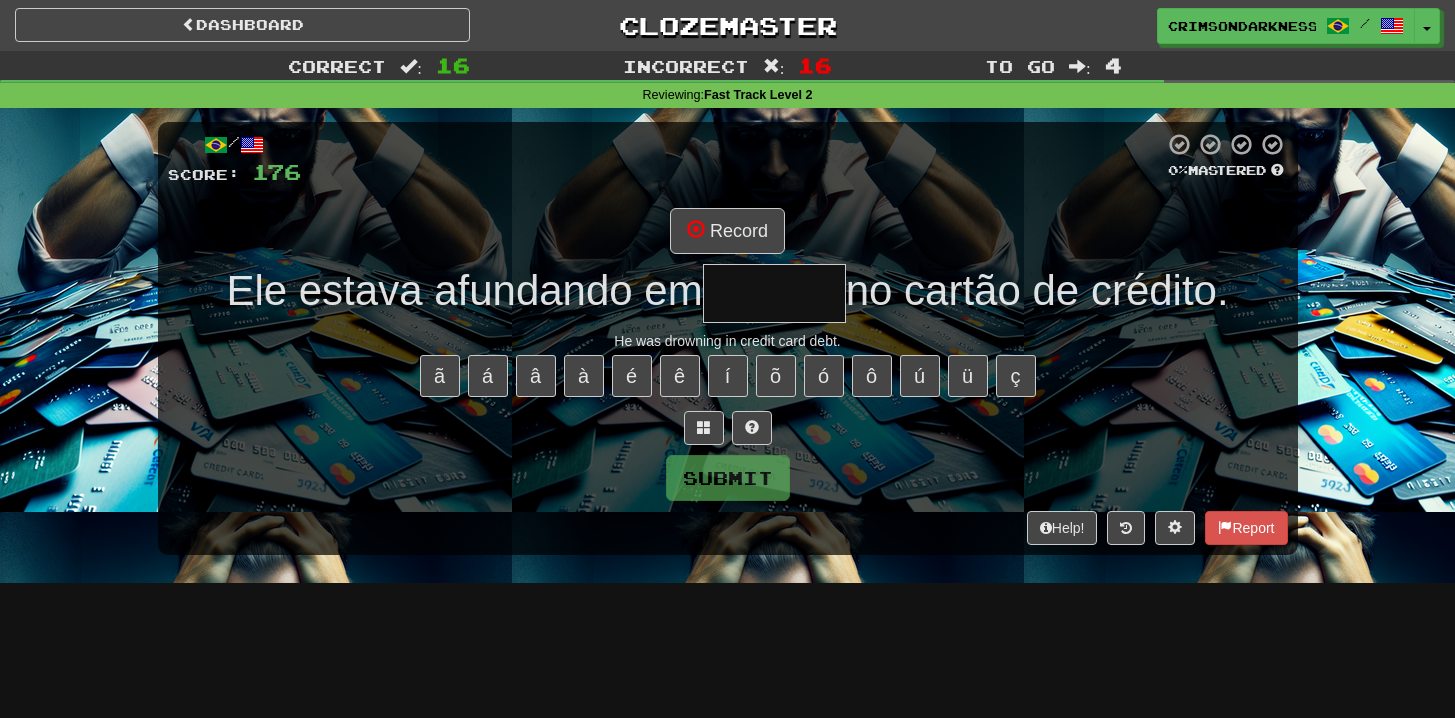 type on "*******" 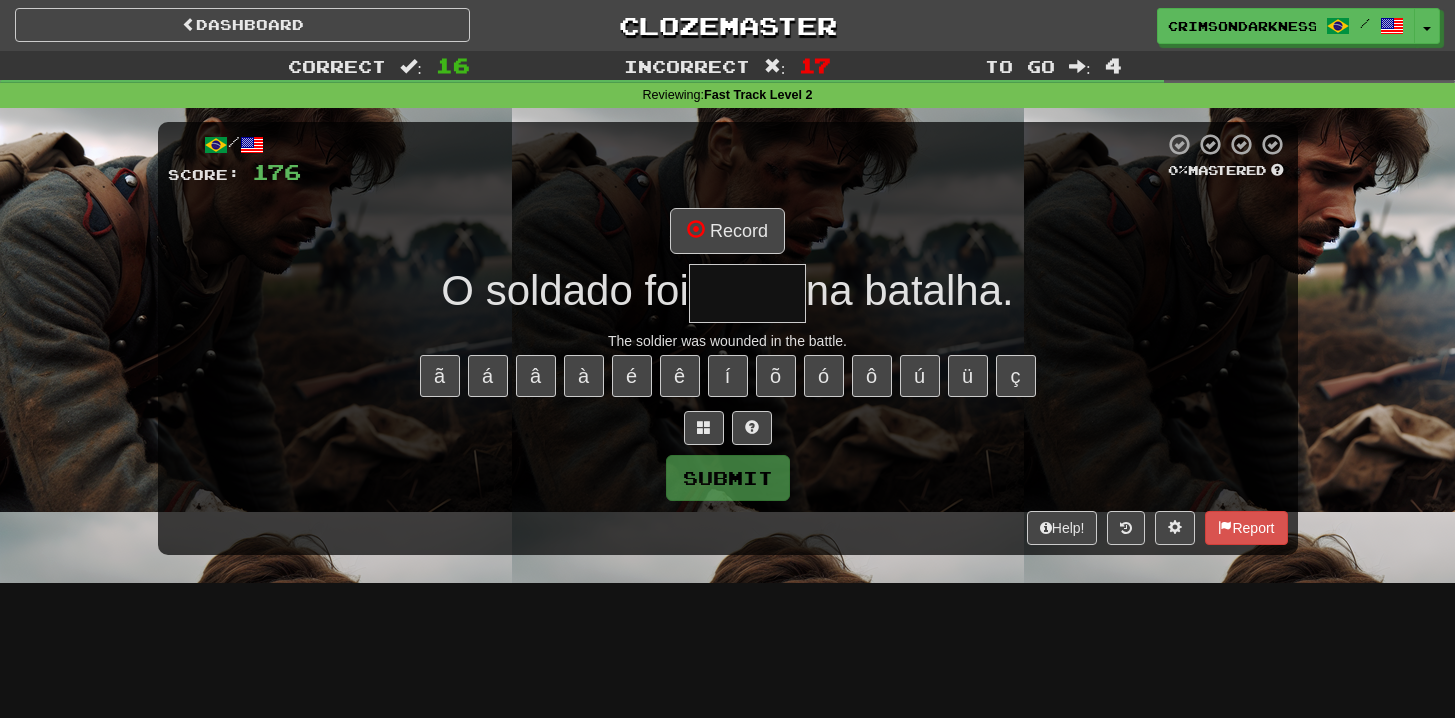 type on "******" 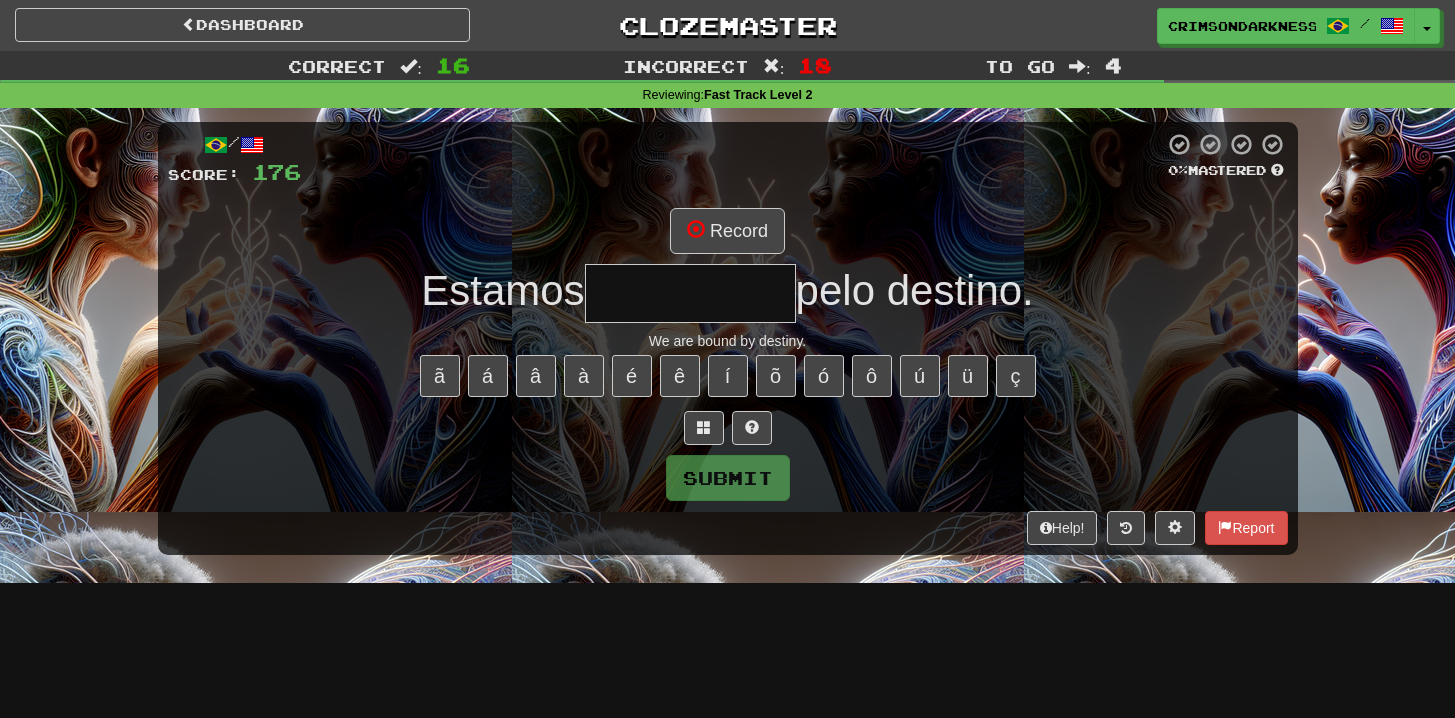 type on "**********" 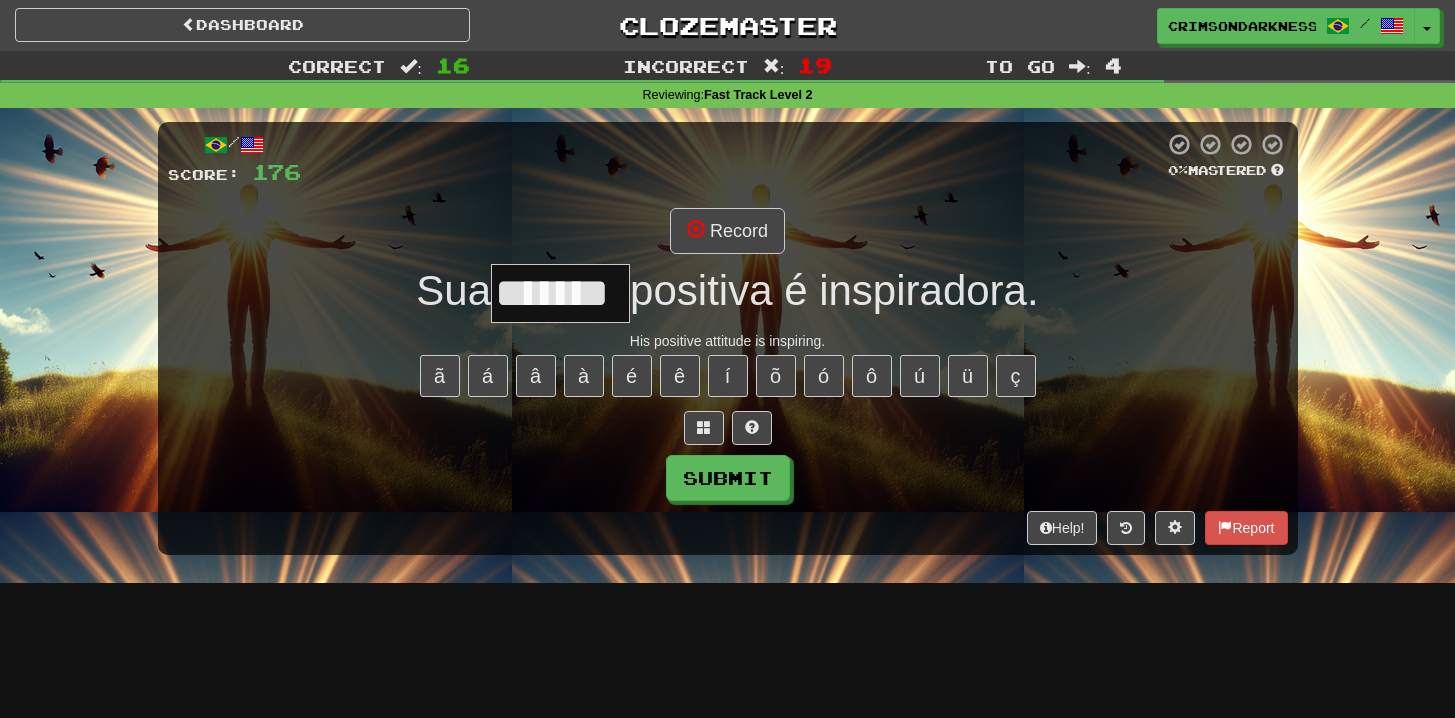 type on "*******" 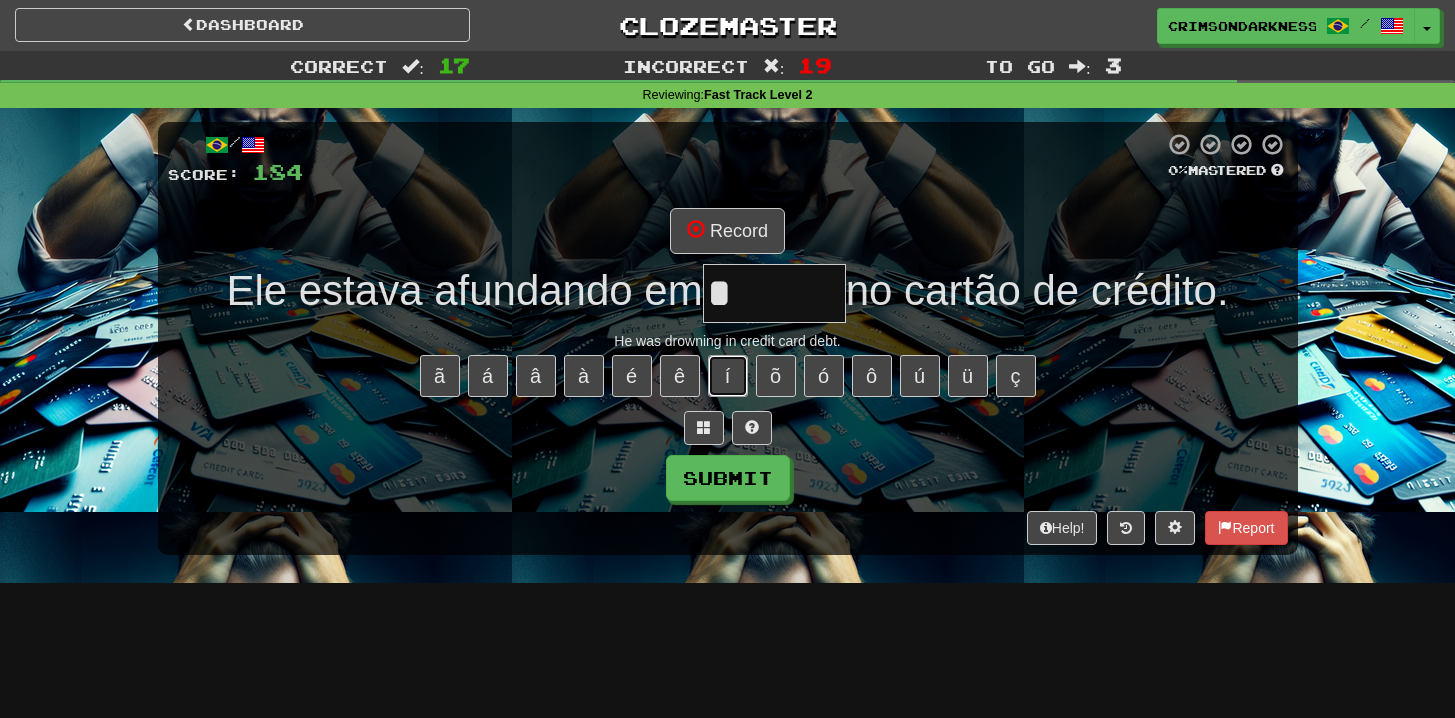 click on "í" at bounding box center (728, 376) 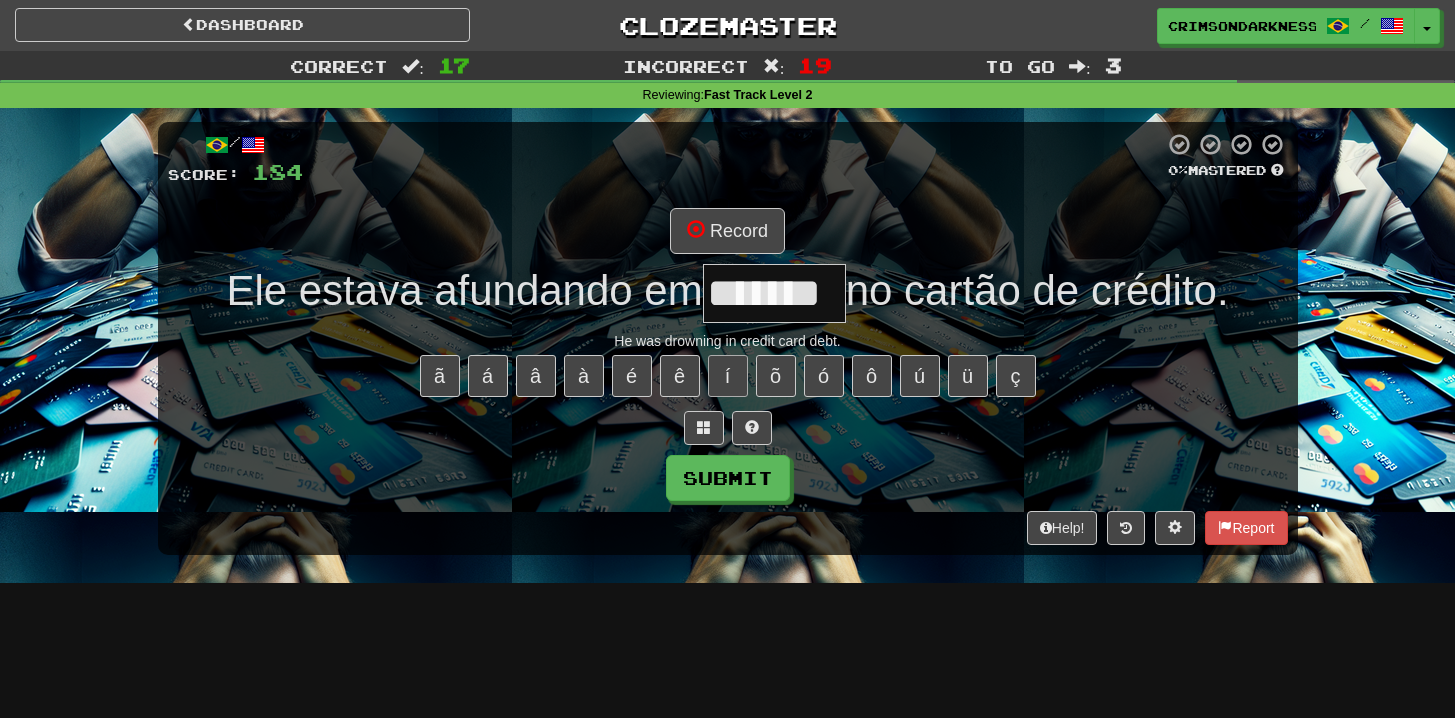 type on "*******" 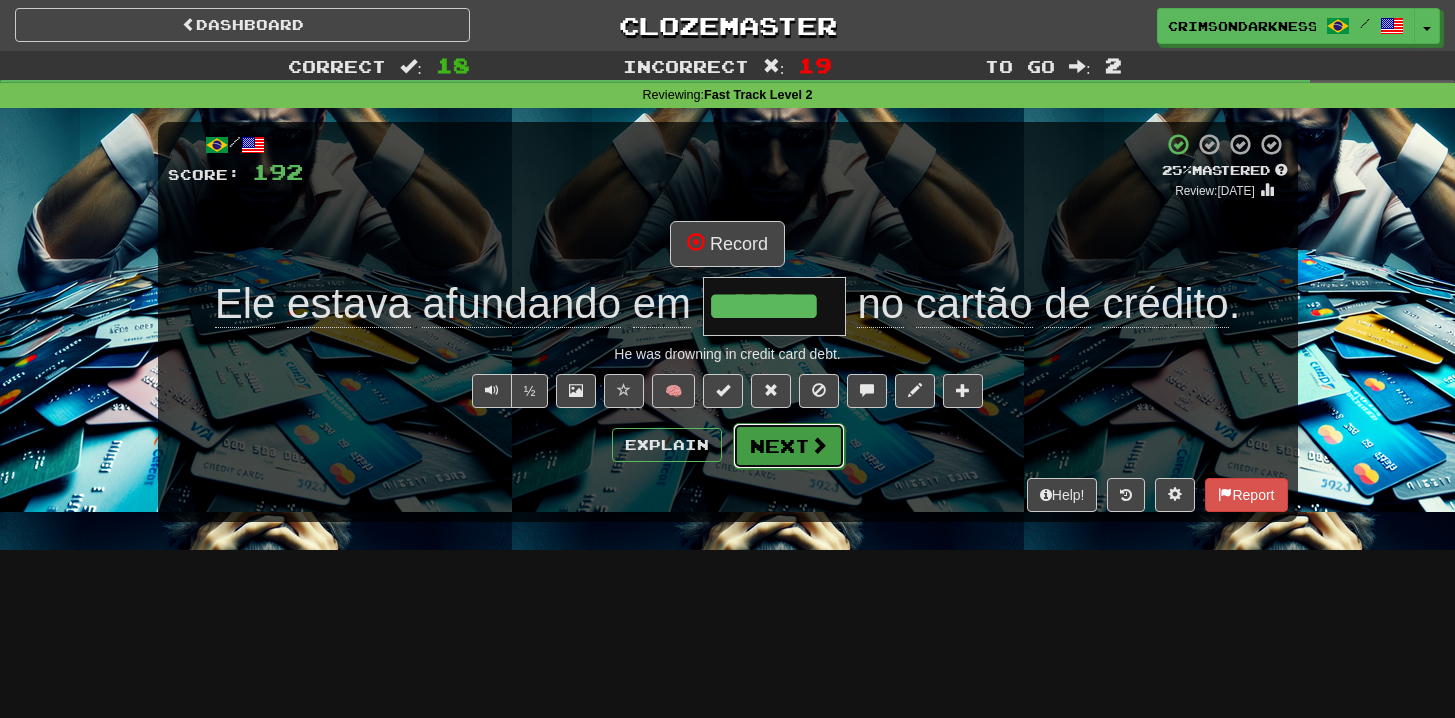 click on "Next" at bounding box center [789, 446] 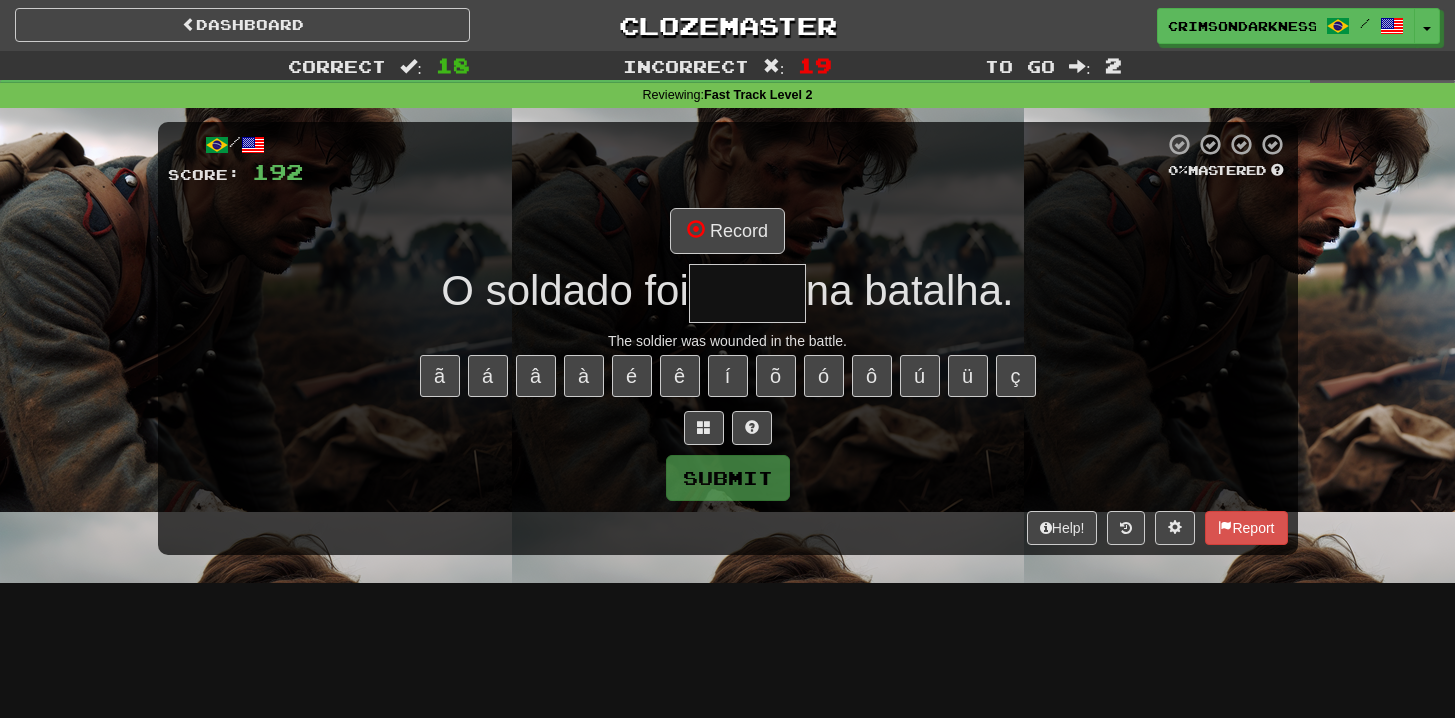 type on "******" 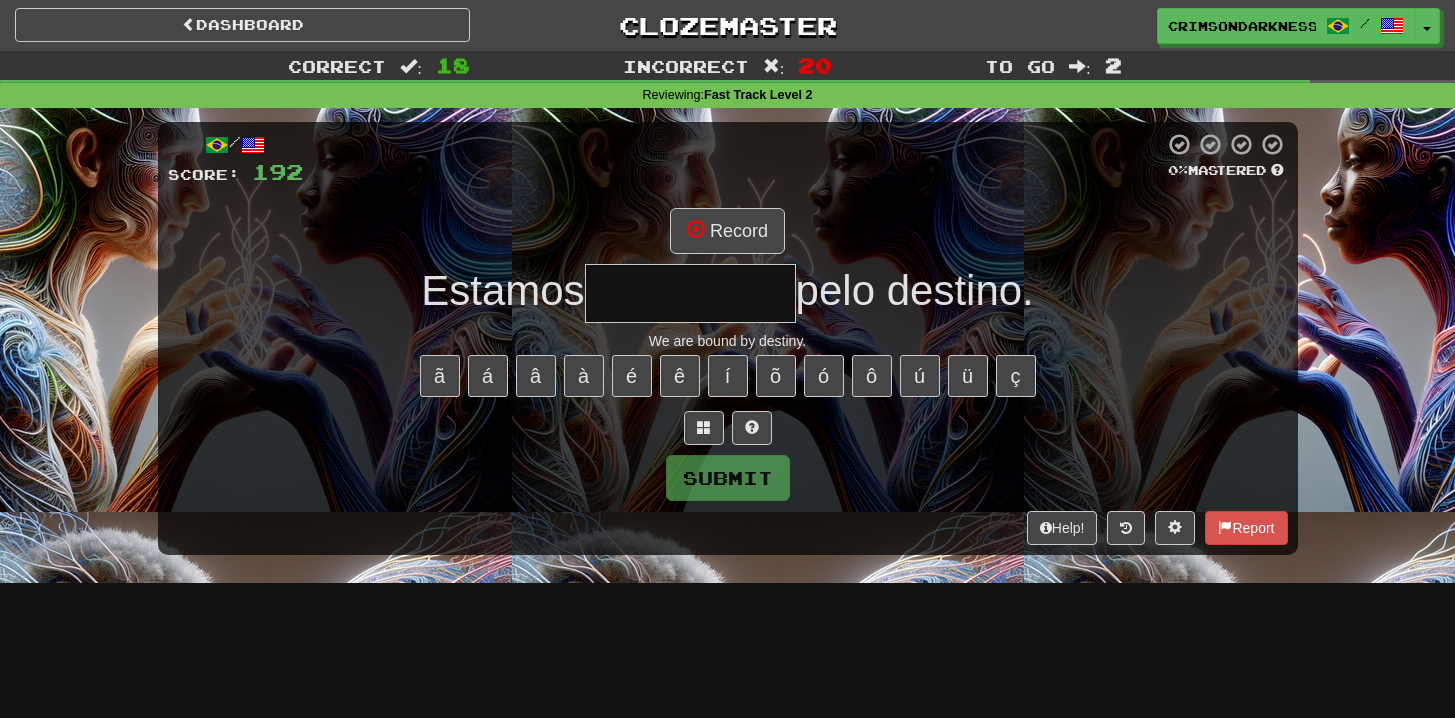 type on "**********" 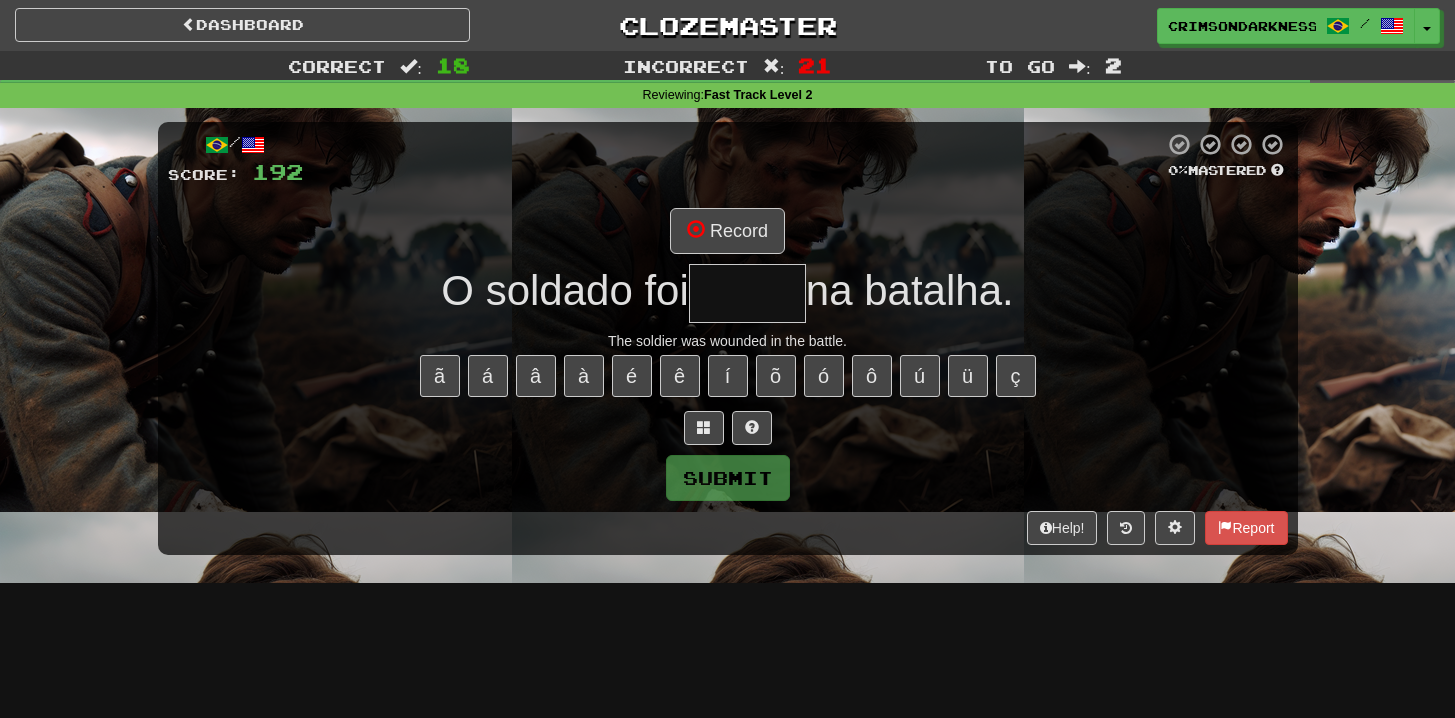 type on "*" 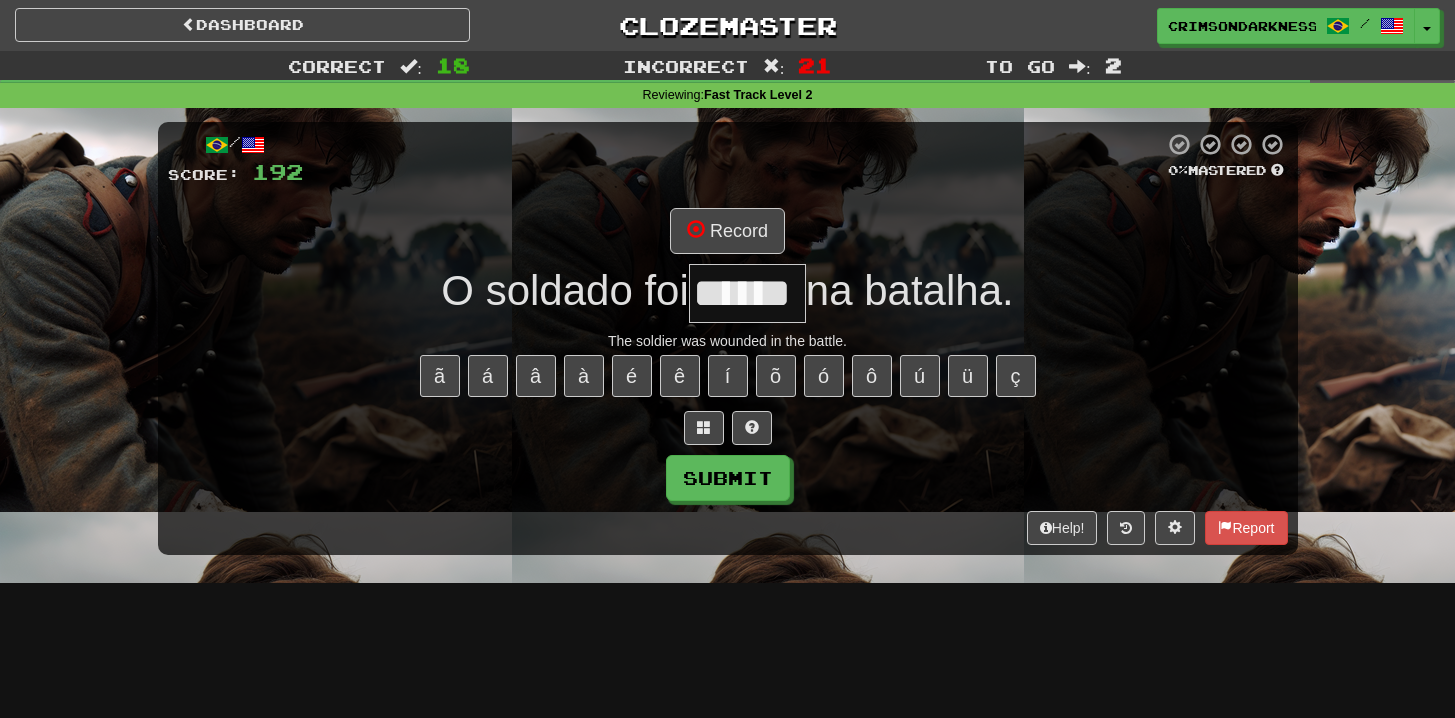 type on "******" 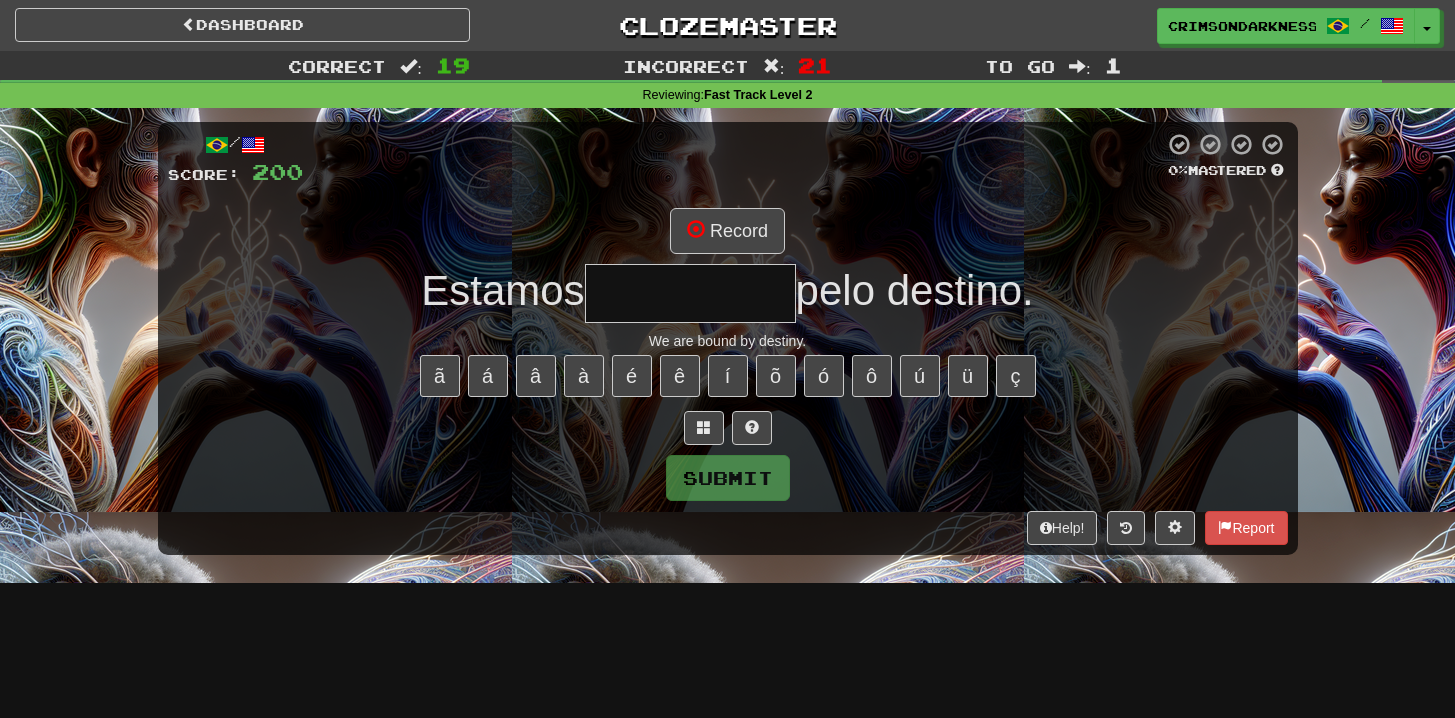 type on "**********" 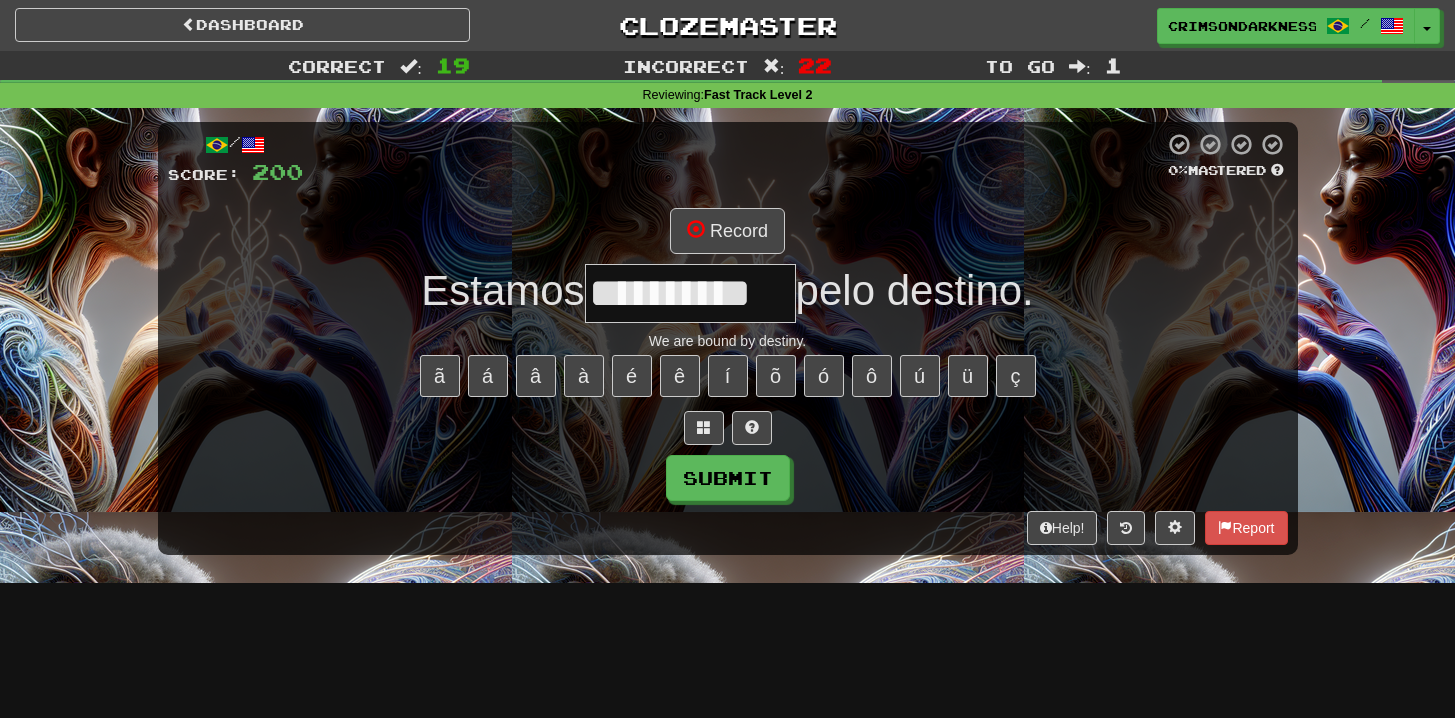type on "**********" 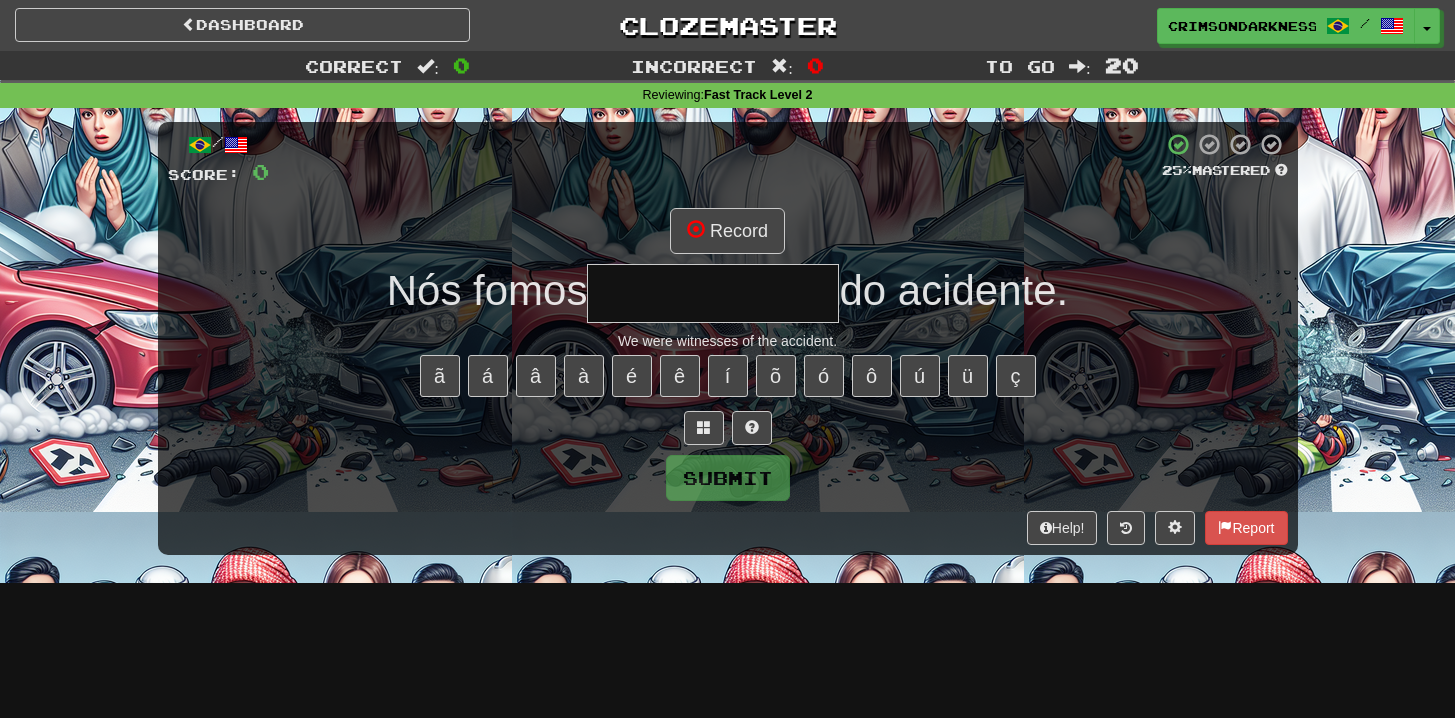 type on "**********" 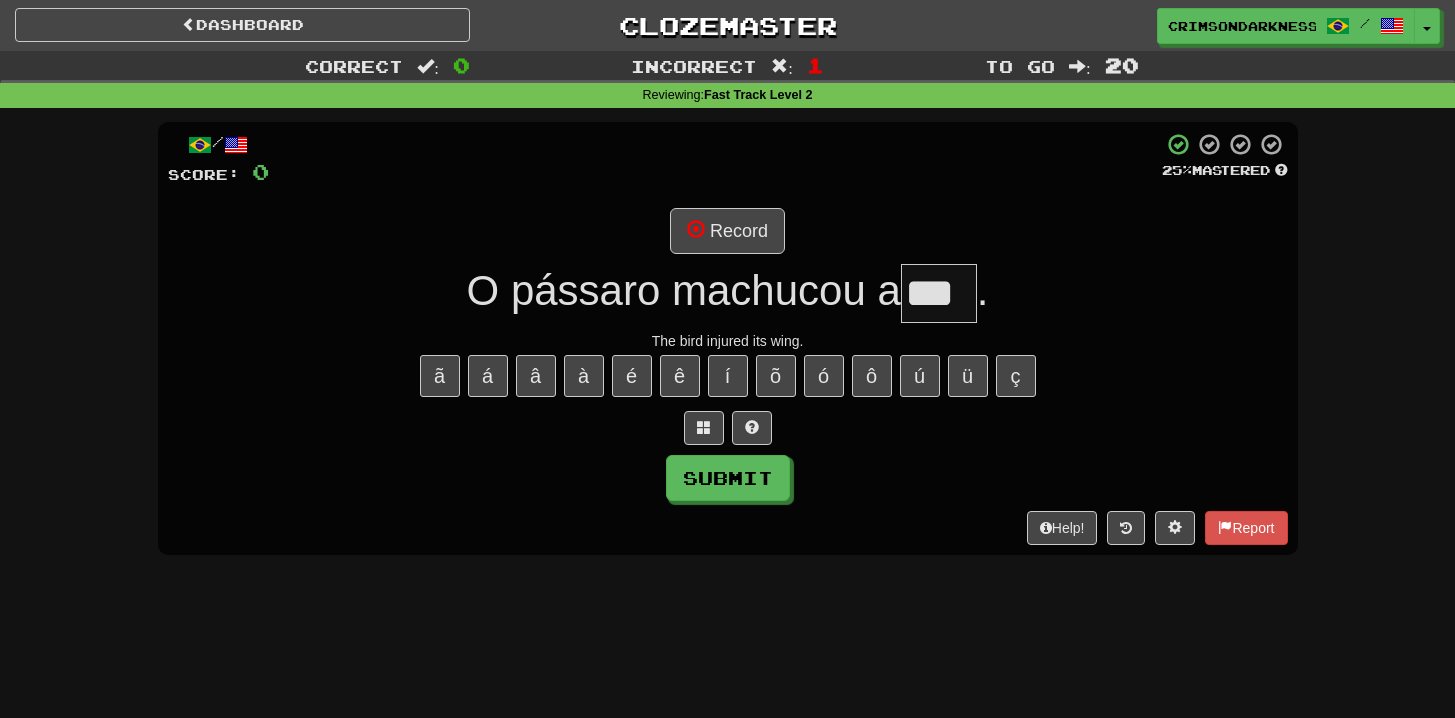 type on "***" 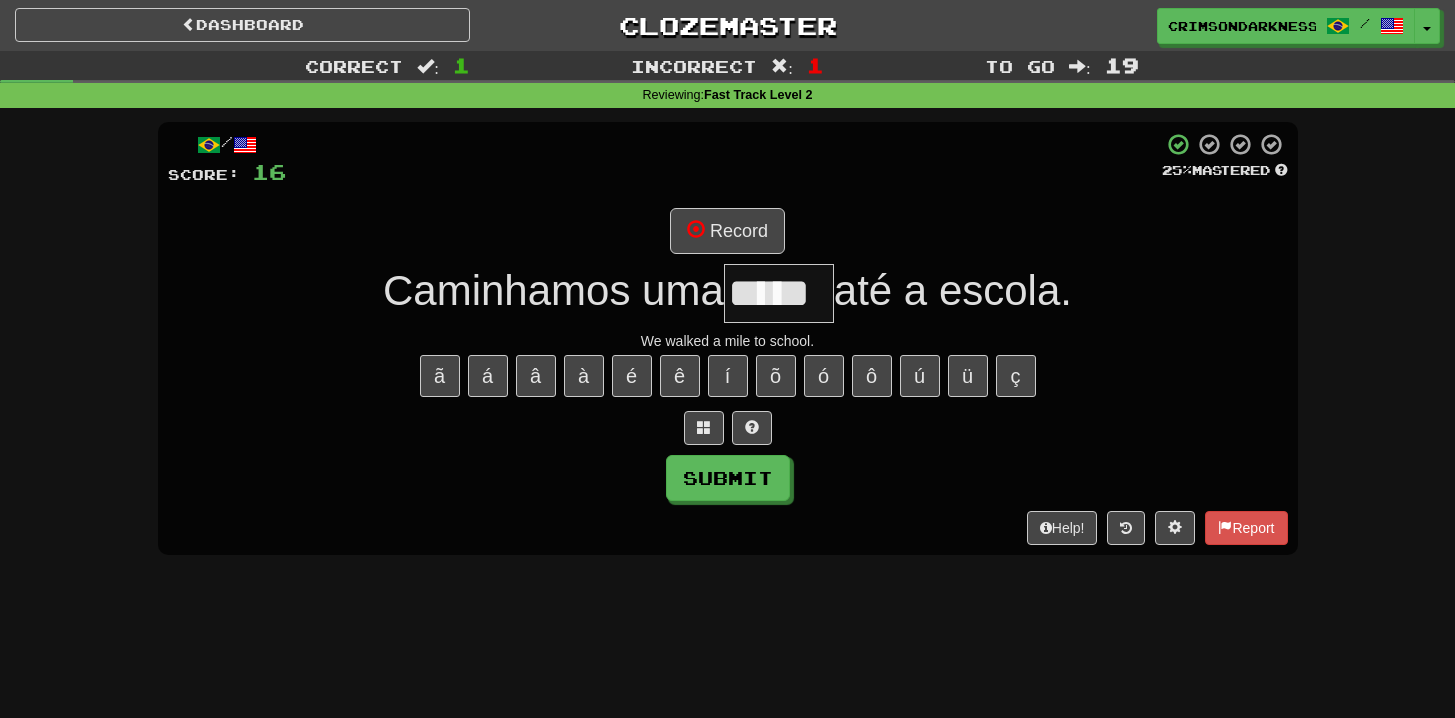 type on "*****" 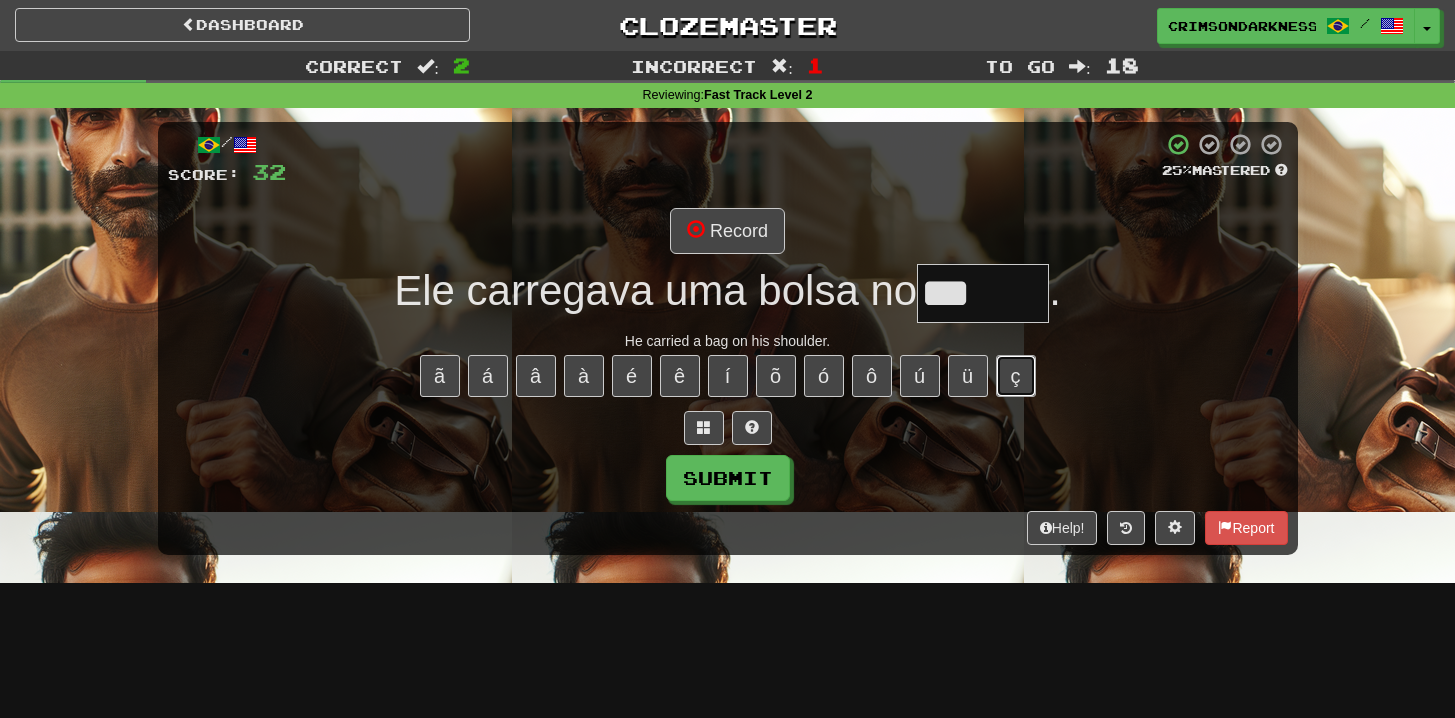 click on "ç" at bounding box center [1016, 376] 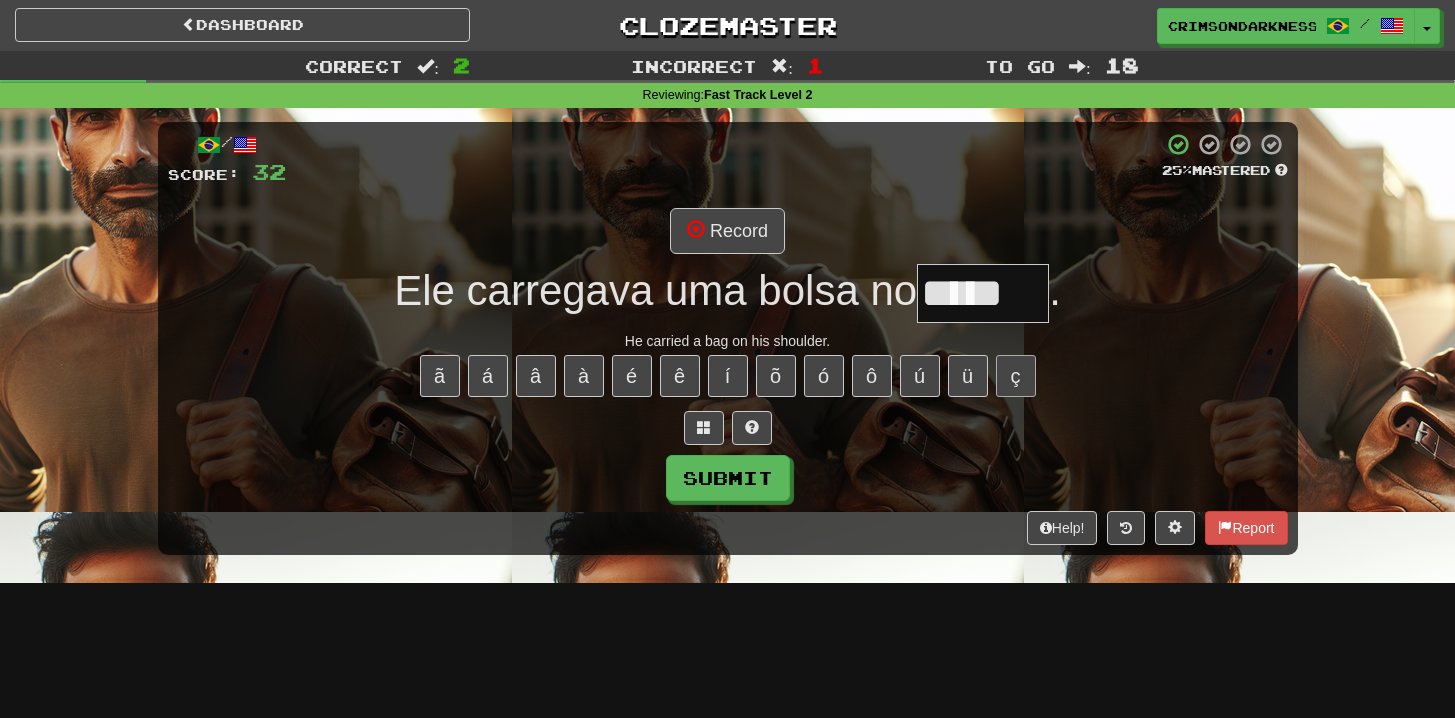 type on "*****" 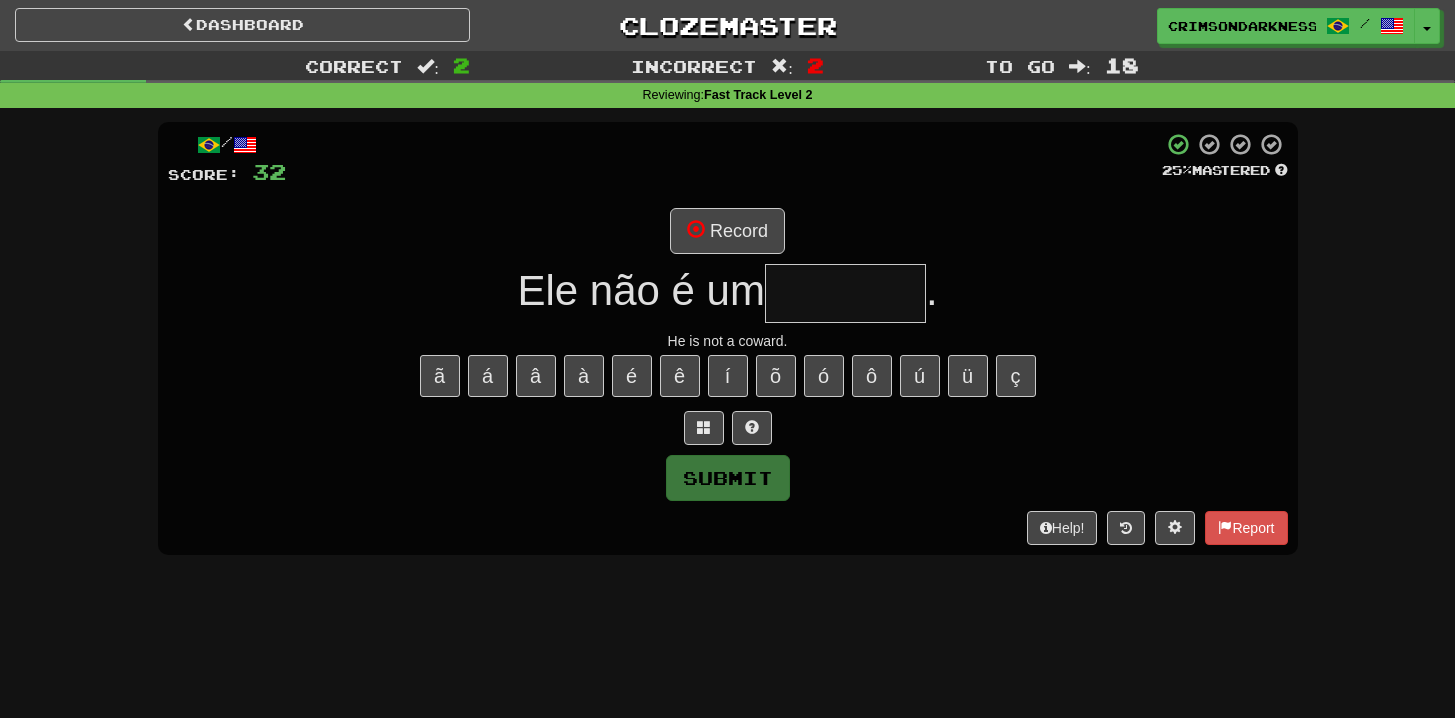 type on "*******" 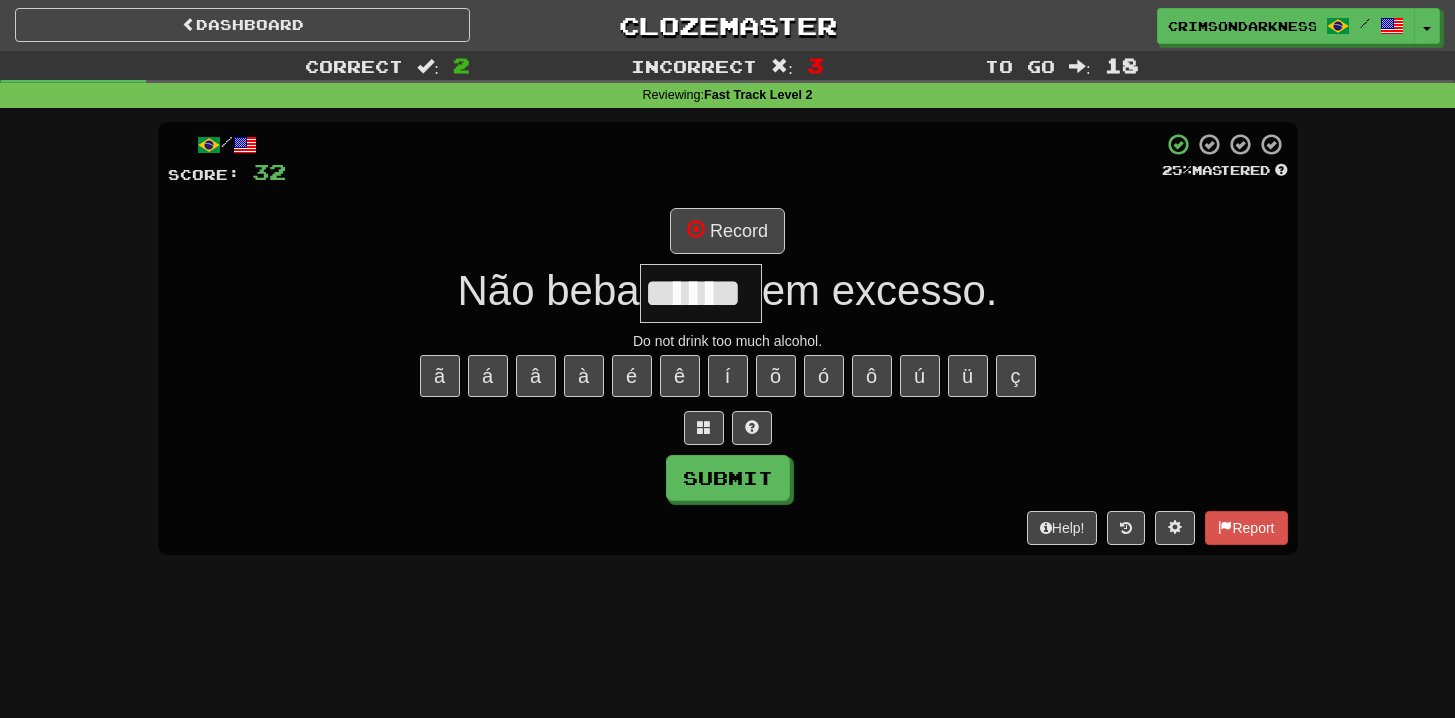 type 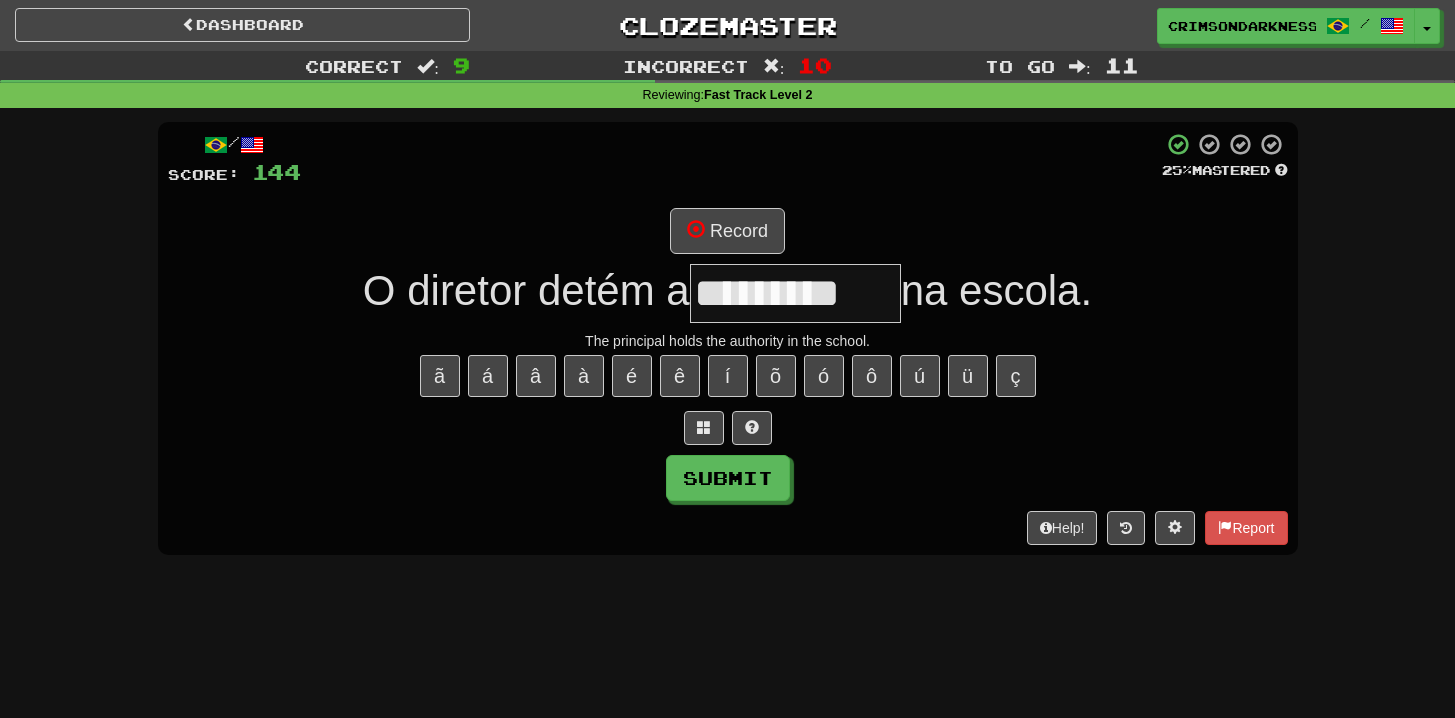 scroll, scrollTop: 0, scrollLeft: 0, axis: both 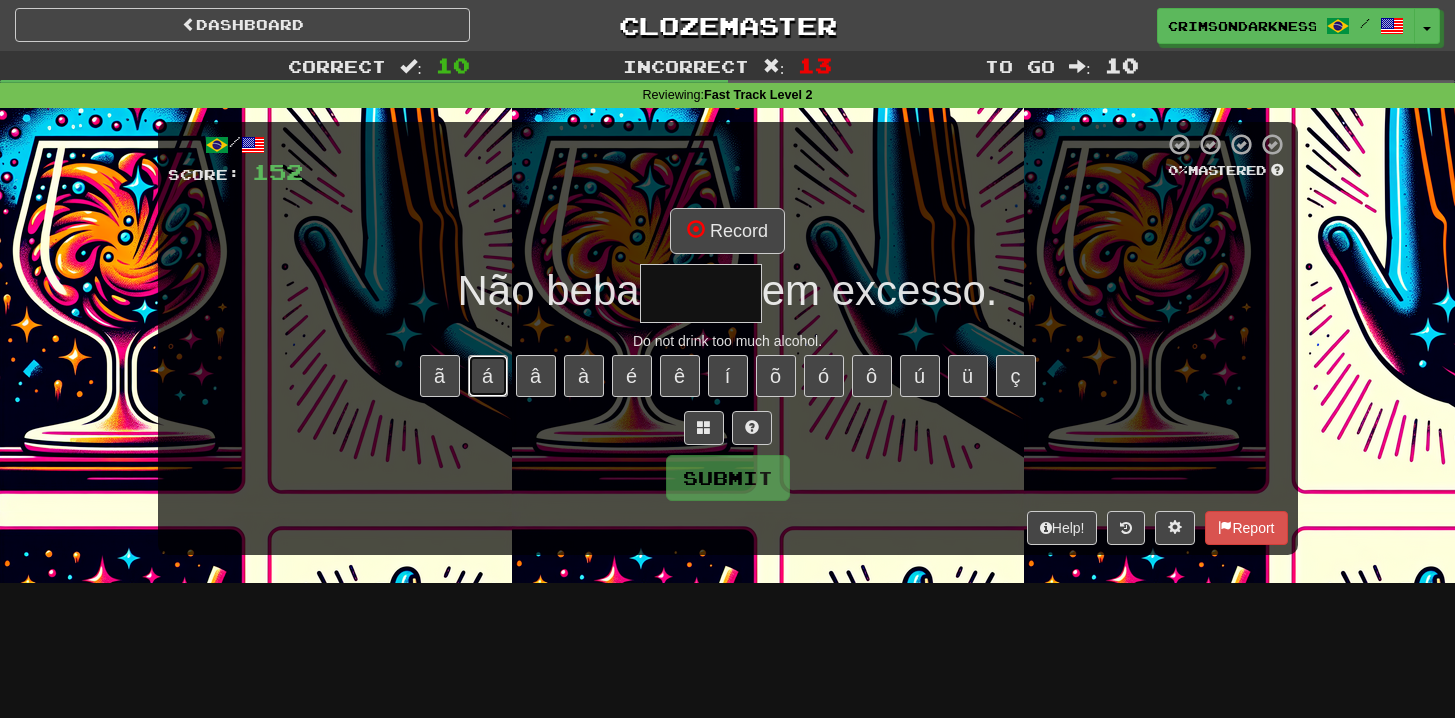 click on "á" at bounding box center [488, 376] 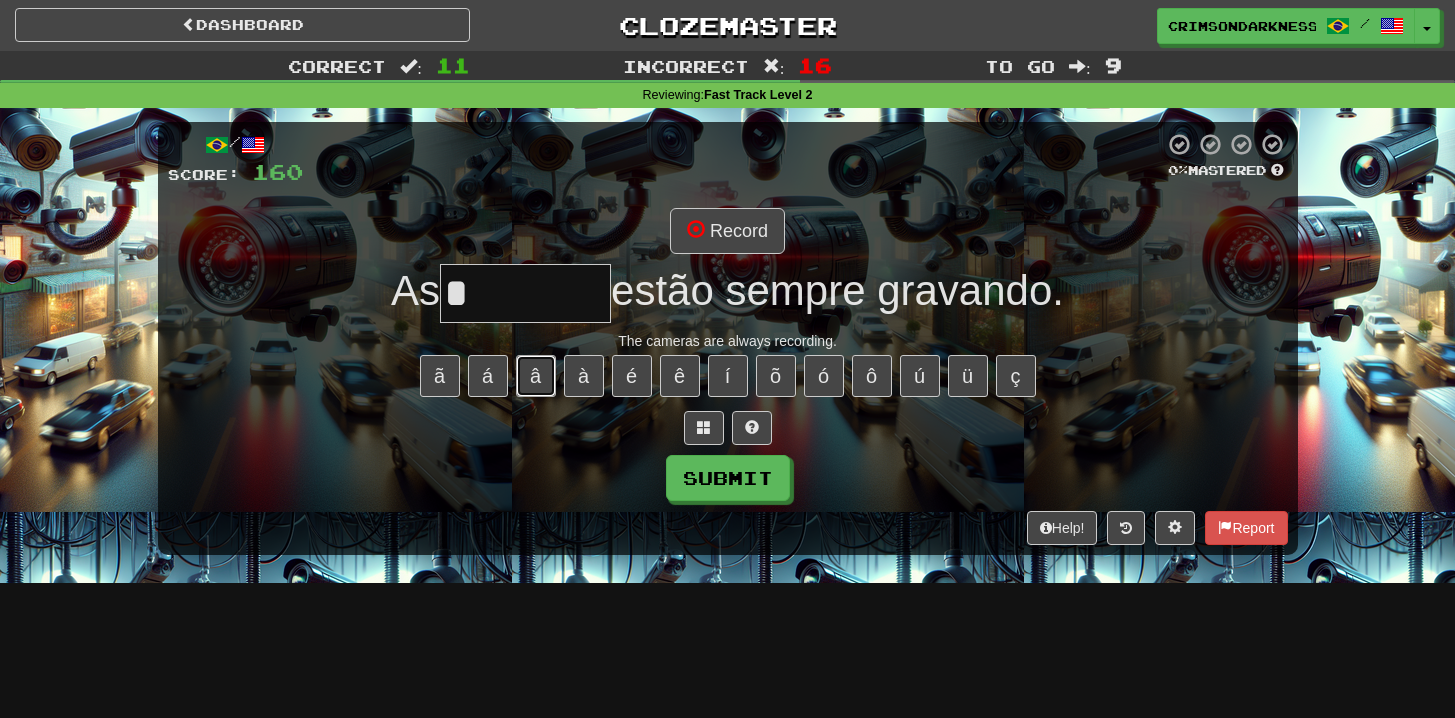 click on "â" at bounding box center (536, 376) 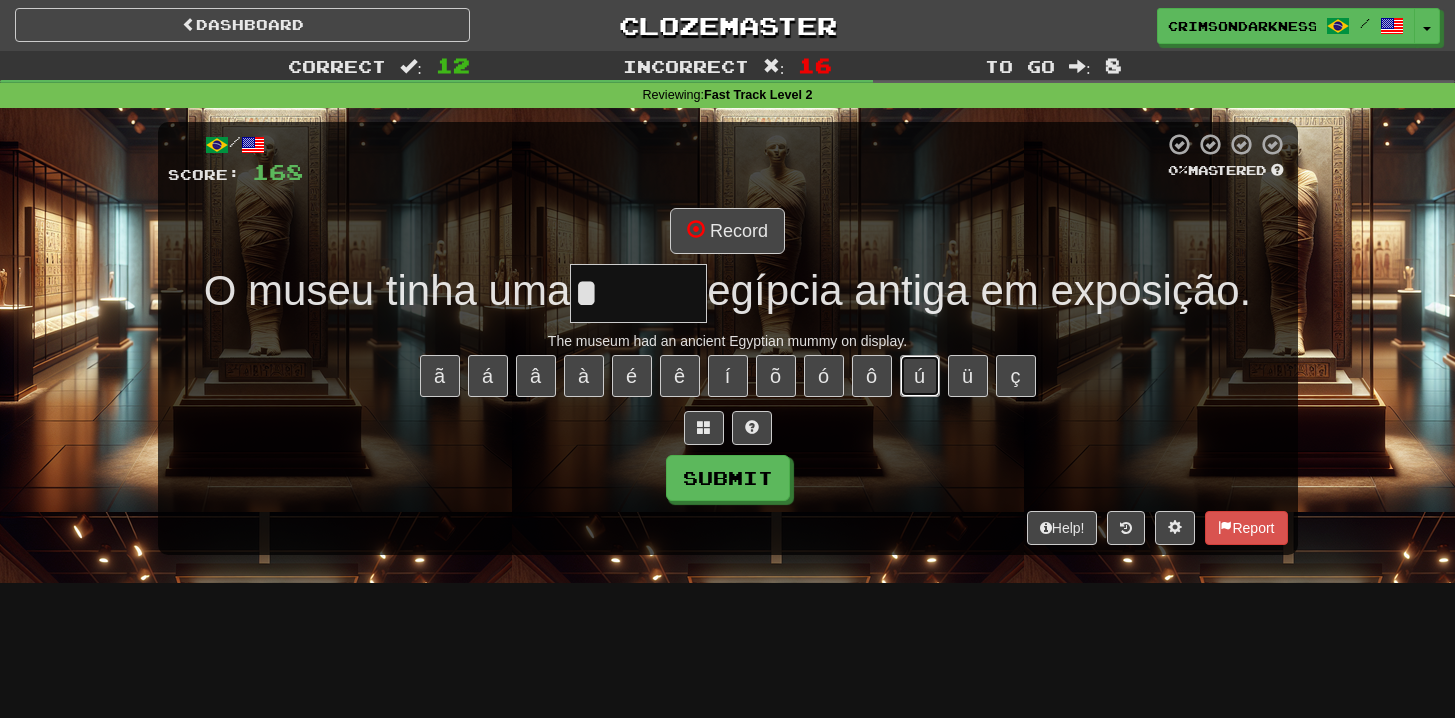 click on "ú" at bounding box center (920, 376) 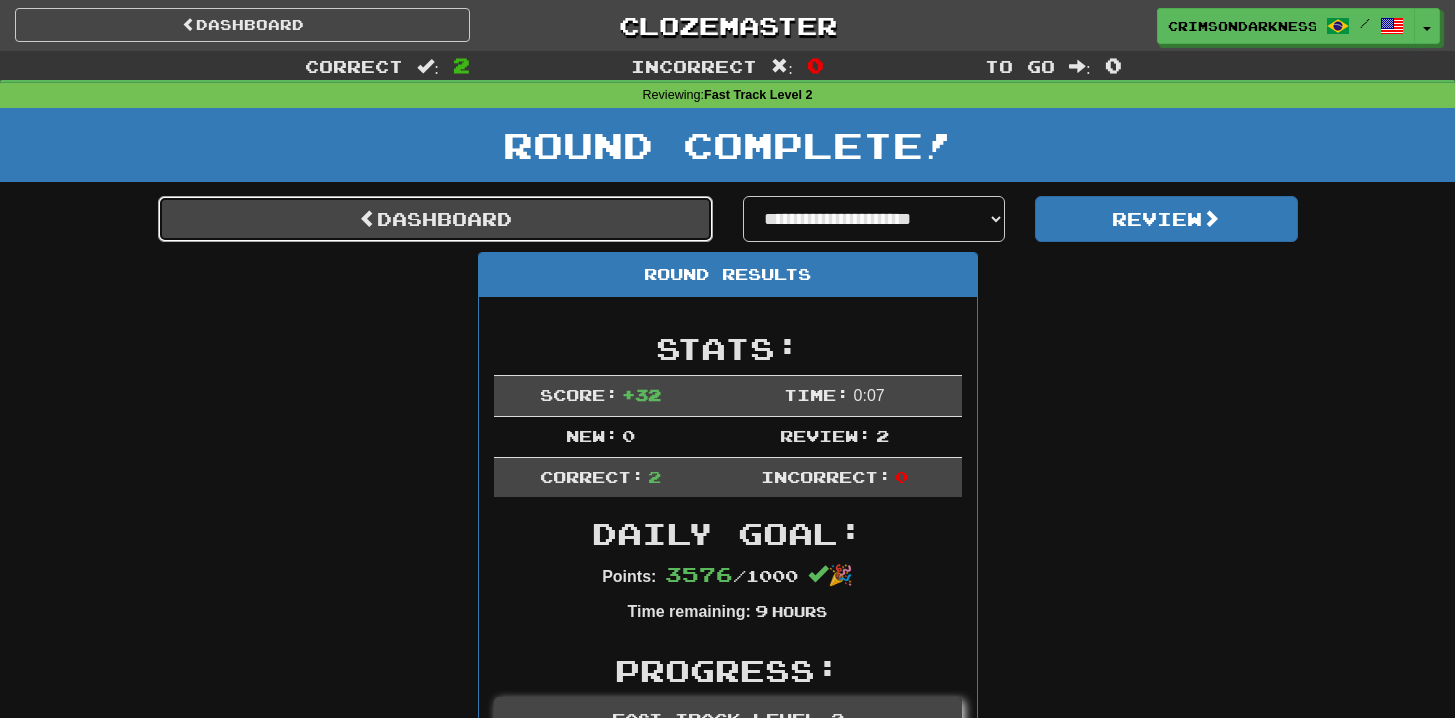 click on "Dashboard" at bounding box center (435, 219) 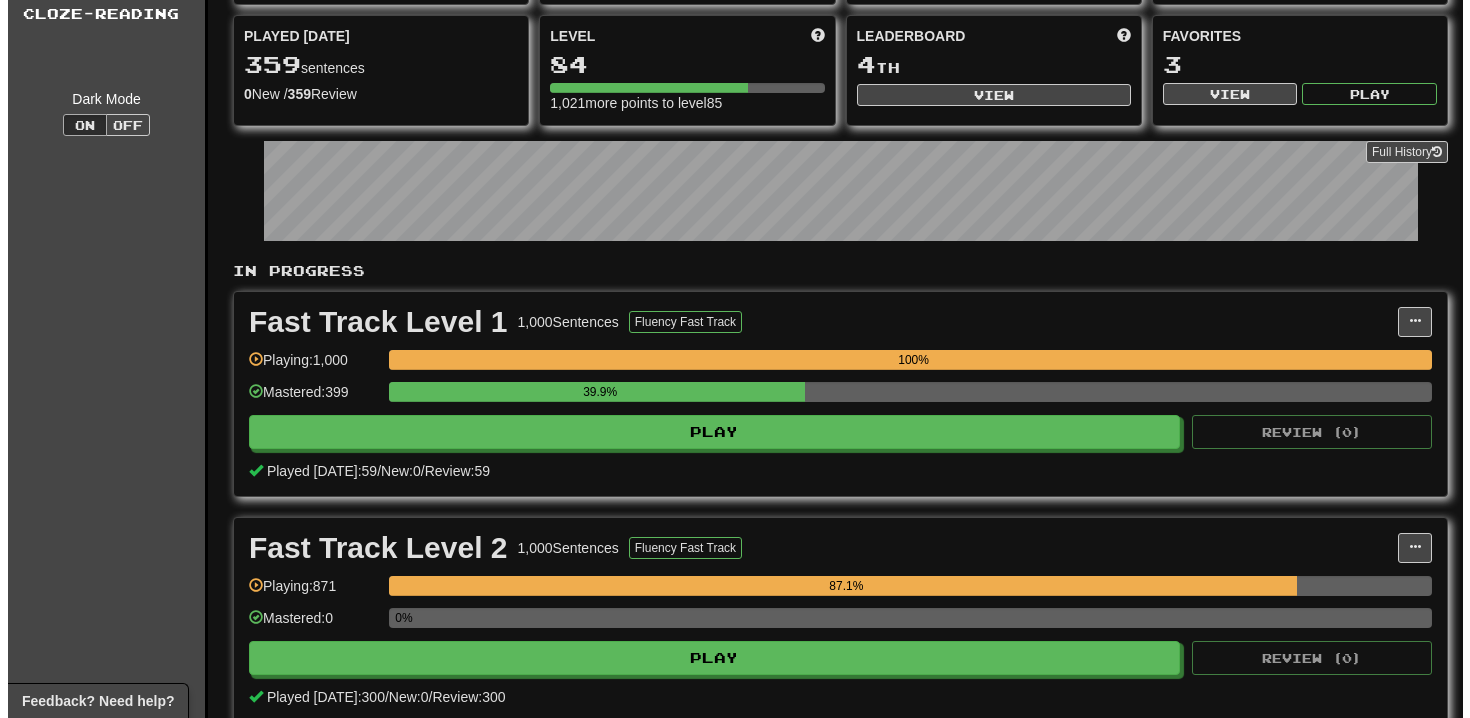 scroll, scrollTop: 409, scrollLeft: 0, axis: vertical 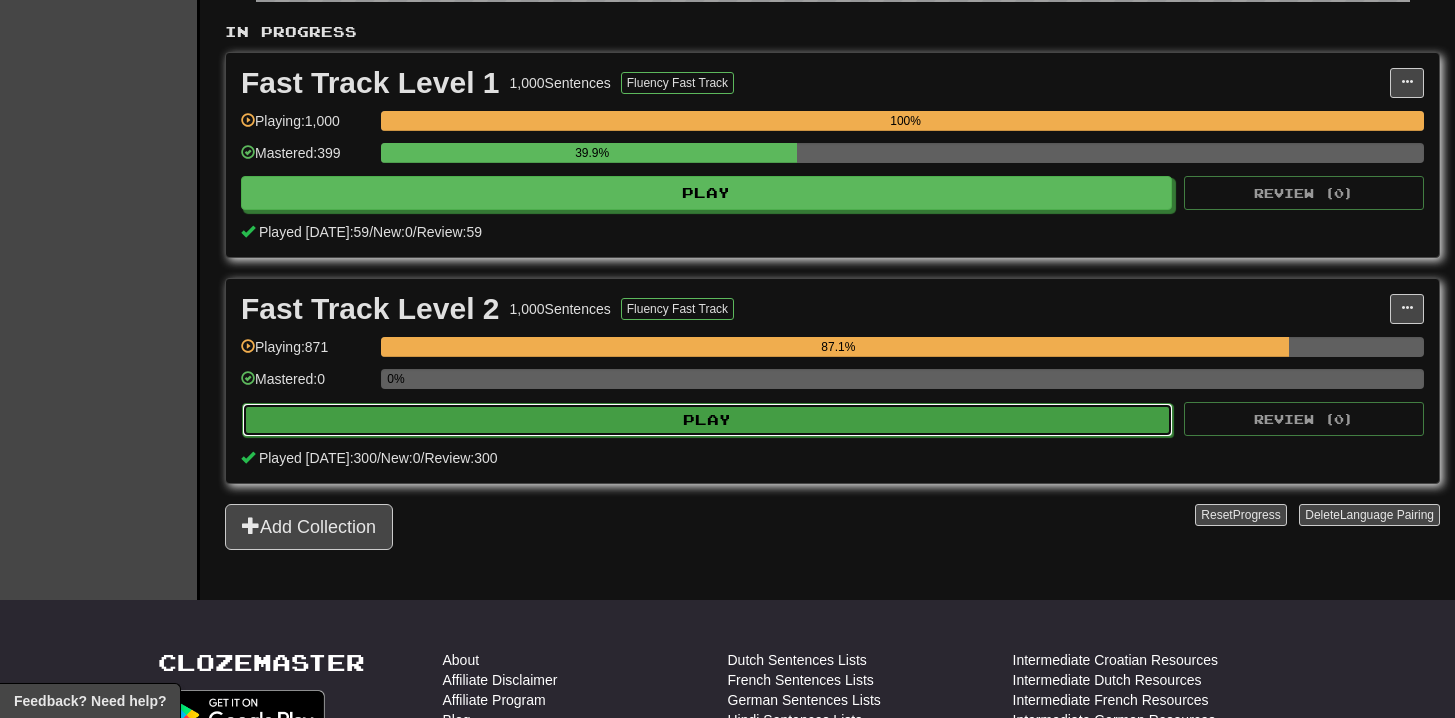 click on "Play" at bounding box center (707, 420) 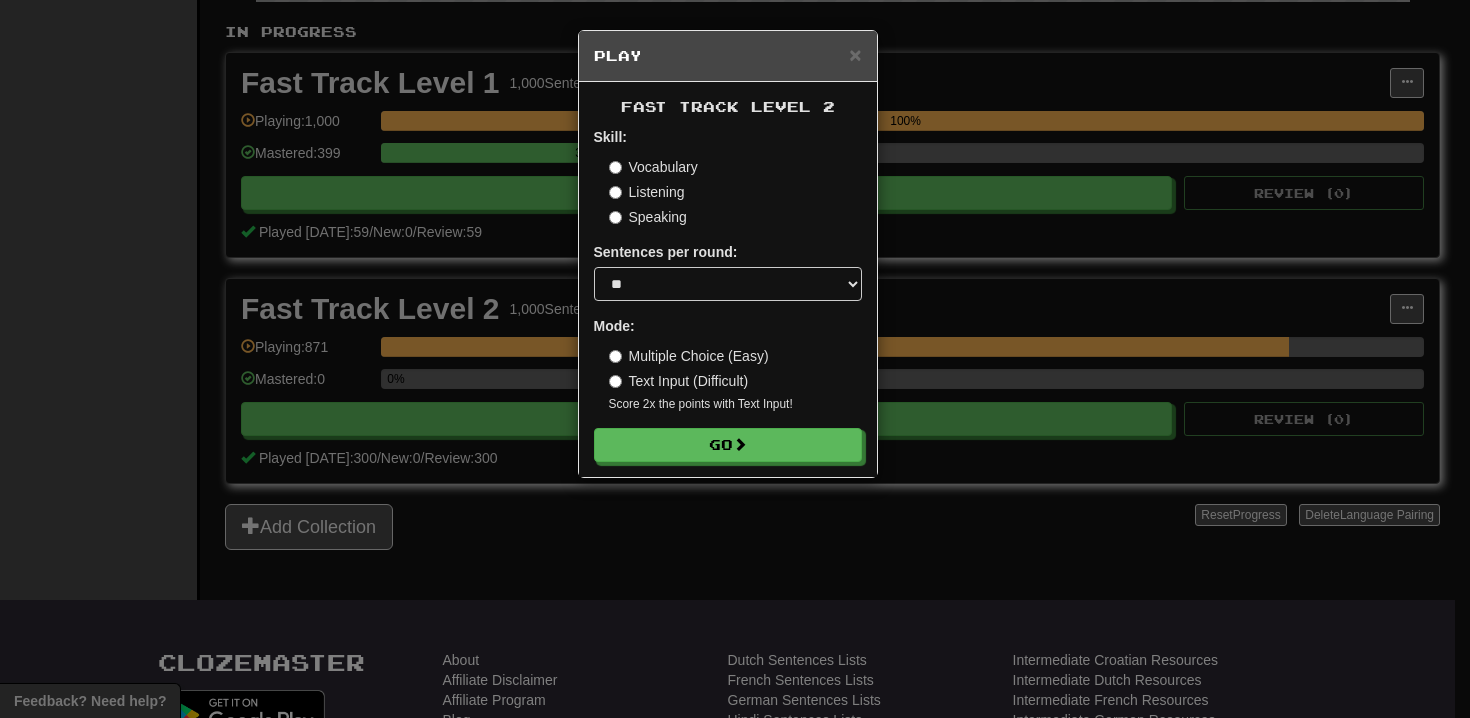click on "Multiple Choice (Easy)" at bounding box center (689, 356) 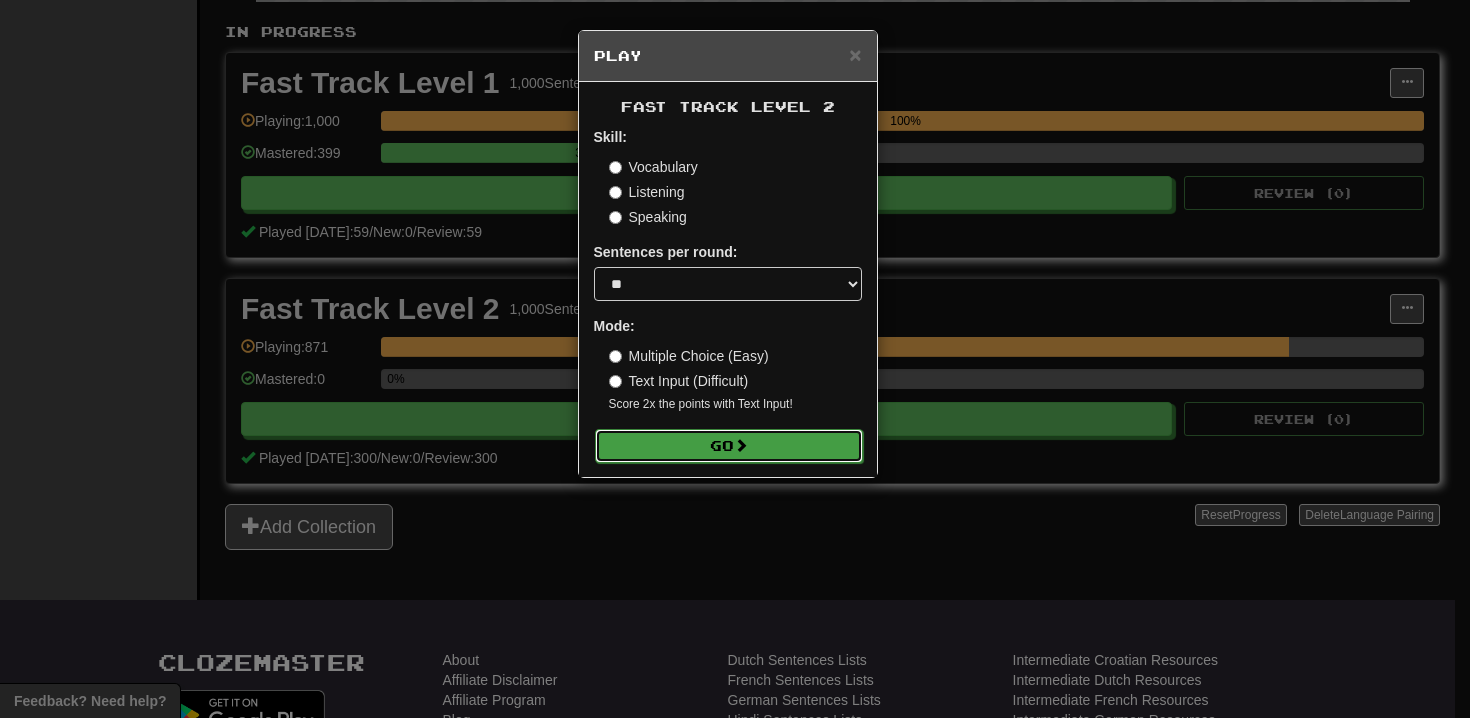 click on "Go" at bounding box center (729, 446) 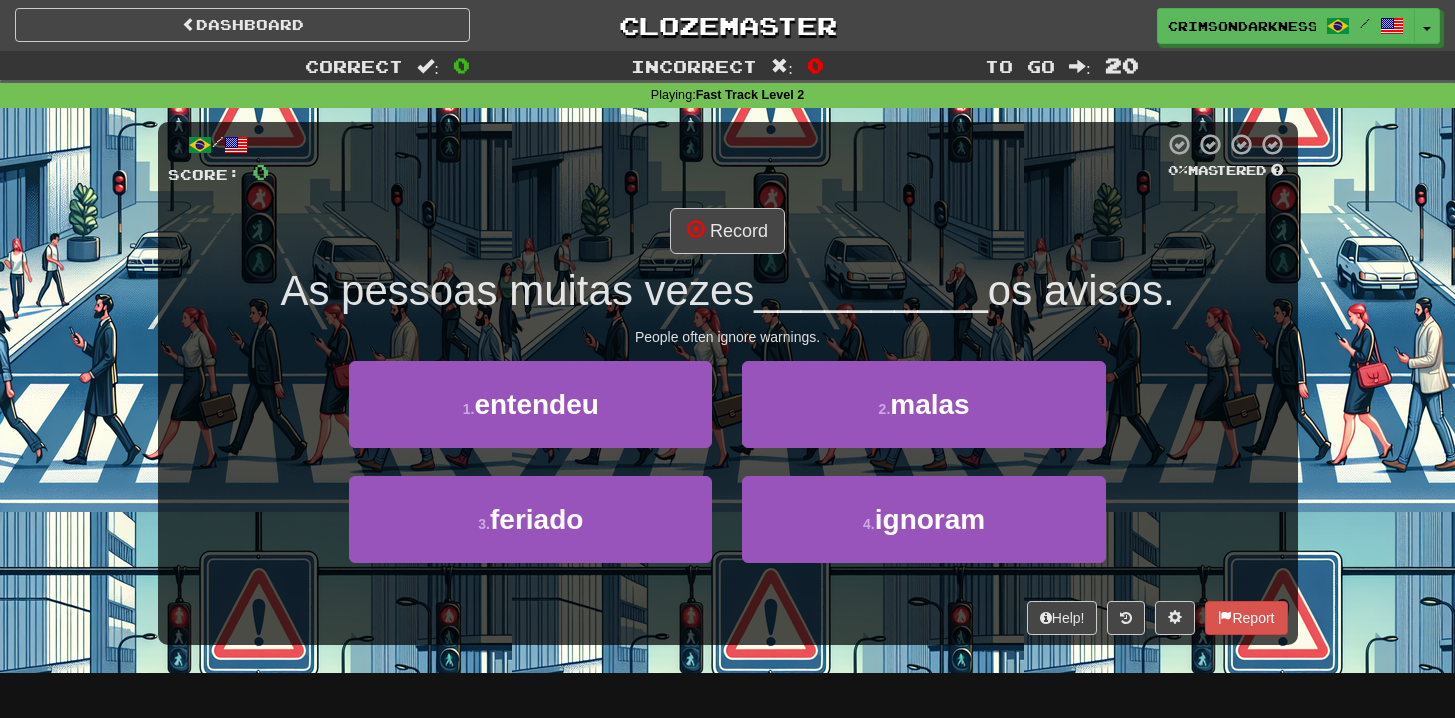 scroll, scrollTop: 0, scrollLeft: 0, axis: both 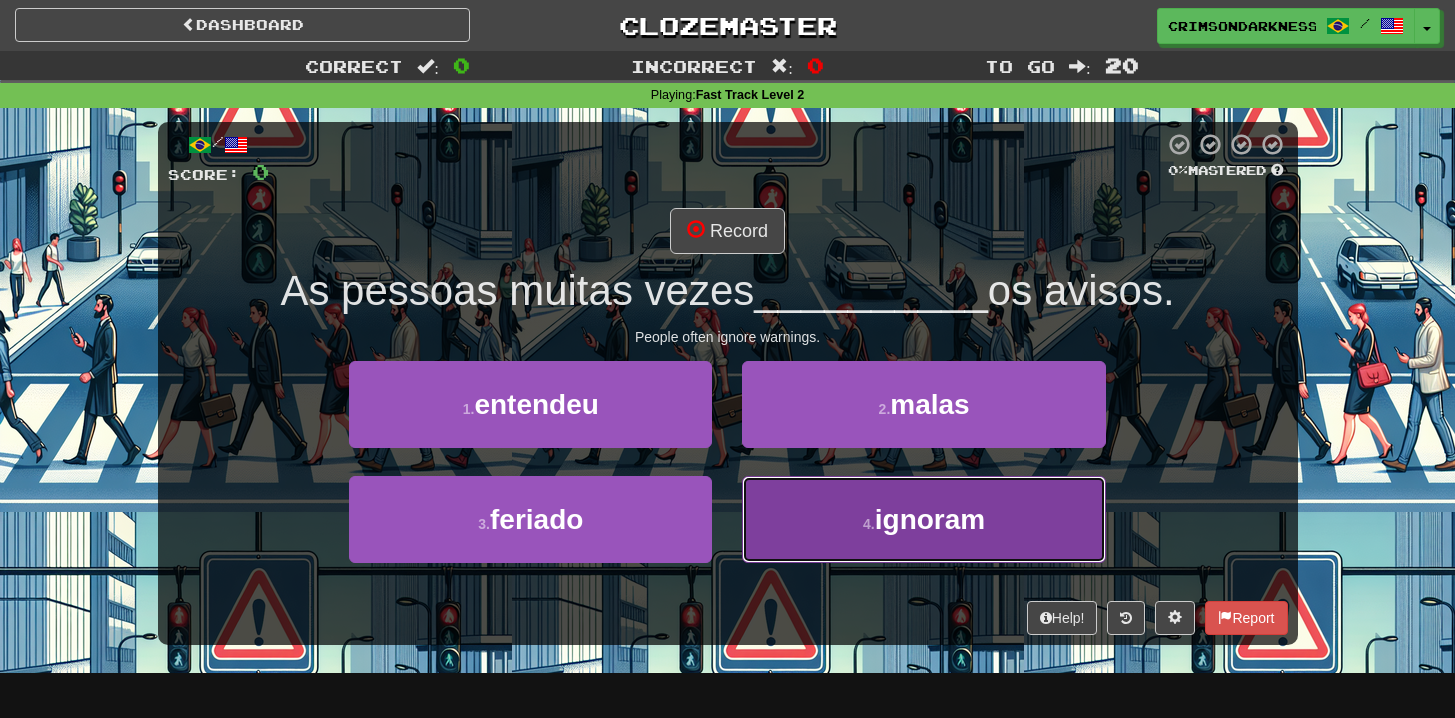 click on "4 .  ignoram" at bounding box center (923, 519) 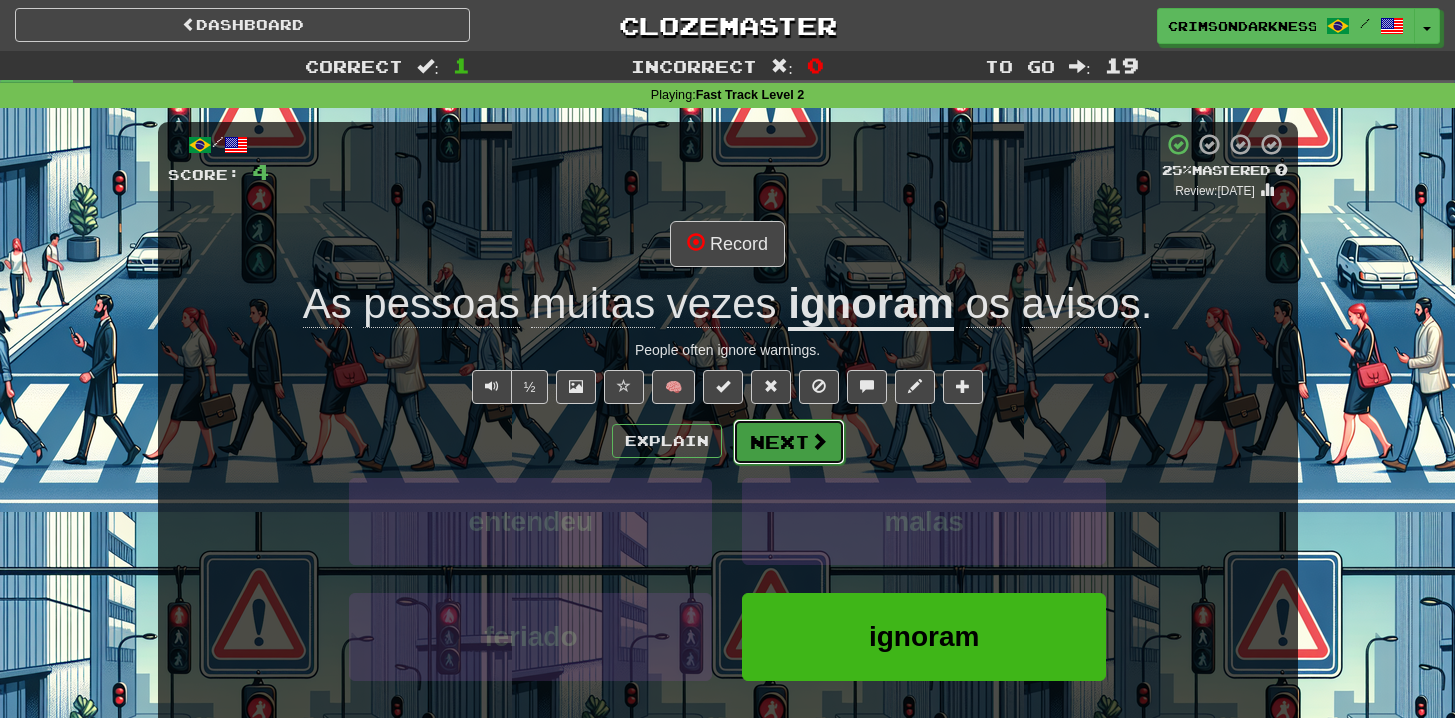 click at bounding box center [819, 441] 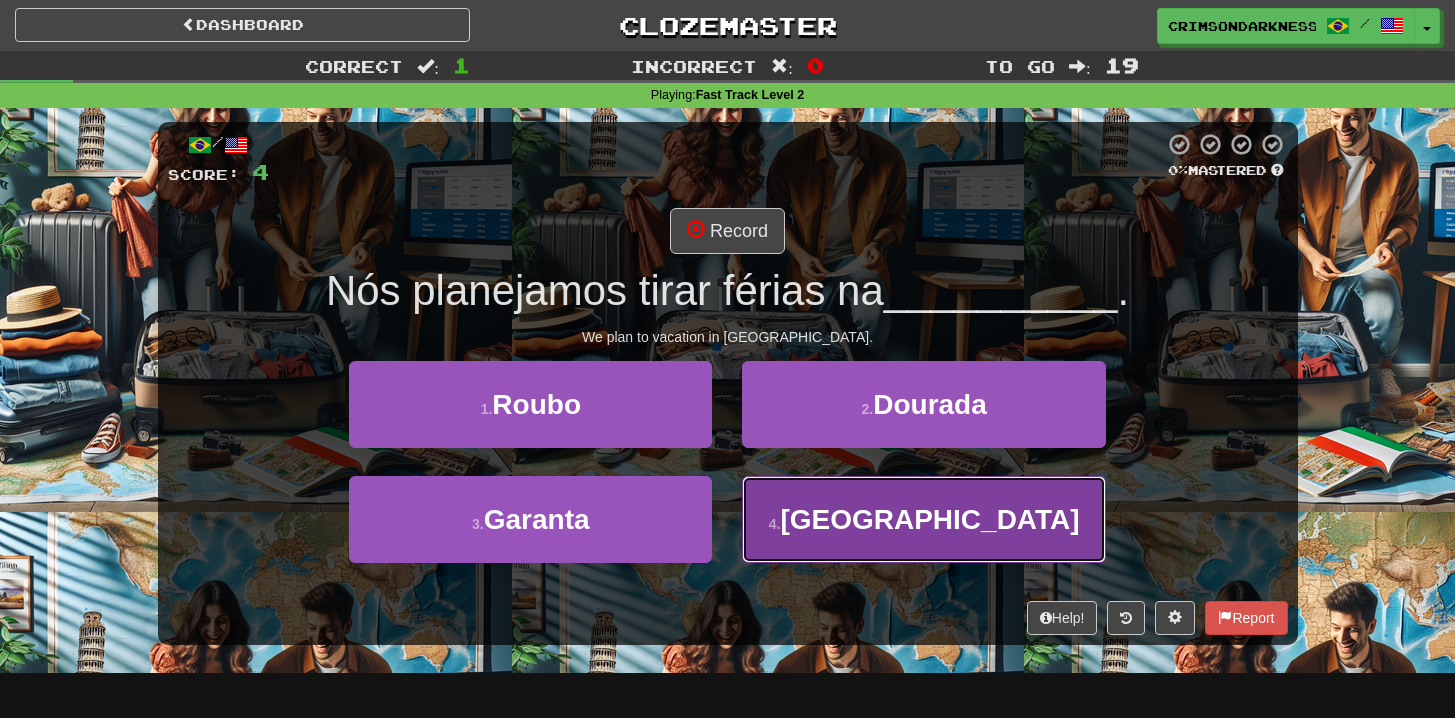 click on "4 .  [GEOGRAPHIC_DATA]" at bounding box center (923, 519) 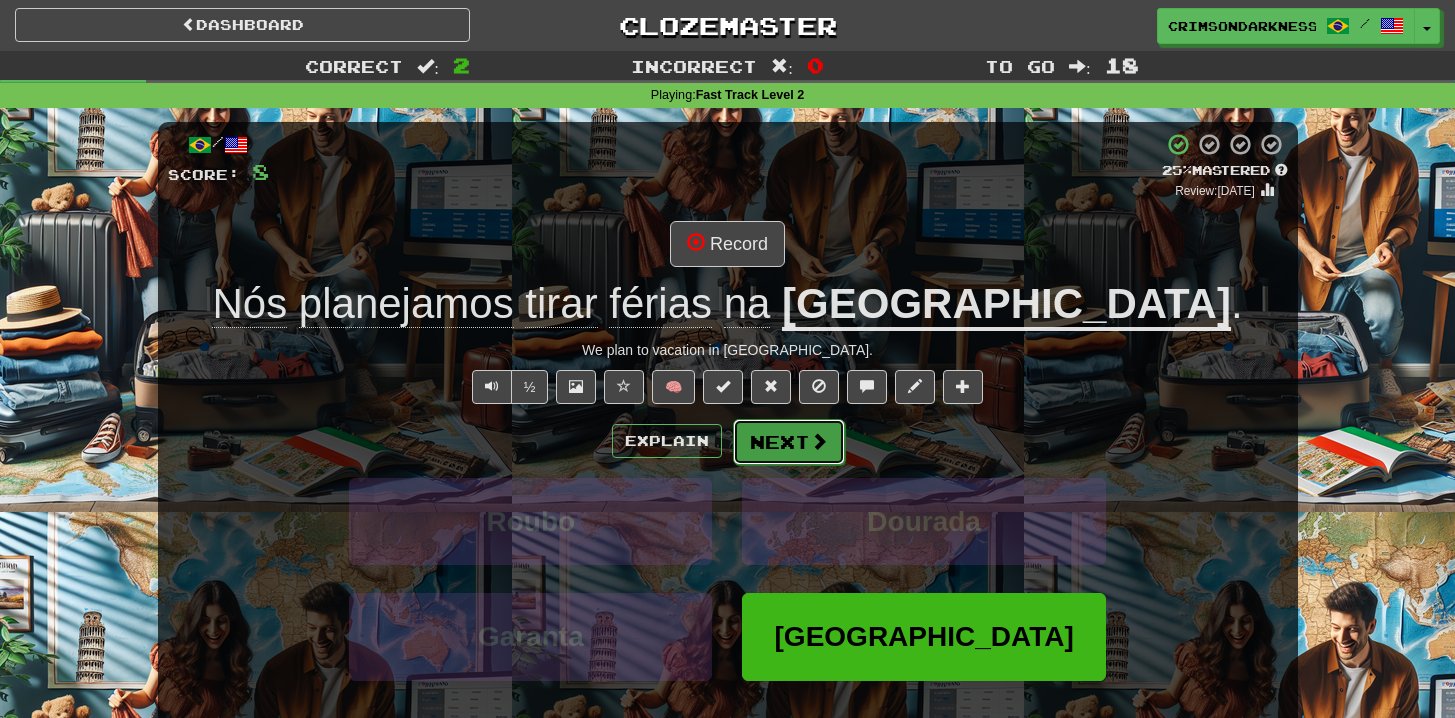 click on "Next" at bounding box center [789, 442] 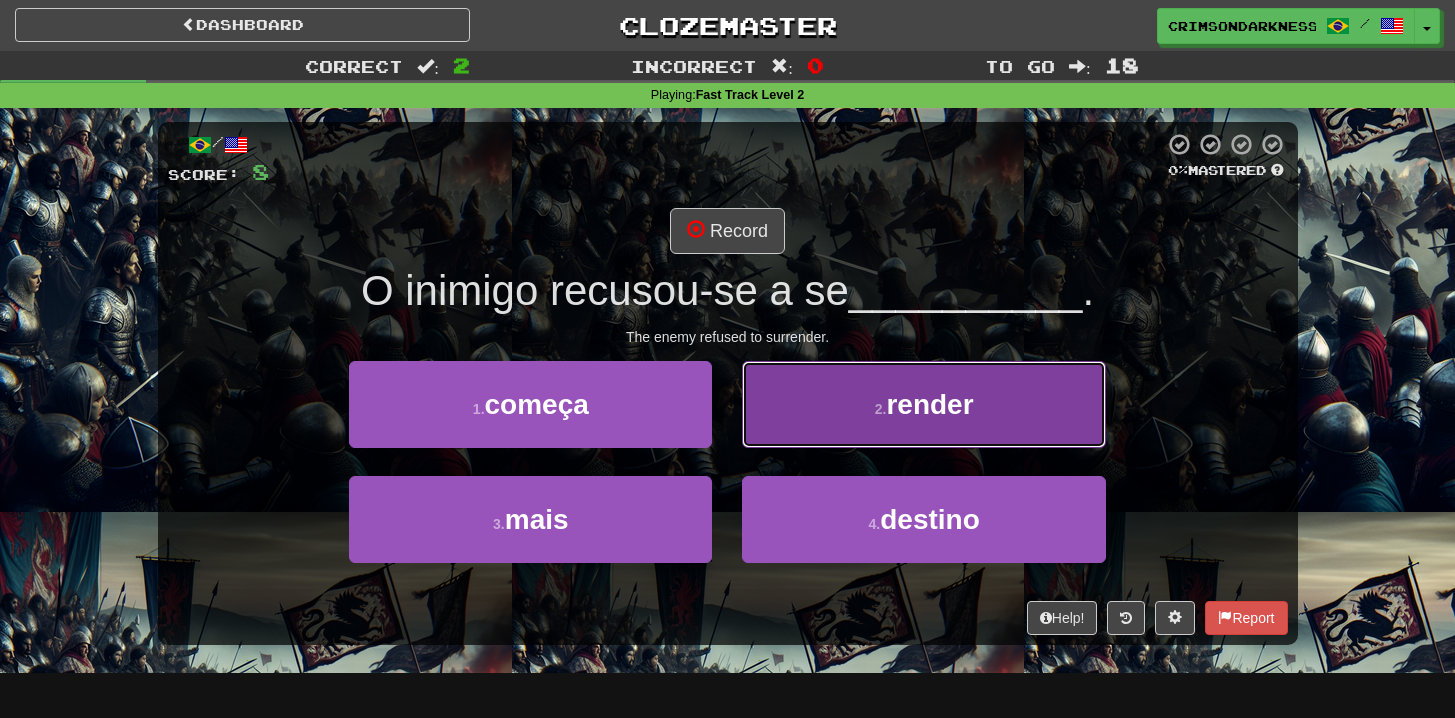 click on "2 .  render" at bounding box center [923, 404] 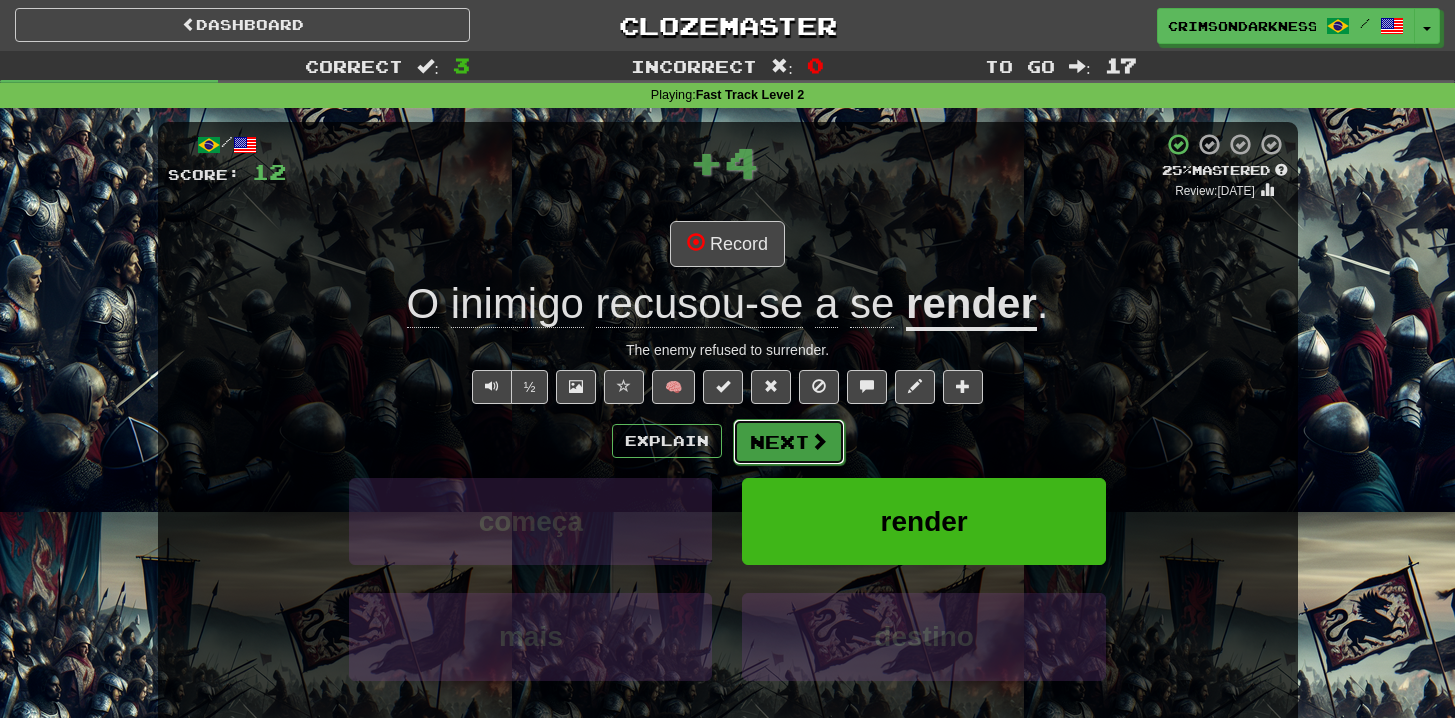 click on "Next" at bounding box center [789, 442] 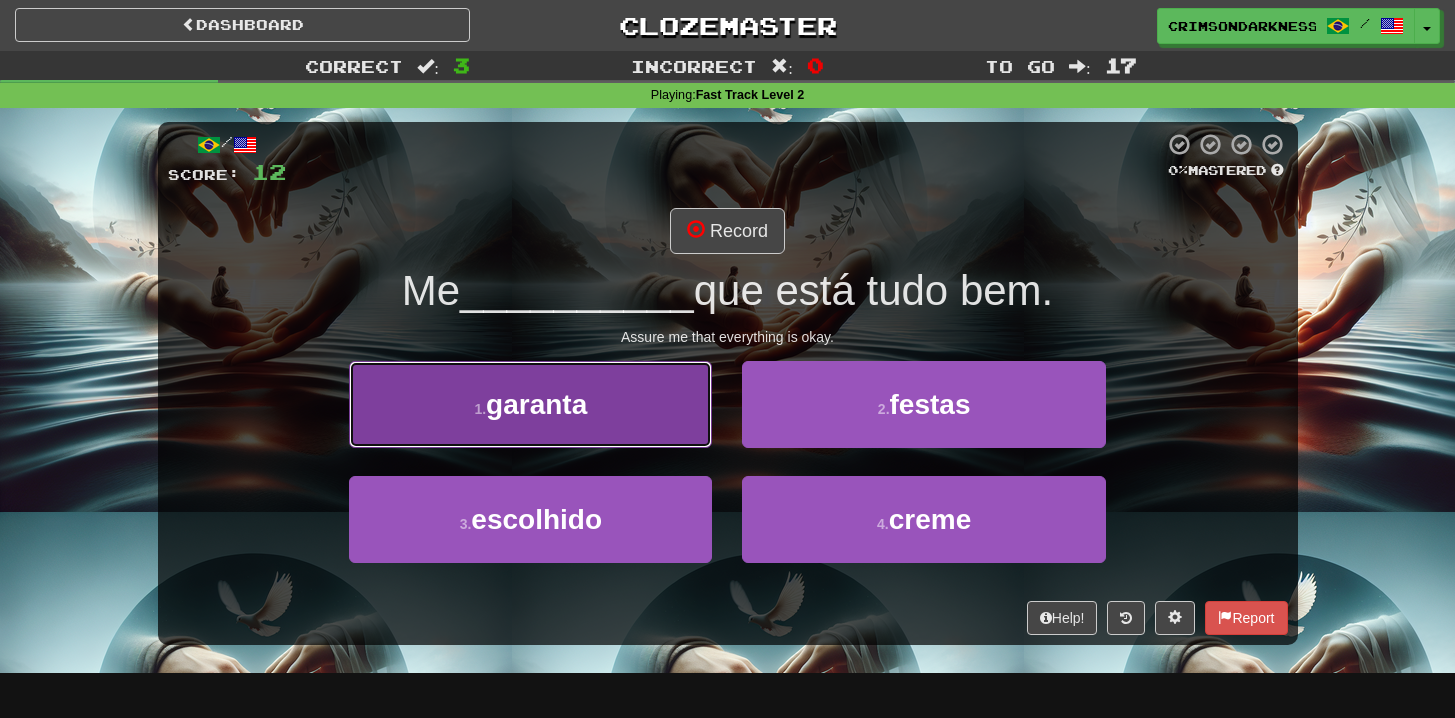 click on "1 .  garanta" at bounding box center [530, 404] 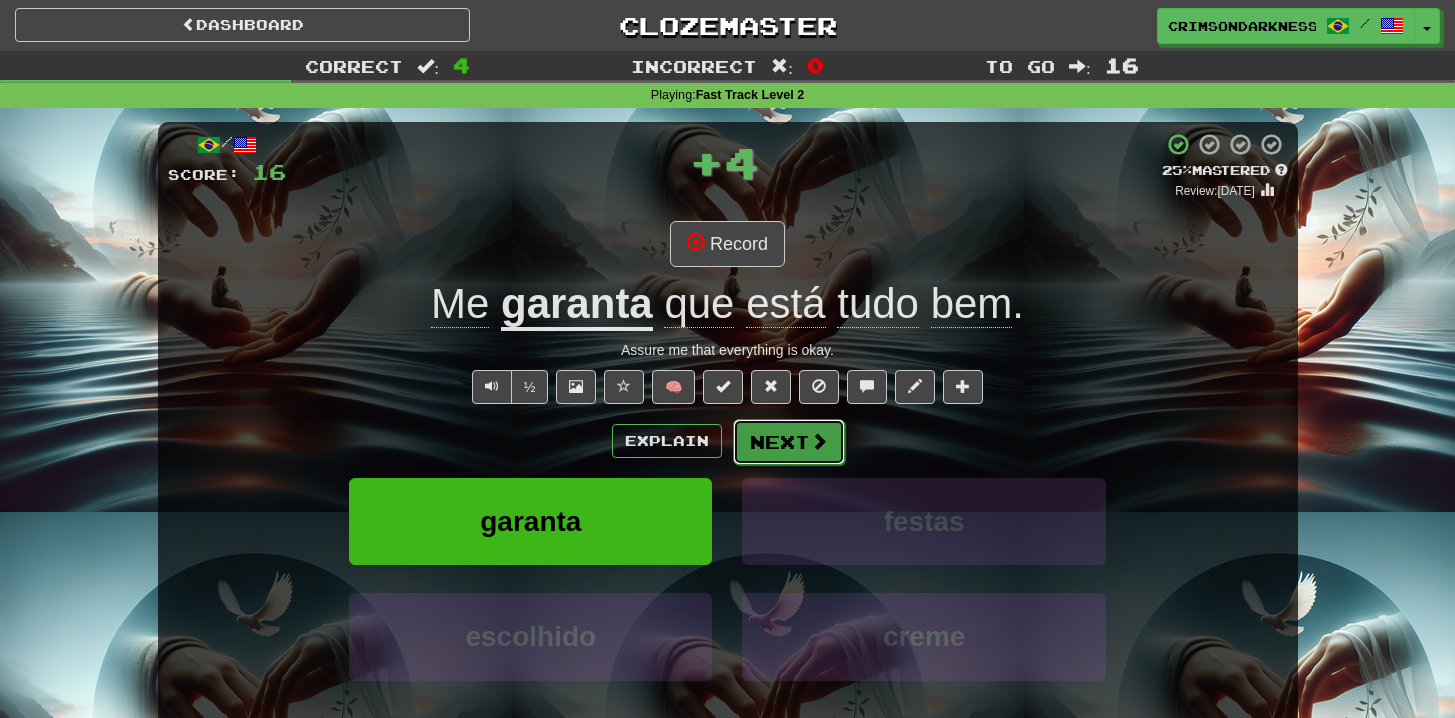 click on "Next" at bounding box center (789, 442) 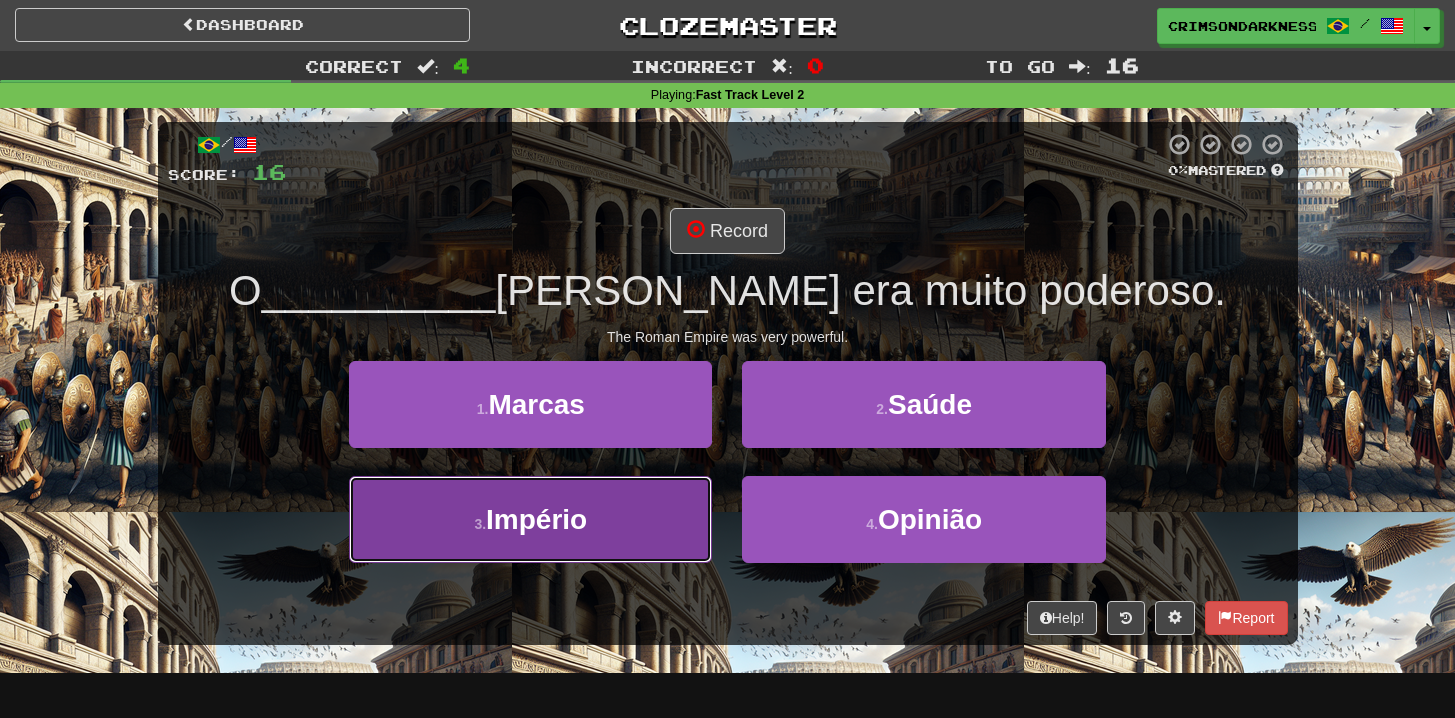 click on "3 .  Império" at bounding box center (530, 519) 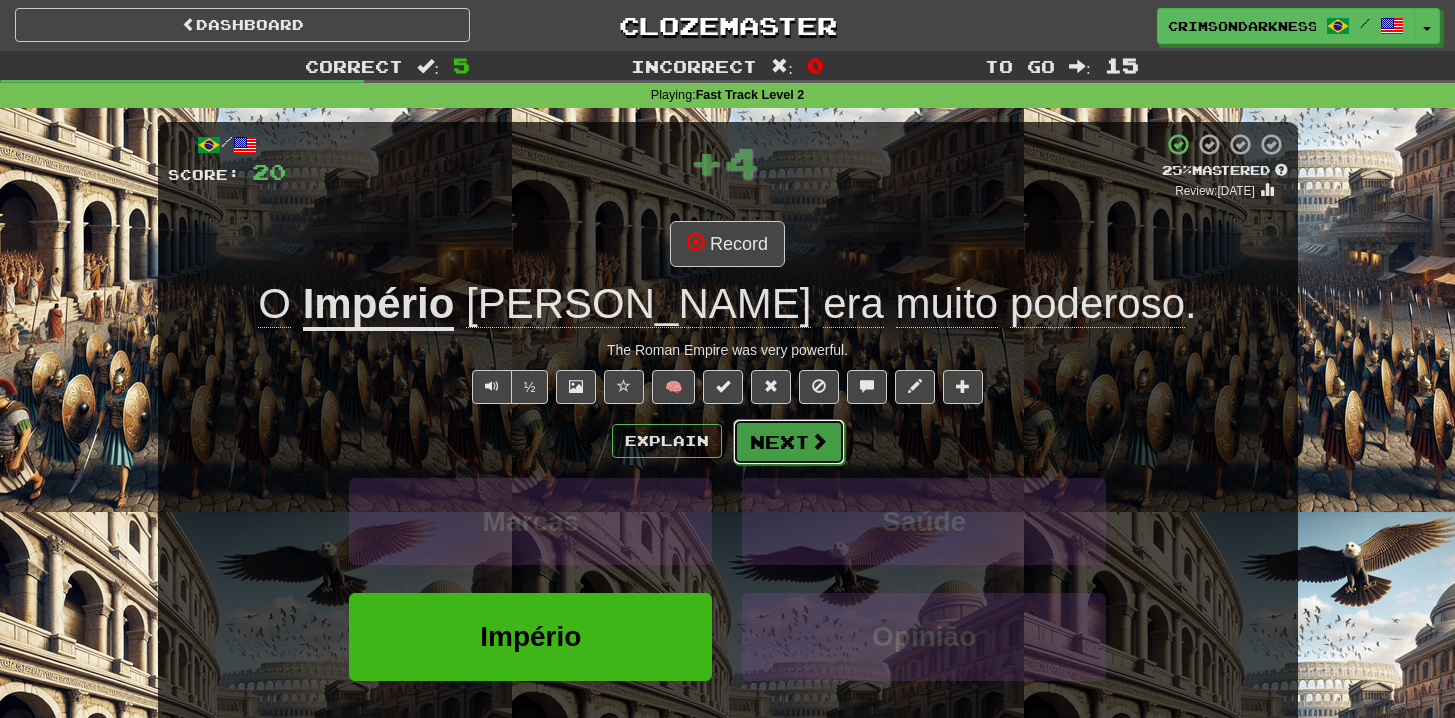 click on "Next" at bounding box center [789, 442] 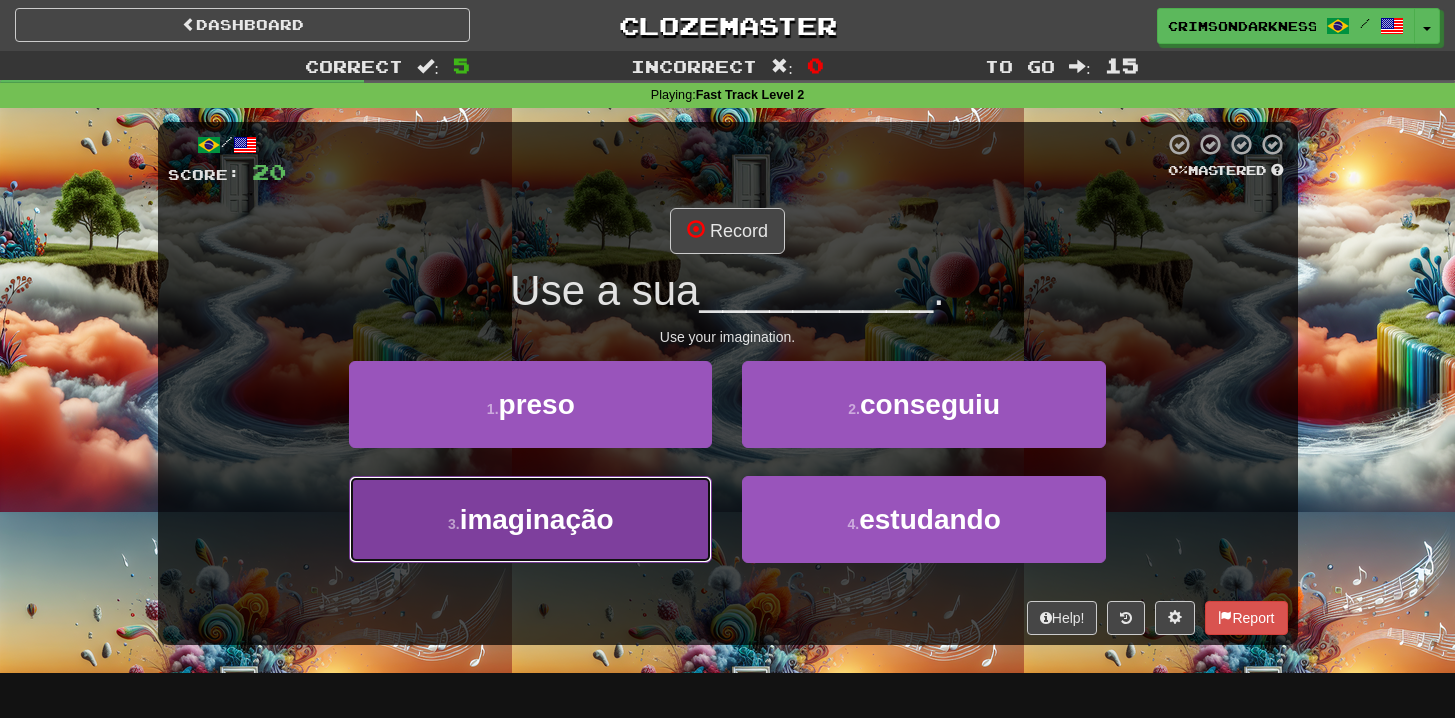 click on "3 .  imaginação" at bounding box center [530, 519] 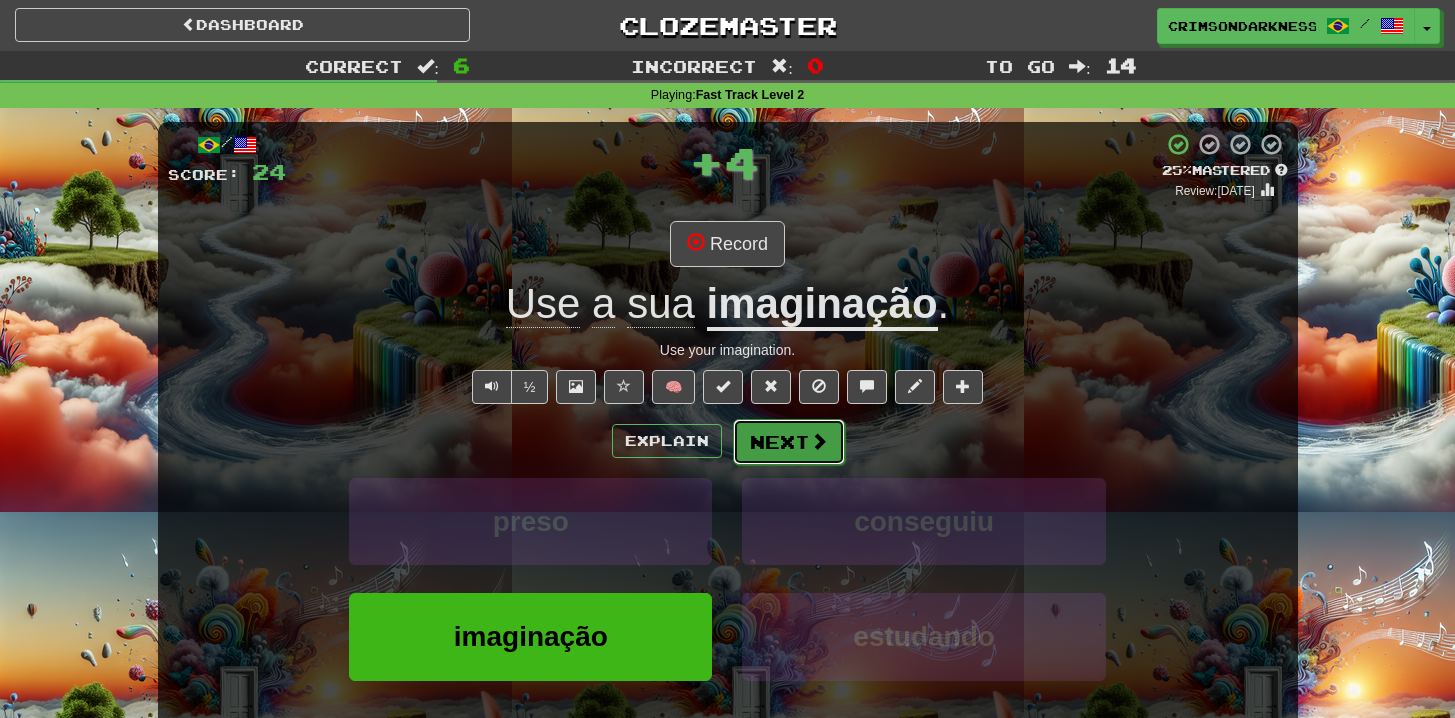 click at bounding box center [819, 441] 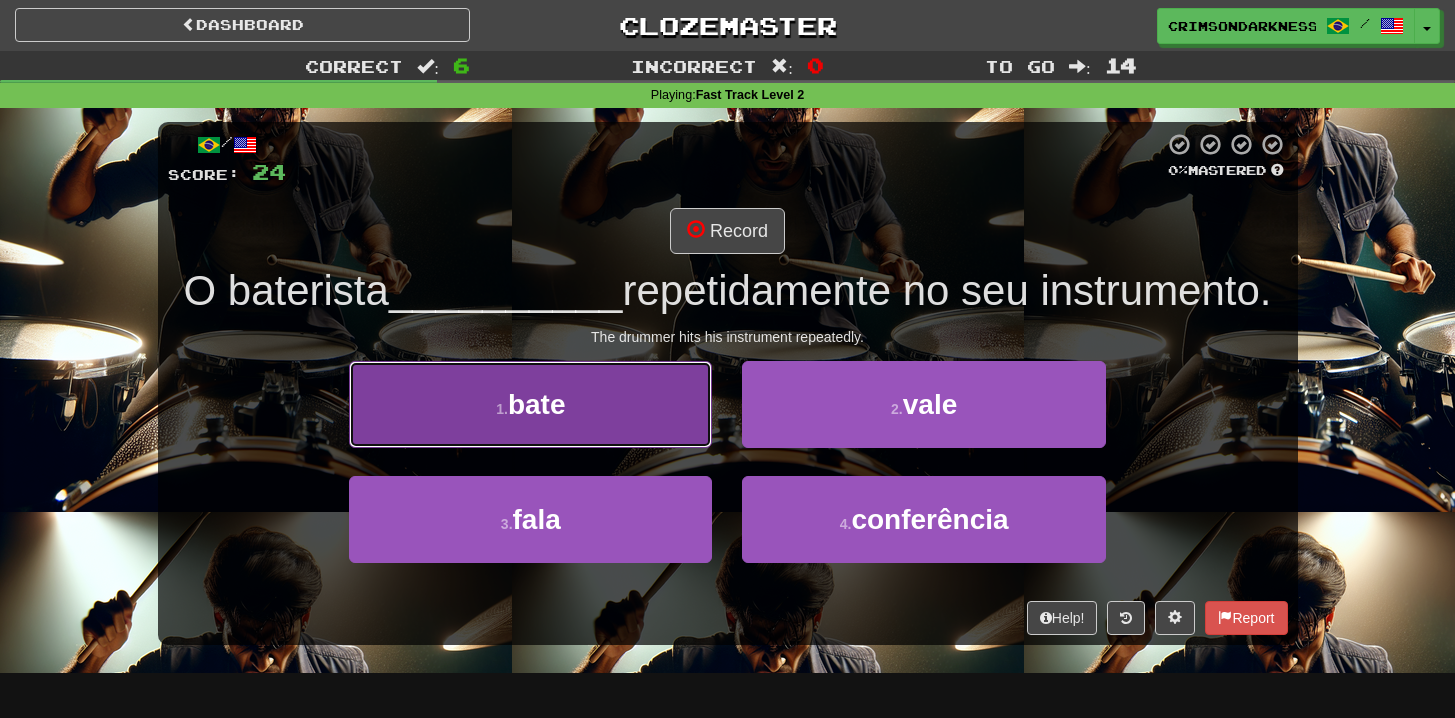 click on "1 .  bate" at bounding box center [530, 404] 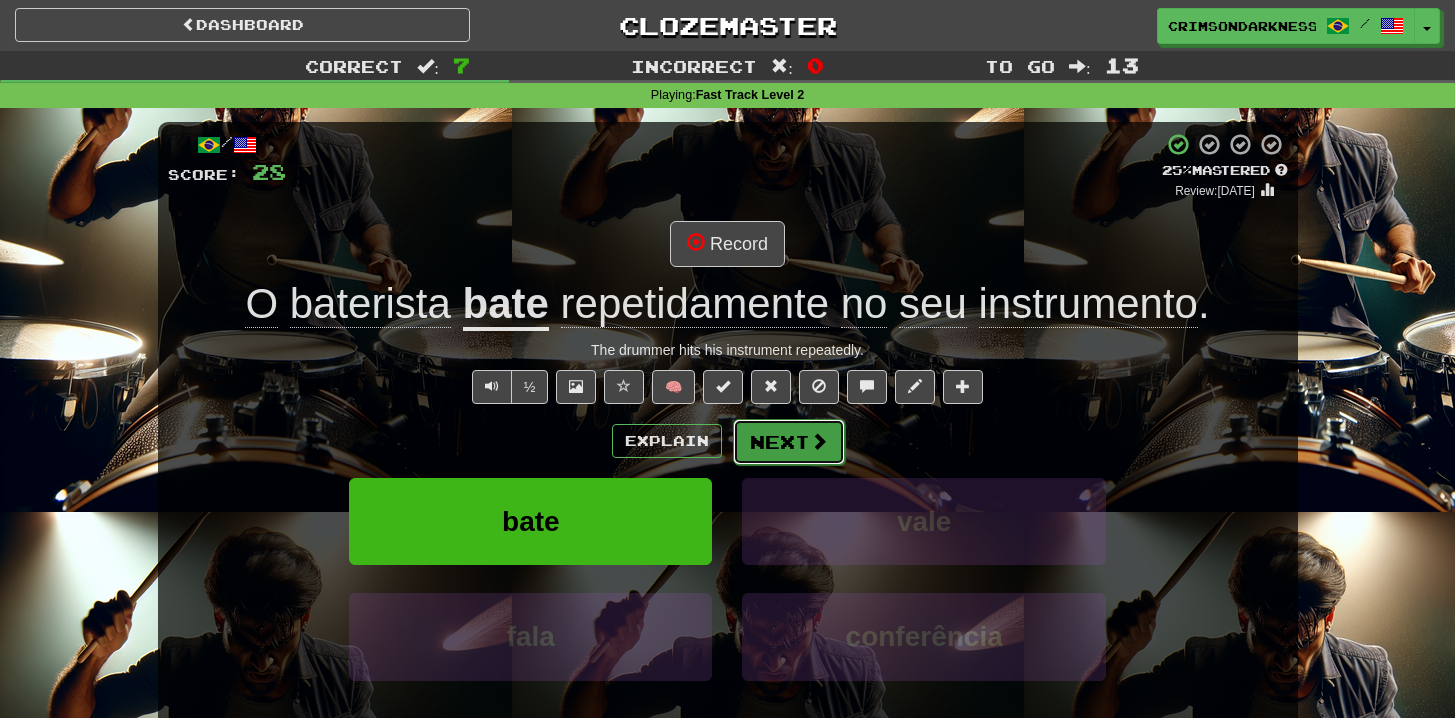 click at bounding box center (819, 441) 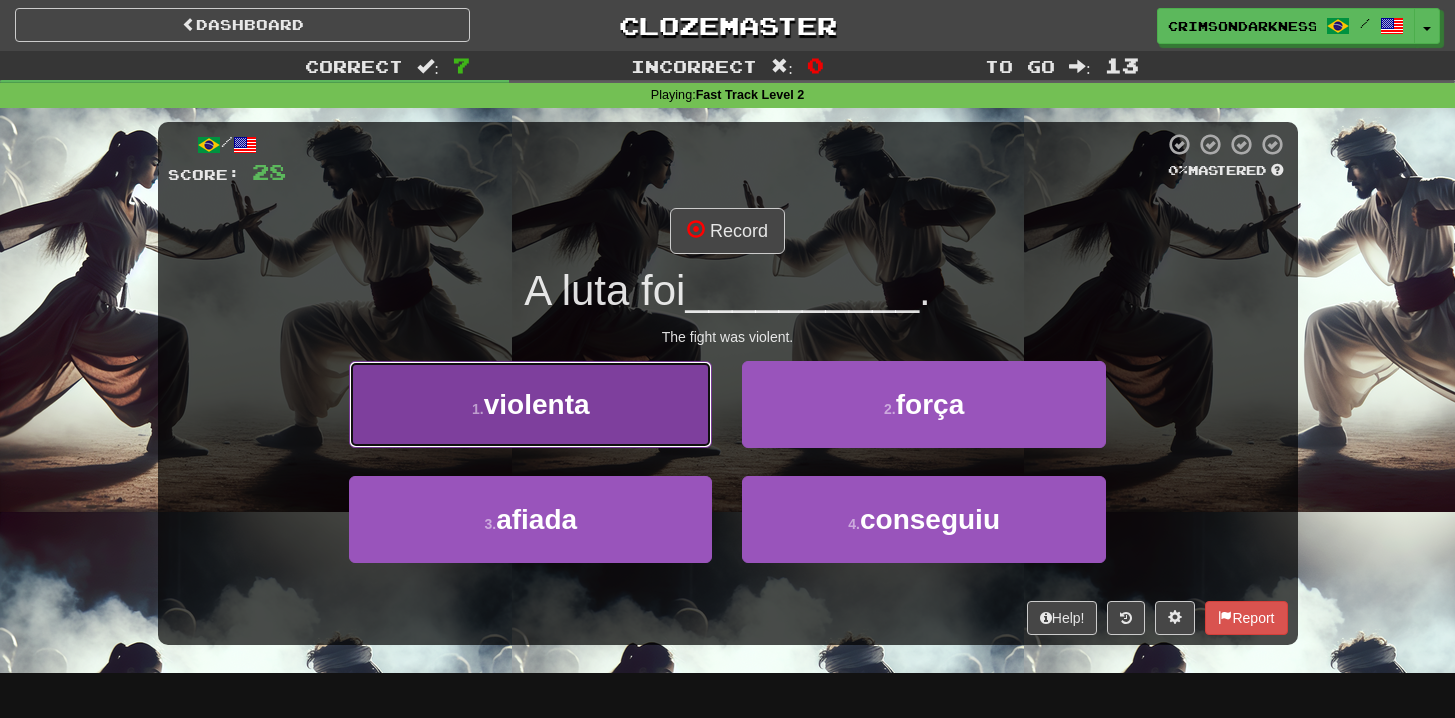 click on "1 .  violenta" at bounding box center [530, 404] 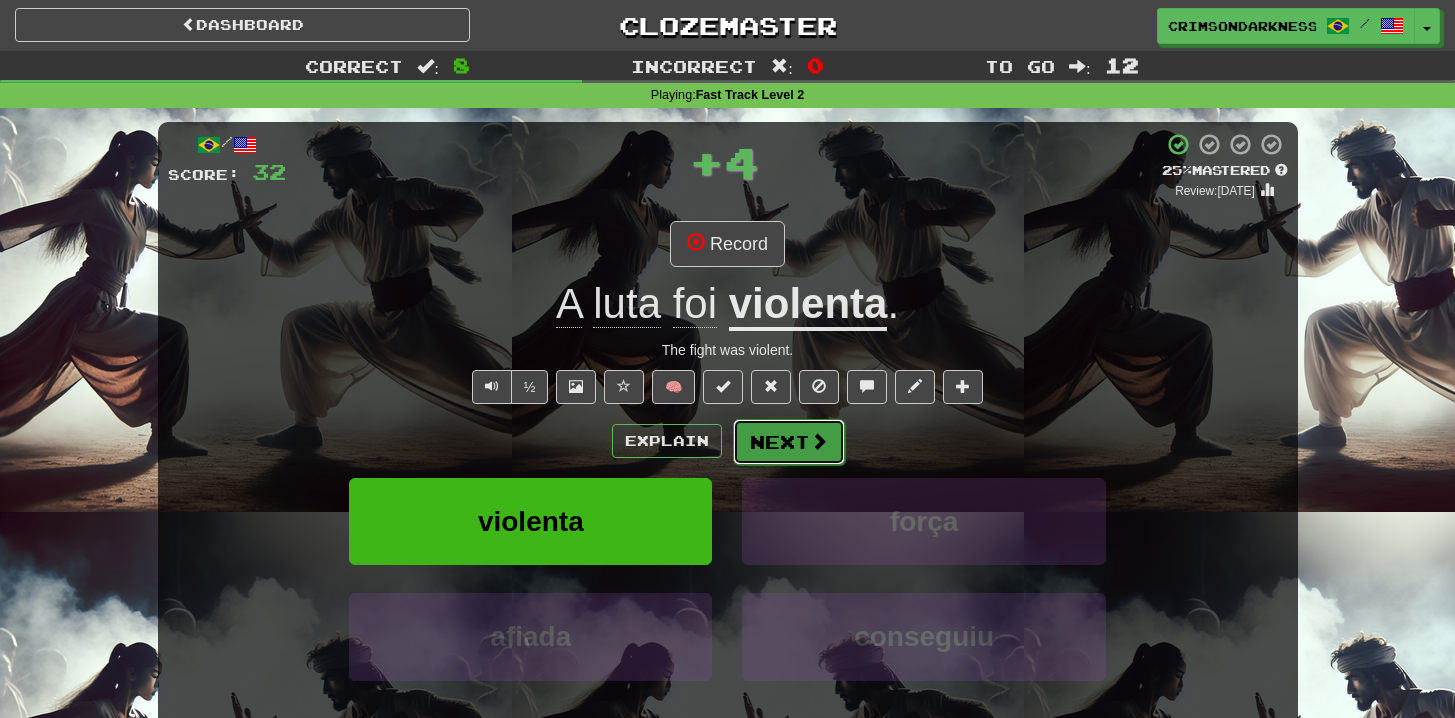 click on "Next" at bounding box center [789, 442] 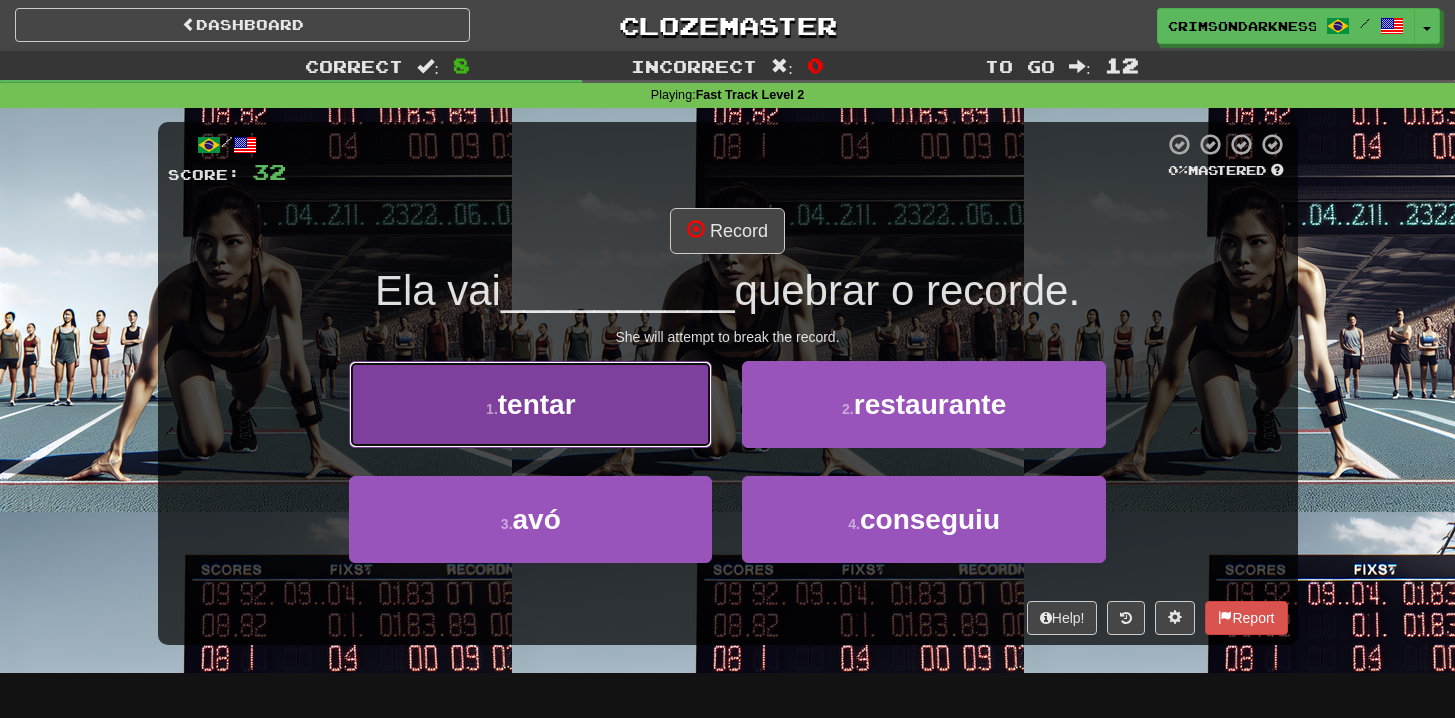 click on "1 .  tentar" at bounding box center [530, 404] 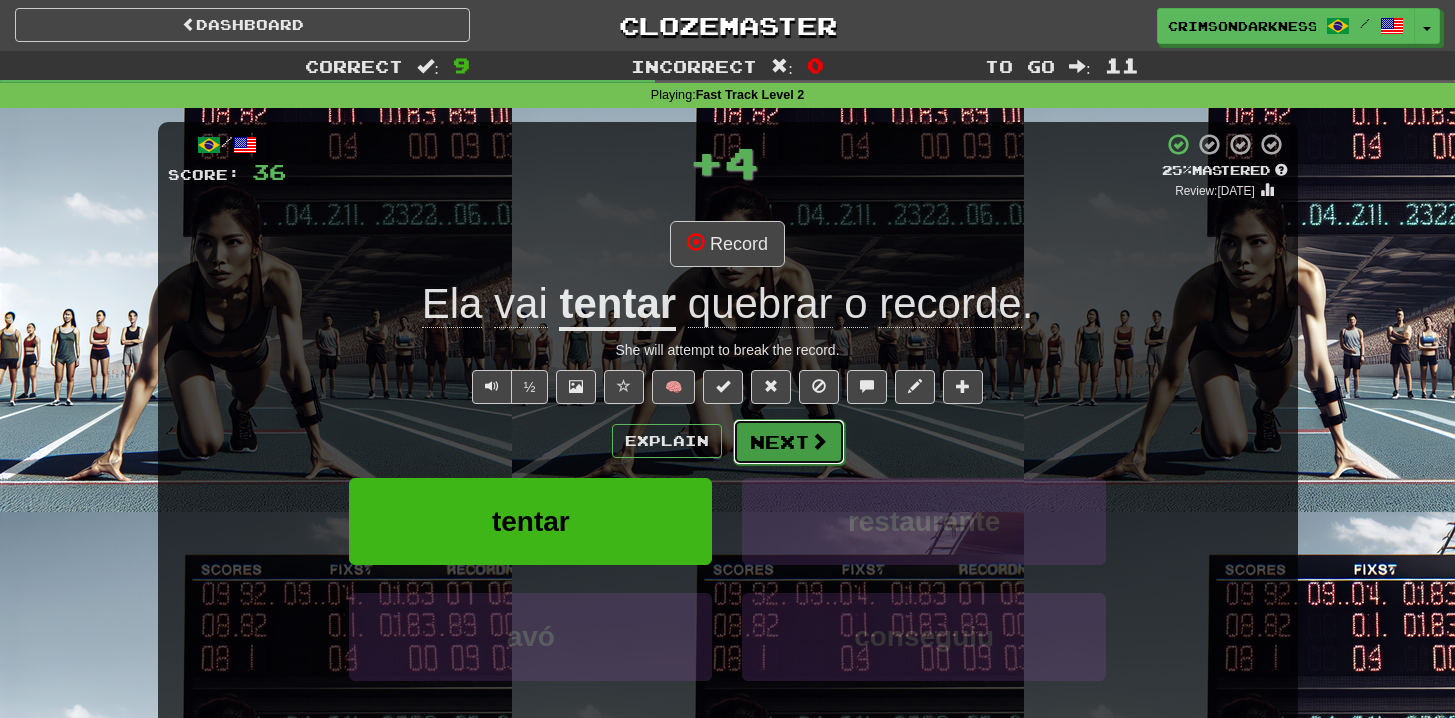 click at bounding box center (819, 441) 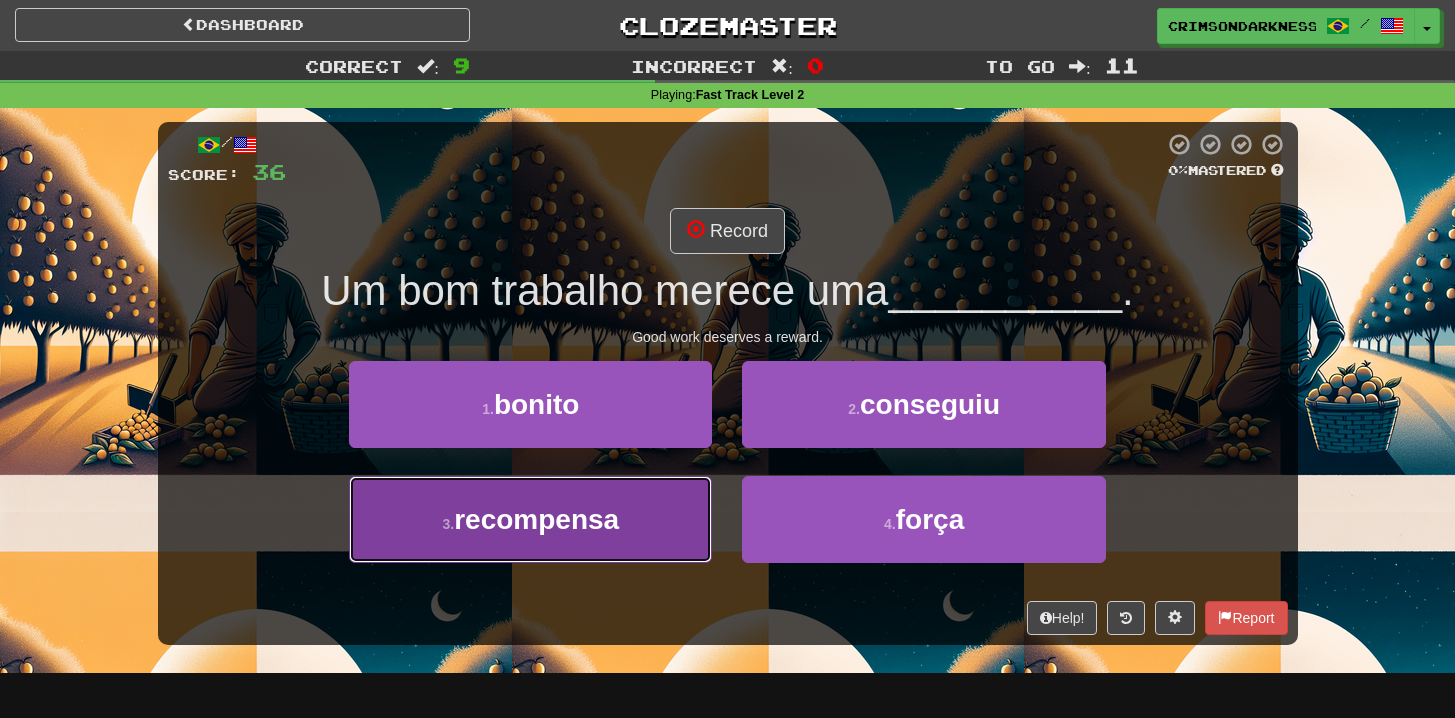click on "3 .  recompensa" at bounding box center [530, 519] 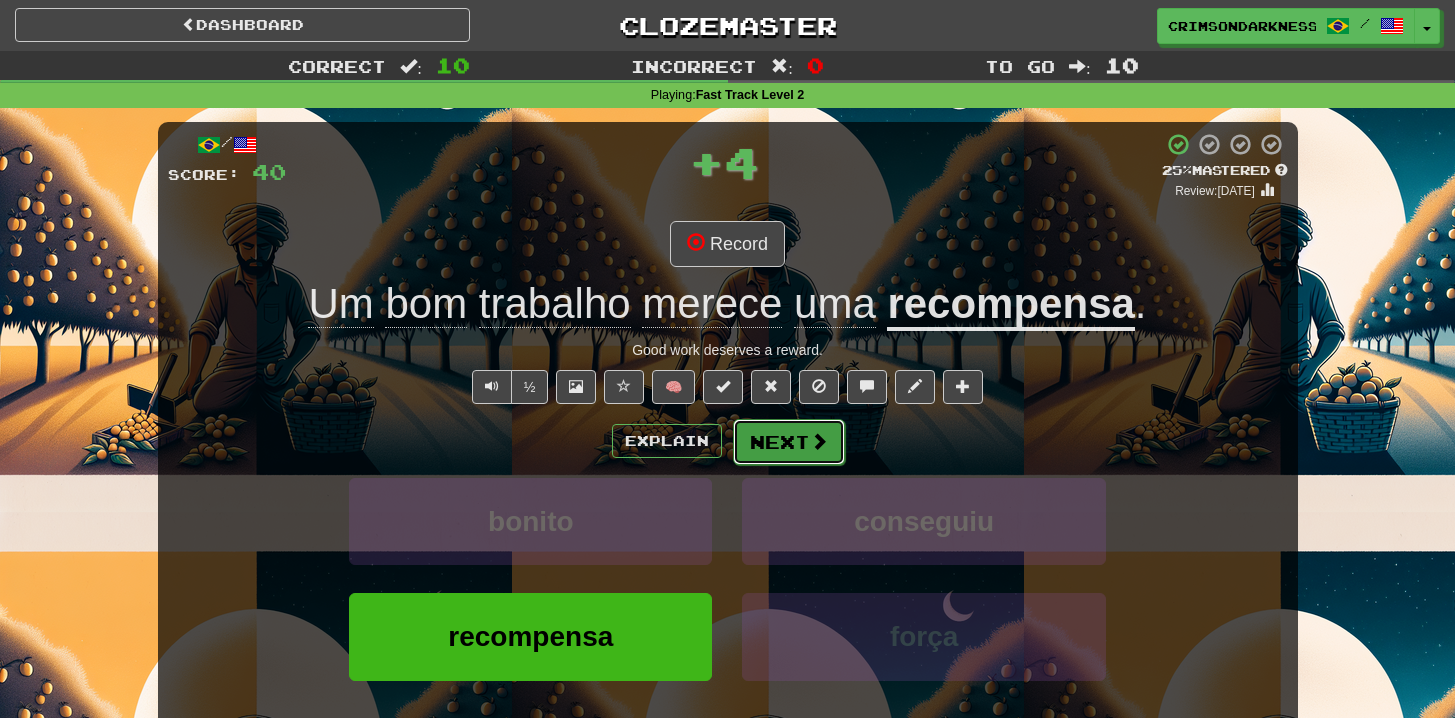 click at bounding box center (819, 441) 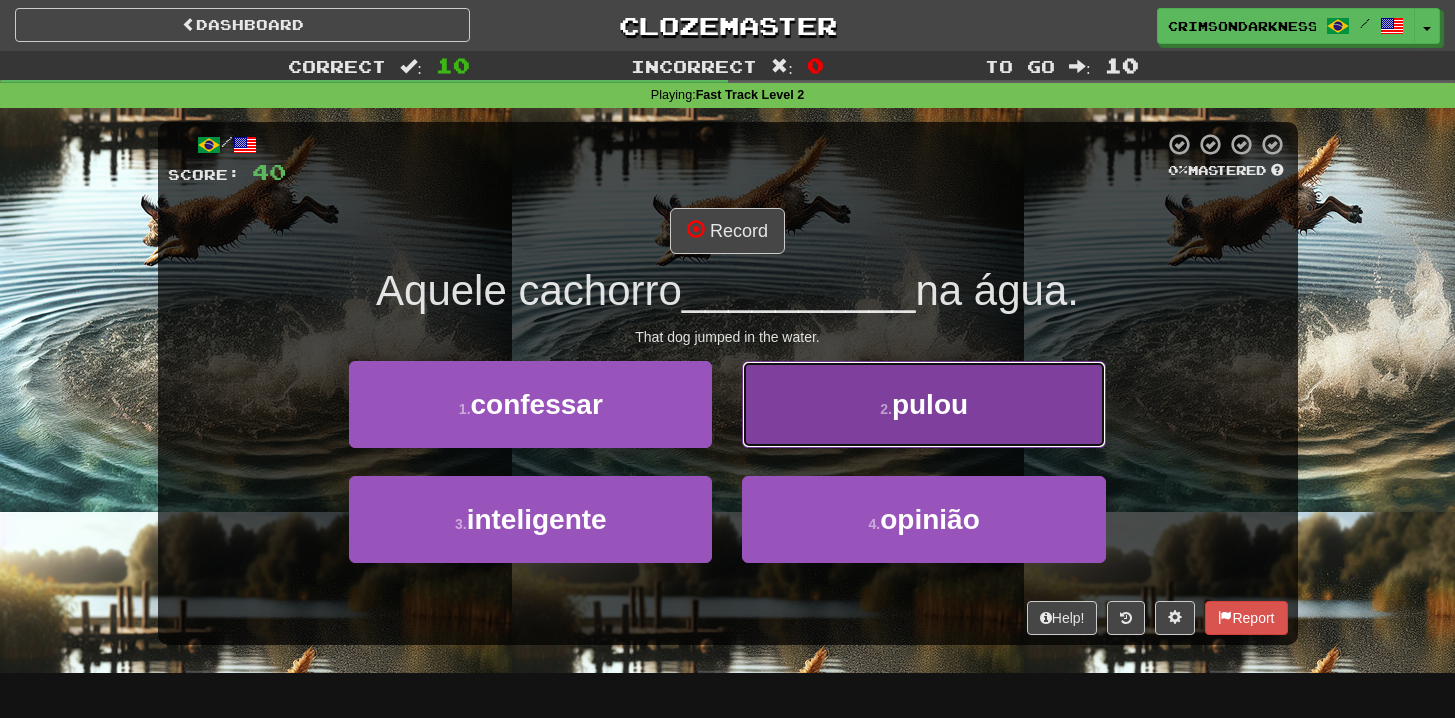 click on "2 .  pulou" at bounding box center (923, 404) 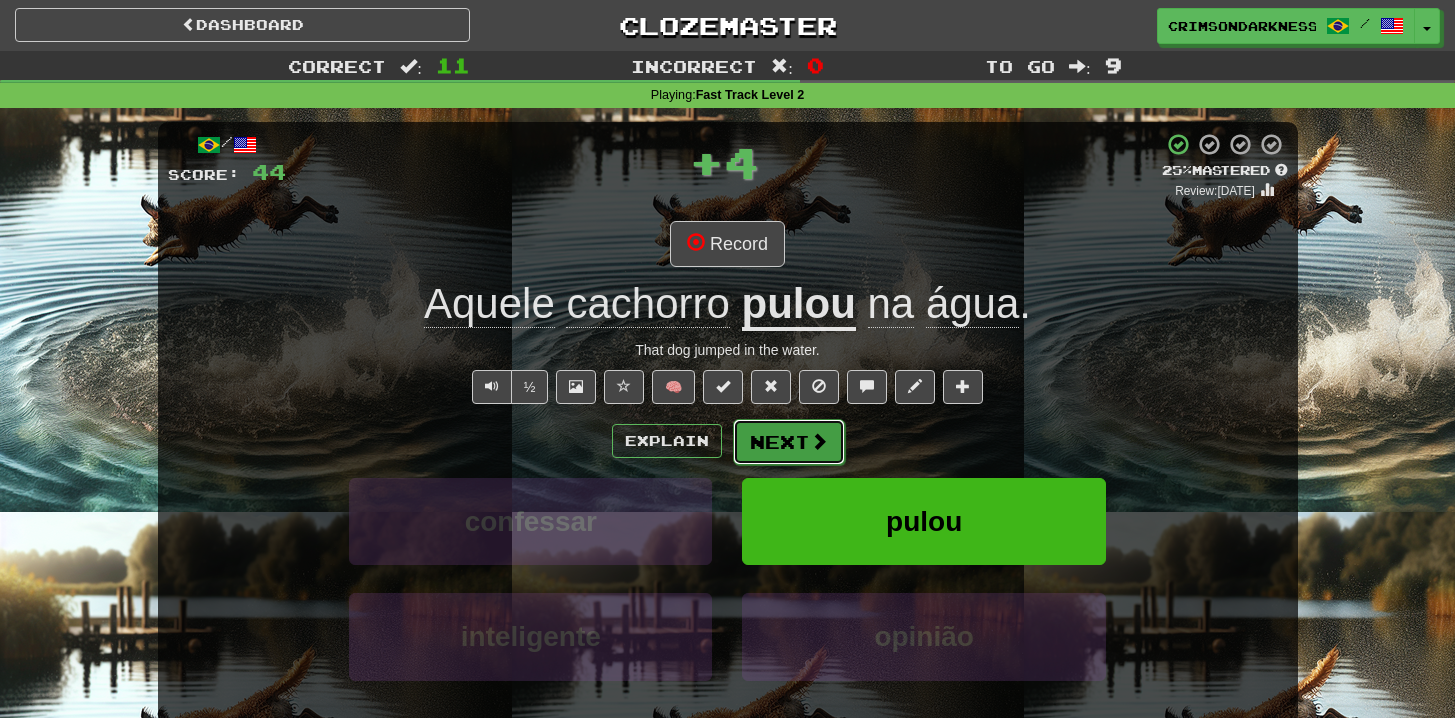 click on "Next" at bounding box center [789, 442] 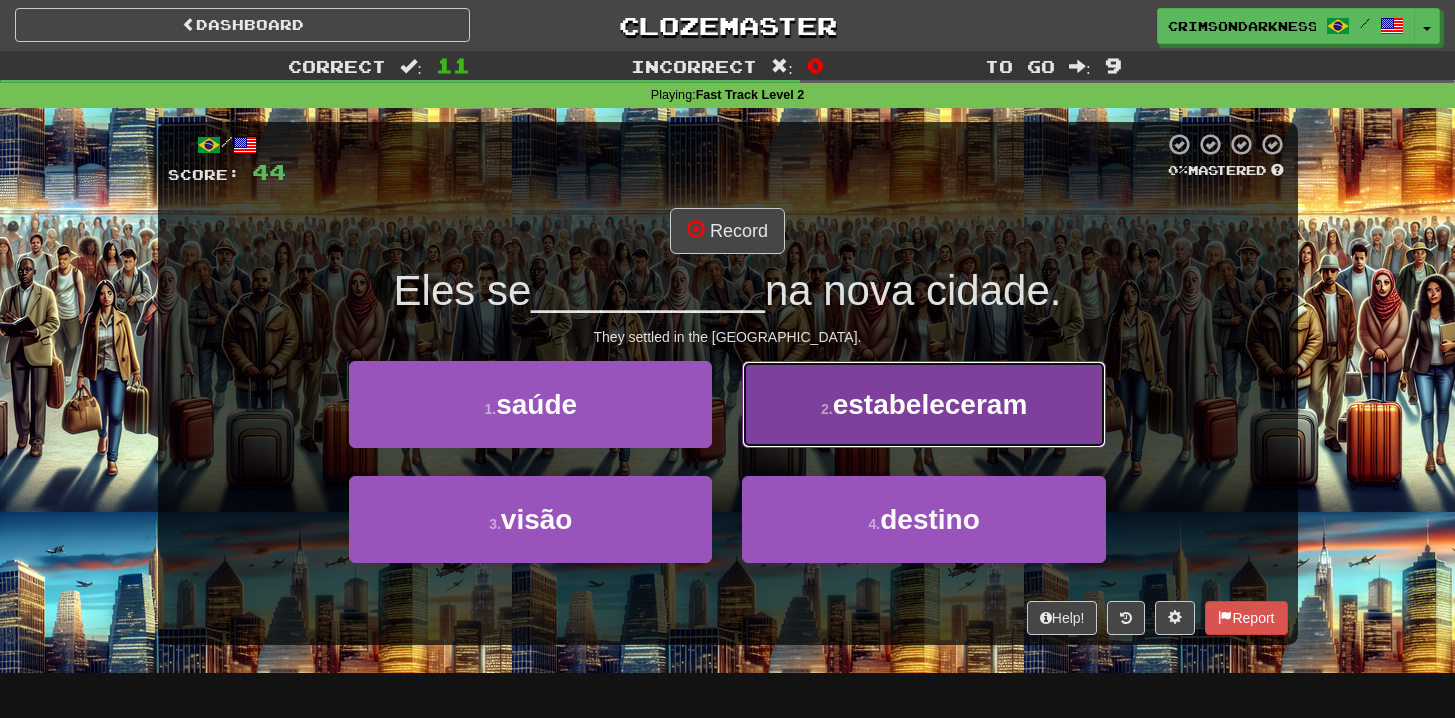 click on "estabeleceram" at bounding box center [930, 404] 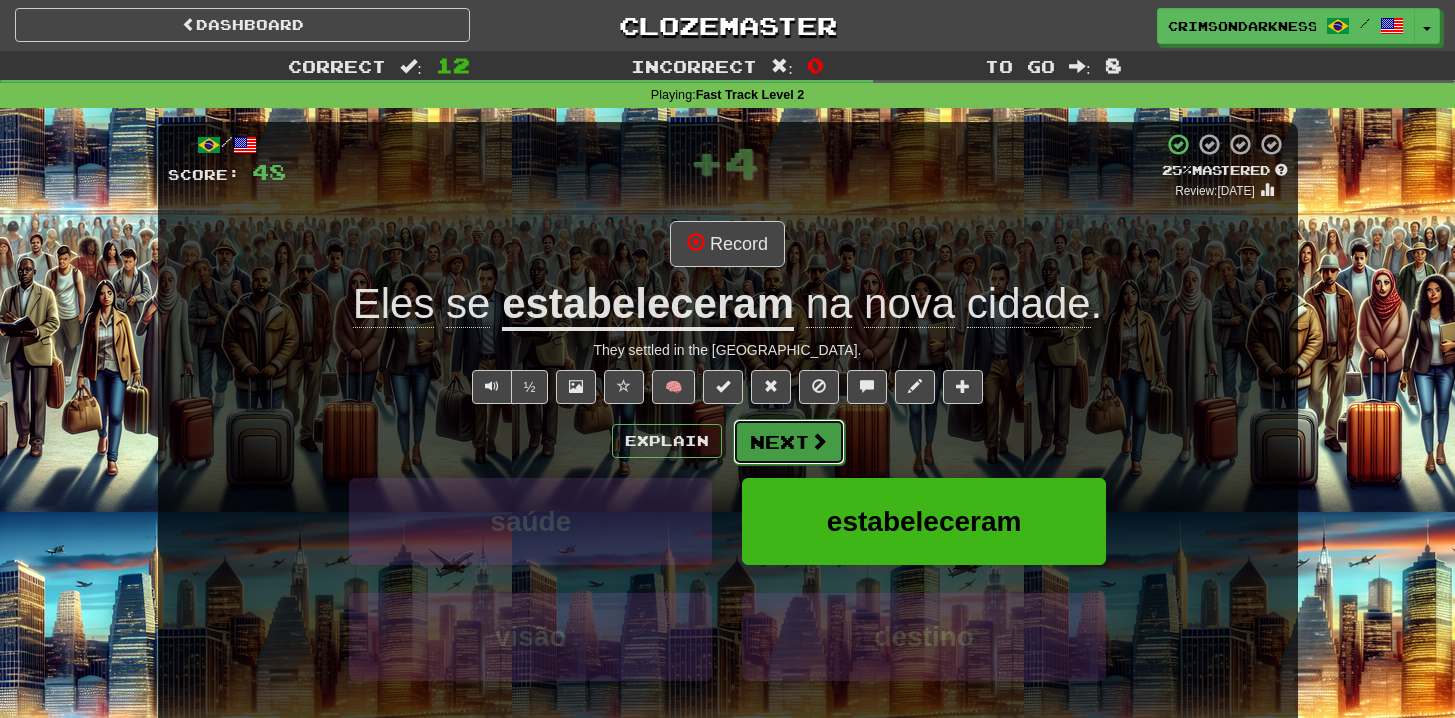 click on "Next" at bounding box center [789, 442] 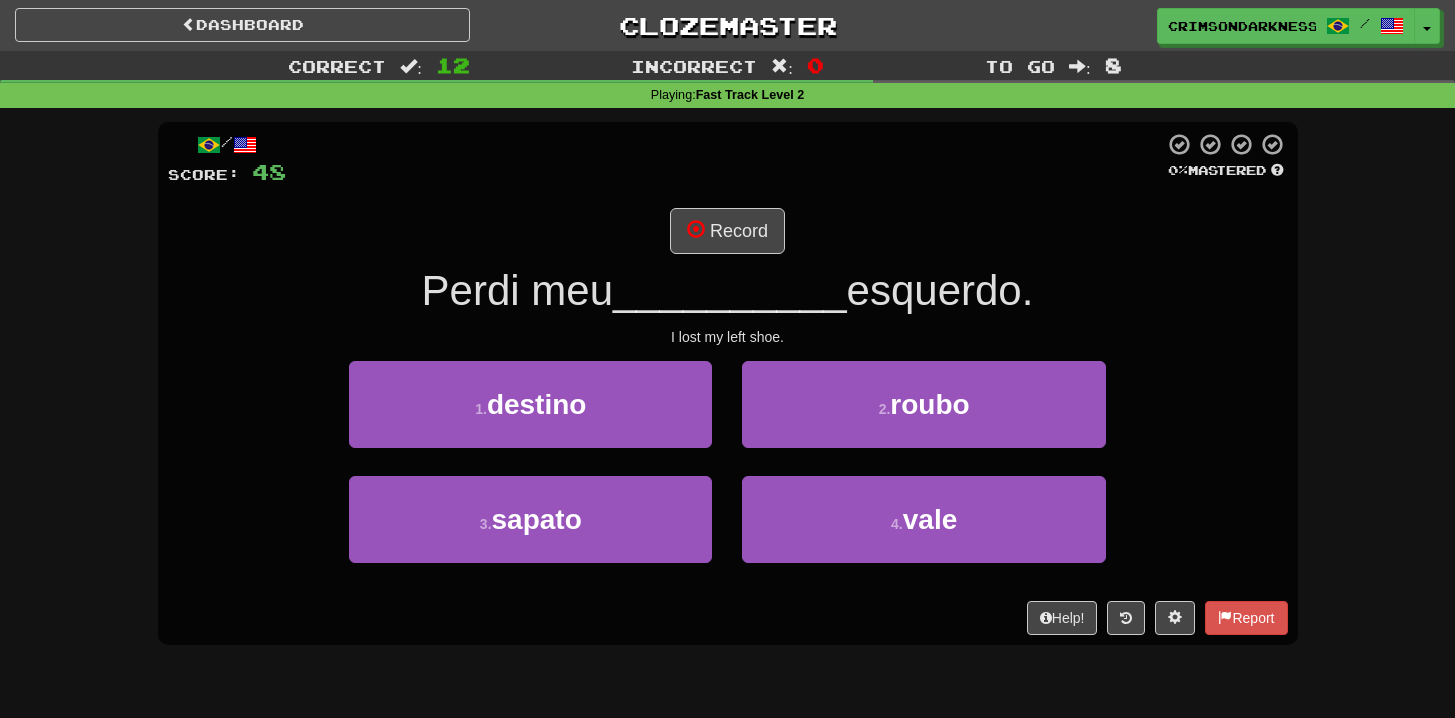 click on "3 .  sapato" at bounding box center [530, 533] 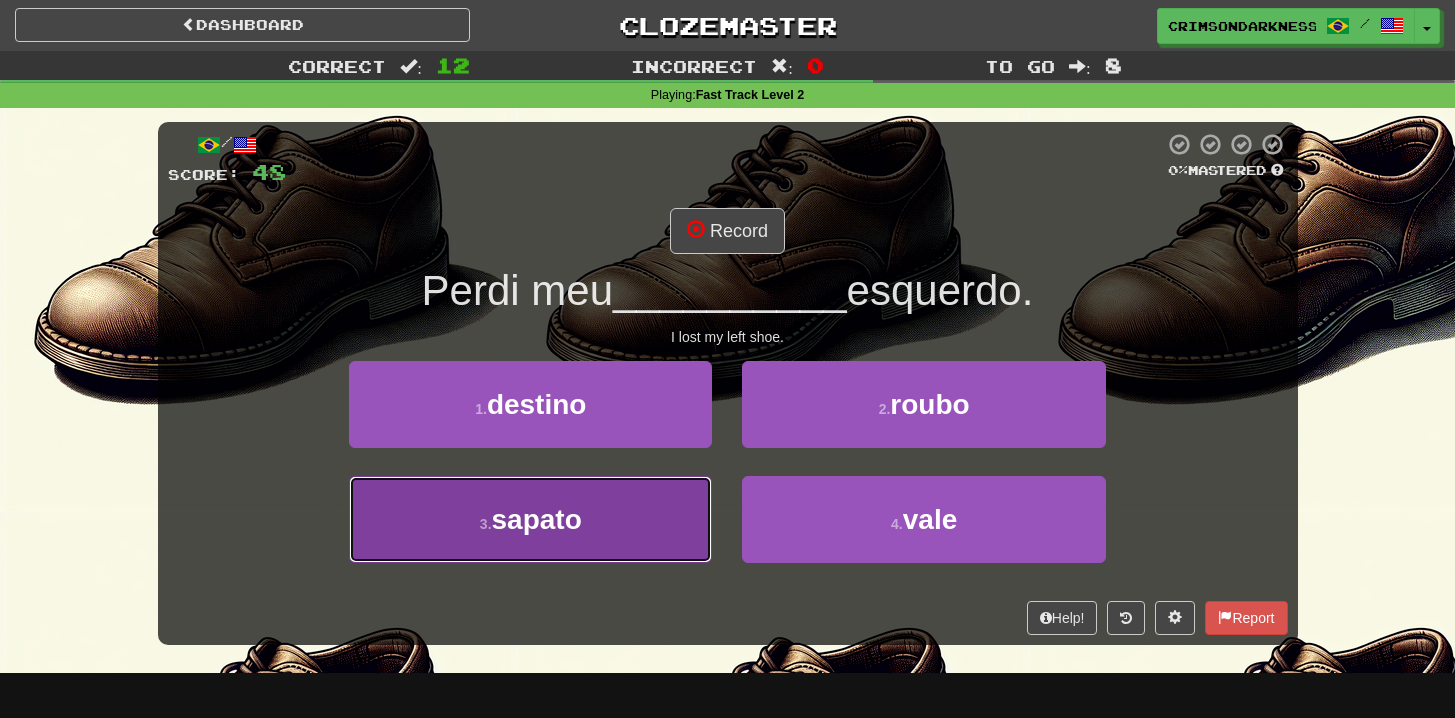 click on "3 .  sapato" at bounding box center (530, 519) 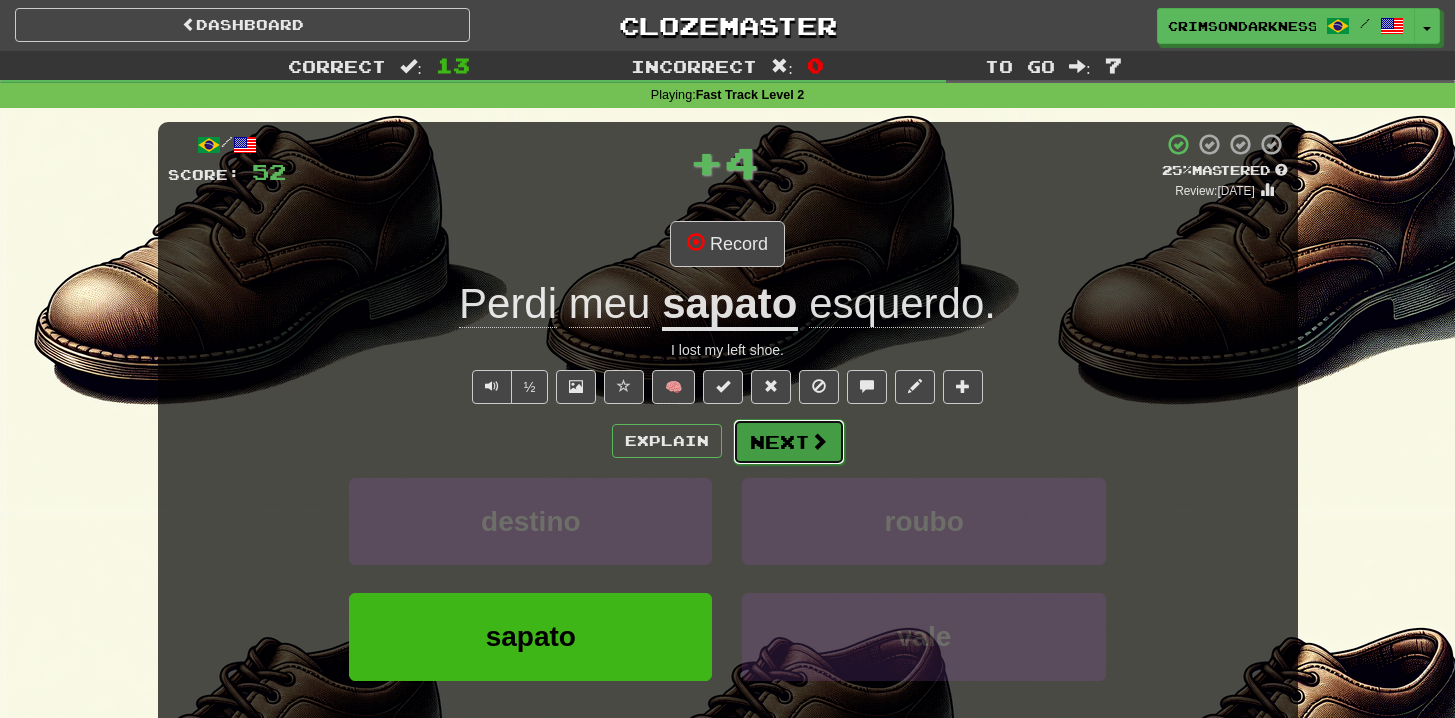 click at bounding box center (819, 441) 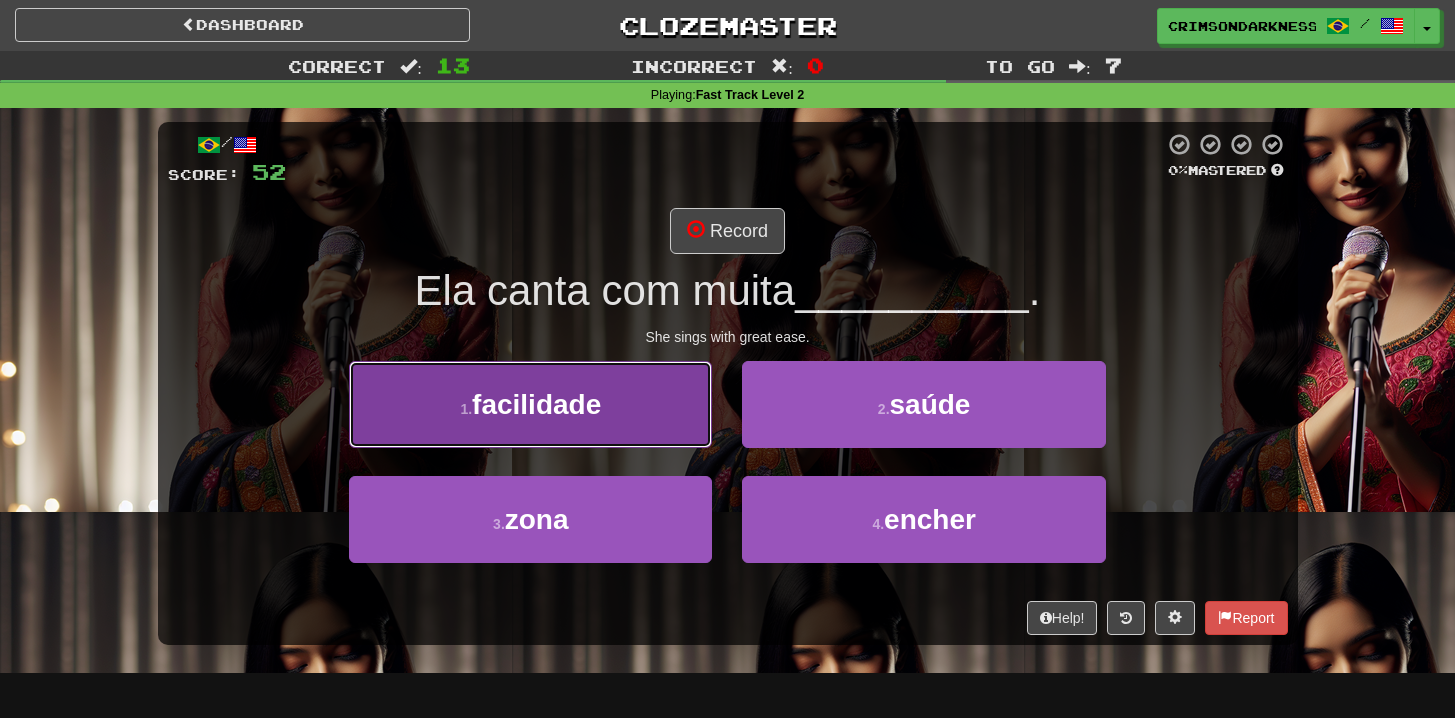 click on "1 .  facilidade" at bounding box center (530, 404) 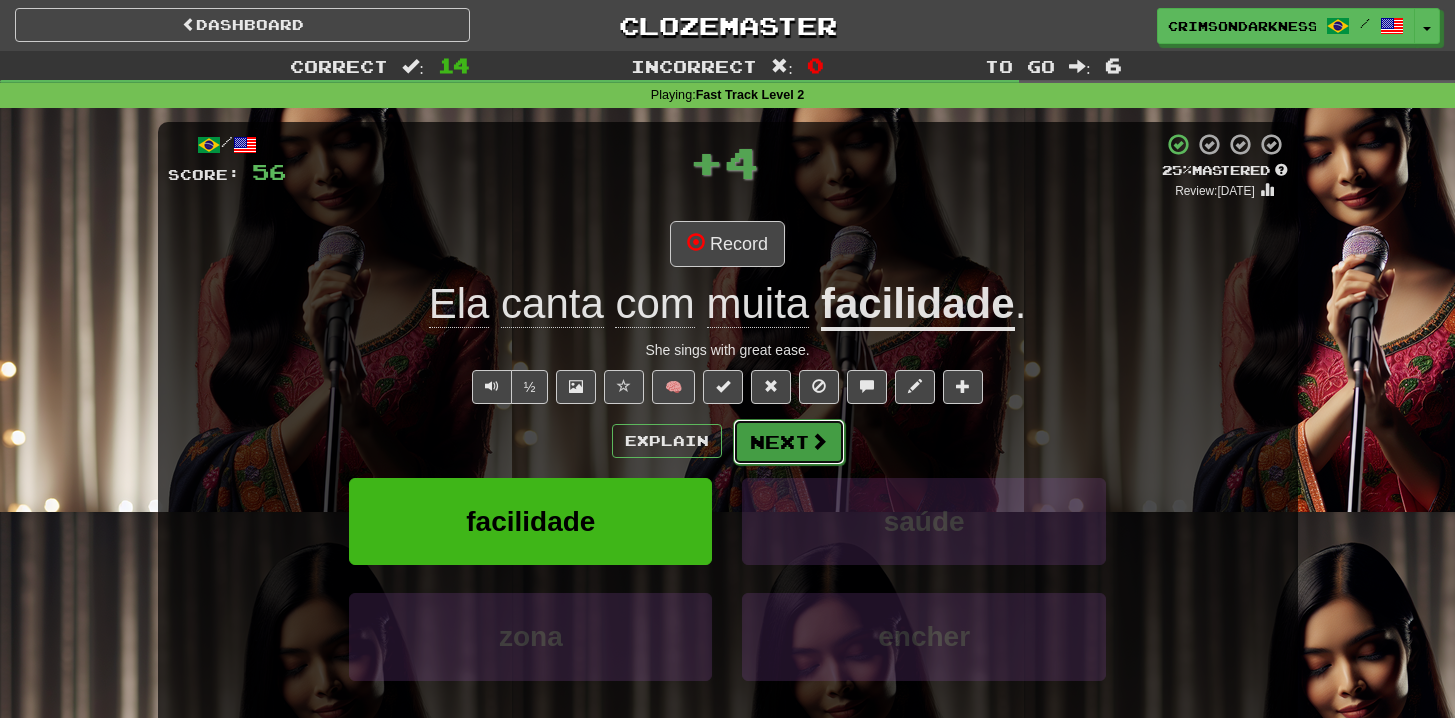 click on "Next" at bounding box center (789, 442) 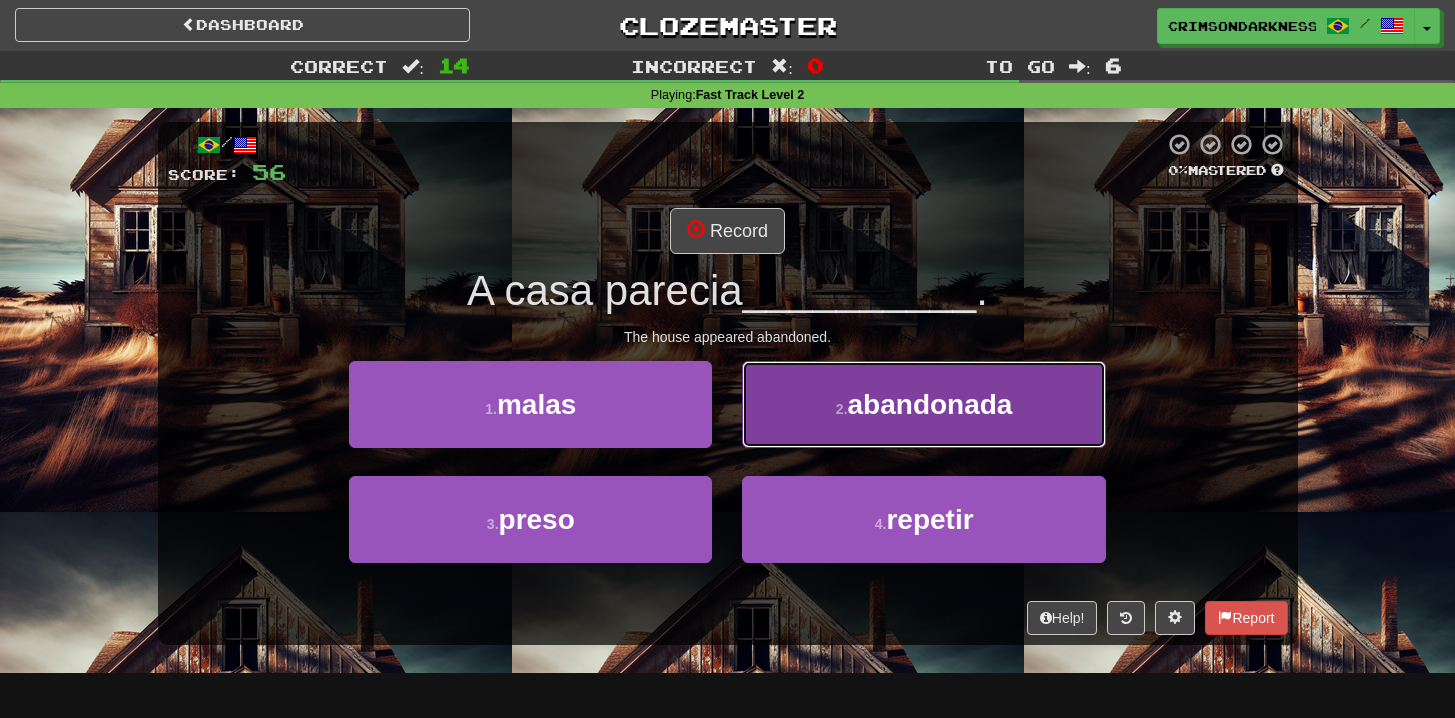 click on "2 .  abandonada" at bounding box center (923, 404) 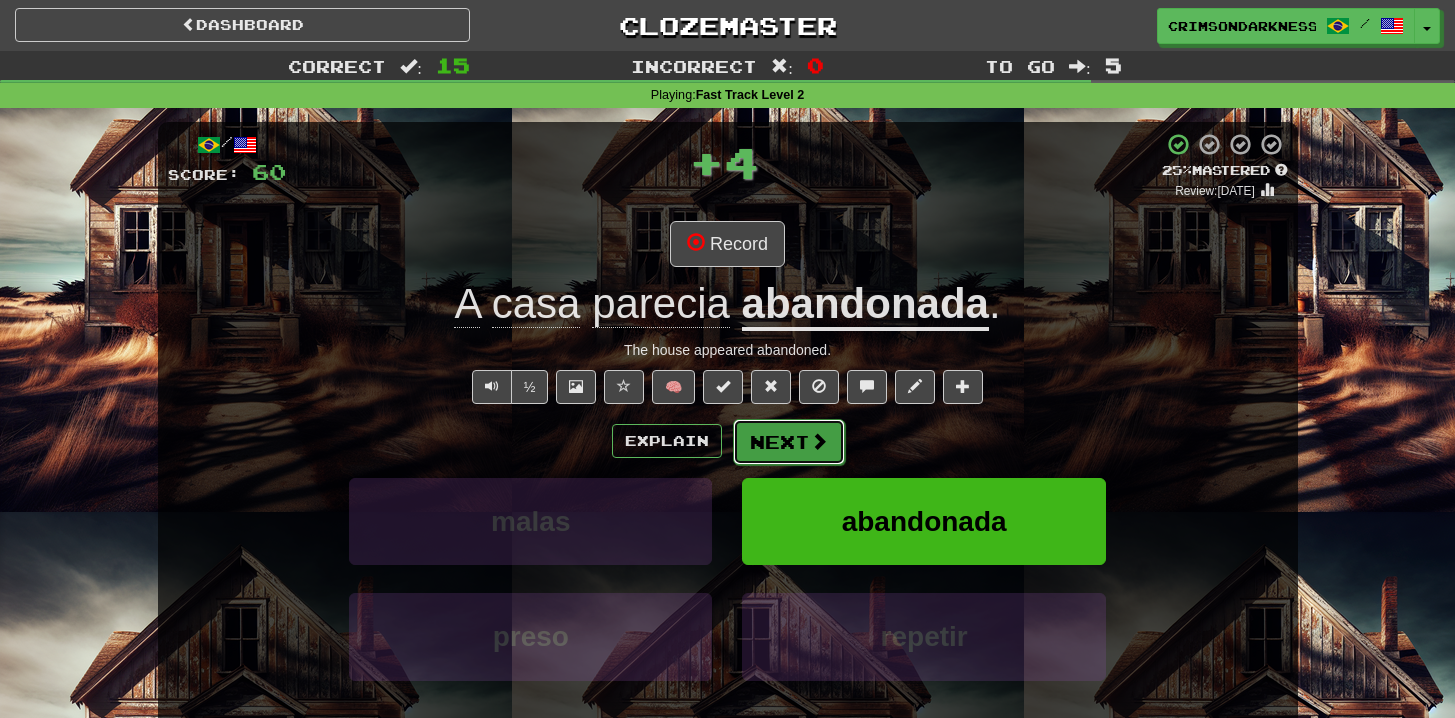 click on "Next" at bounding box center (789, 442) 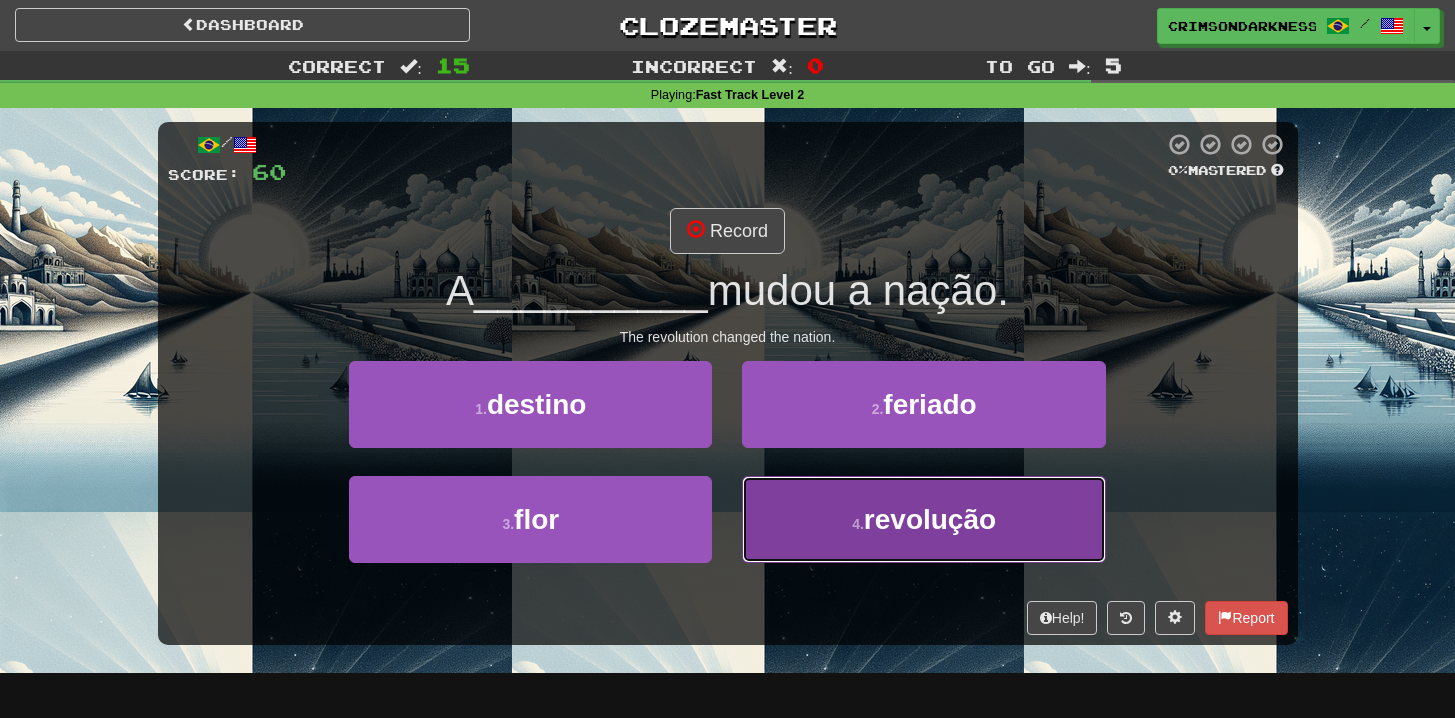 click on "4 .  revolução" at bounding box center [923, 519] 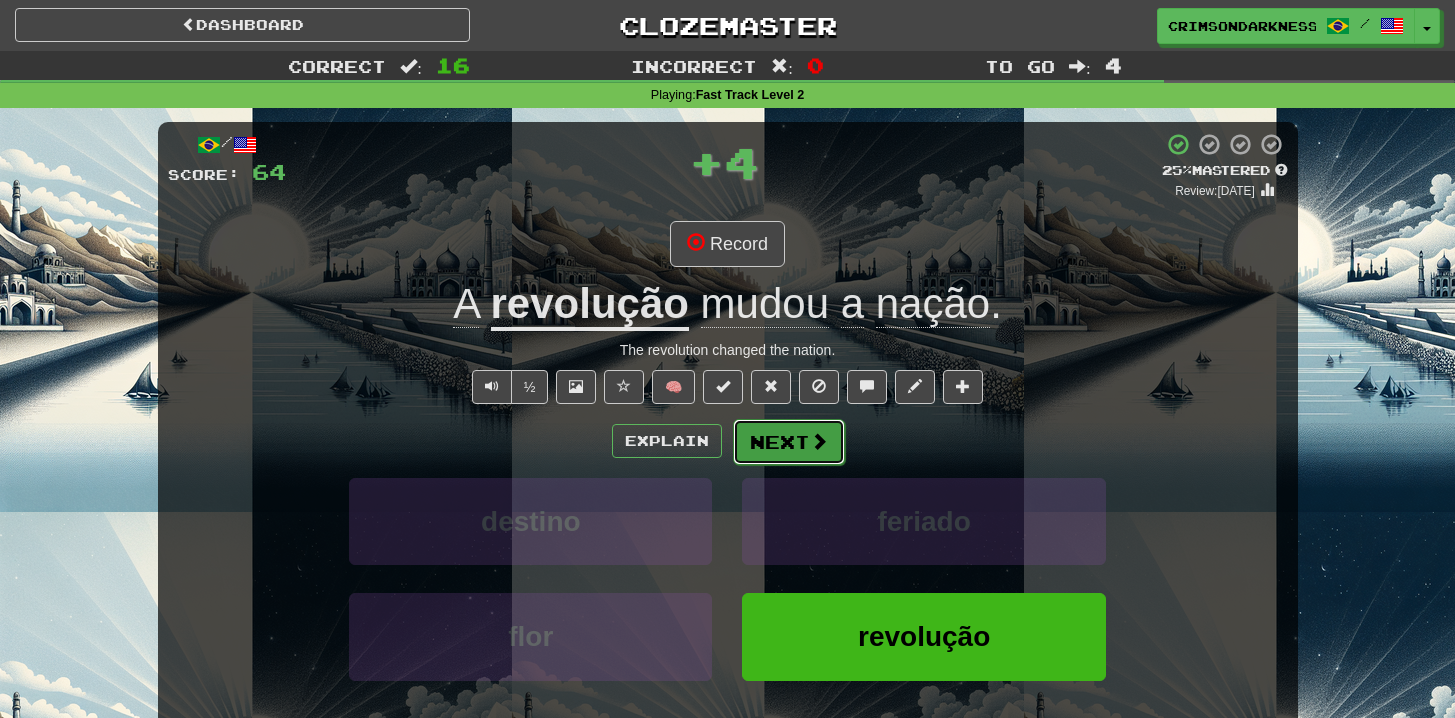 click on "Next" at bounding box center (789, 442) 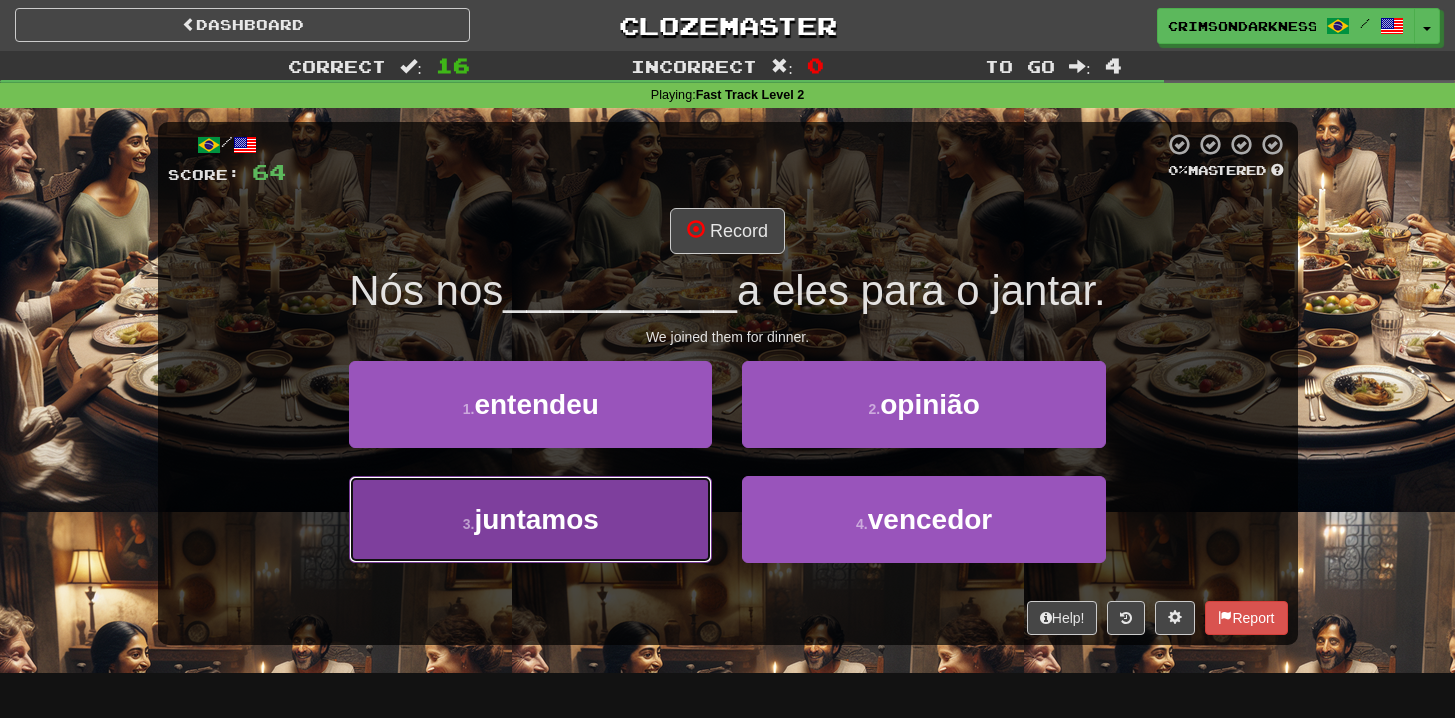 click on "3 .  juntamos" at bounding box center (530, 519) 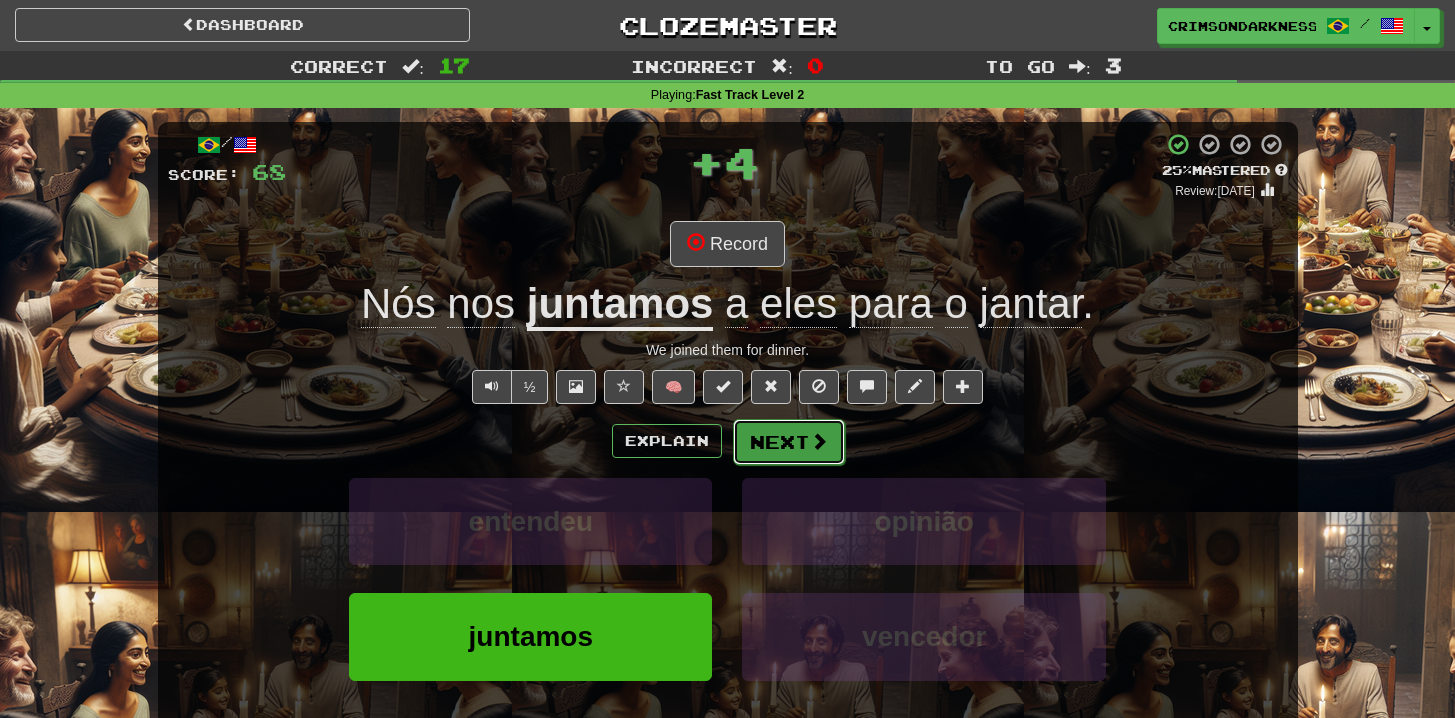 click at bounding box center (819, 441) 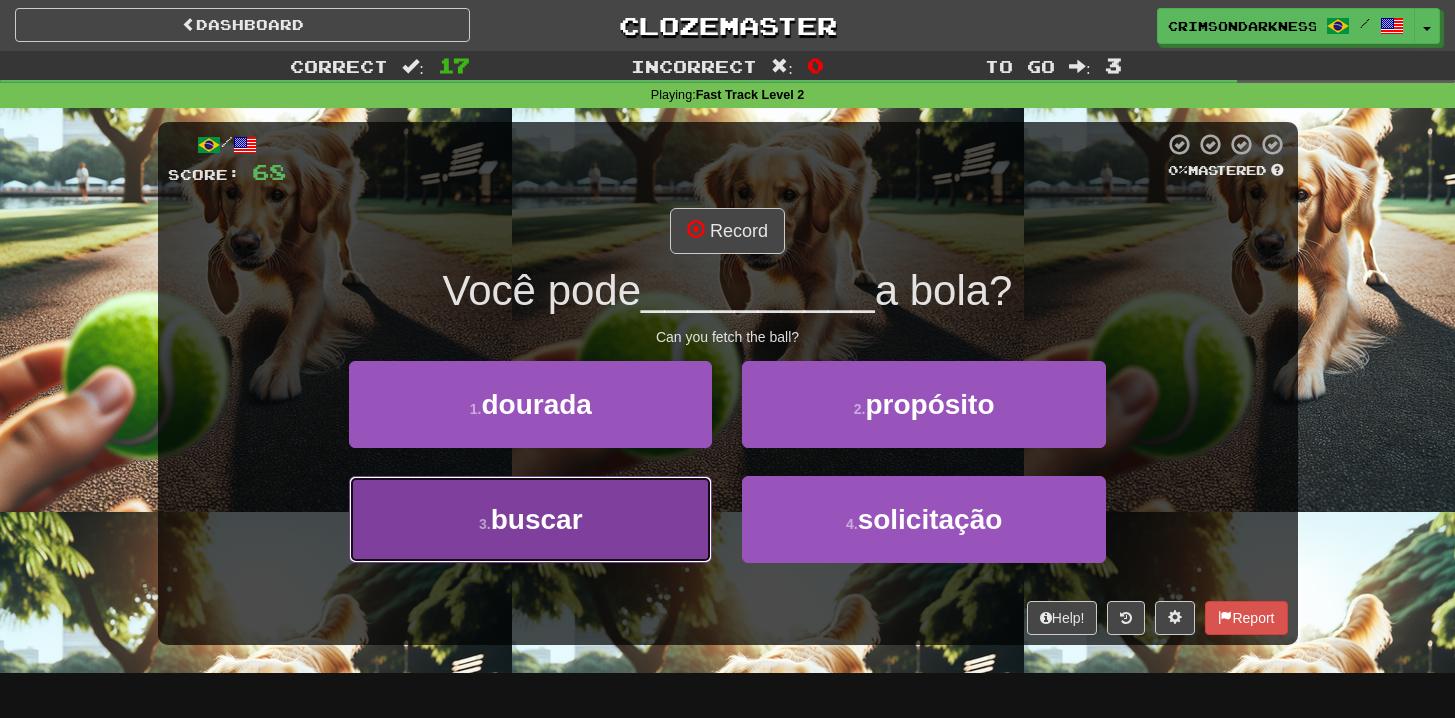 click on "3 .  buscar" at bounding box center (530, 519) 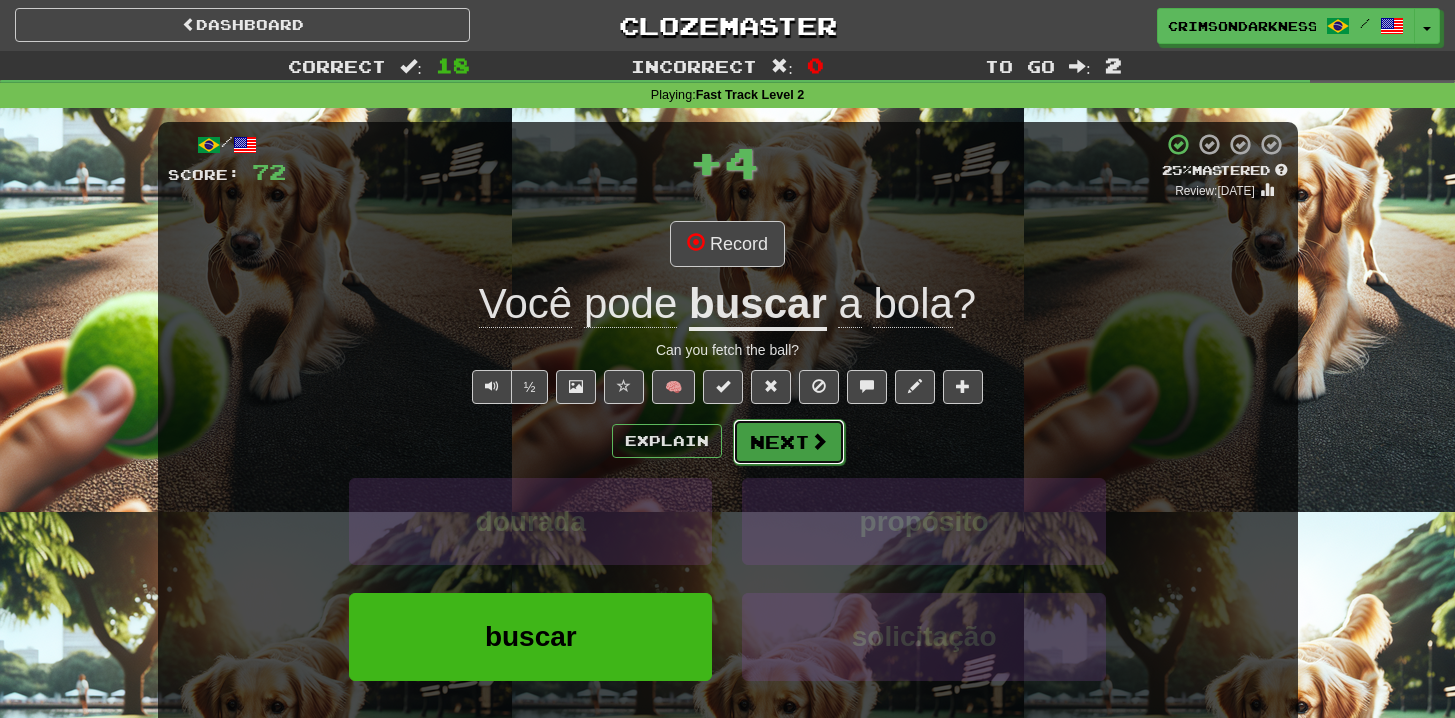 click on "Next" at bounding box center (789, 442) 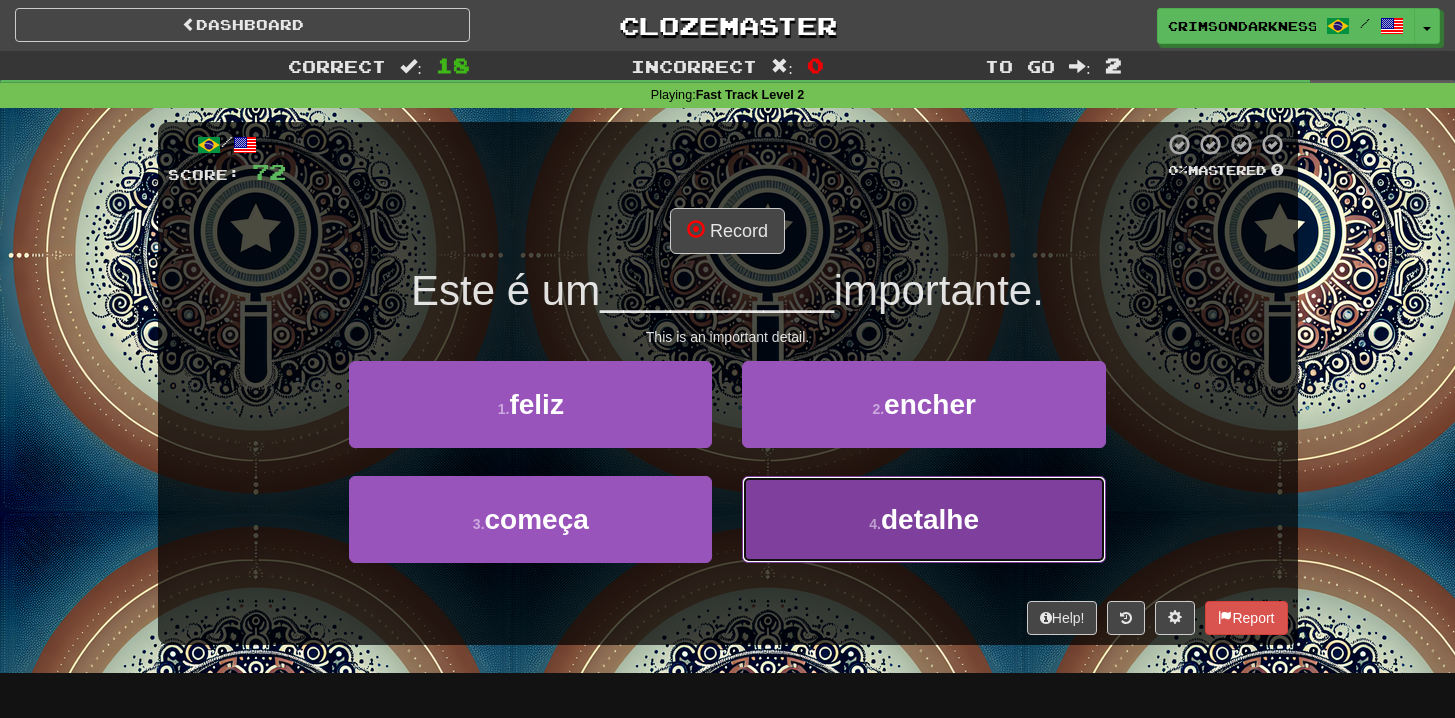 click on "4 .  detalhe" at bounding box center (923, 519) 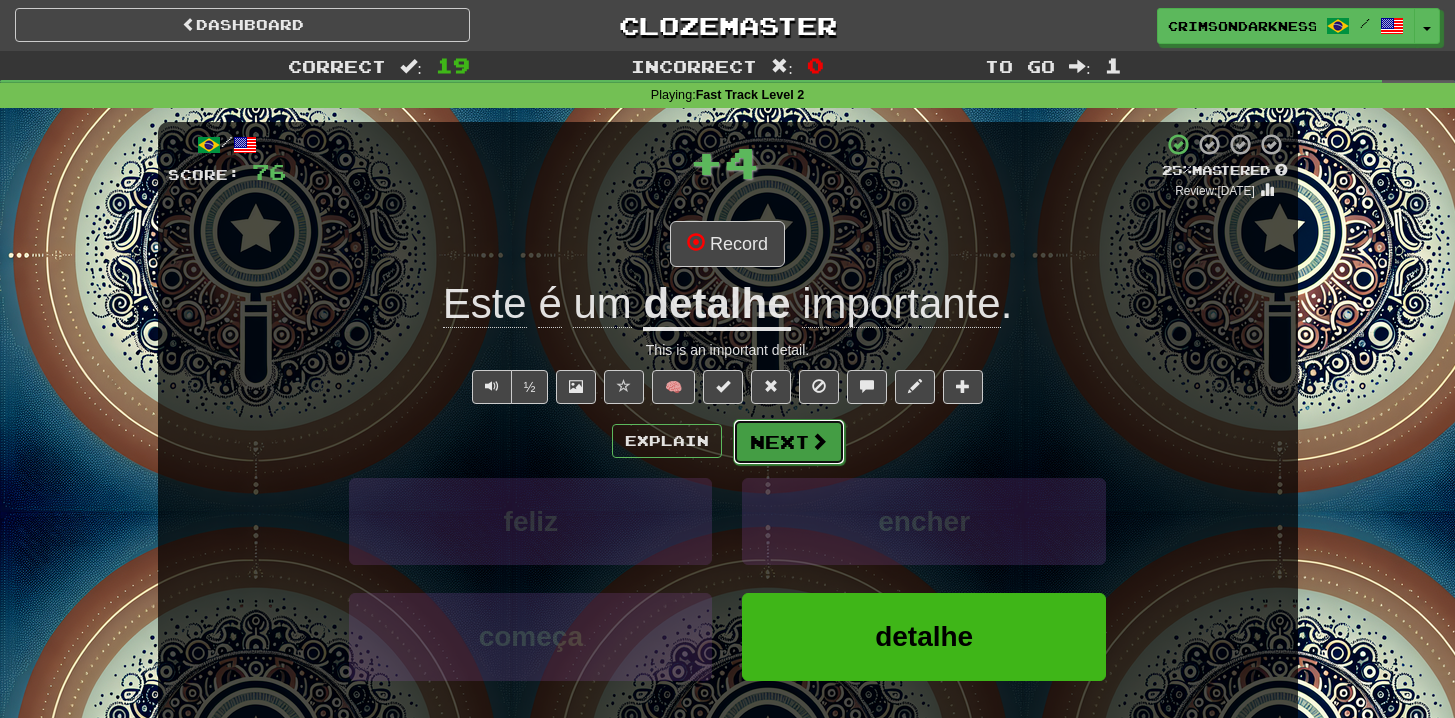 click on "Next" at bounding box center (789, 442) 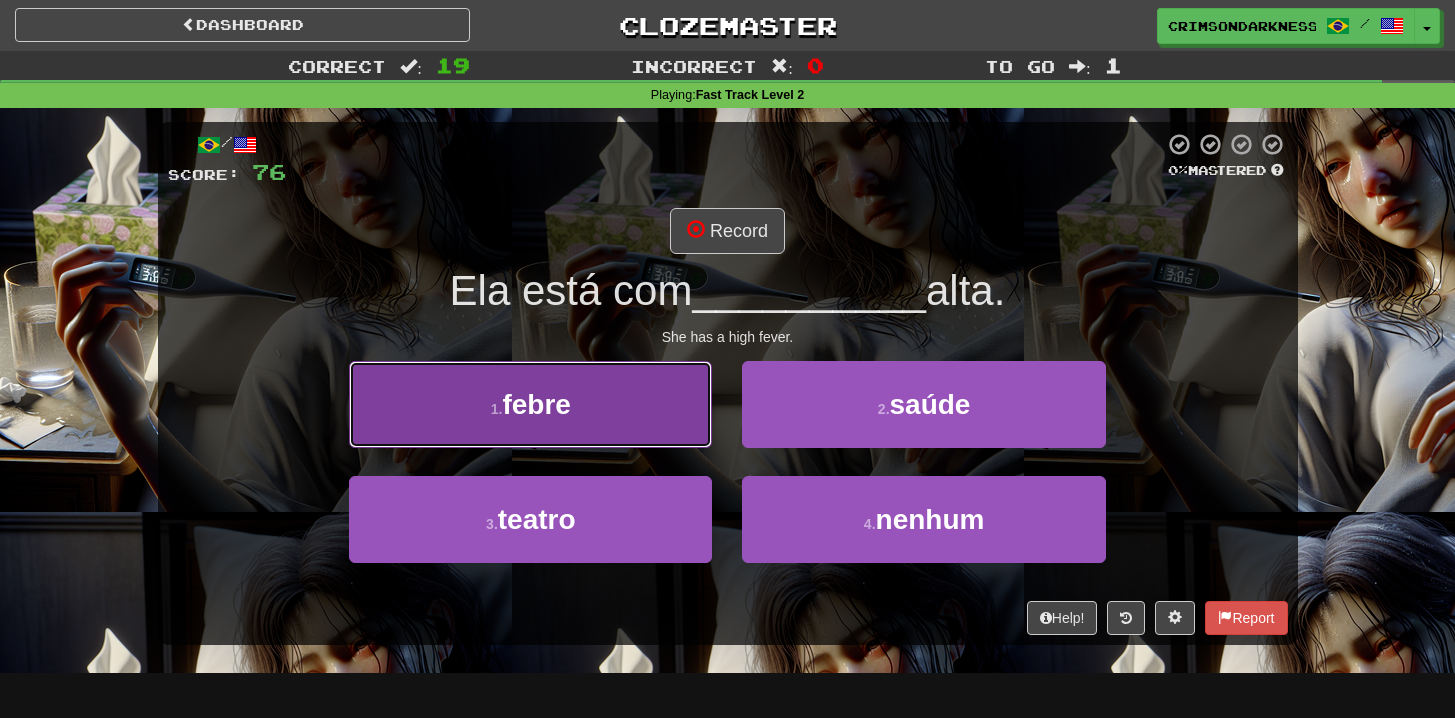 click on "1 .  febre" at bounding box center [530, 404] 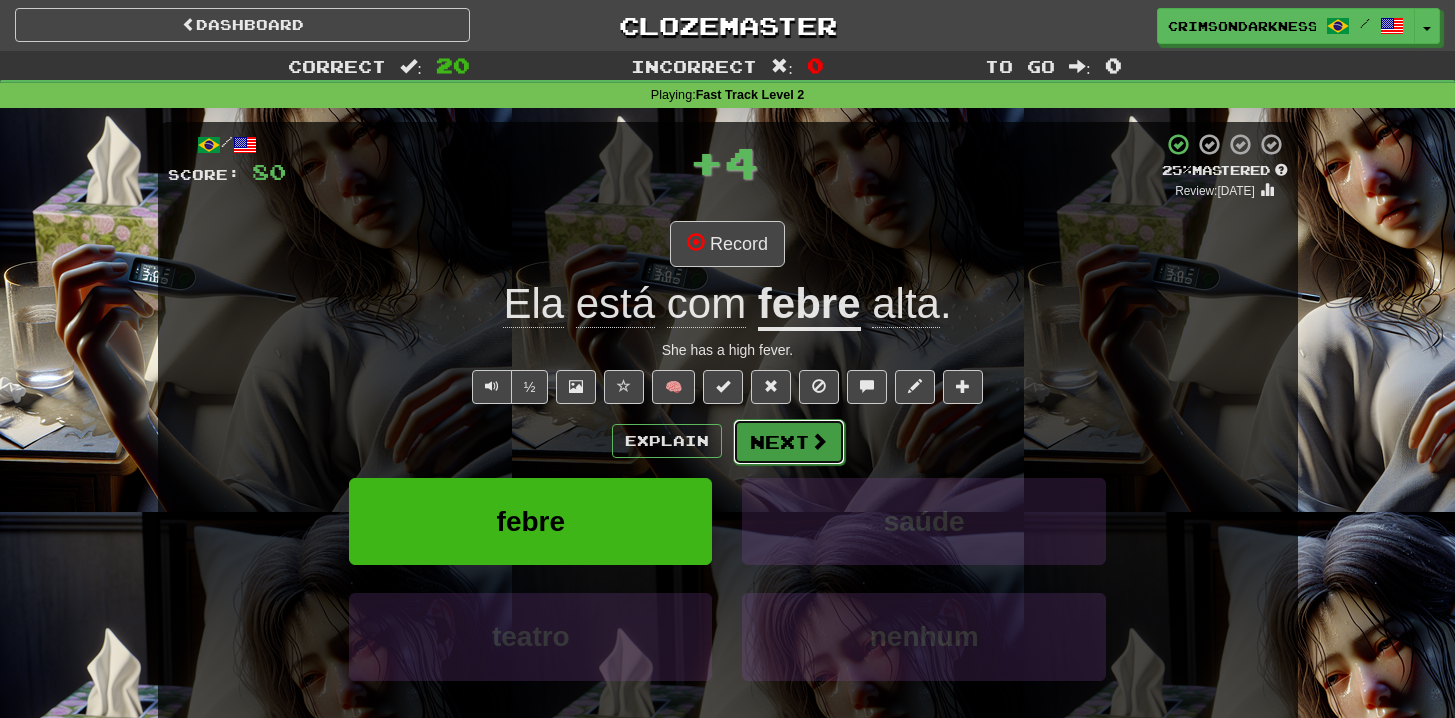 click on "Next" at bounding box center (789, 442) 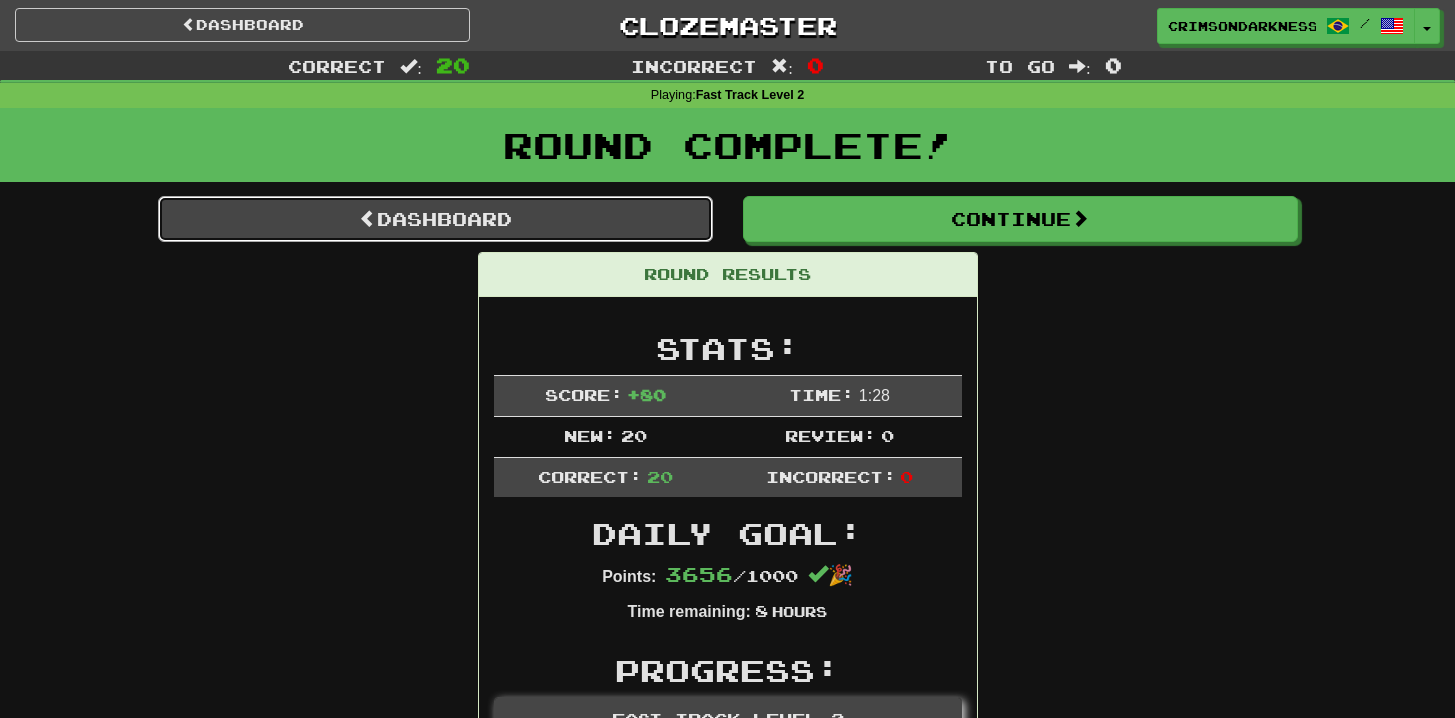 click on "Dashboard" at bounding box center [435, 219] 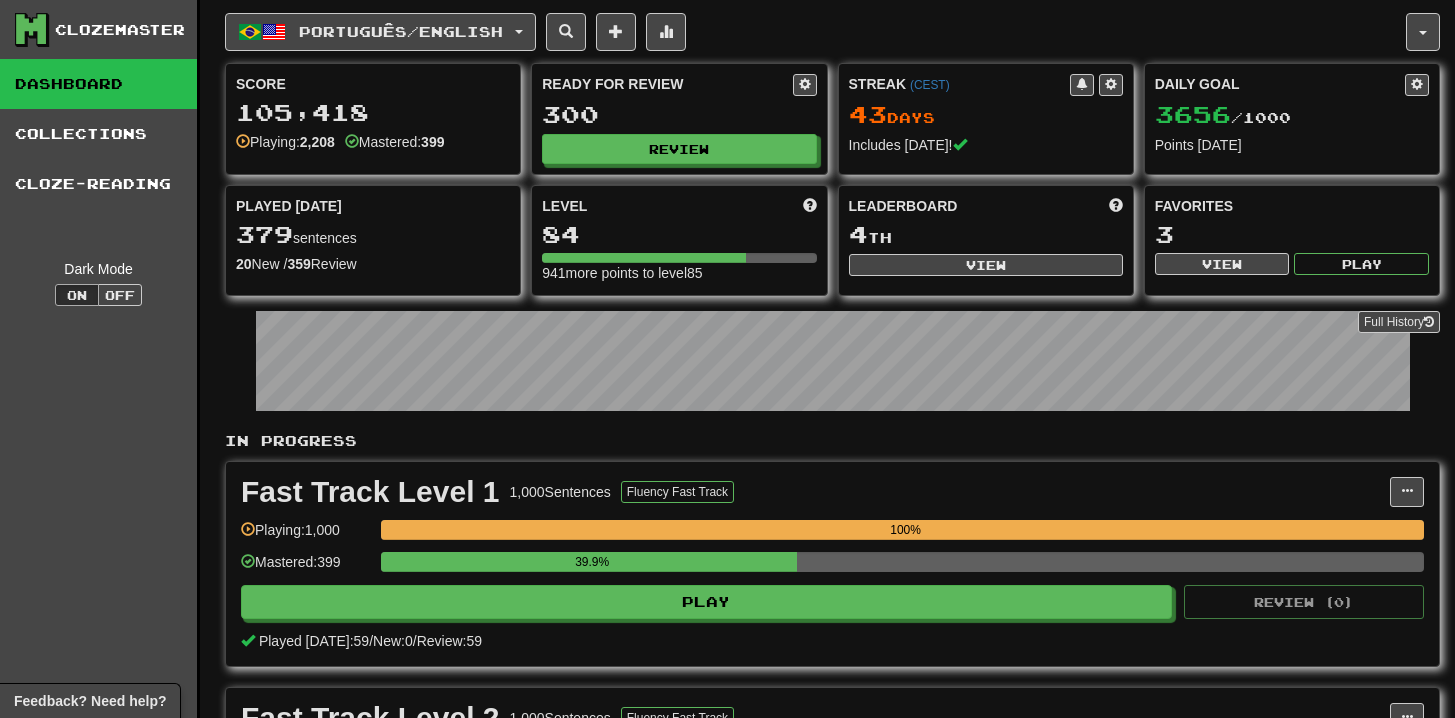 scroll, scrollTop: 0, scrollLeft: 0, axis: both 